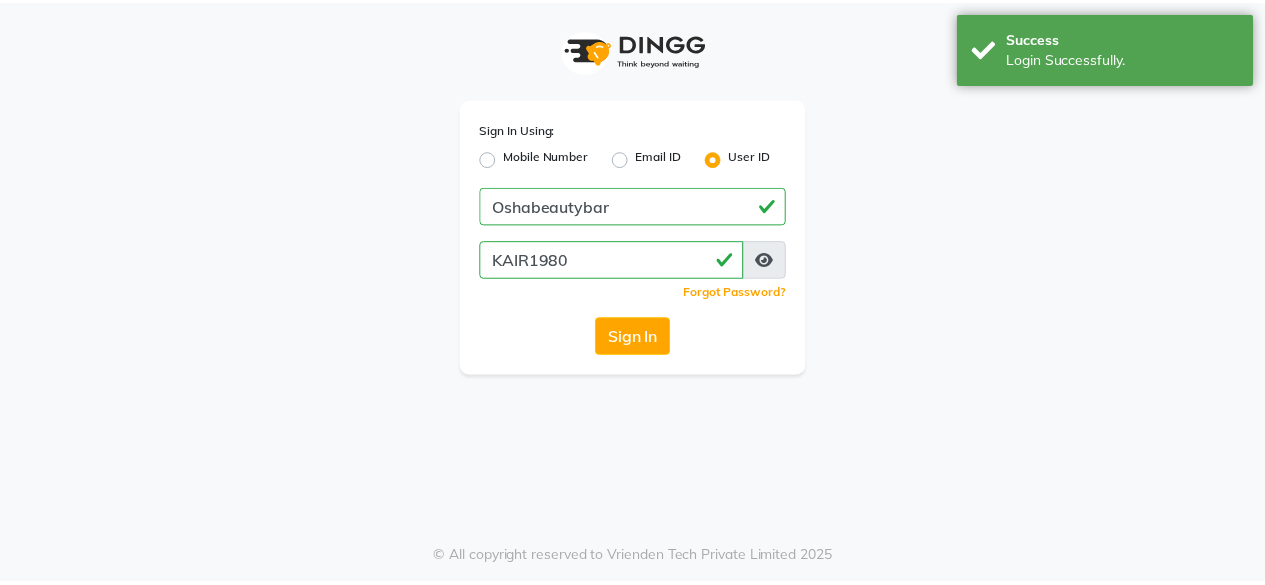 scroll, scrollTop: 0, scrollLeft: 0, axis: both 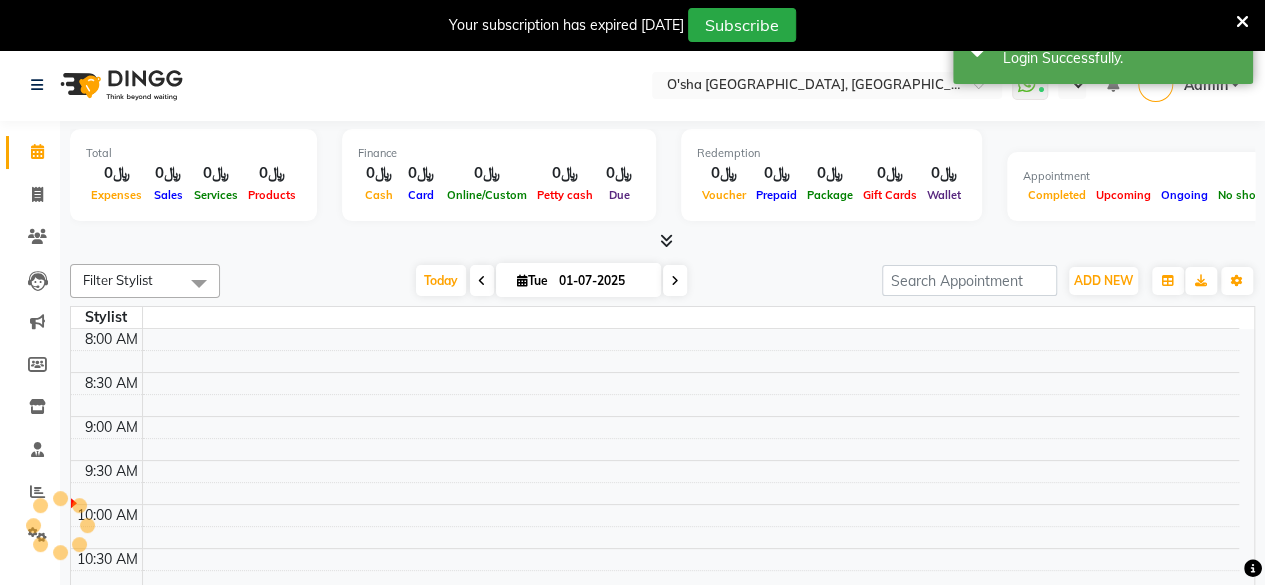 select on "en" 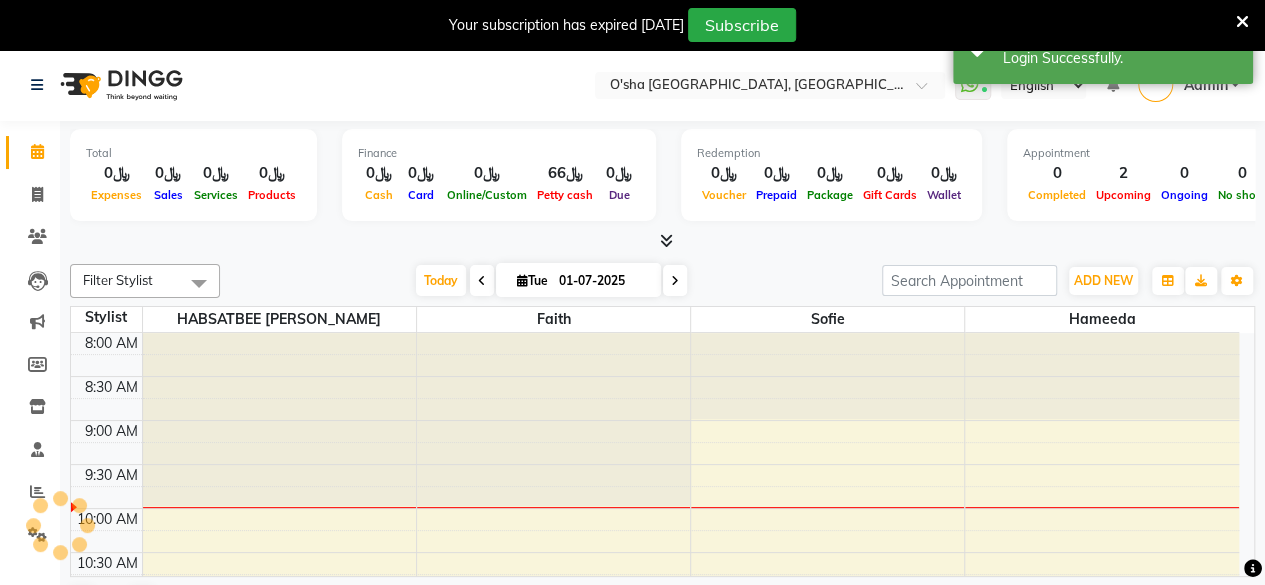 scroll, scrollTop: 0, scrollLeft: 0, axis: both 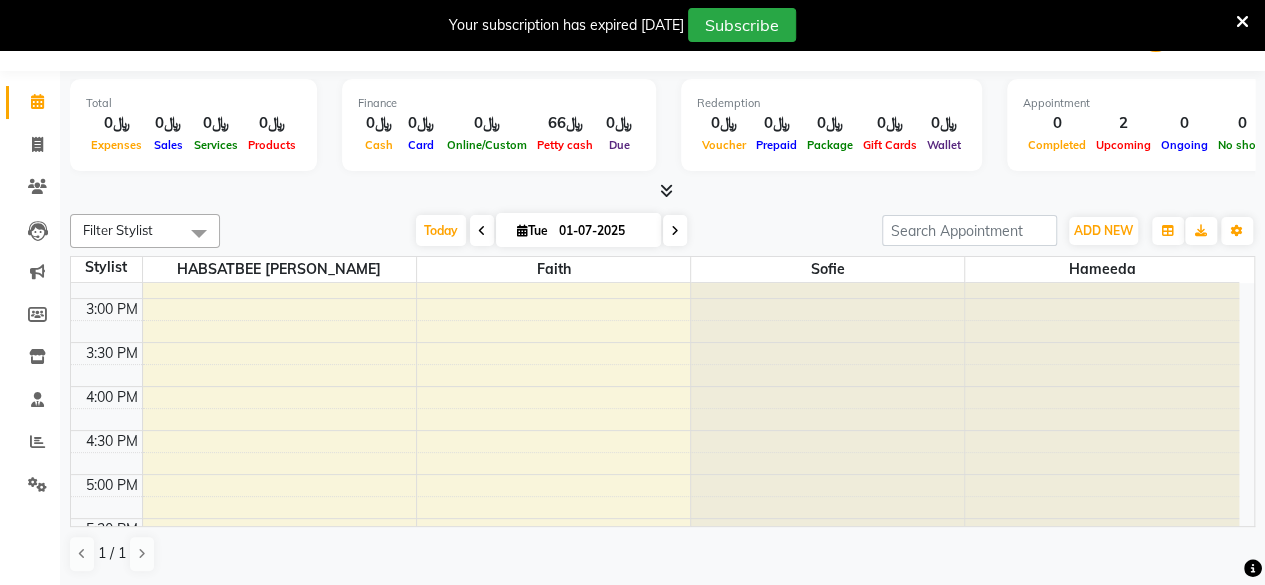 click at bounding box center [1242, 22] 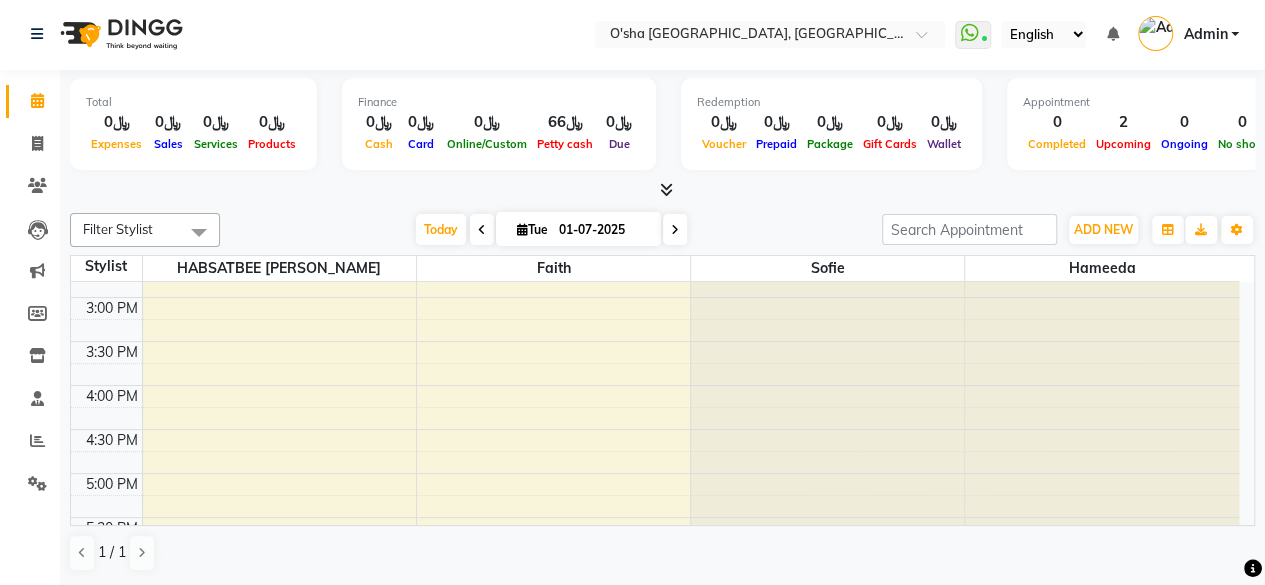 scroll, scrollTop: 0, scrollLeft: 0, axis: both 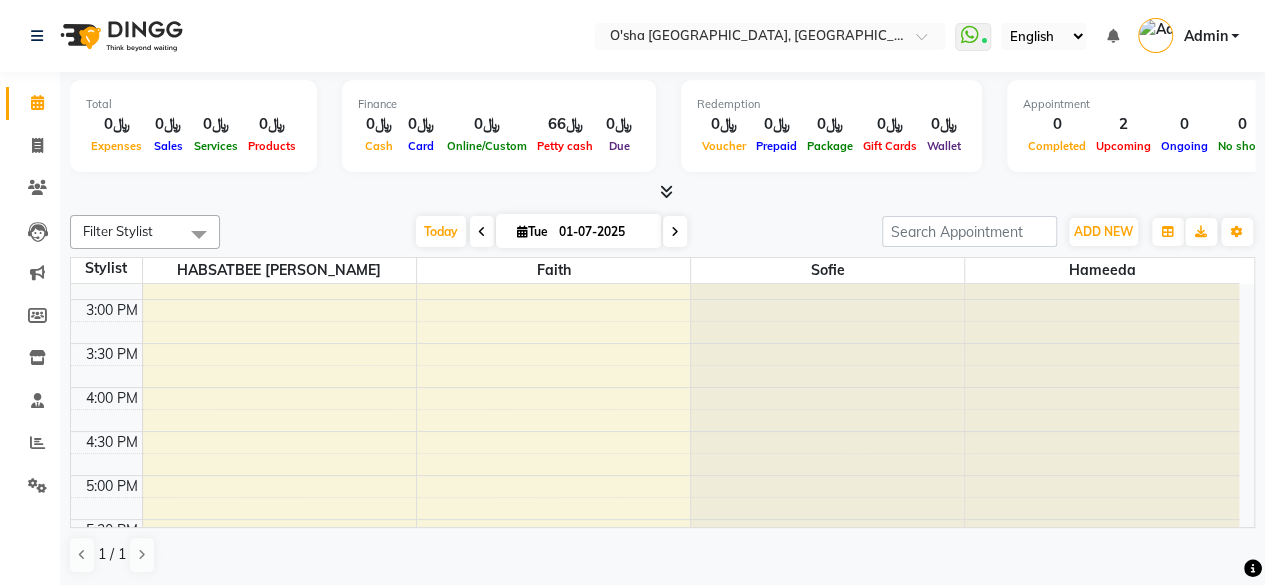 click at bounding box center (482, 232) 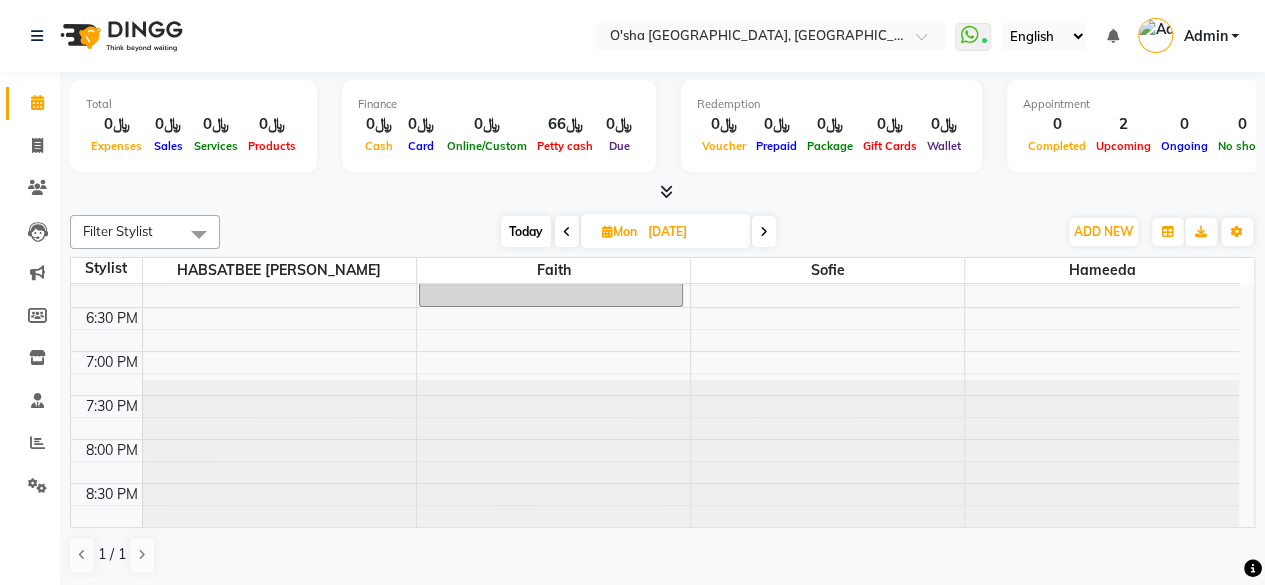 scroll, scrollTop: 700, scrollLeft: 0, axis: vertical 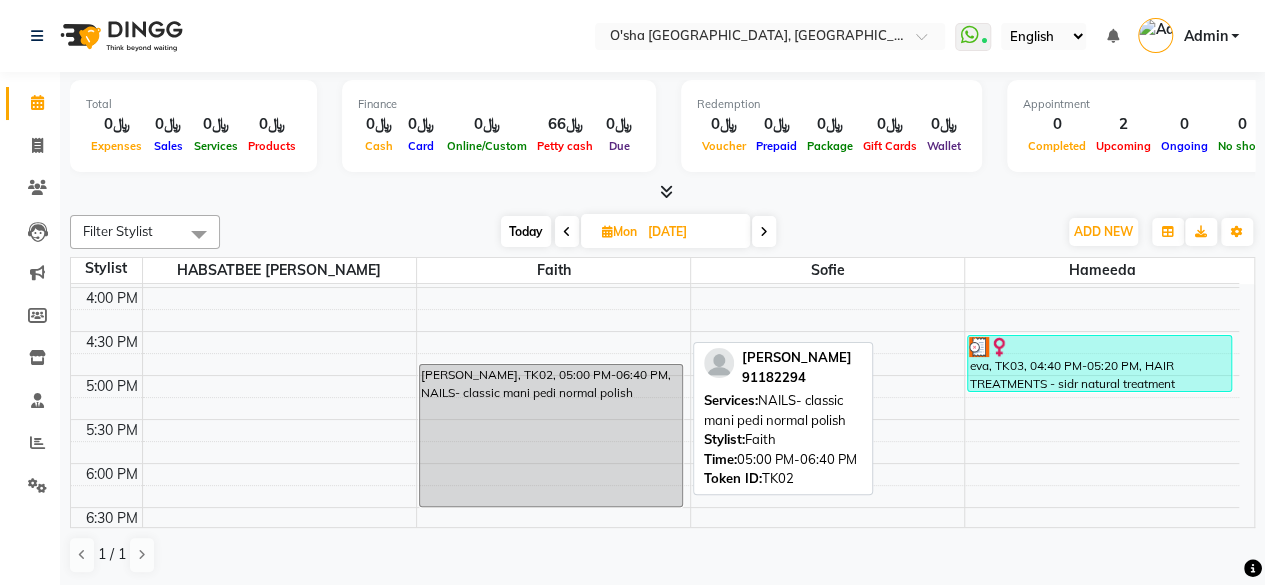 click on "[PERSON_NAME], TK02, 05:00 PM-06:40 PM, NAILS- classic mani pedi  normal polish" at bounding box center (551, 435) 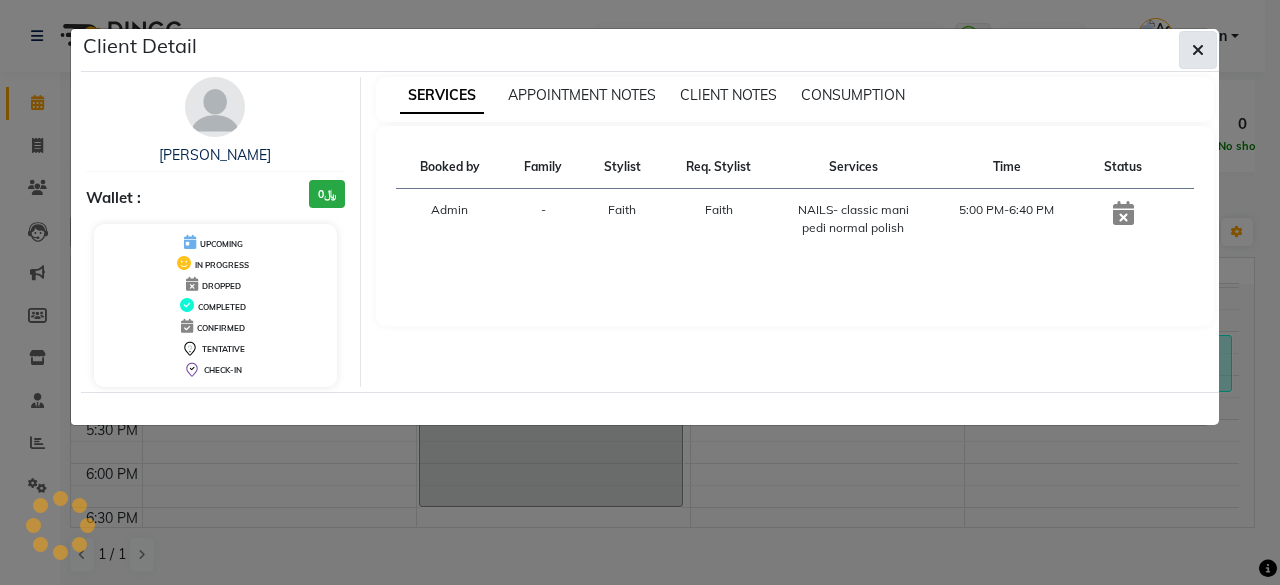 click 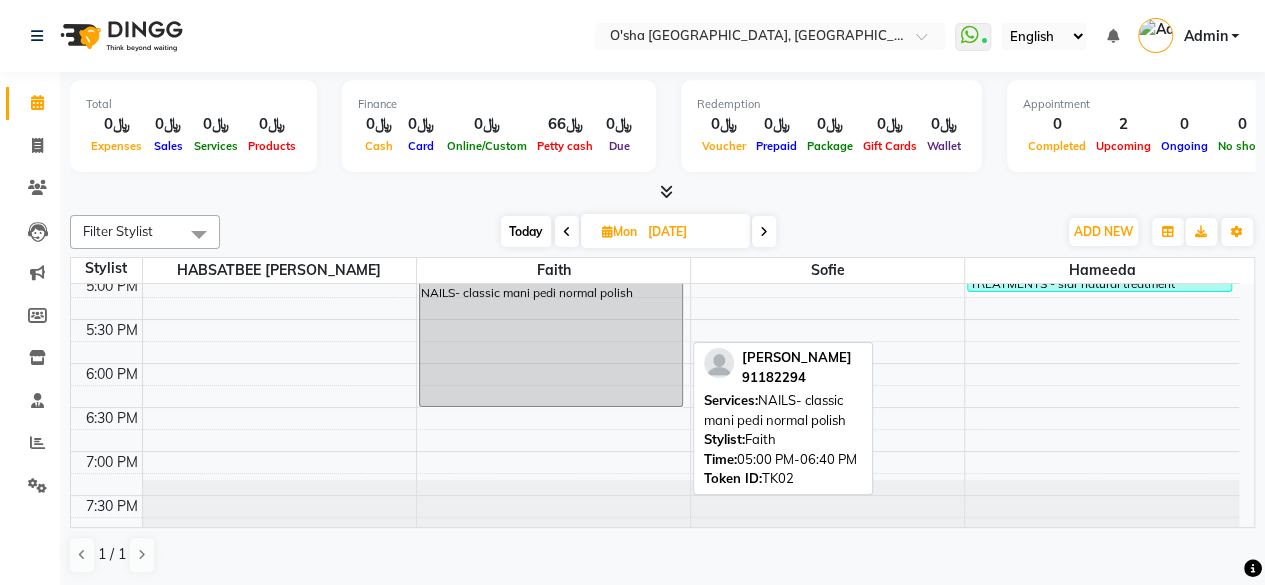 scroll, scrollTop: 600, scrollLeft: 0, axis: vertical 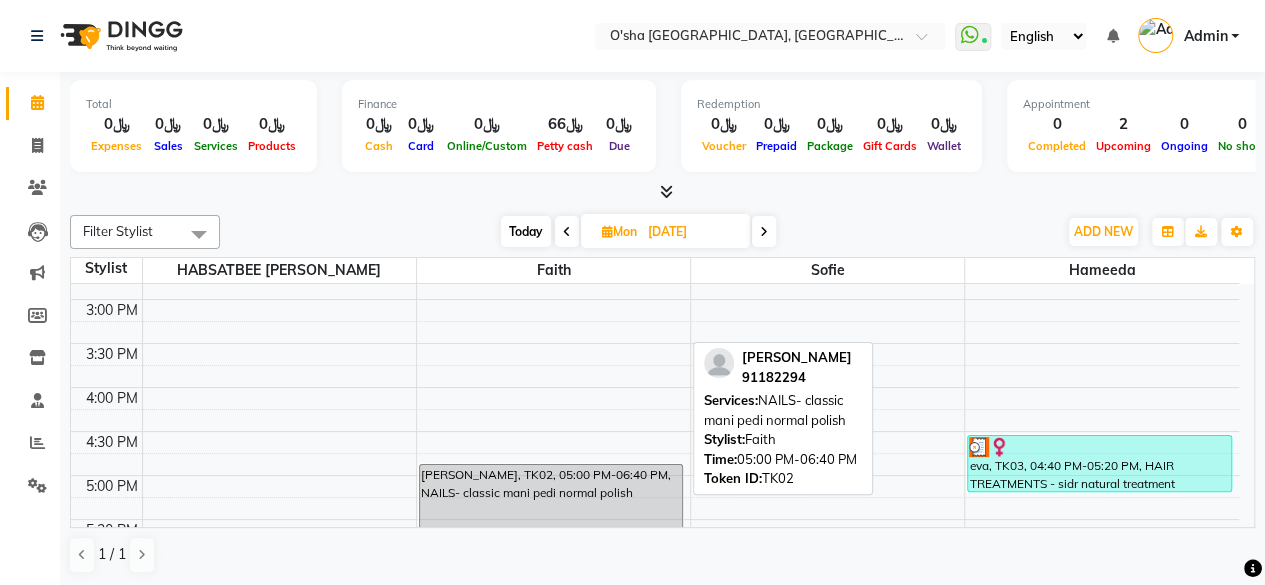 click on "[PERSON_NAME], TK02, 05:00 PM-06:40 PM, NAILS- classic mani pedi  normal polish" at bounding box center [551, 535] 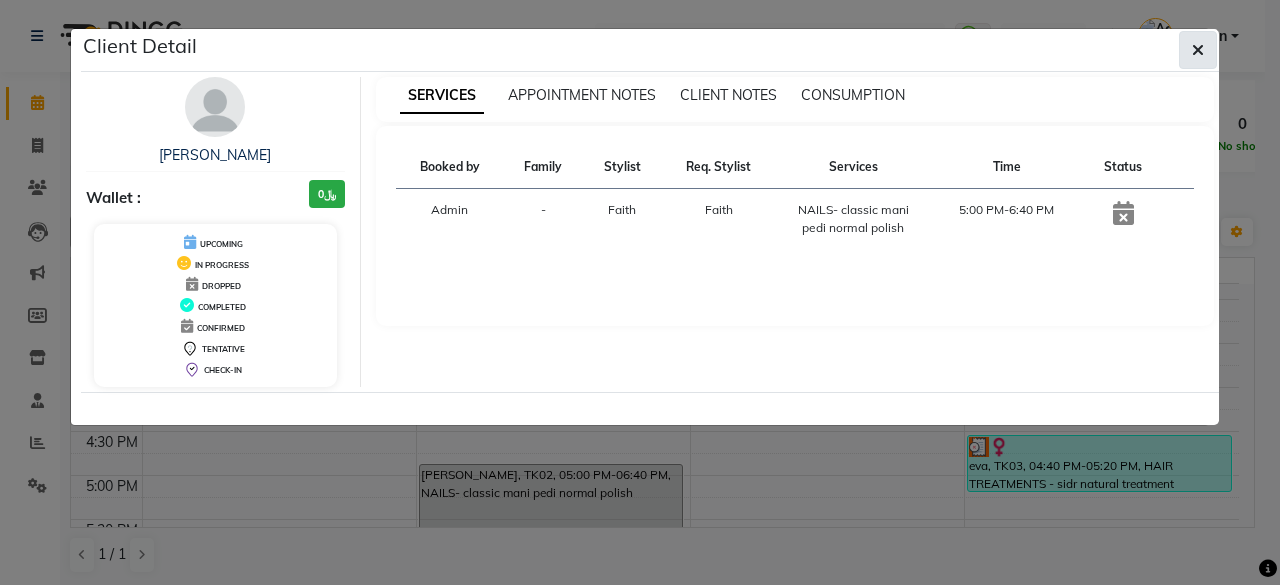 click 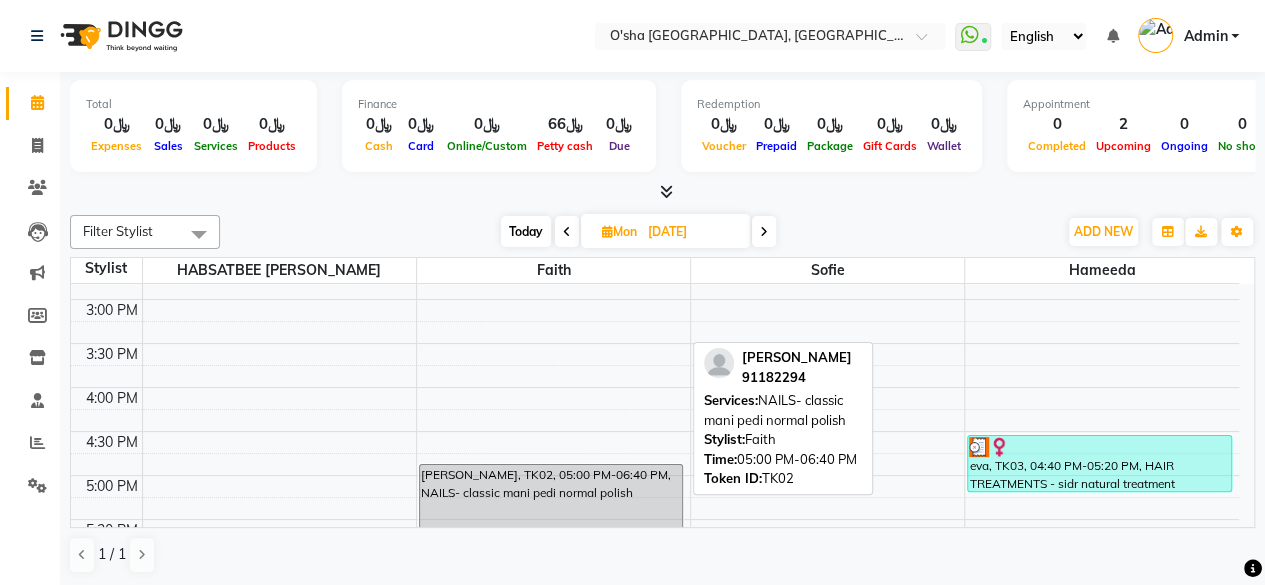 click on "[PERSON_NAME], TK02, 05:00 PM-06:40 PM, NAILS- classic mani pedi  normal polish" at bounding box center [551, 535] 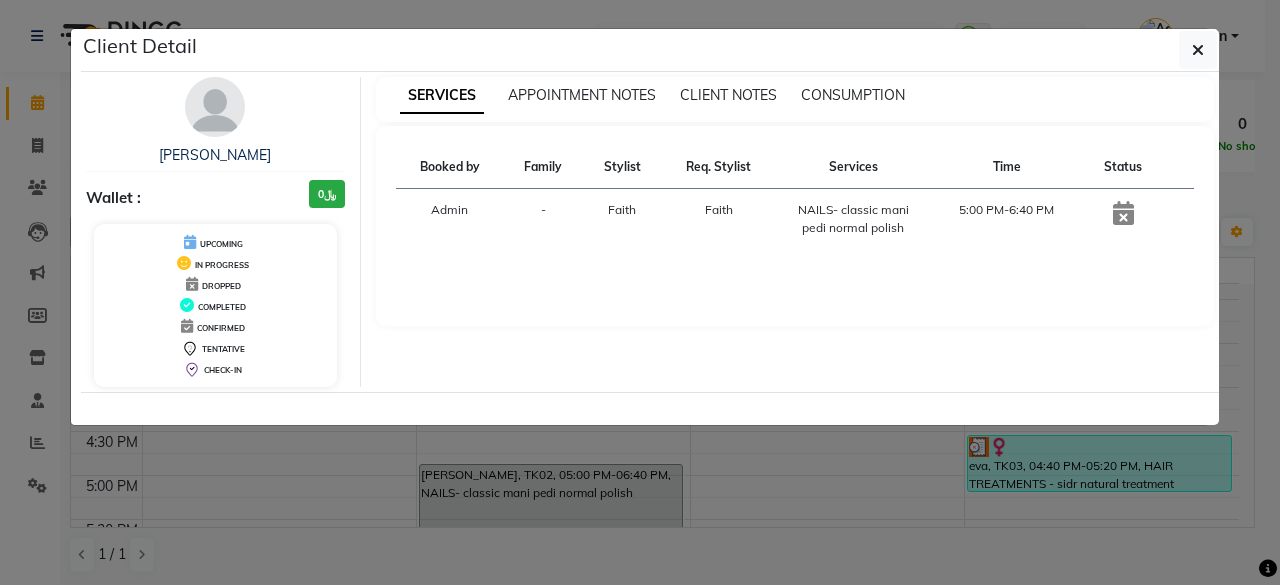 click on "Client Detail  Rouba Taouk  Wallet : ﷼0 UPCOMING IN PROGRESS DROPPED COMPLETED CONFIRMED TENTATIVE CHECK-IN SERVICES APPOINTMENT NOTES CLIENT NOTES CONSUMPTION Booked by Family Stylist Req. Stylist Services Time Status  Admin  -  Faith  Faith  NAILS- classic mani pedi  normal polish   5:00 PM-6:40 PM" 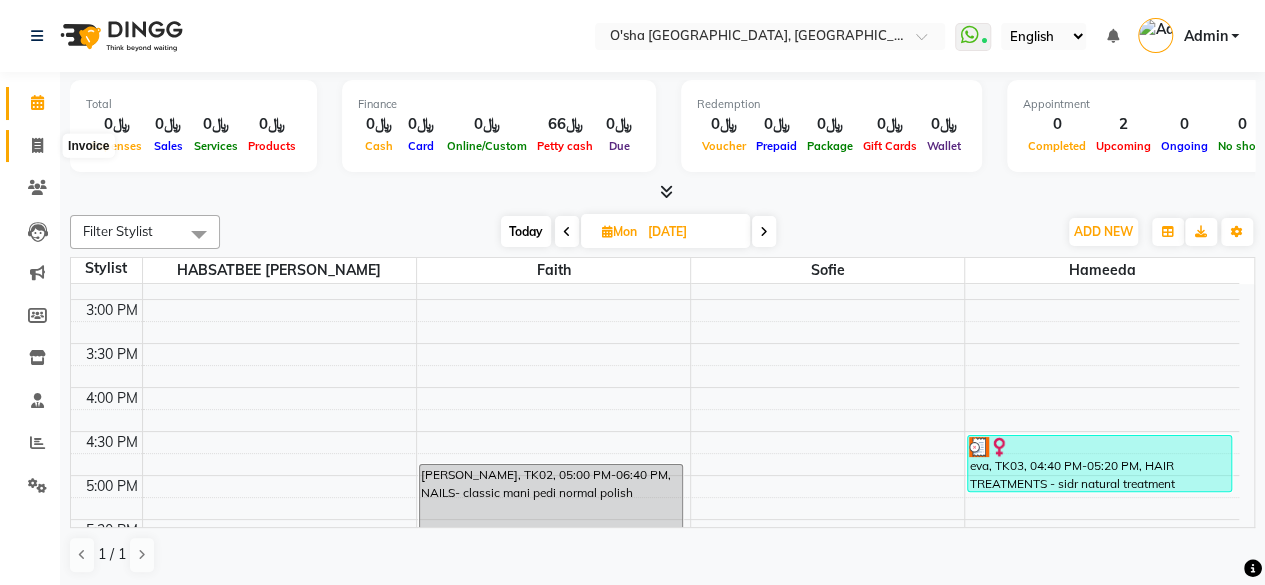 click 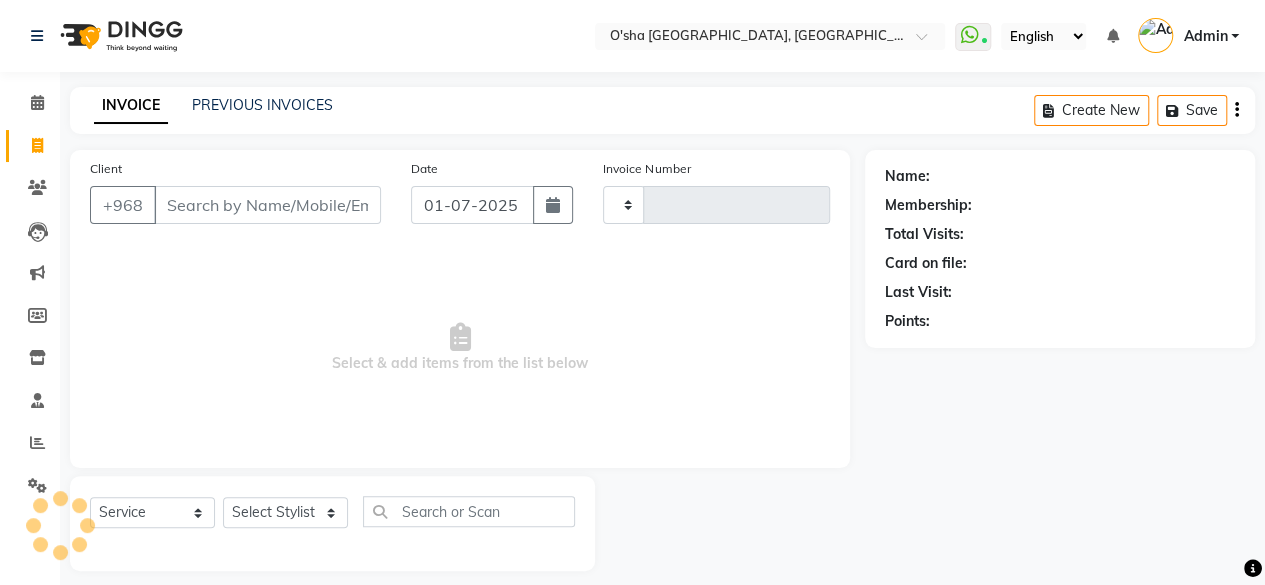 type on "1485" 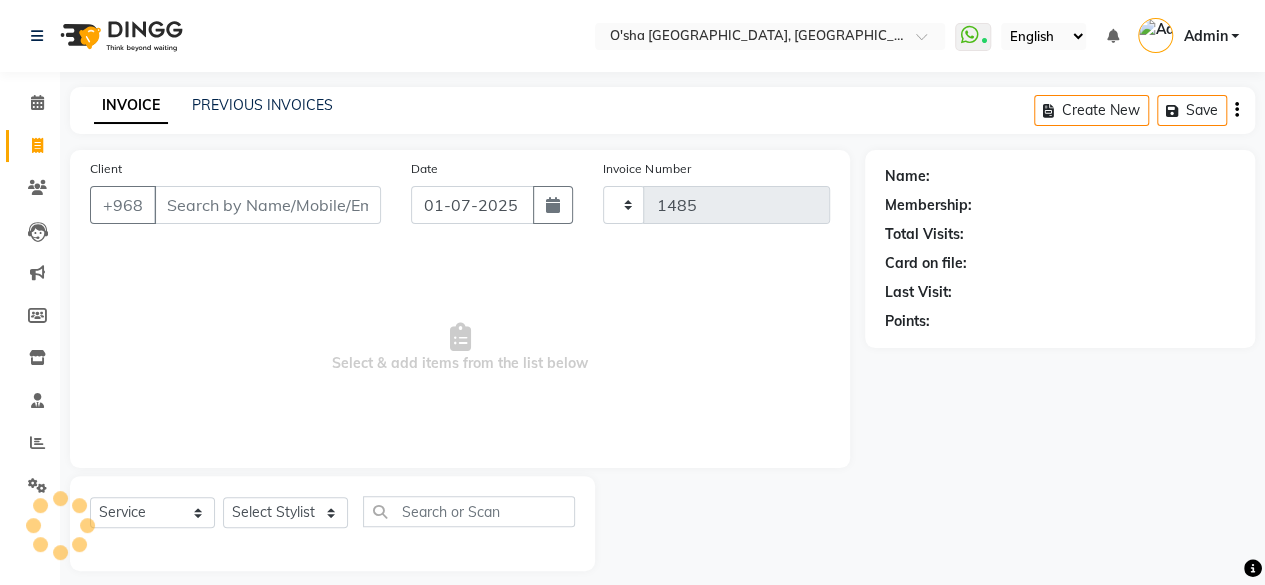 select on "6490" 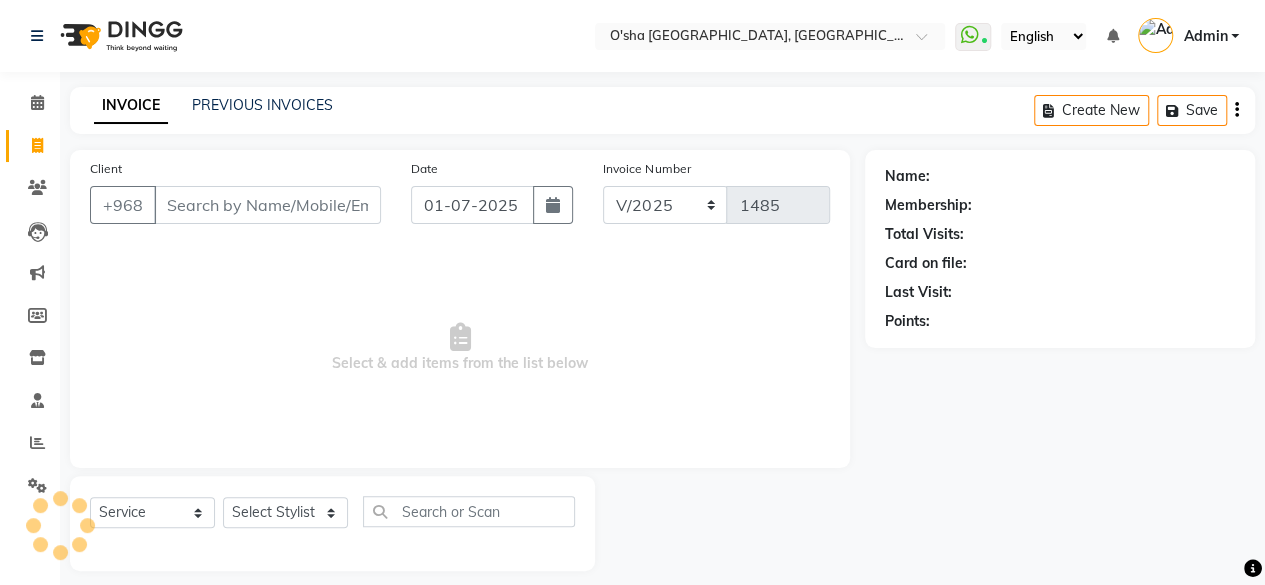 click on "Client" at bounding box center [267, 205] 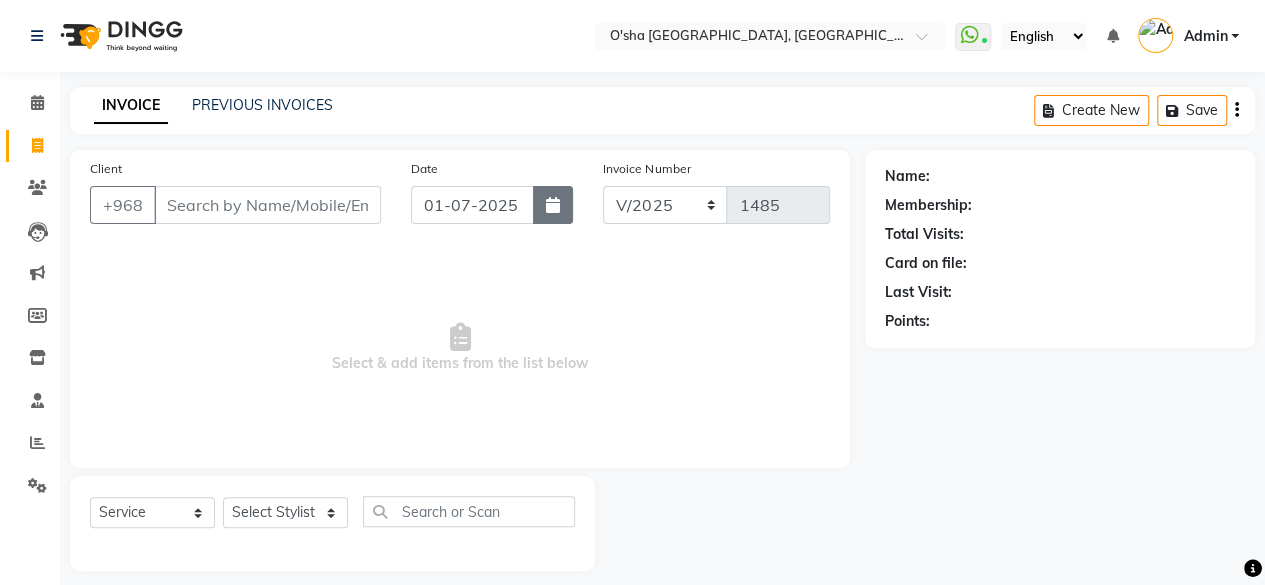 click 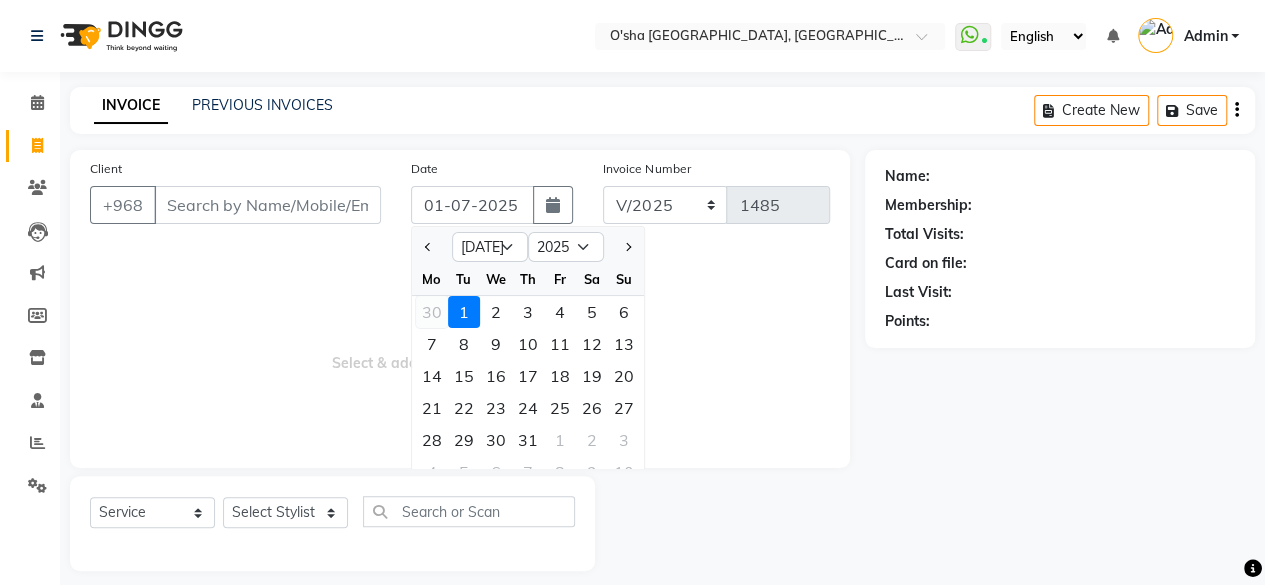 click on "30" 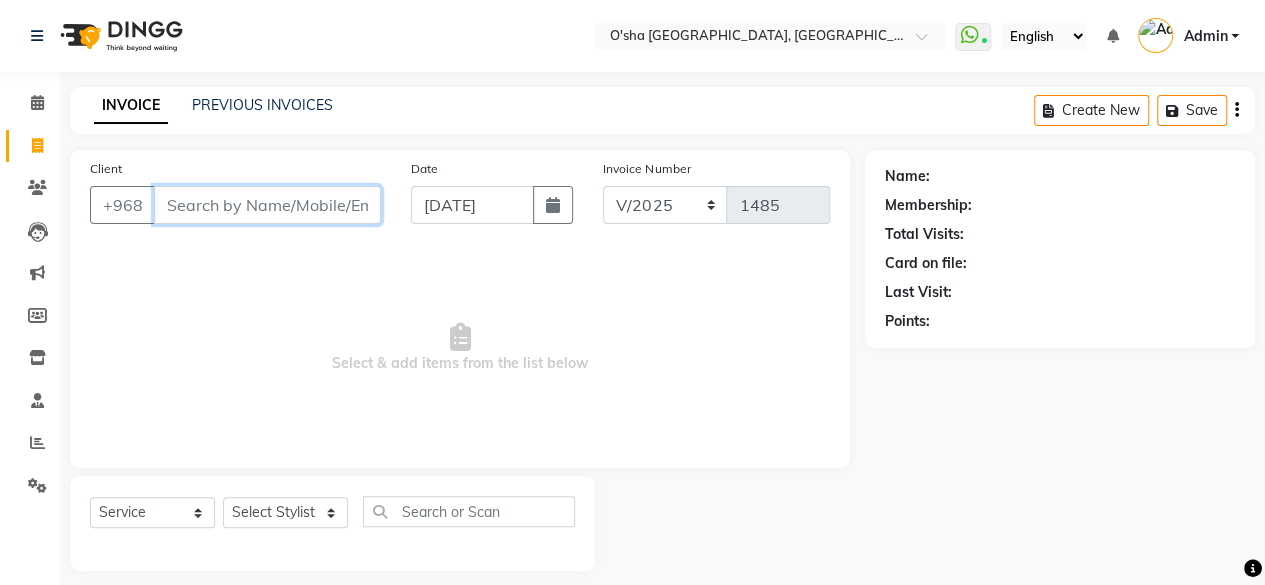 click on "Client" at bounding box center [267, 205] 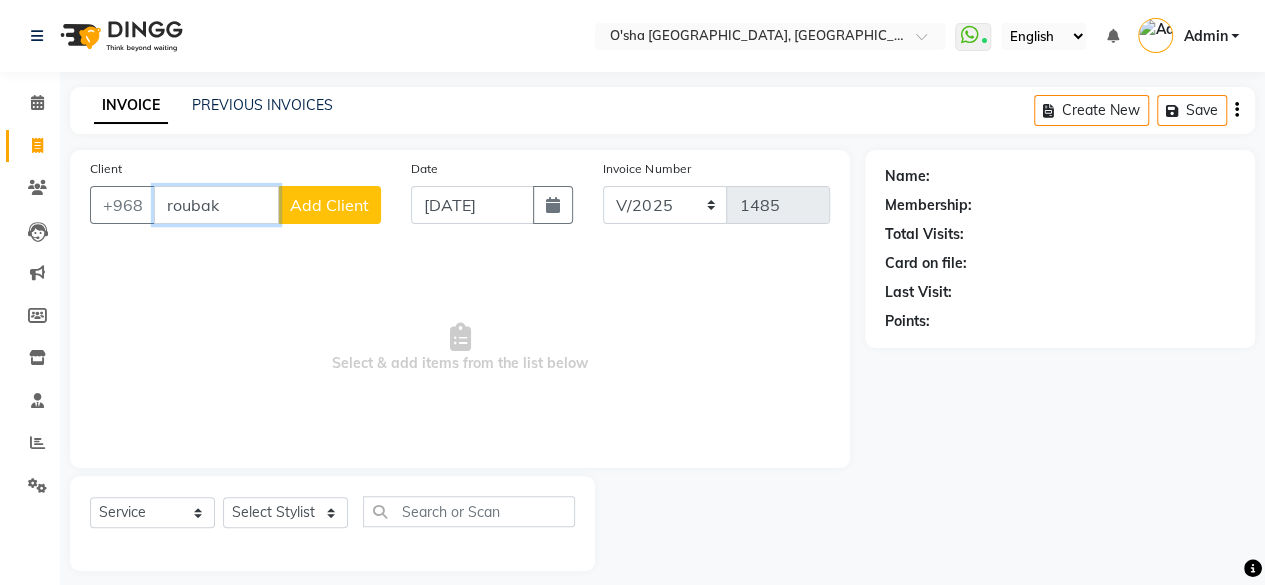 type on "roubak" 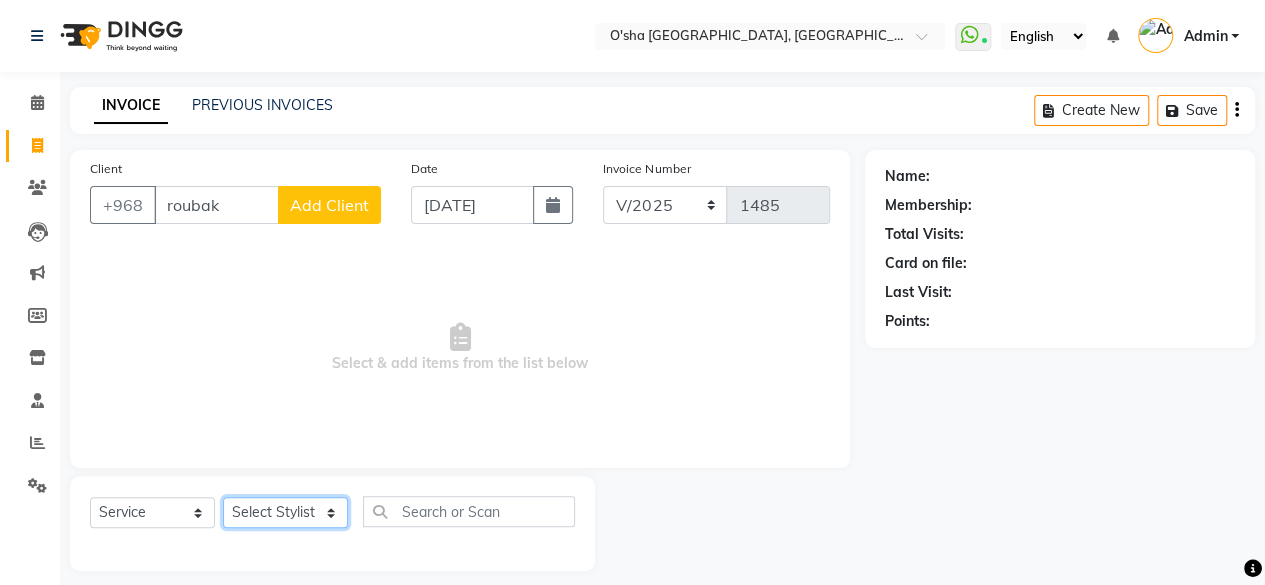 click on "Select Stylist  Faith  HABSATBEE [PERSON_NAME] staffs sofie" 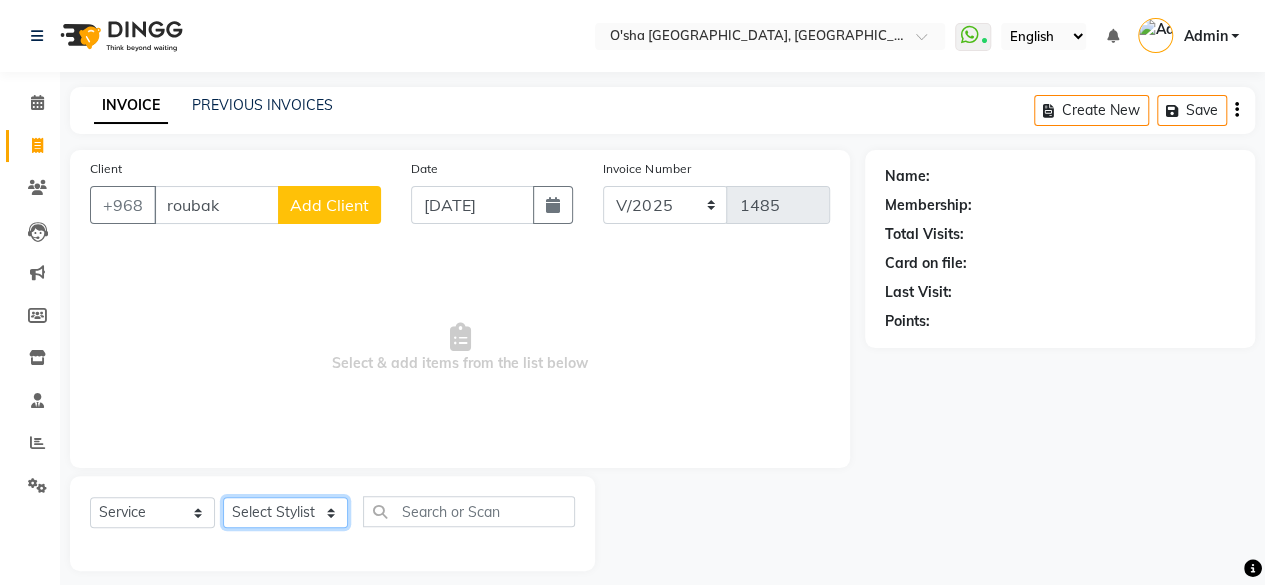select on "49362" 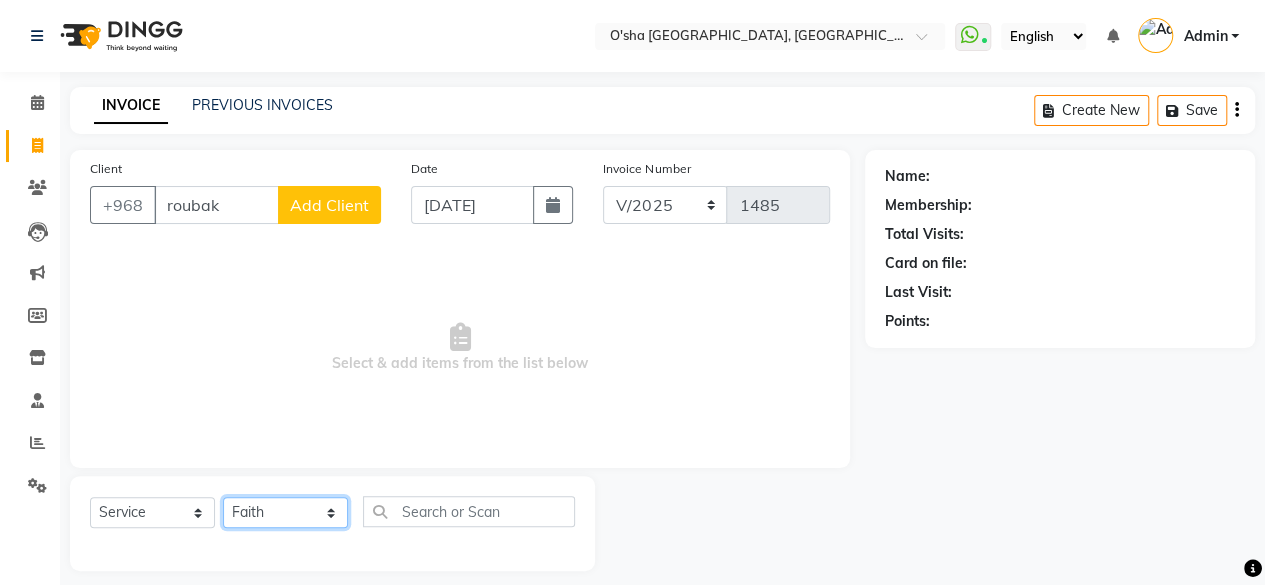 click on "Select Stylist  Faith  HABSATBEE [PERSON_NAME] staffs sofie" 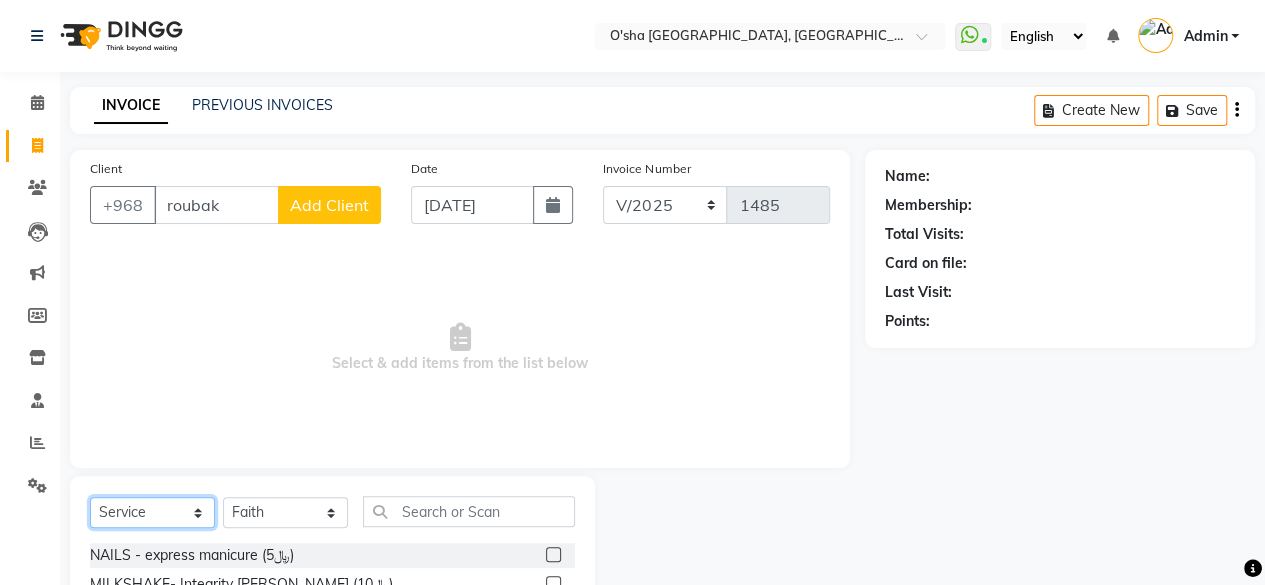 click on "Select  Service  Product  Membership  Package Voucher Prepaid Gift Card" 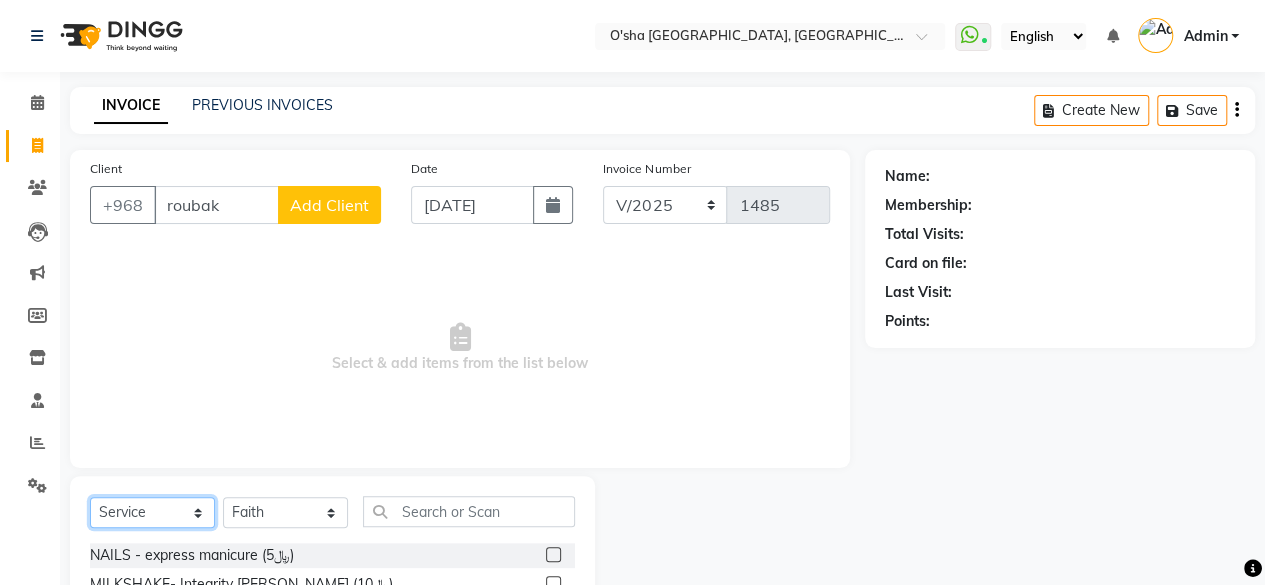 click on "Select  Service  Product  Membership  Package Voucher Prepaid Gift Card" 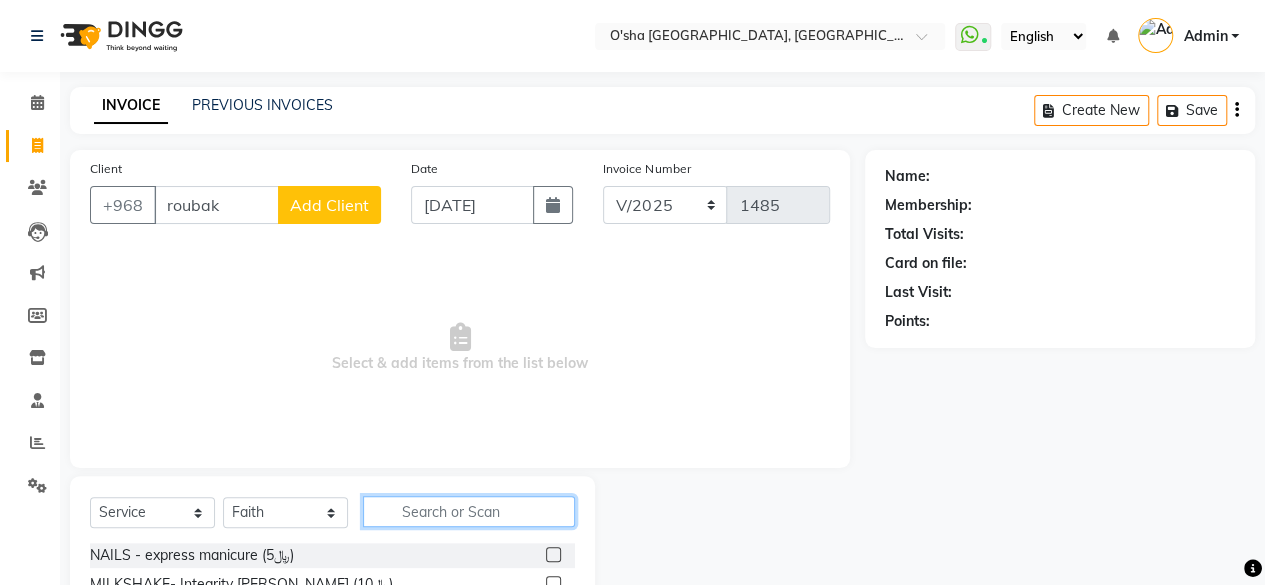 click 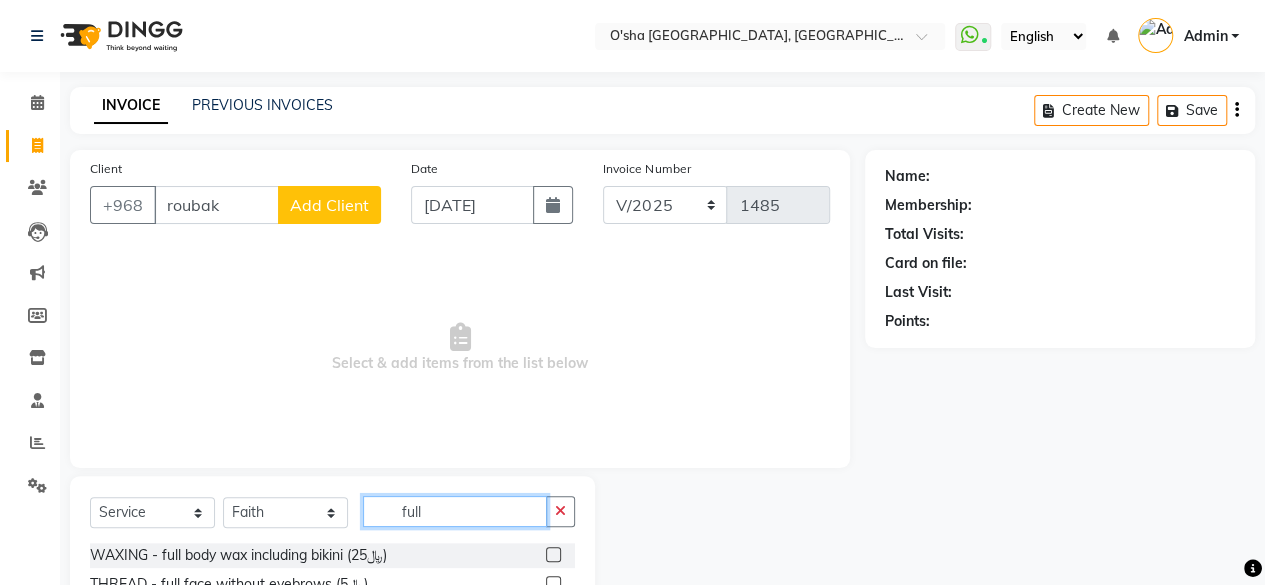scroll, scrollTop: 100, scrollLeft: 0, axis: vertical 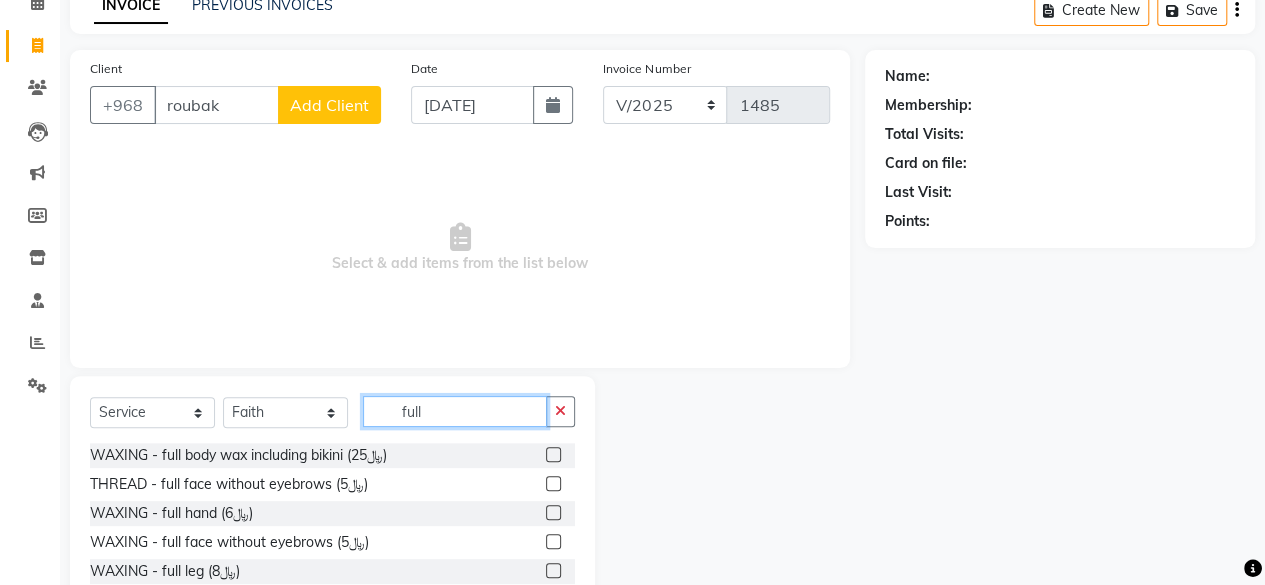 type on "full" 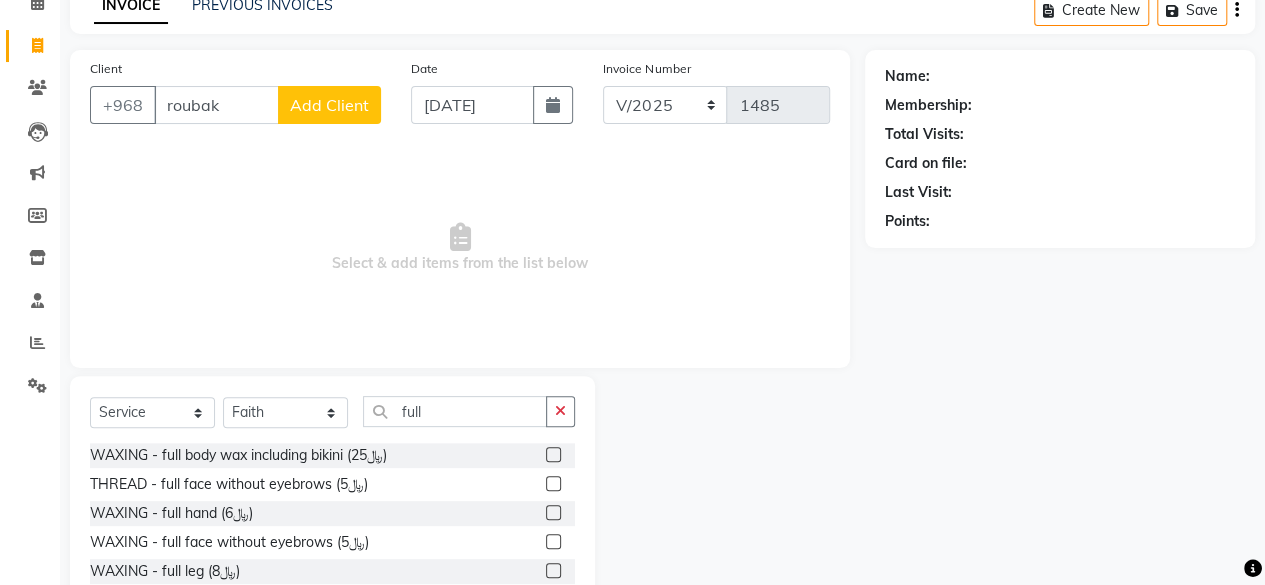 click 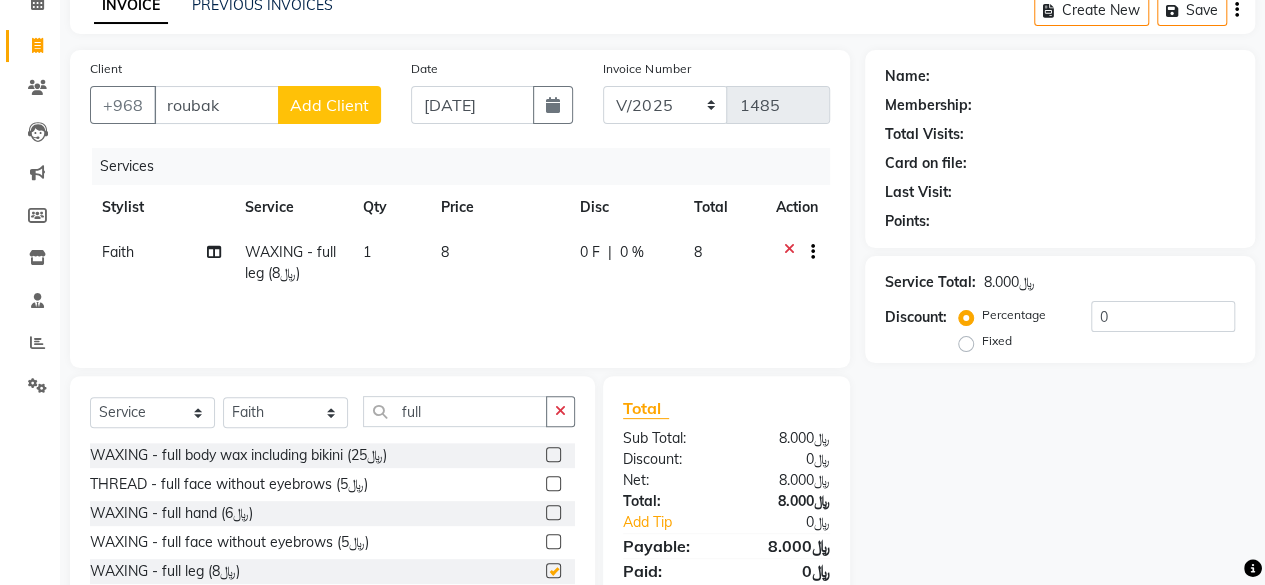 checkbox on "false" 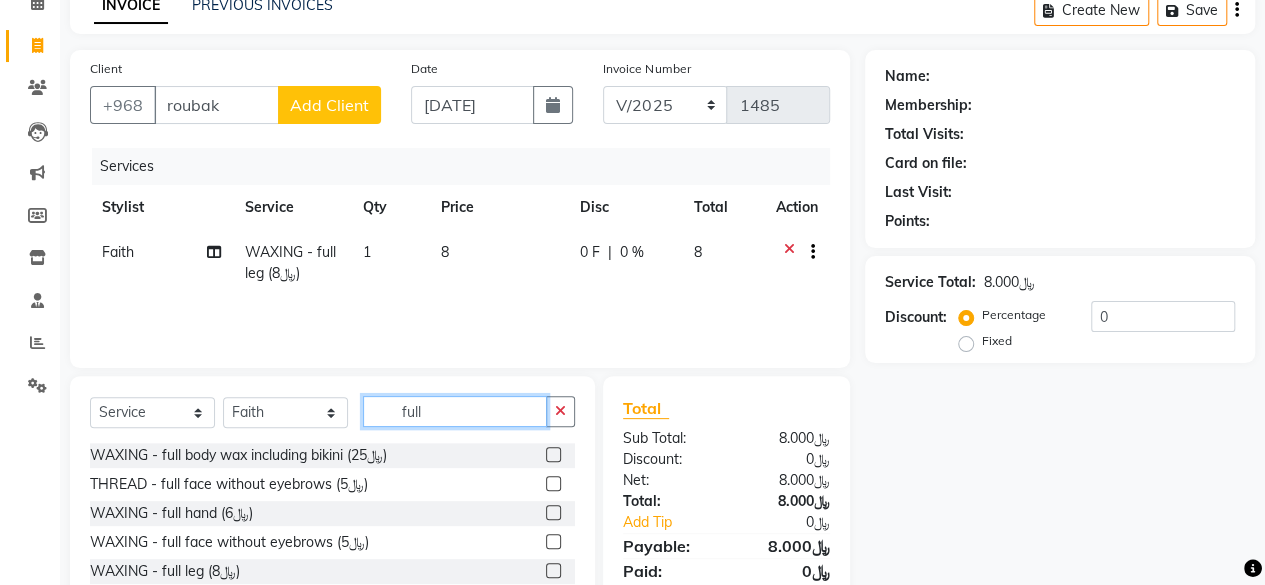 click on "full" 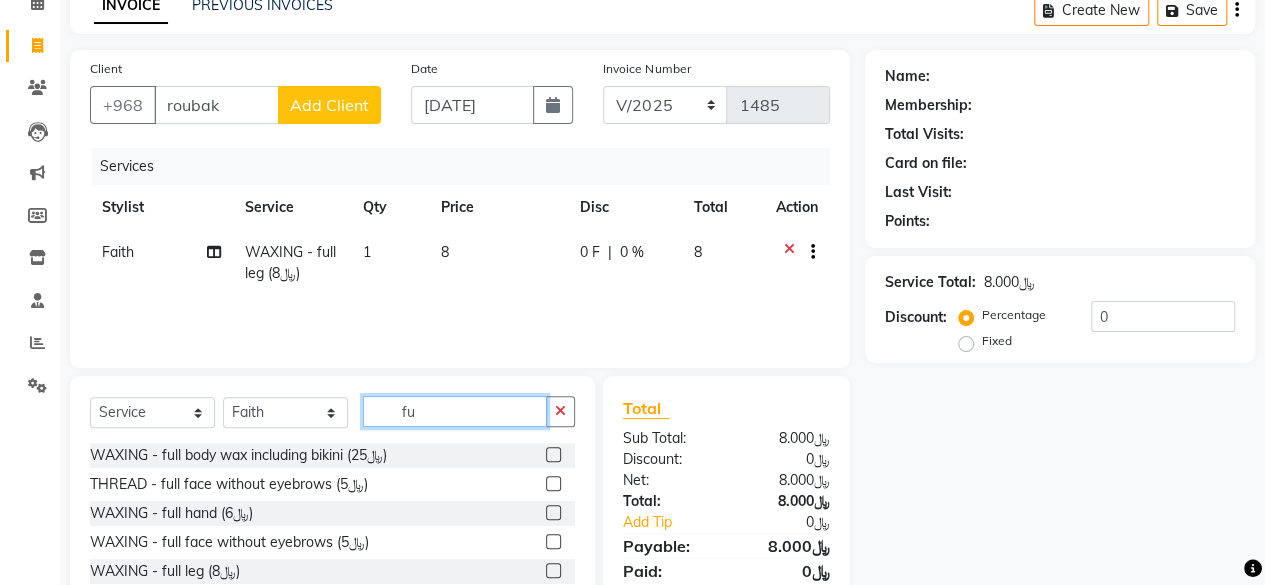 type on "f" 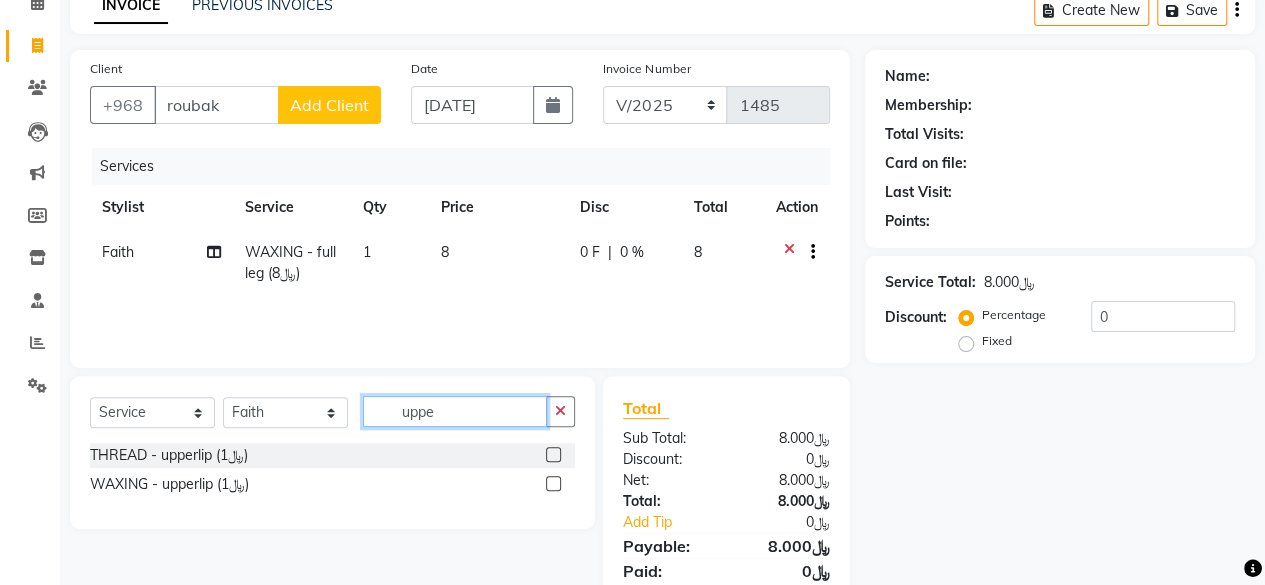 type on "uppe" 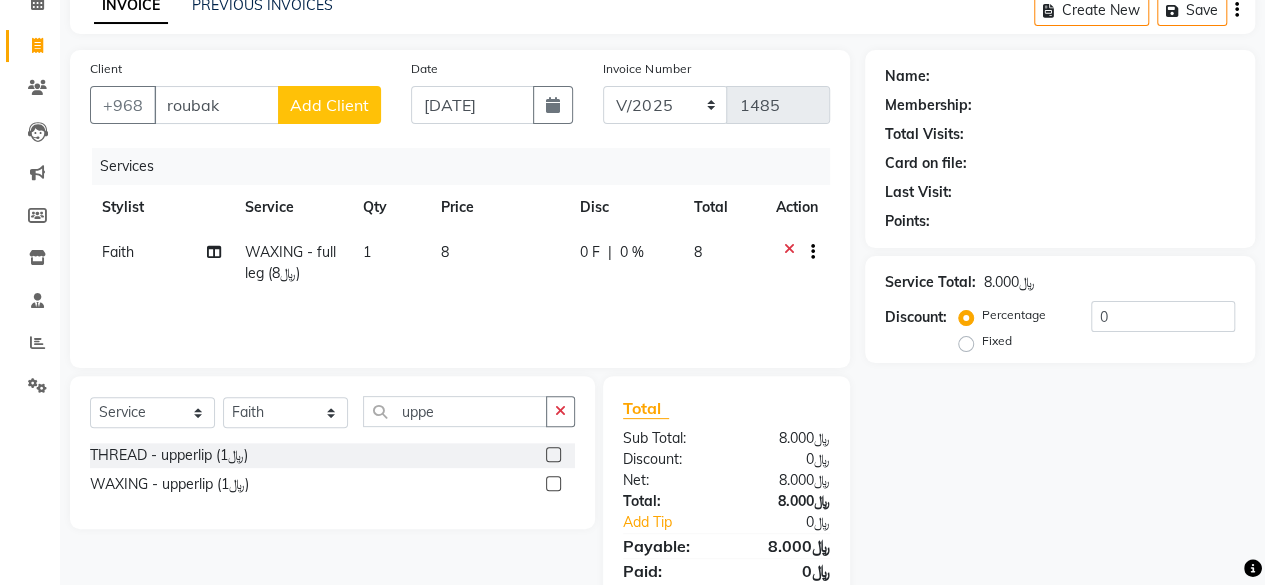 click 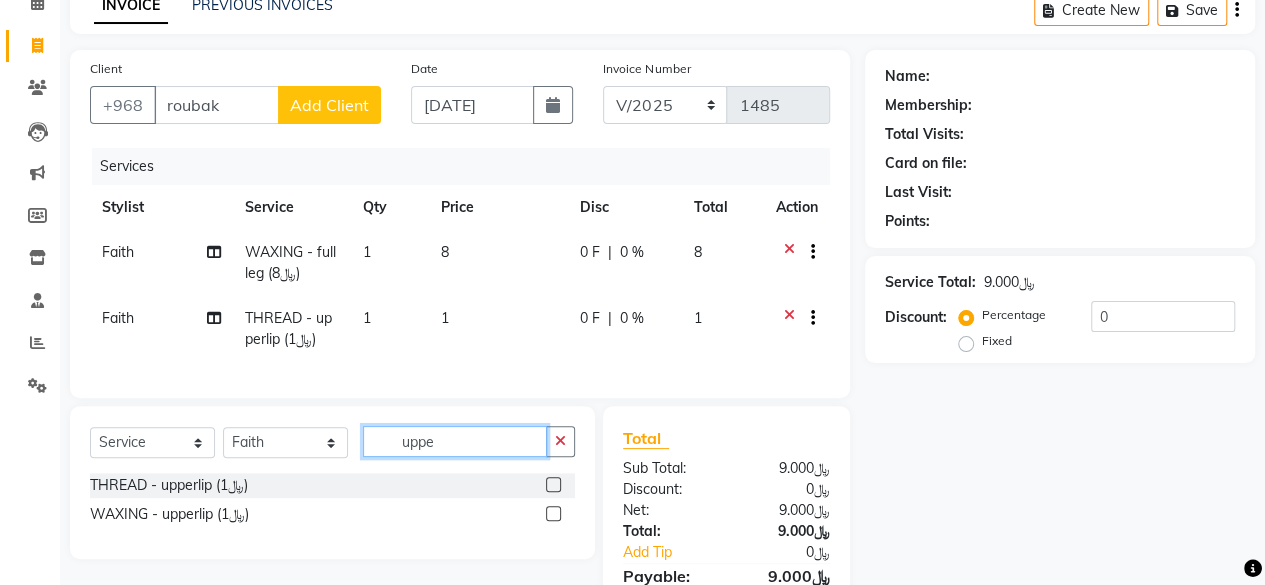 checkbox on "false" 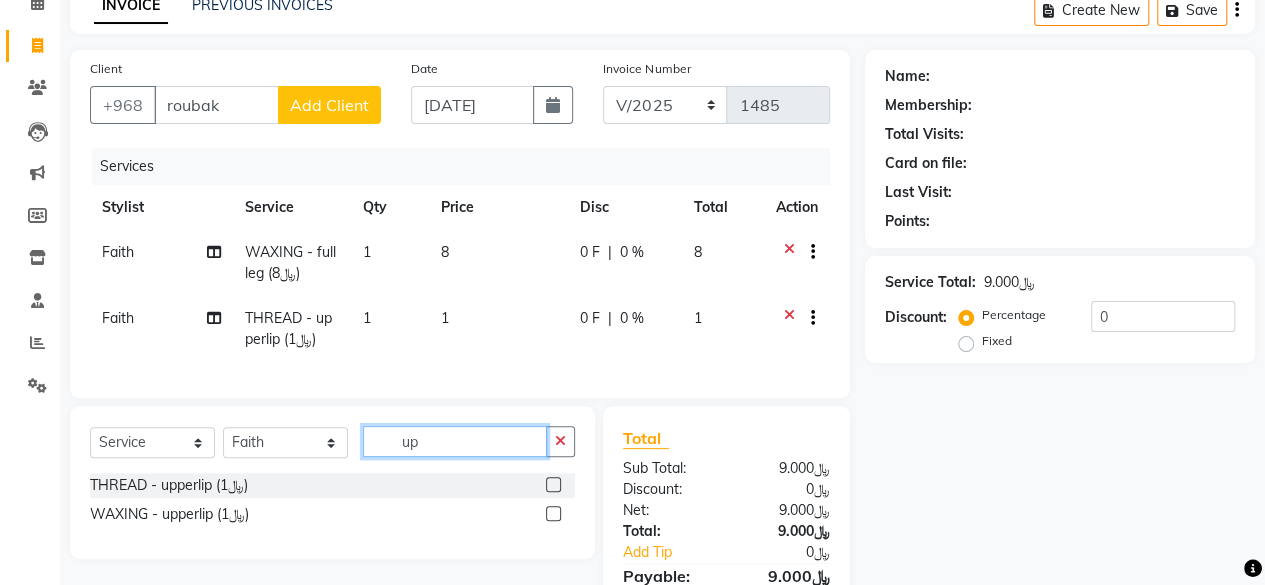 type on "u" 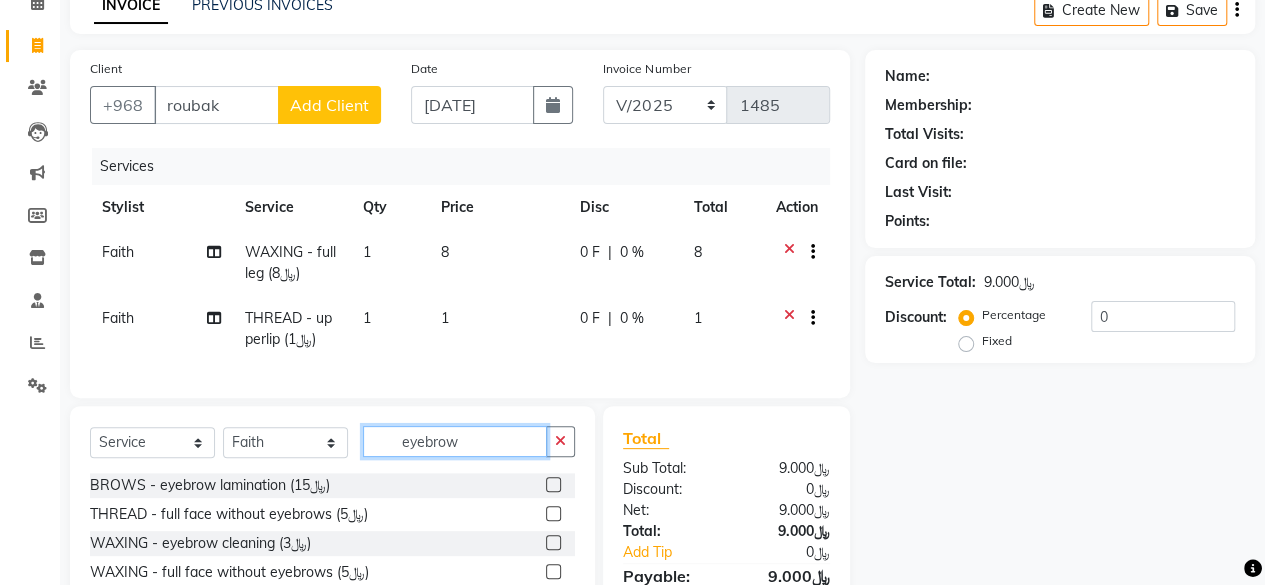 type on "eyebrow" 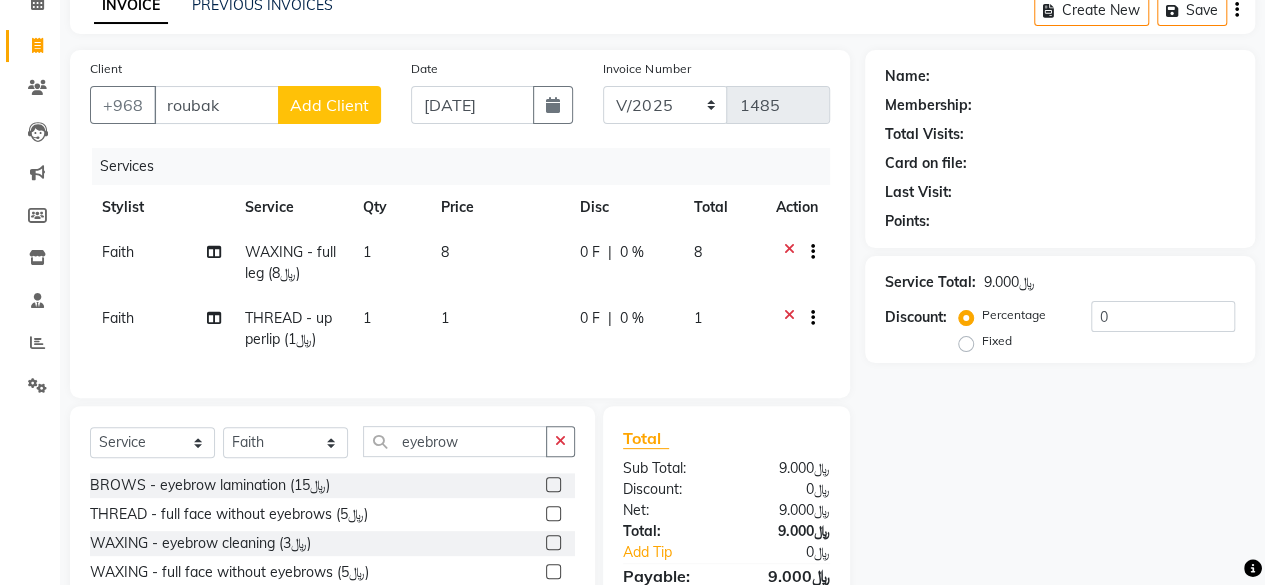 click 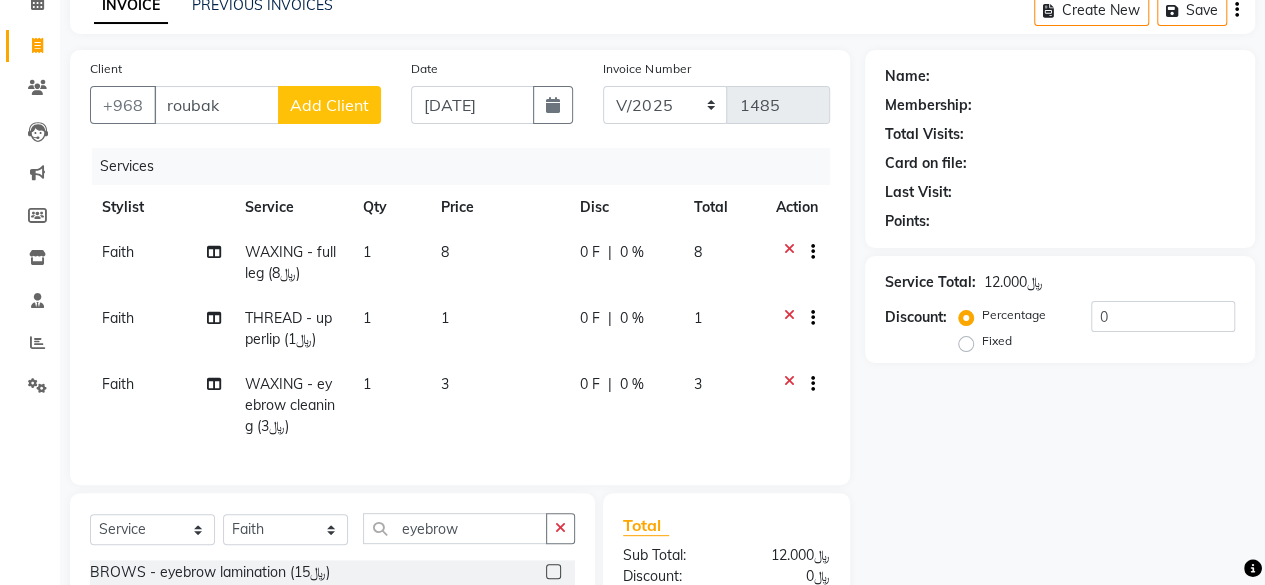 checkbox on "false" 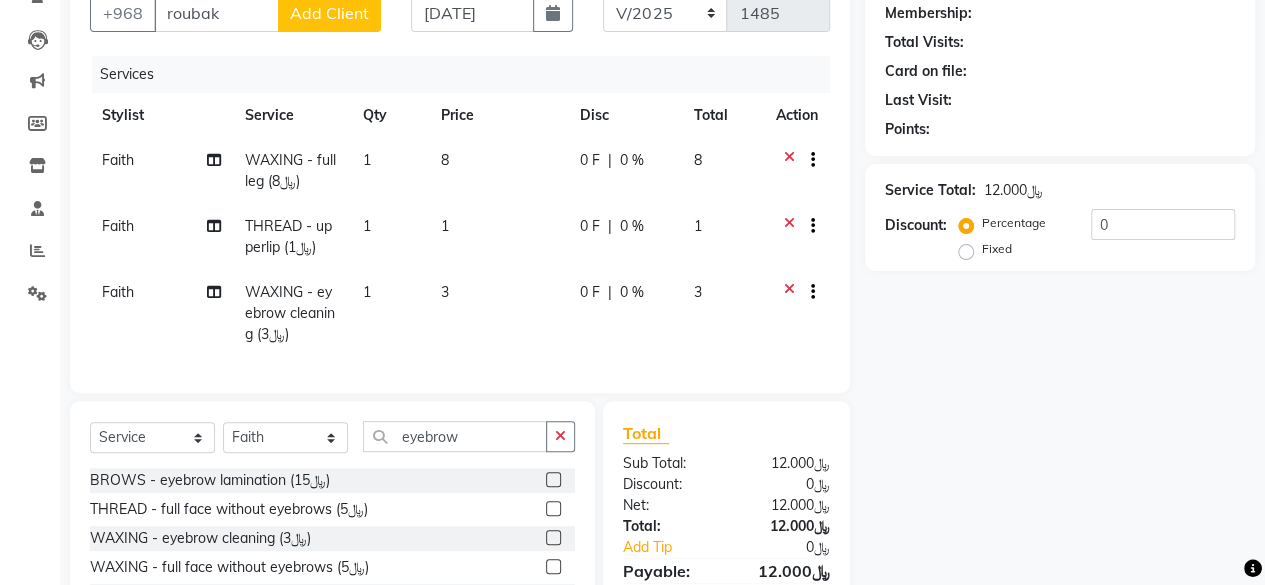 scroll, scrollTop: 347, scrollLeft: 0, axis: vertical 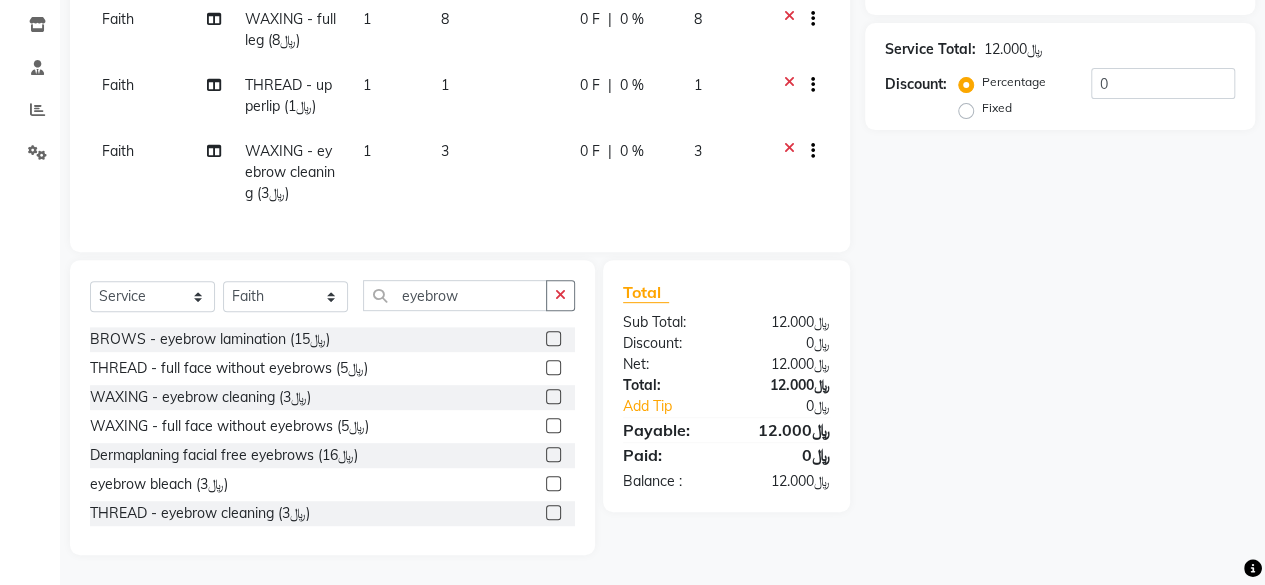 click on "Name: Membership: Total Visits: Card on file: Last Visit:  Points:  Service Total:  ﷼12.000  Discount:  Percentage   Fixed  0" 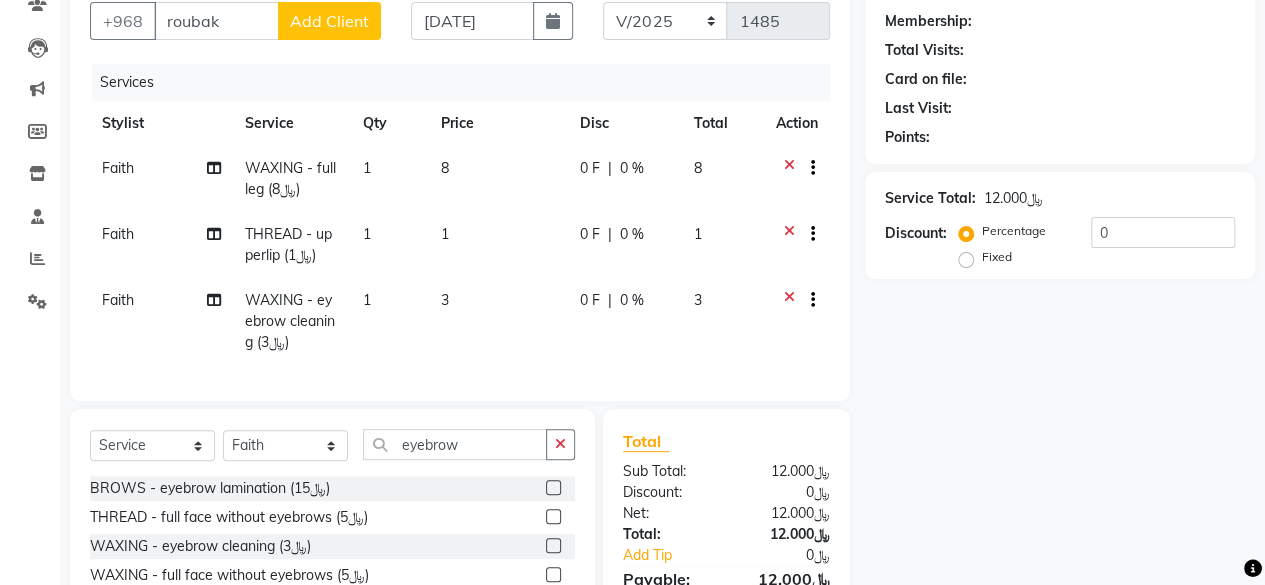 scroll, scrollTop: 300, scrollLeft: 0, axis: vertical 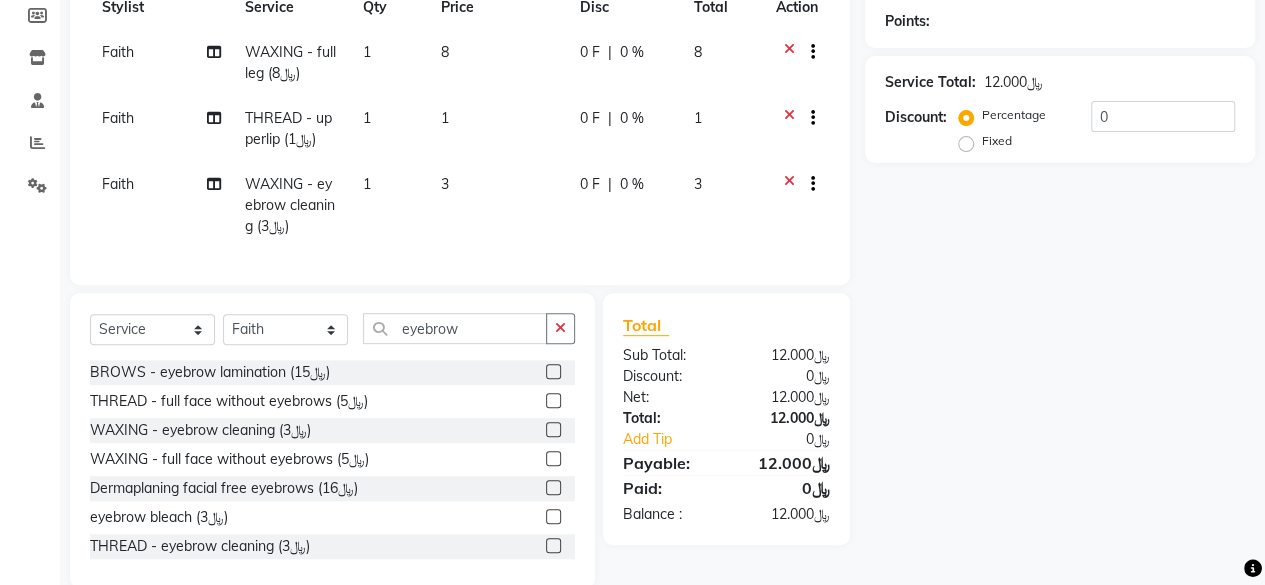 click on "Name: Membership: Total Visits: Card on file: Last Visit:  Points:  Service Total:  ﷼12.000  Discount:  Percentage   Fixed  0" 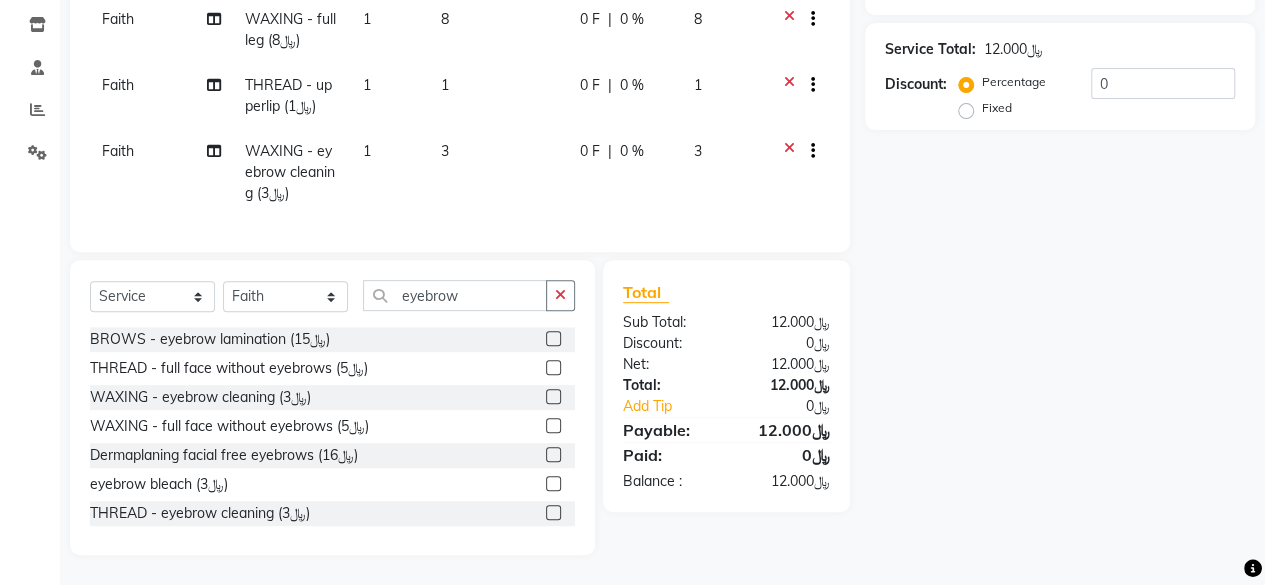 click on "Name: Membership: Total Visits: Card on file: Last Visit:  Points:  Service Total:  ﷼12.000  Discount:  Percentage   Fixed  0" 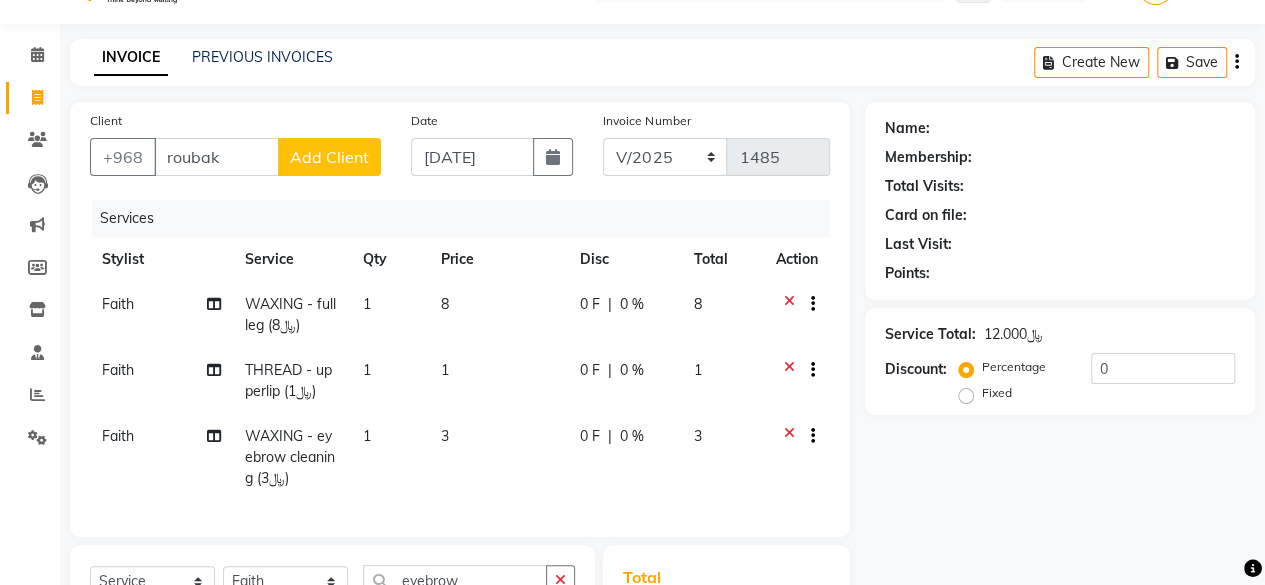 scroll, scrollTop: 47, scrollLeft: 0, axis: vertical 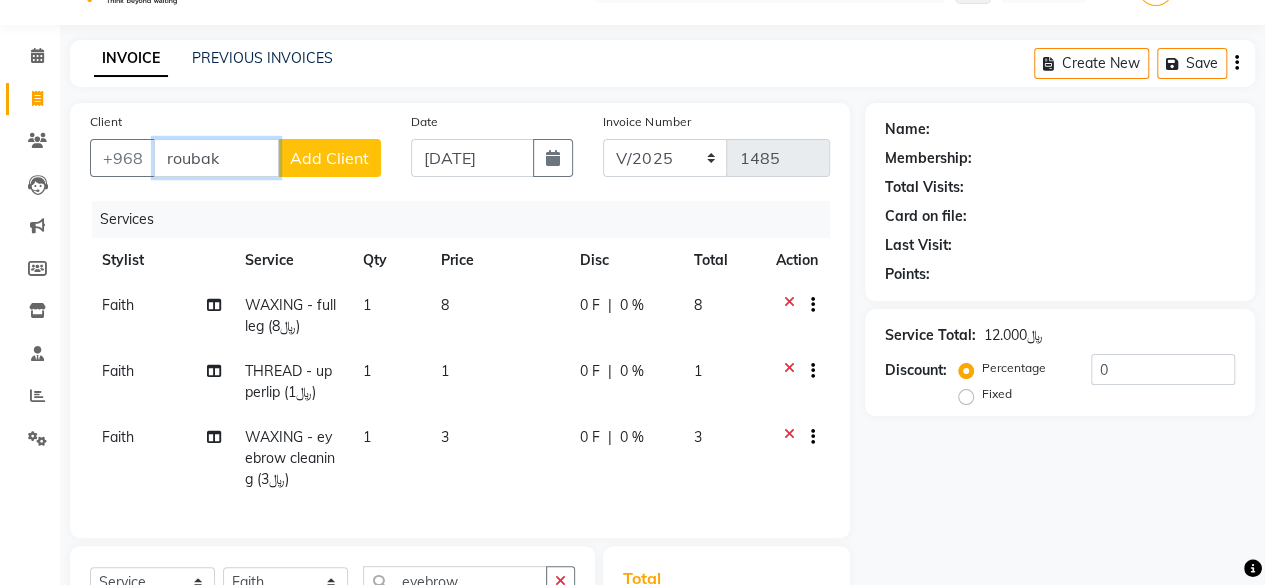 click on "roubak" at bounding box center [216, 158] 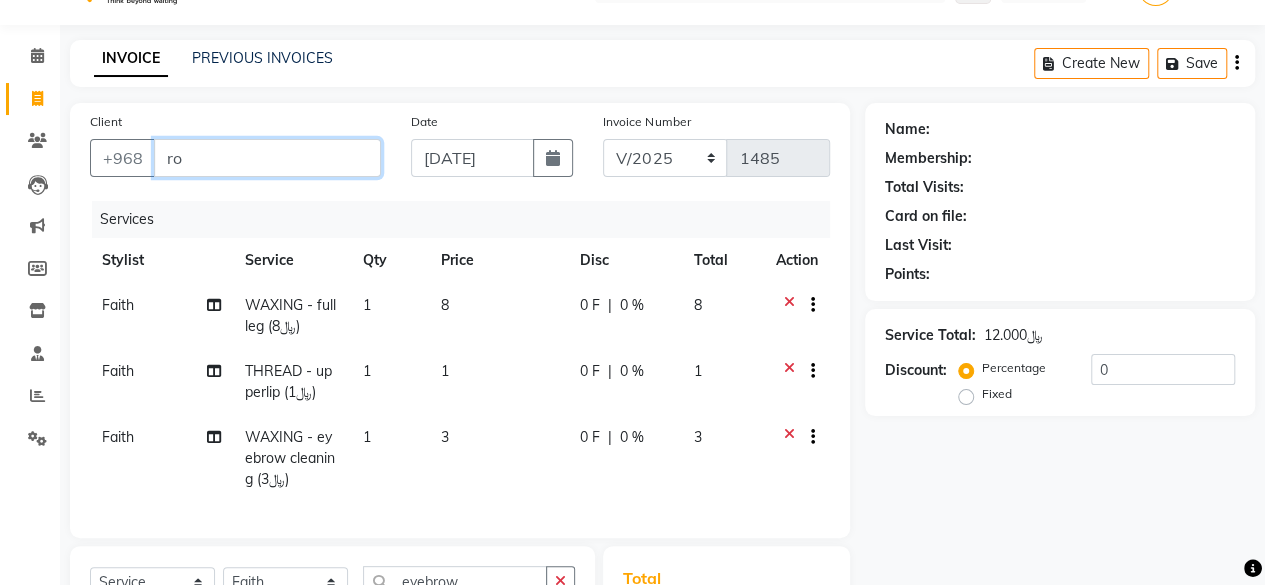 type on "r" 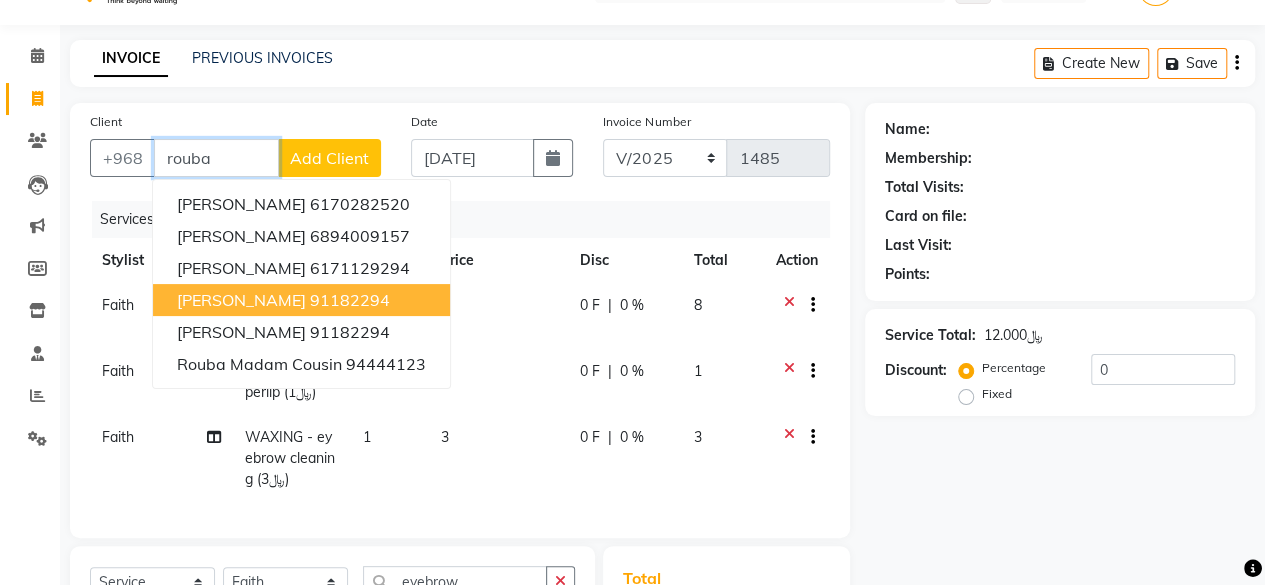 click on "91182294" at bounding box center [350, 300] 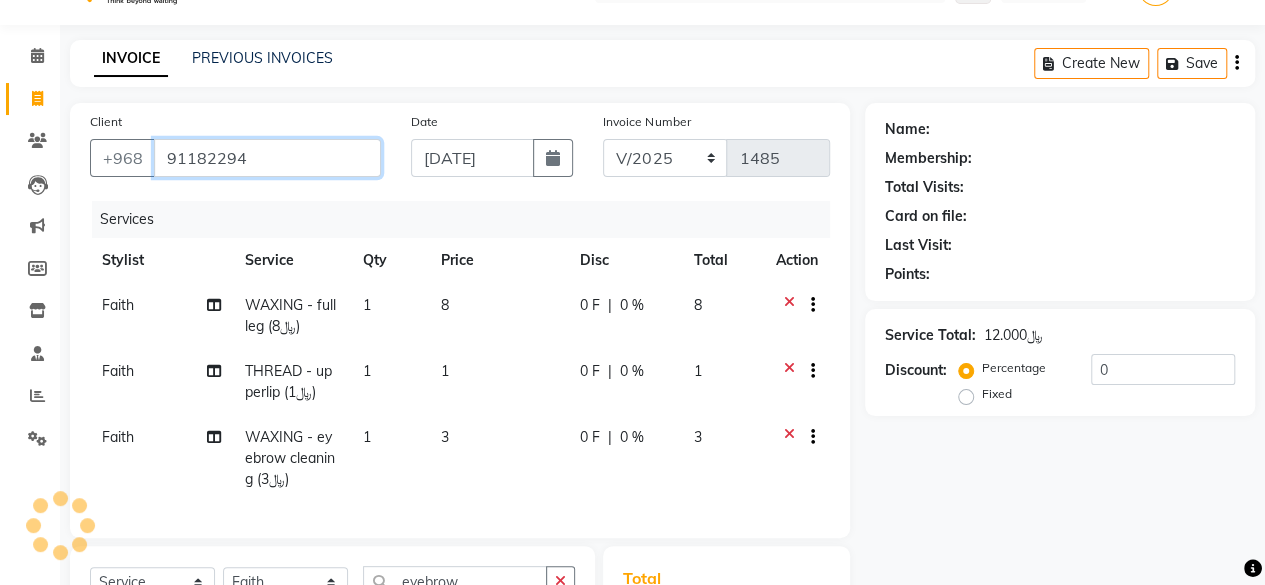 type on "91182294" 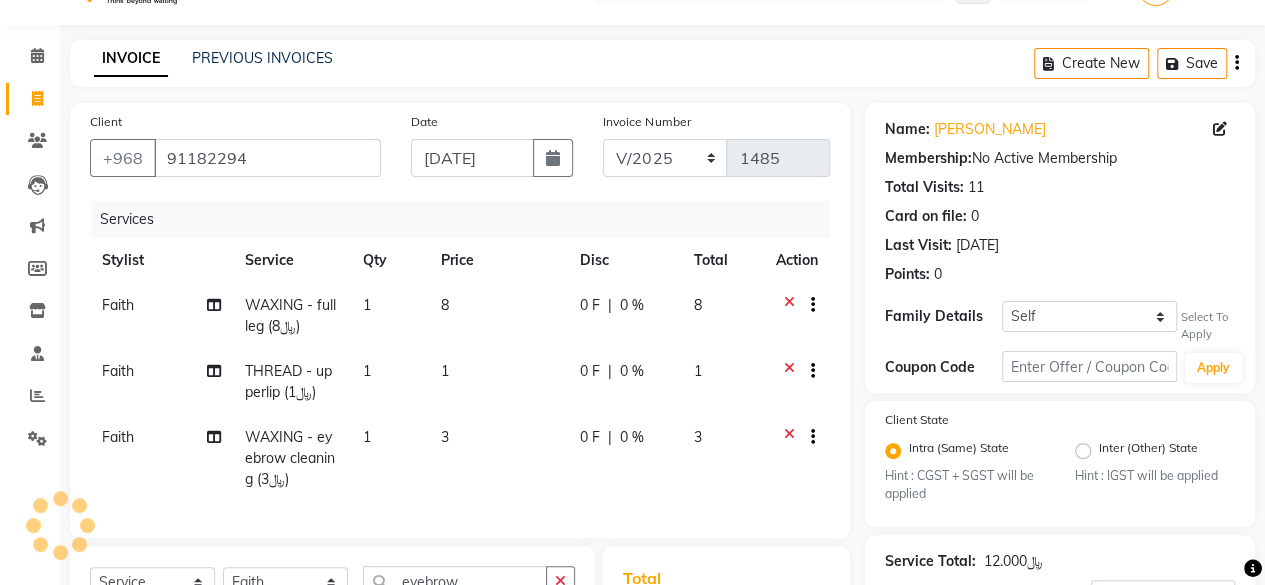 scroll, scrollTop: 347, scrollLeft: 0, axis: vertical 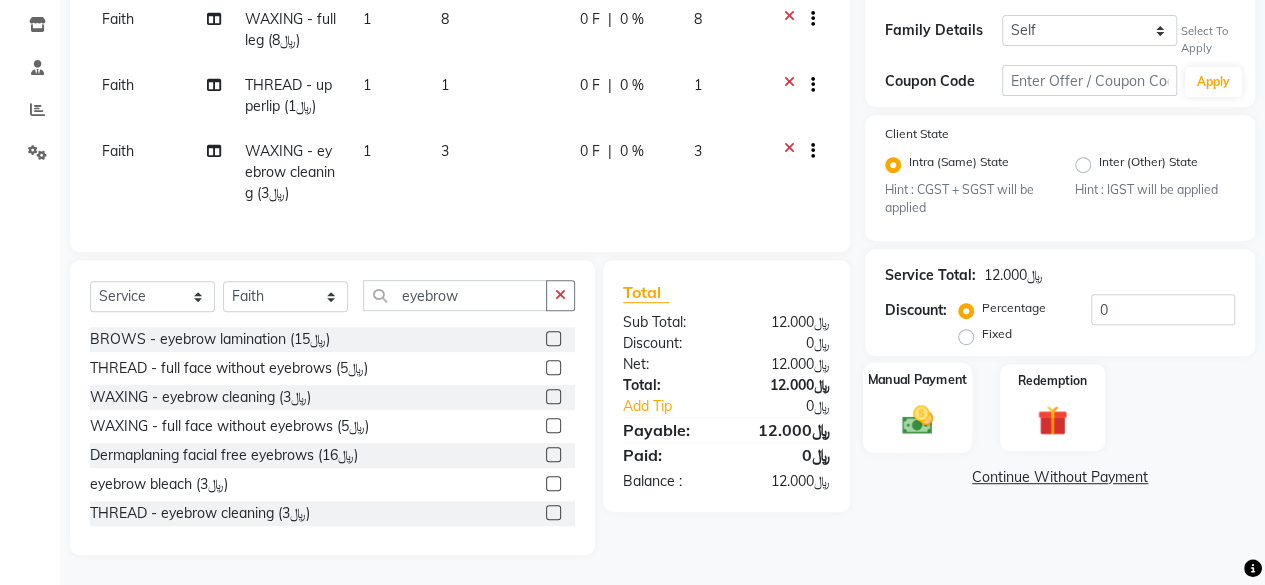 click 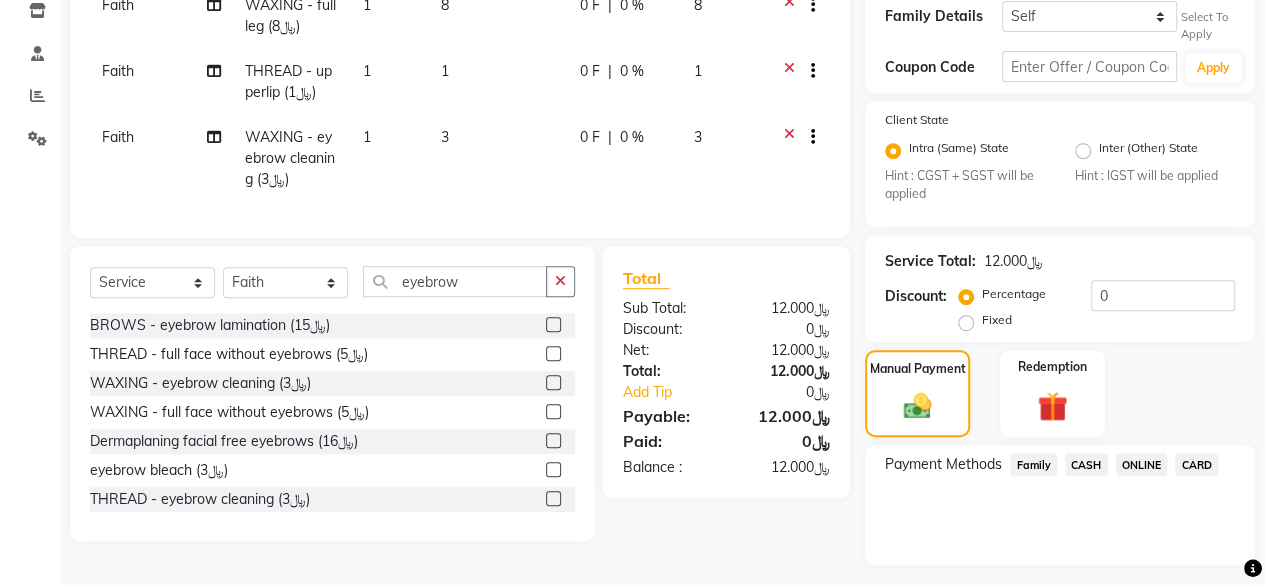 click on "CARD" 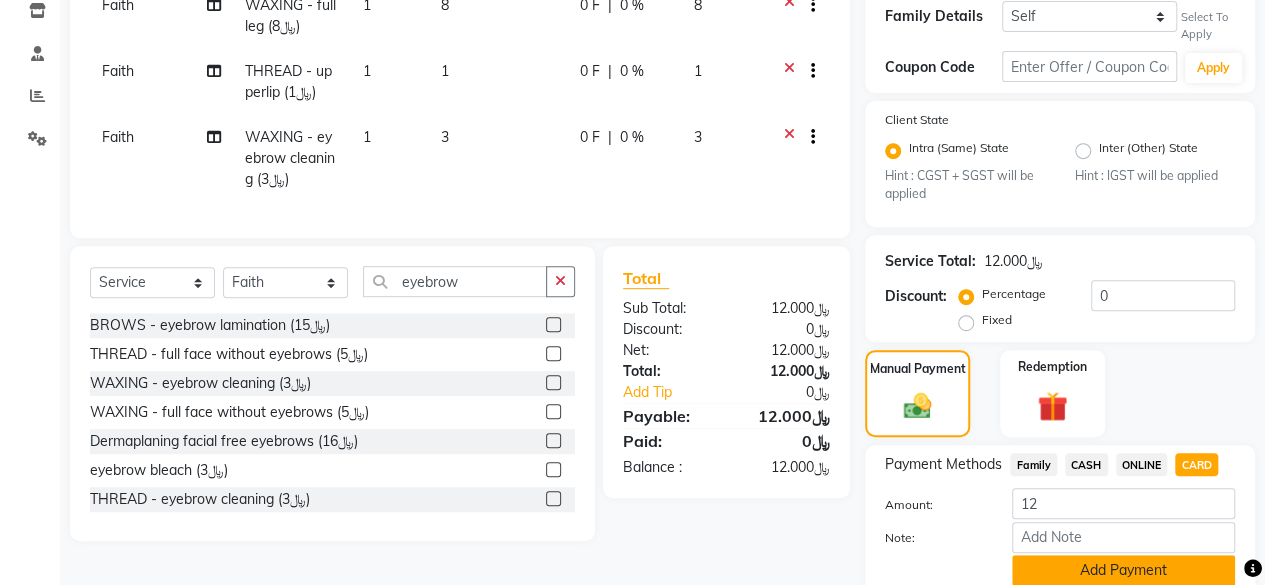 click on "Add Payment" 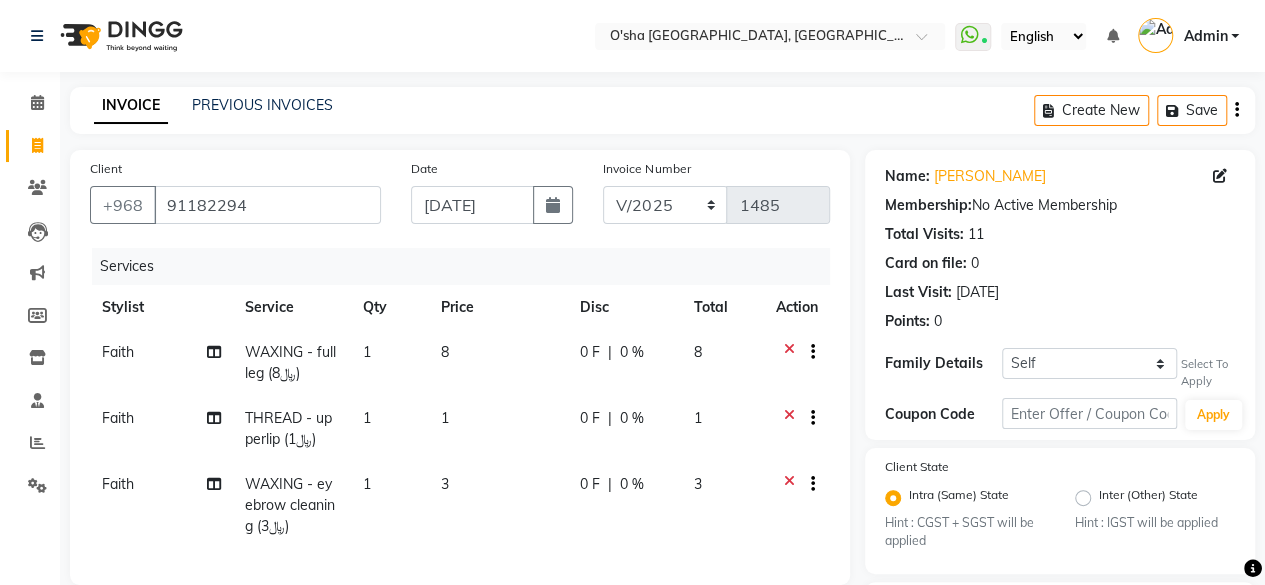 scroll, scrollTop: 300, scrollLeft: 0, axis: vertical 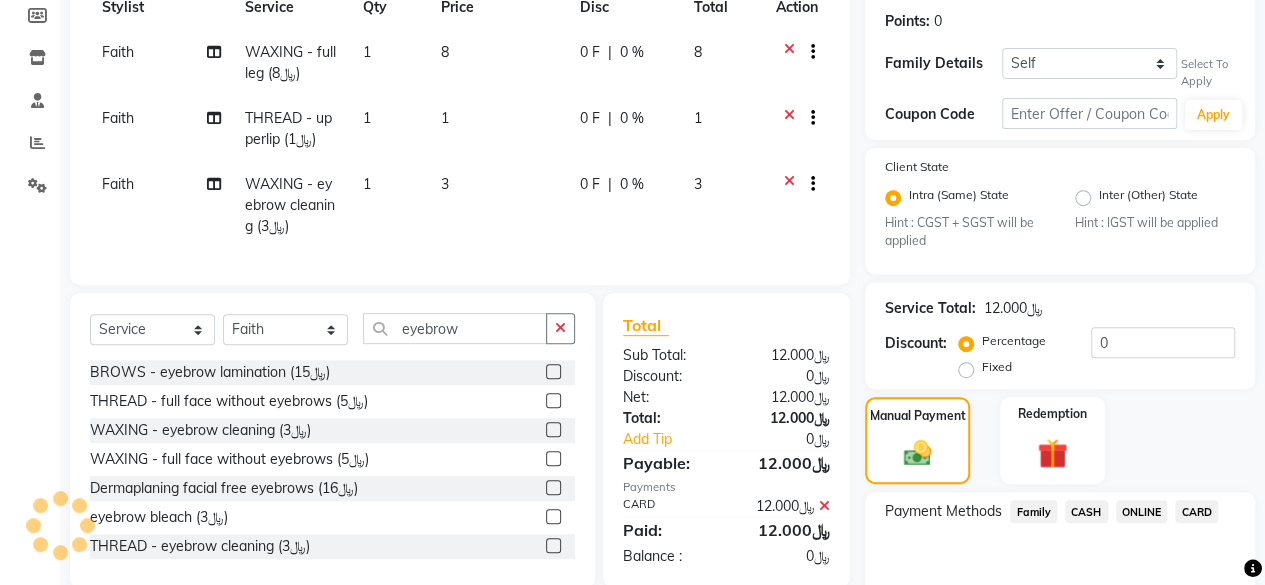 click on "CARD" 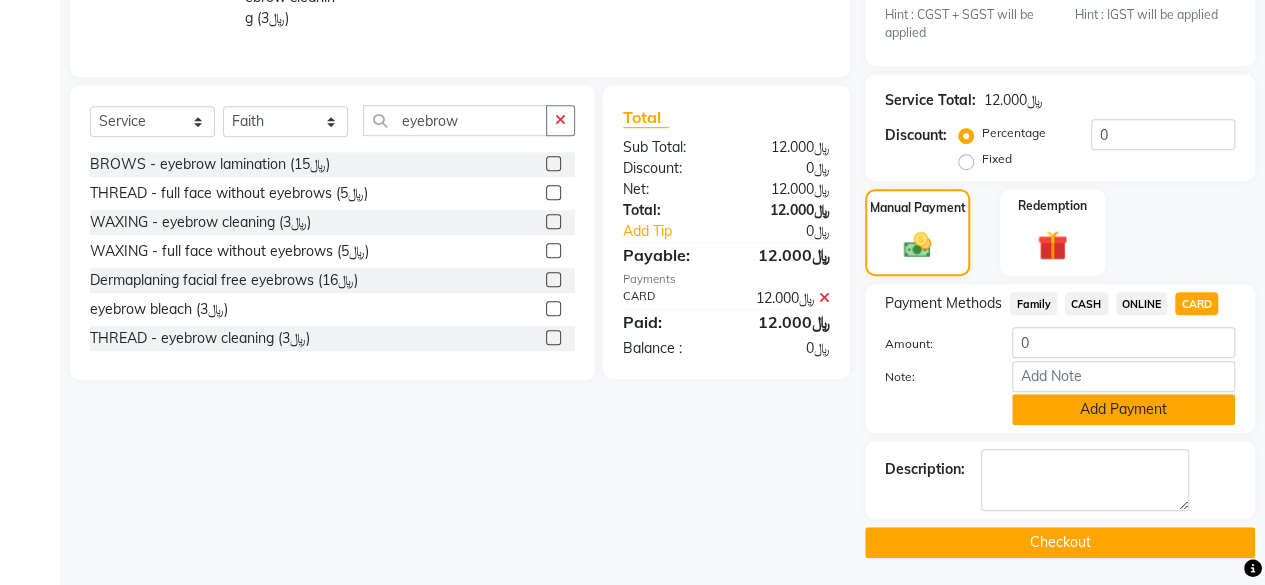 click on "Add Payment" 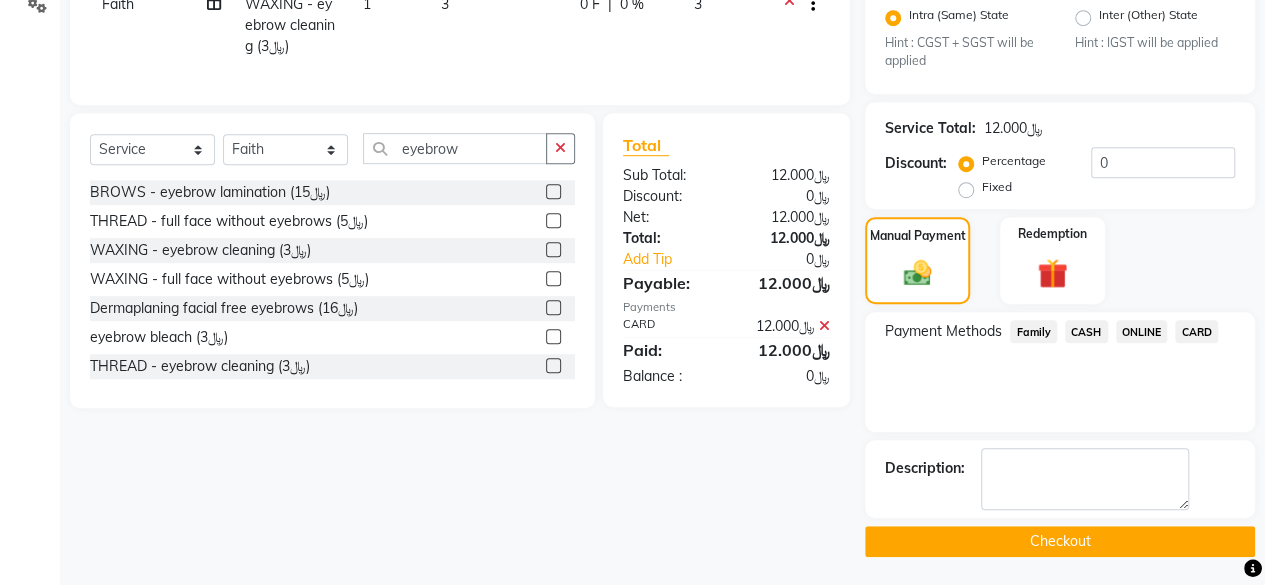 click on "Checkout" 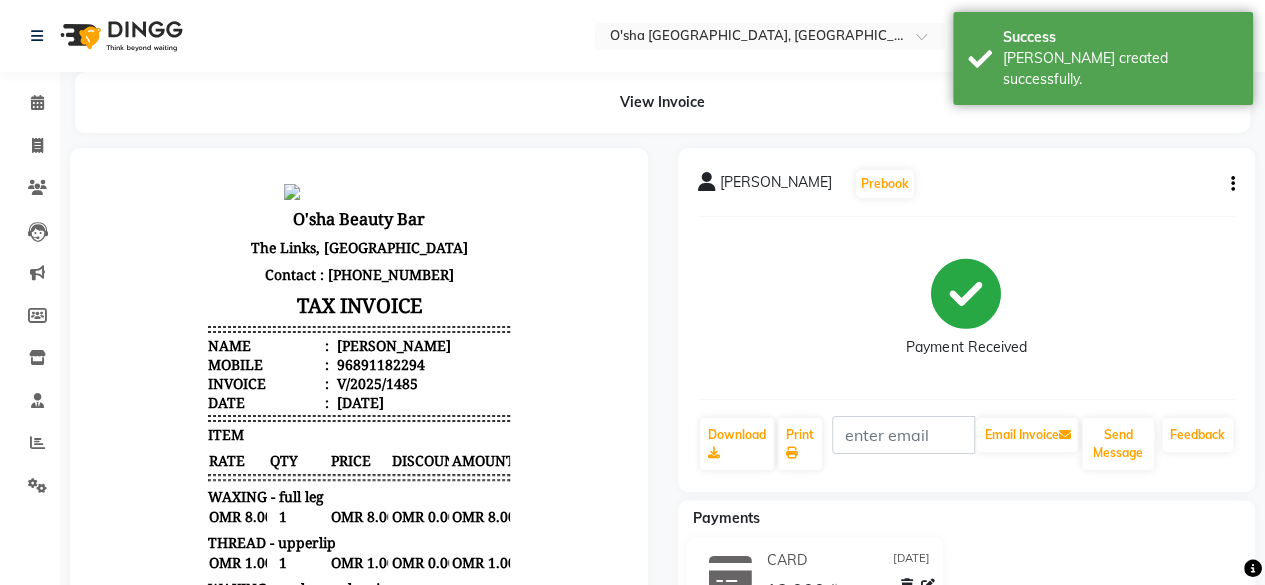scroll, scrollTop: 0, scrollLeft: 0, axis: both 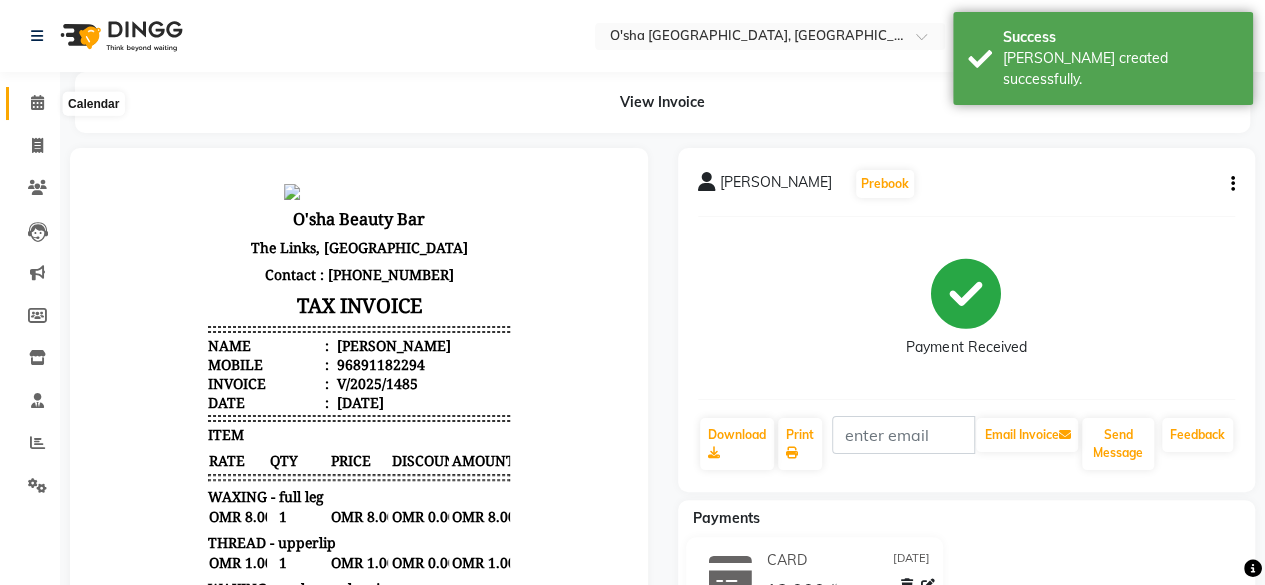 click 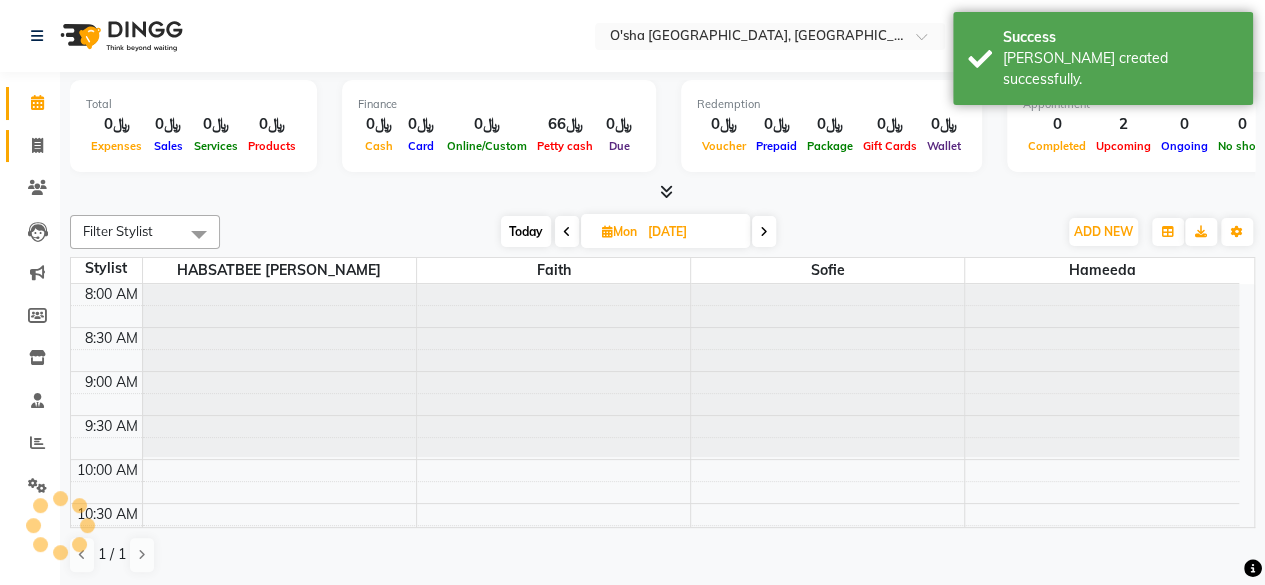 scroll, scrollTop: 0, scrollLeft: 0, axis: both 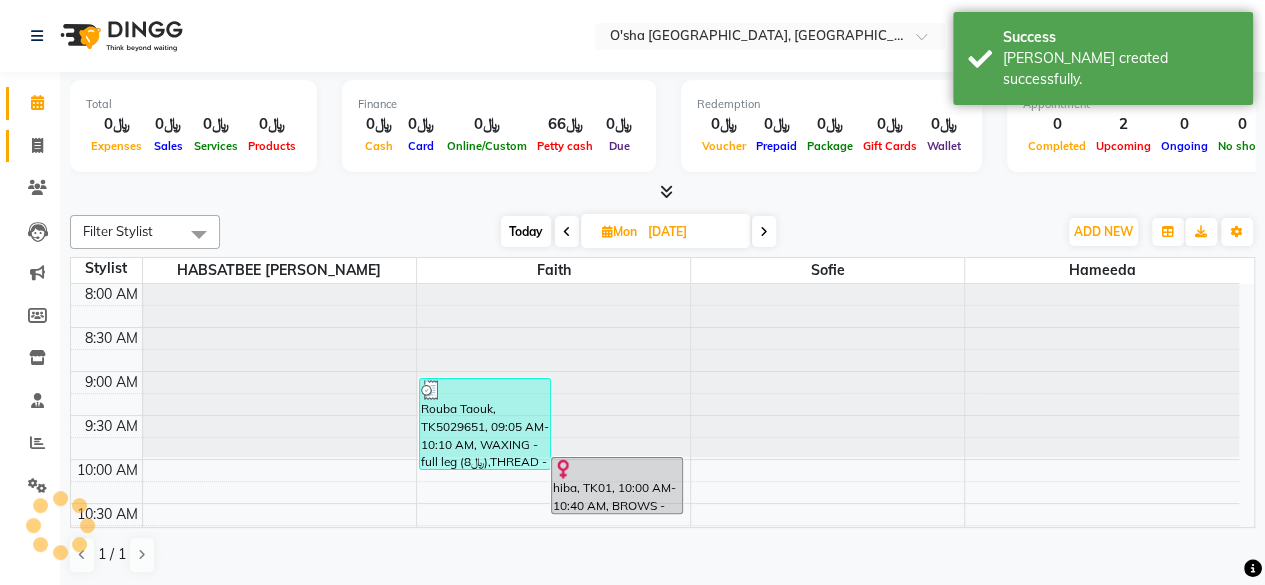 click 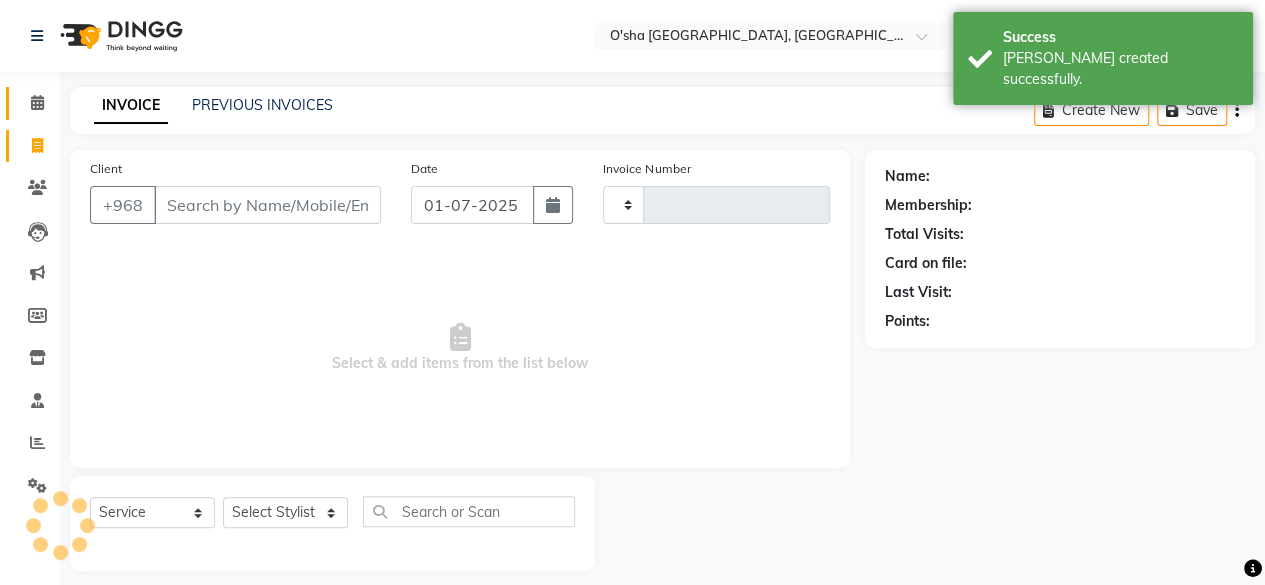 type on "1486" 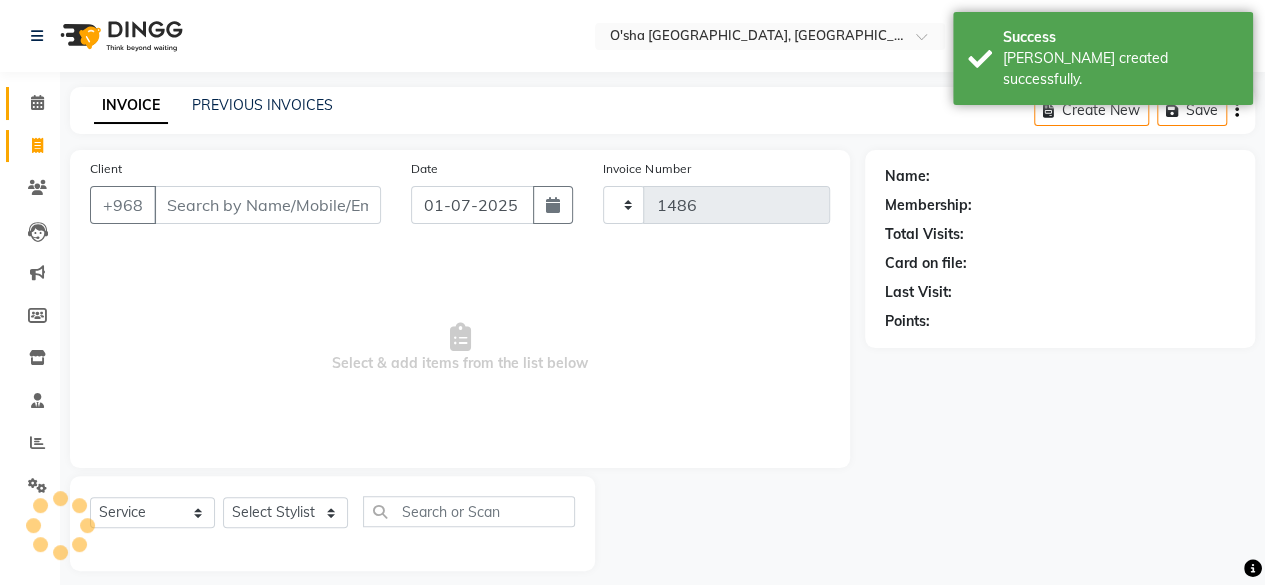 select on "6490" 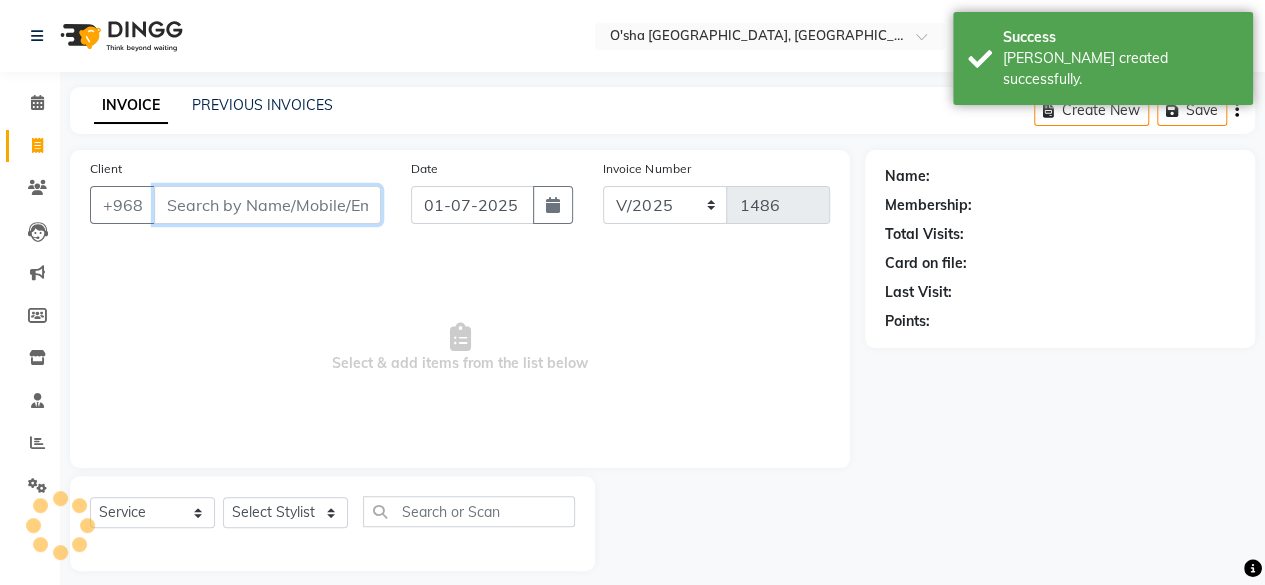 click on "Client" at bounding box center (267, 205) 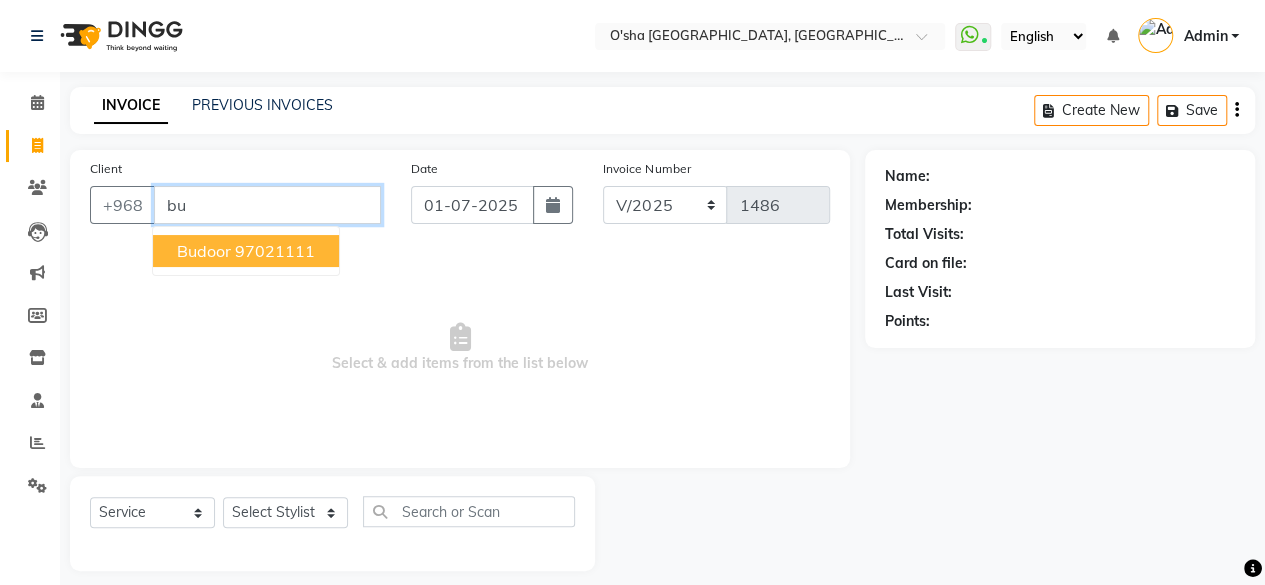 type on "b" 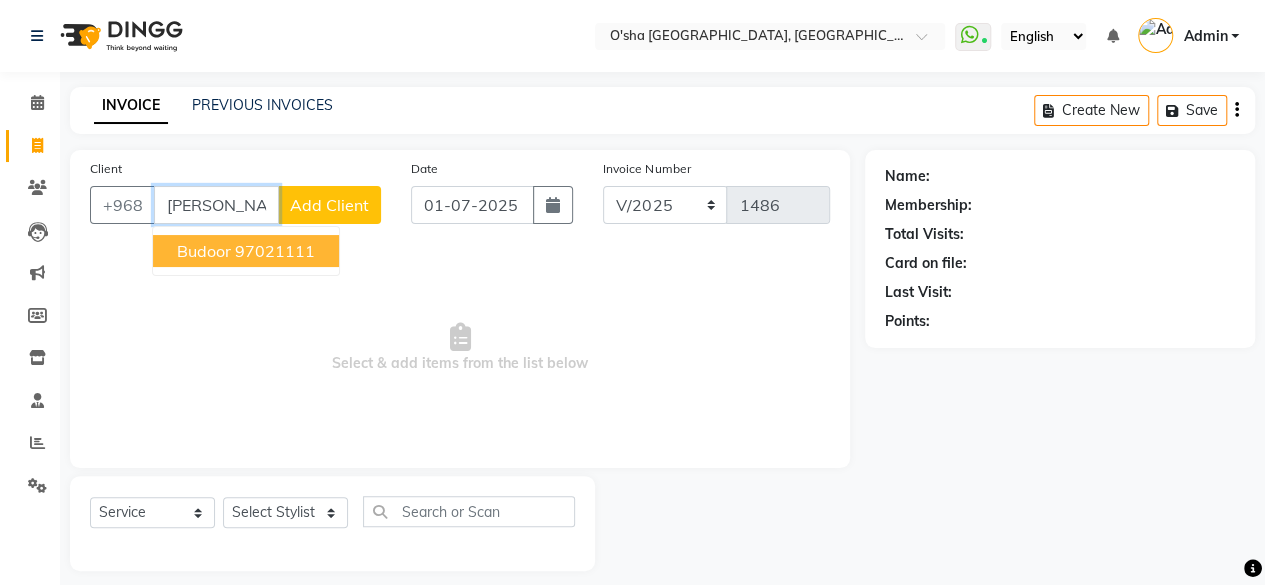type on "[PERSON_NAME]" 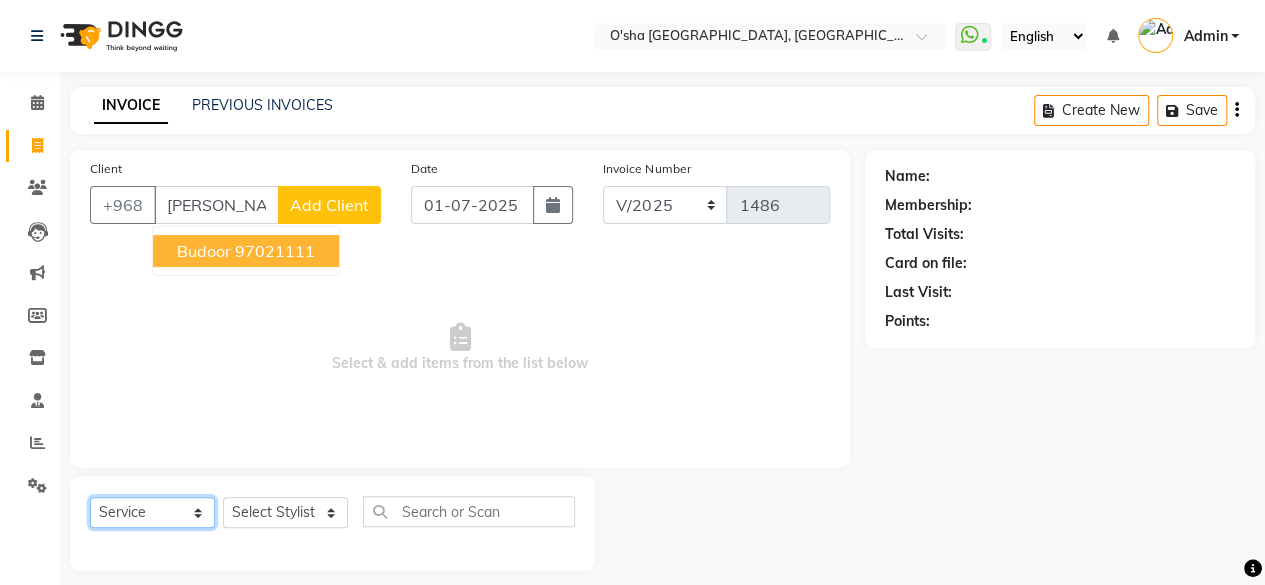 click on "Select  Service  Product  Membership  Package Voucher Prepaid Gift Card" 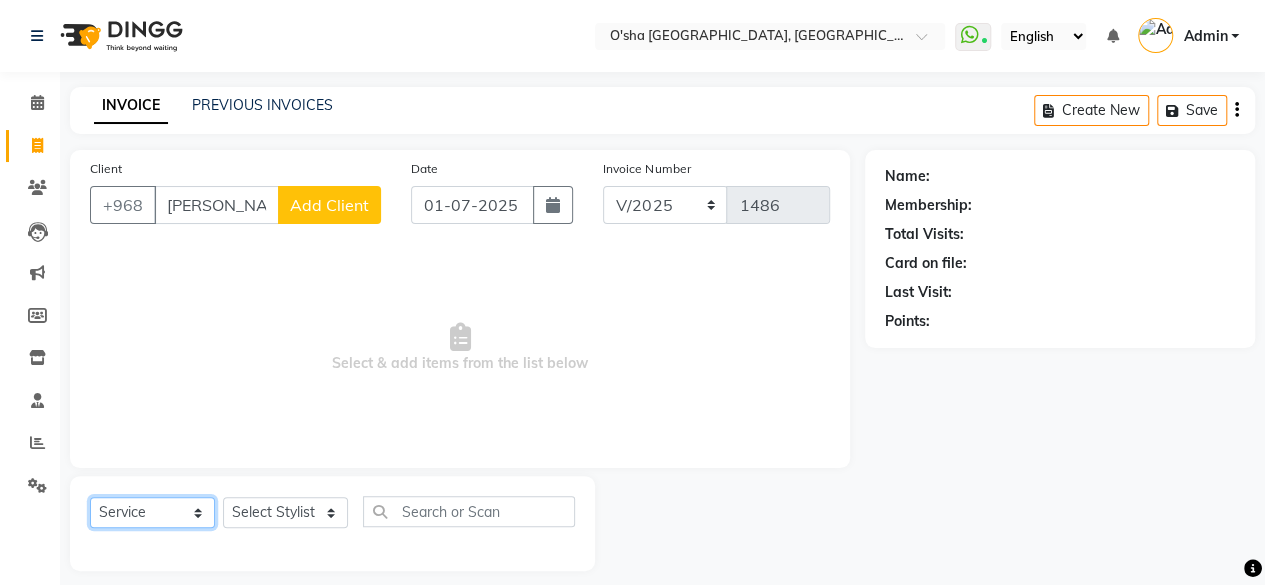 click on "Select  Service  Product  Membership  Package Voucher Prepaid Gift Card" 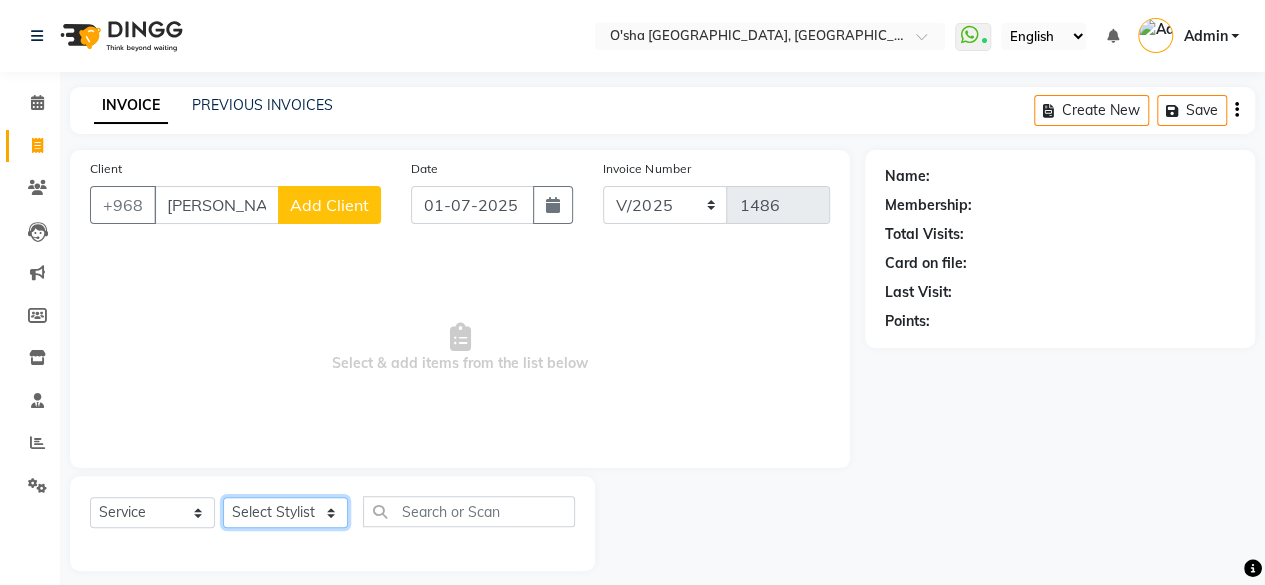 click on "Select Stylist  Faith  HABSATBEE [PERSON_NAME] staffs sofie" 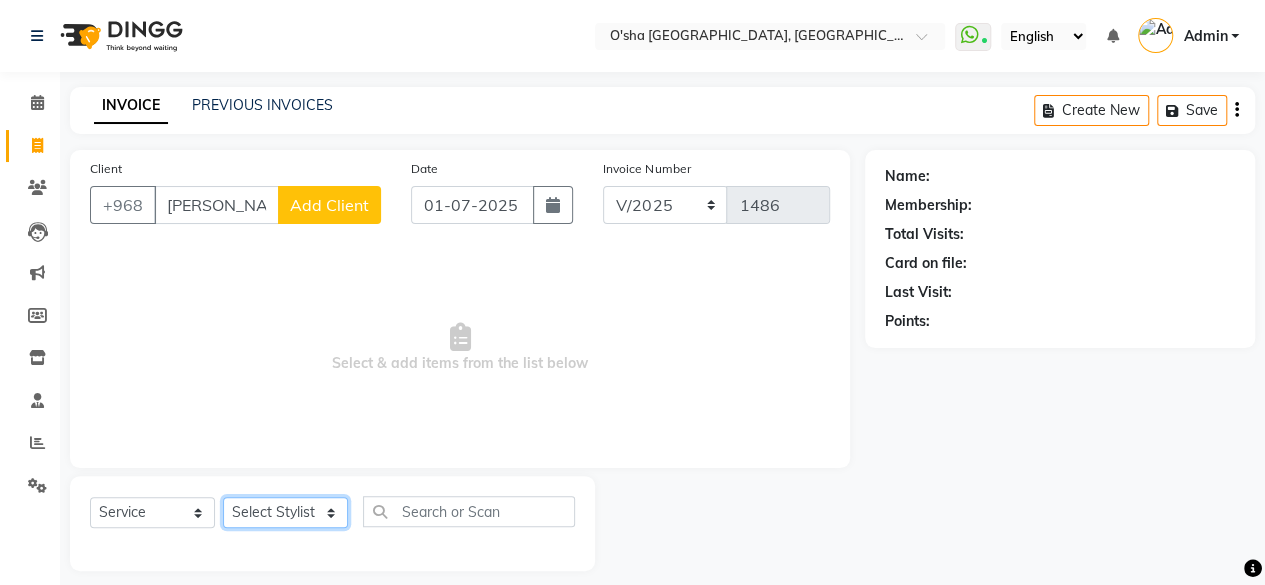select on "49362" 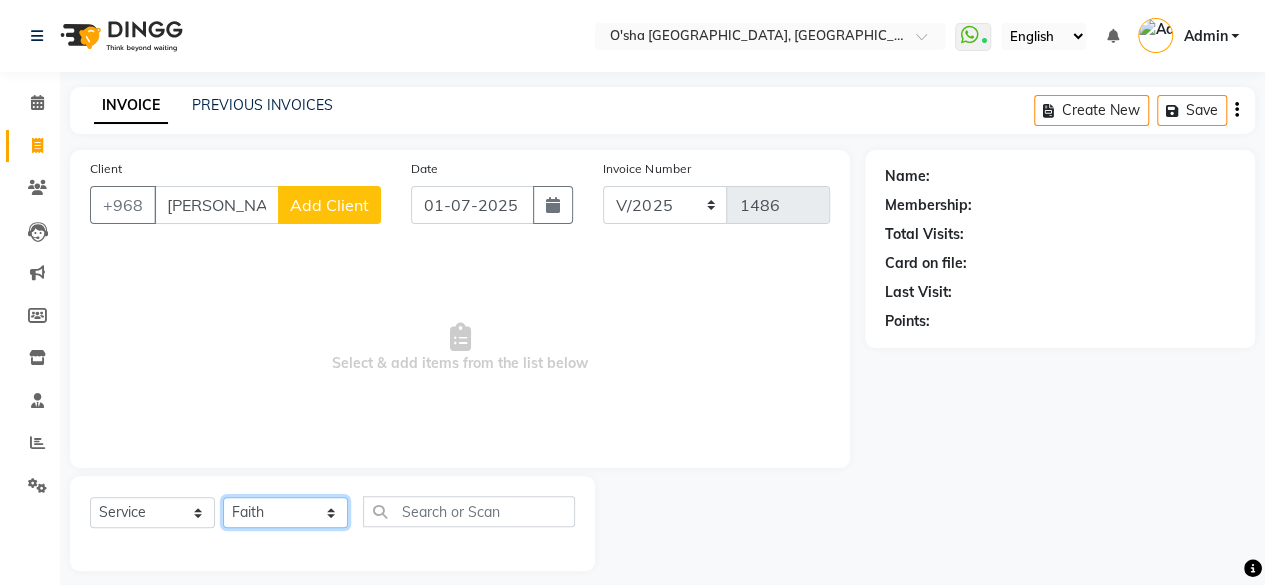 click on "Select Stylist  Faith  HABSATBEE [PERSON_NAME] staffs sofie" 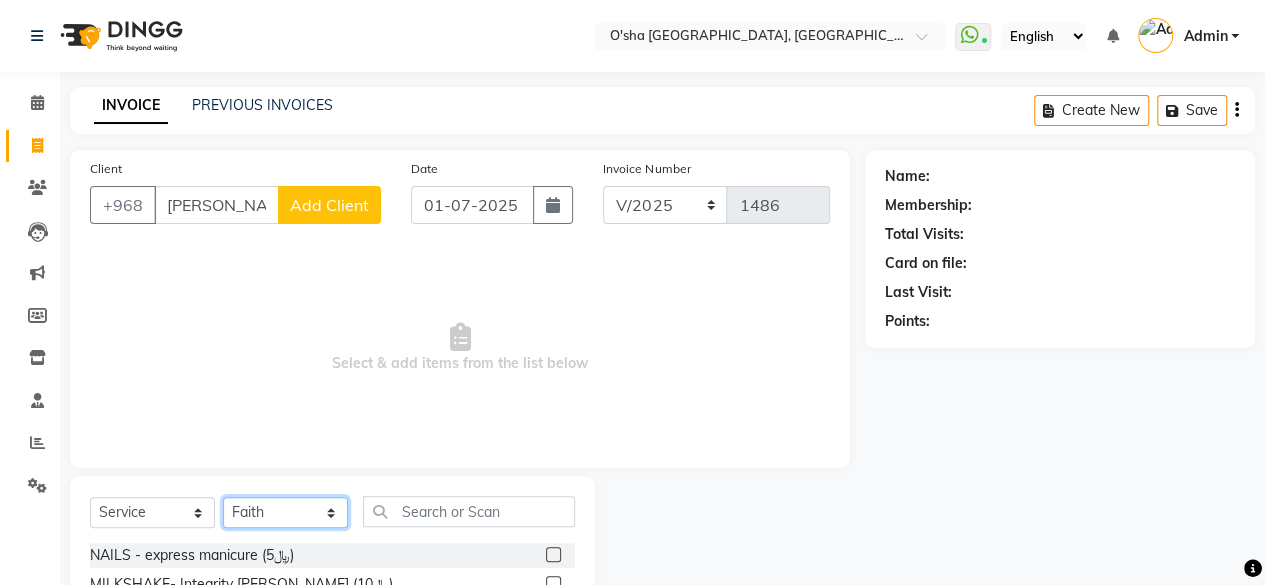 scroll, scrollTop: 100, scrollLeft: 0, axis: vertical 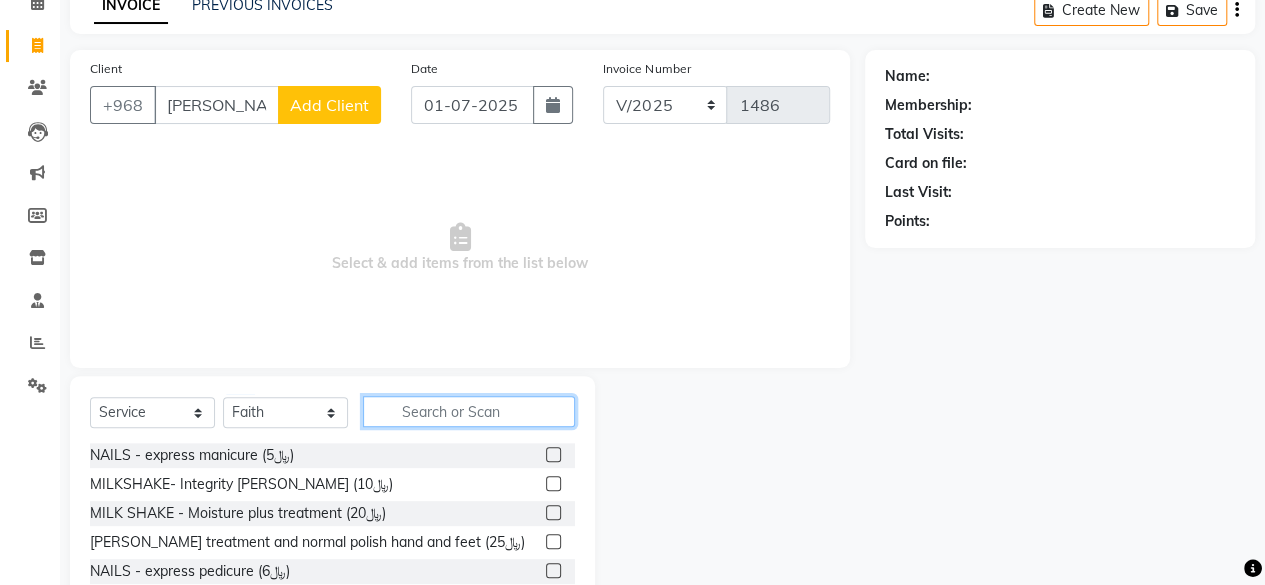 click 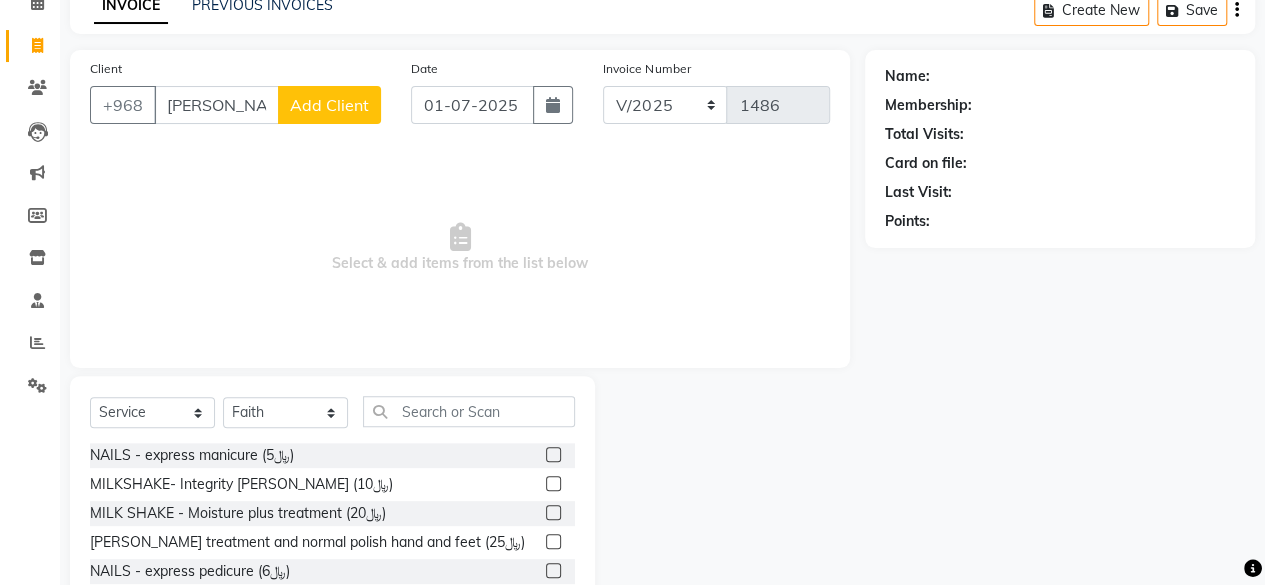 click 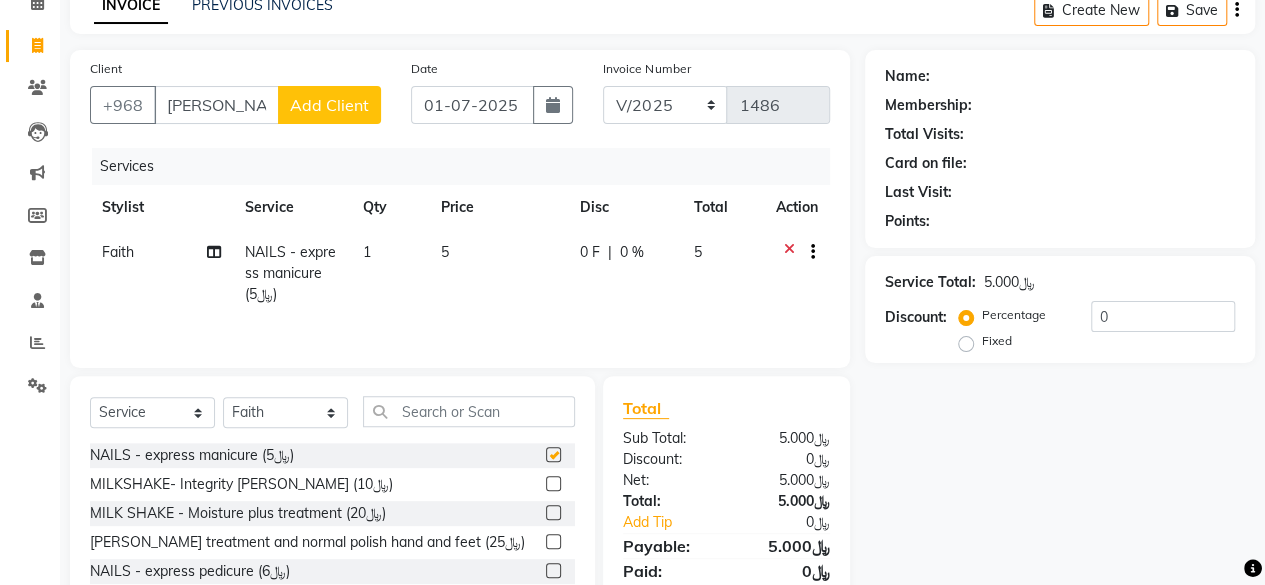 checkbox on "false" 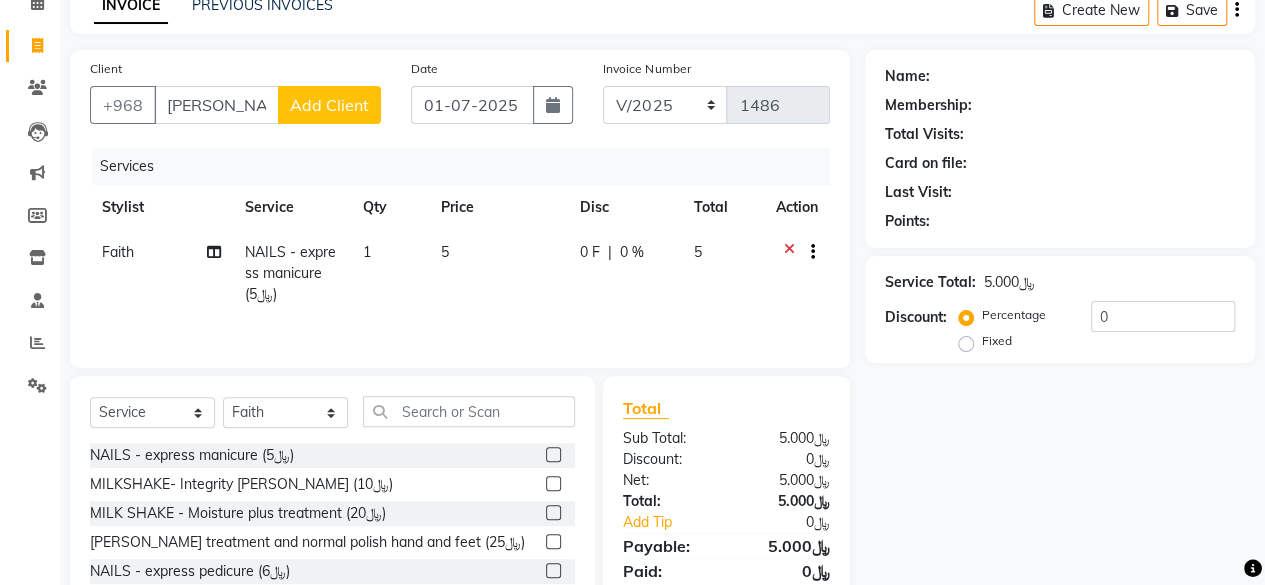 click 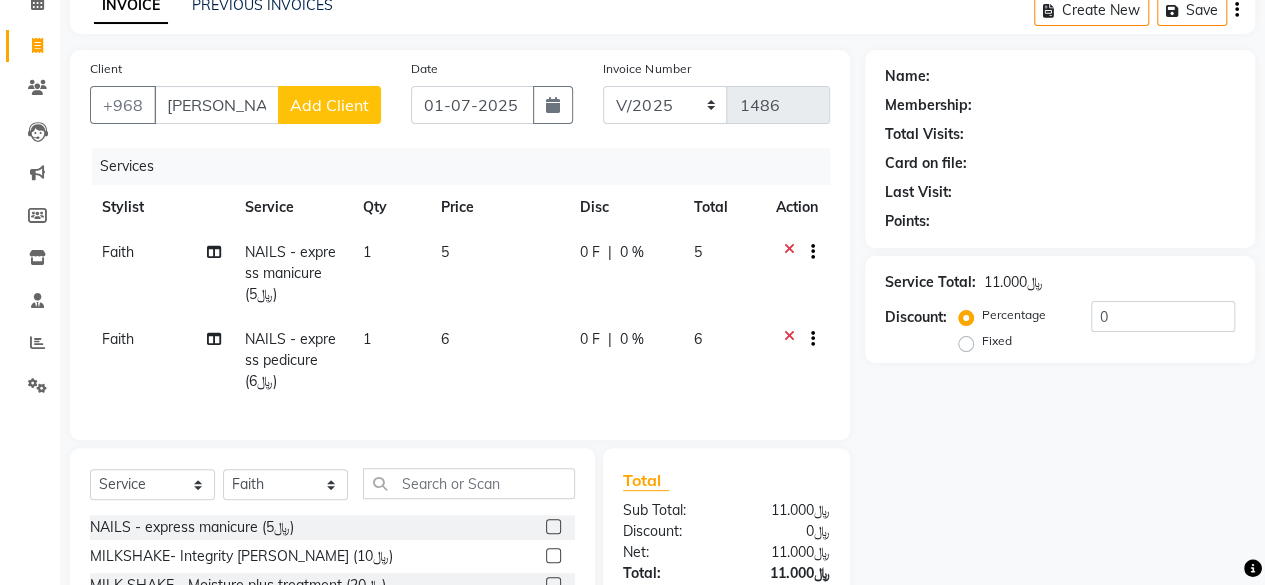 checkbox on "false" 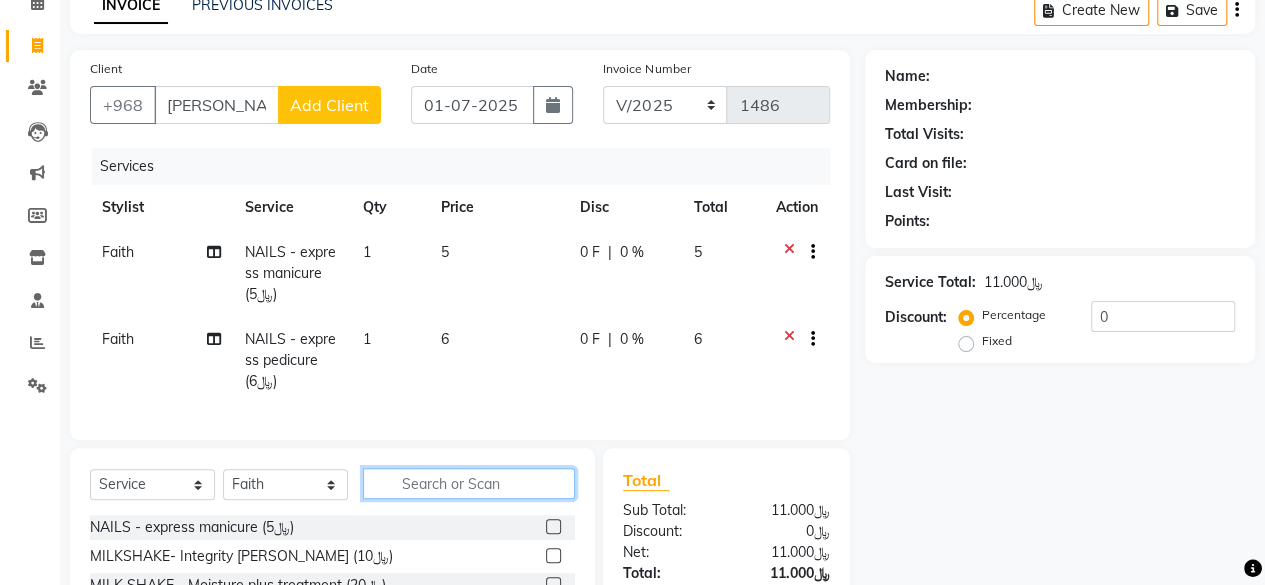 click 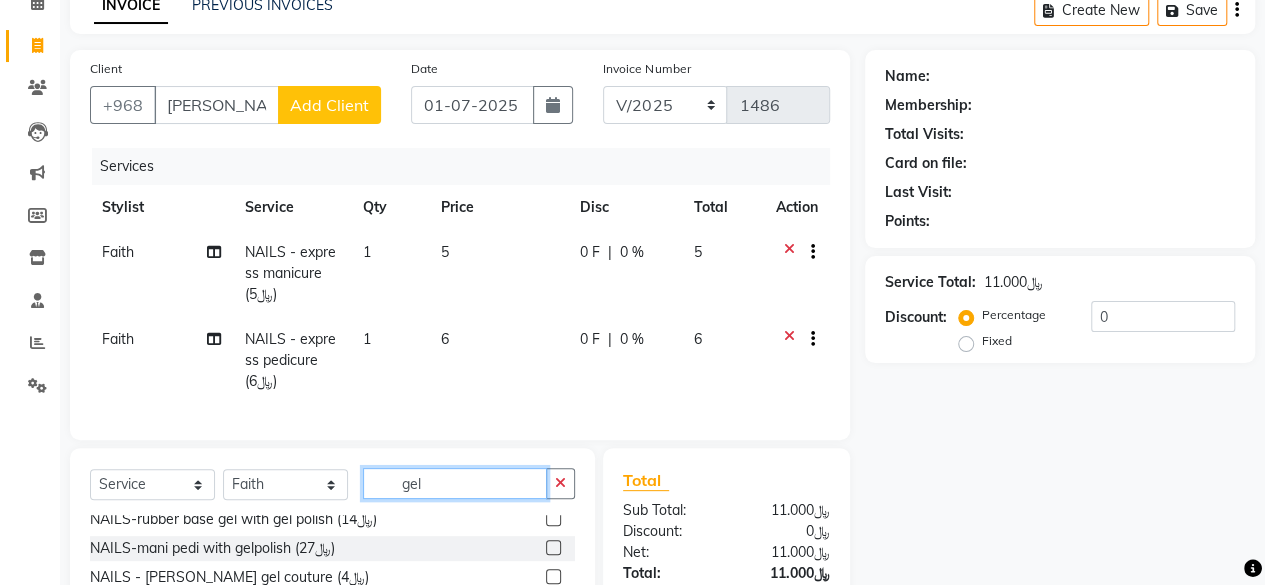 scroll, scrollTop: 300, scrollLeft: 0, axis: vertical 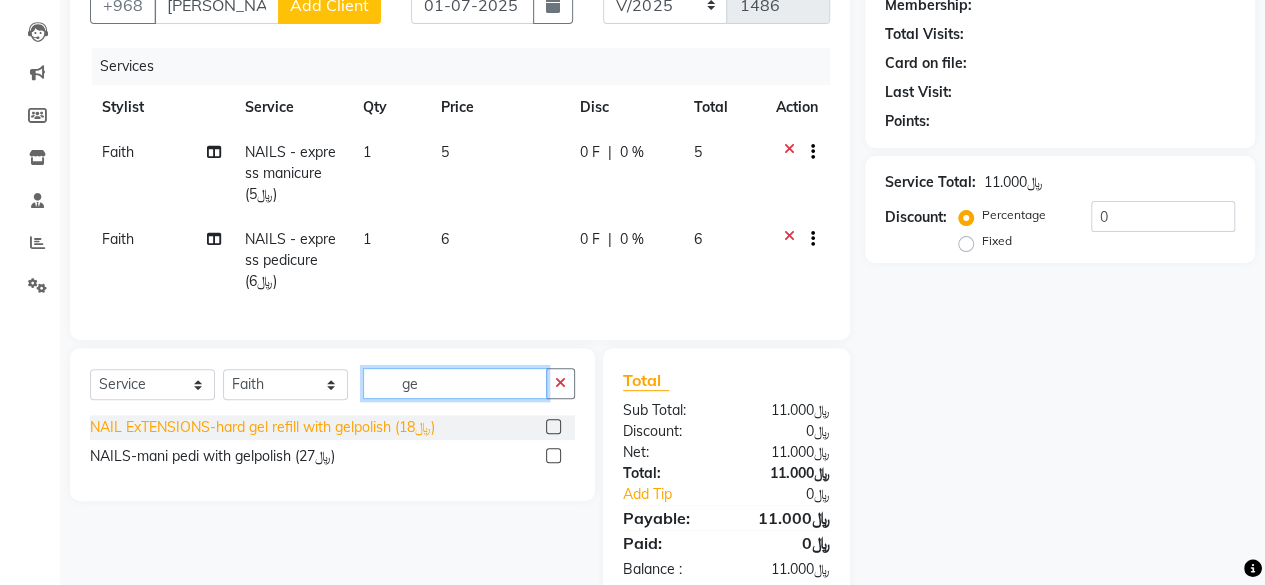 type on "g" 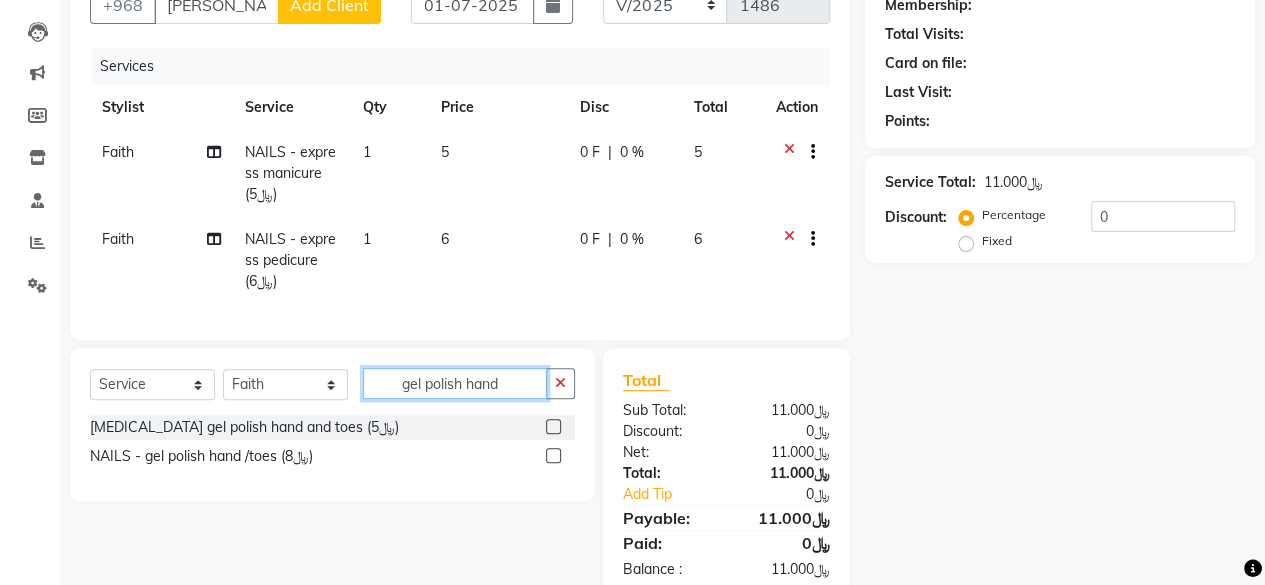 click on "gel polish hand" 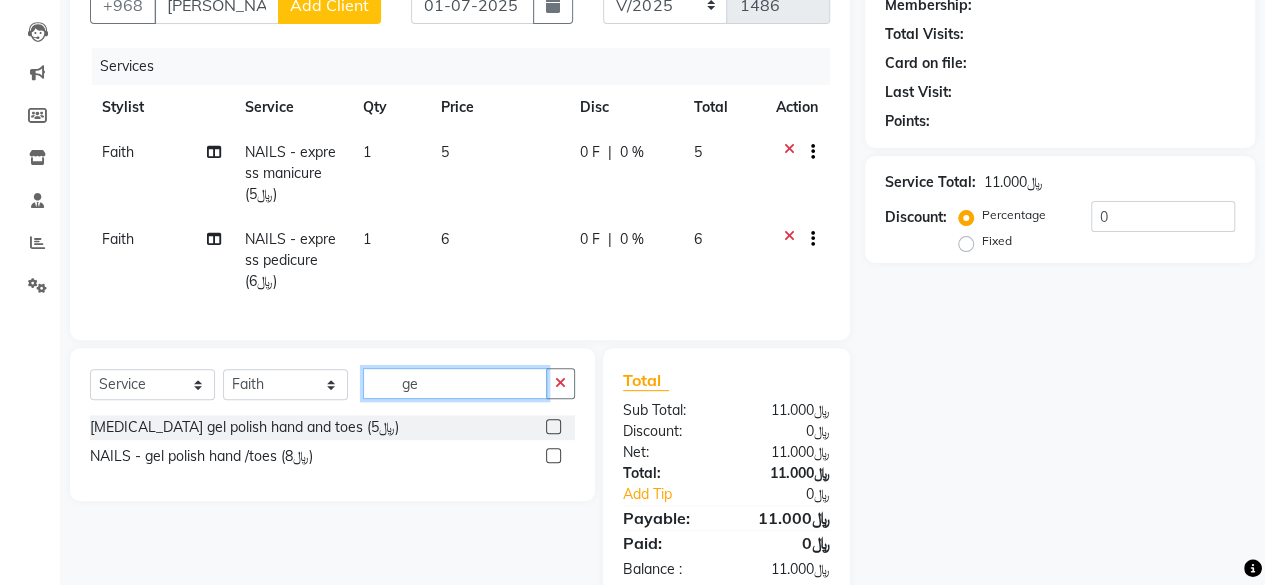 type on "g" 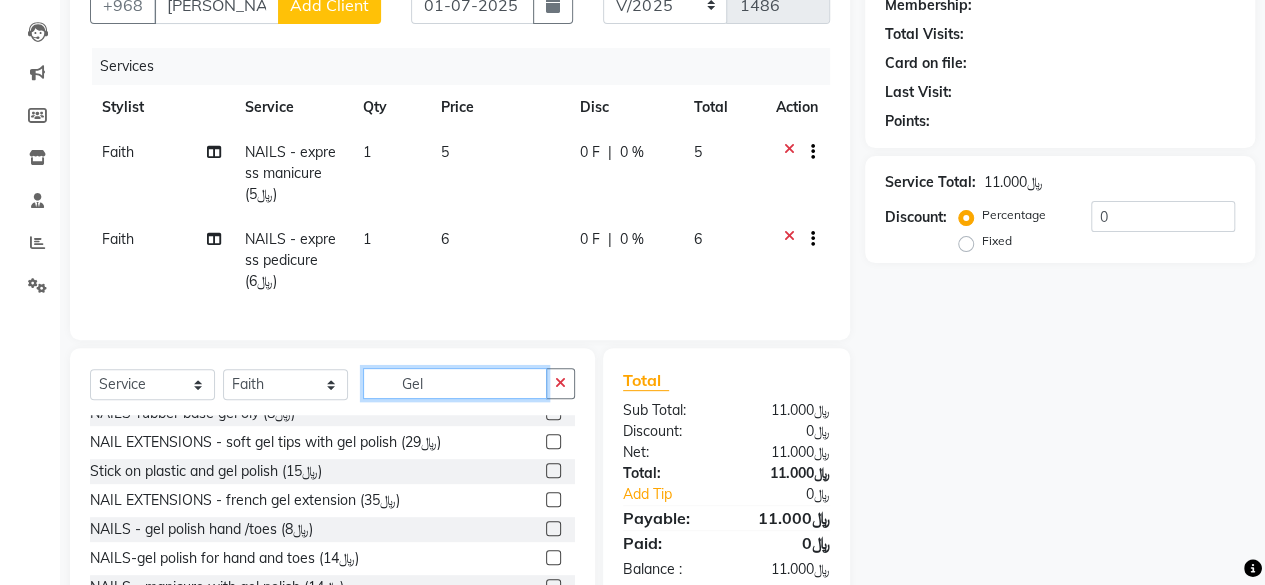 scroll, scrollTop: 438, scrollLeft: 0, axis: vertical 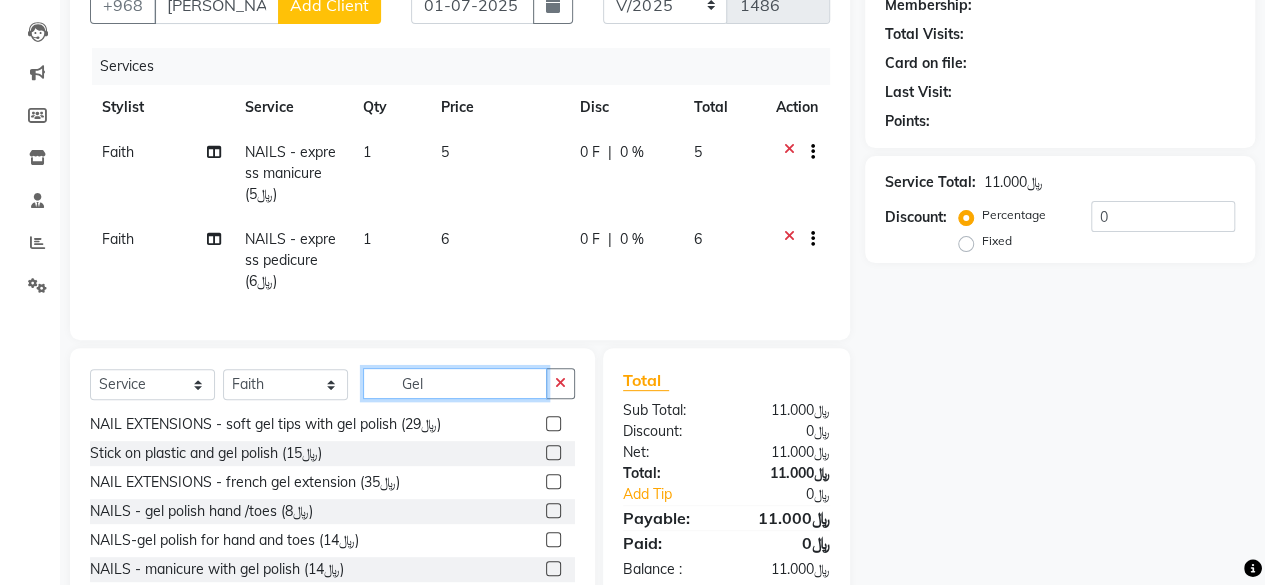 type on "Gel" 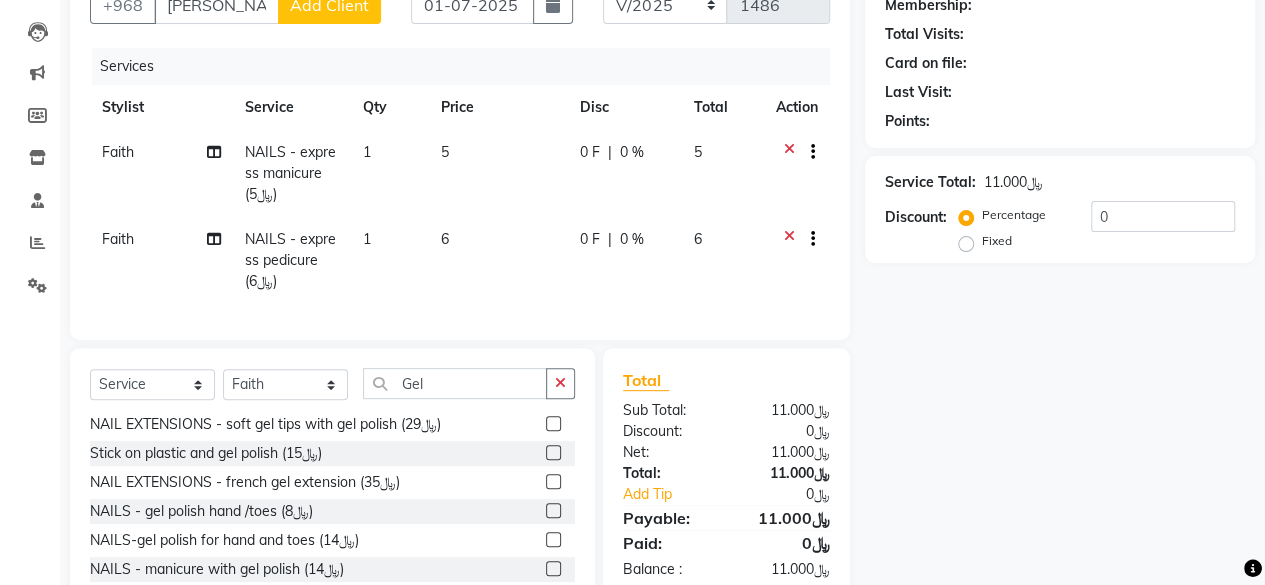 click 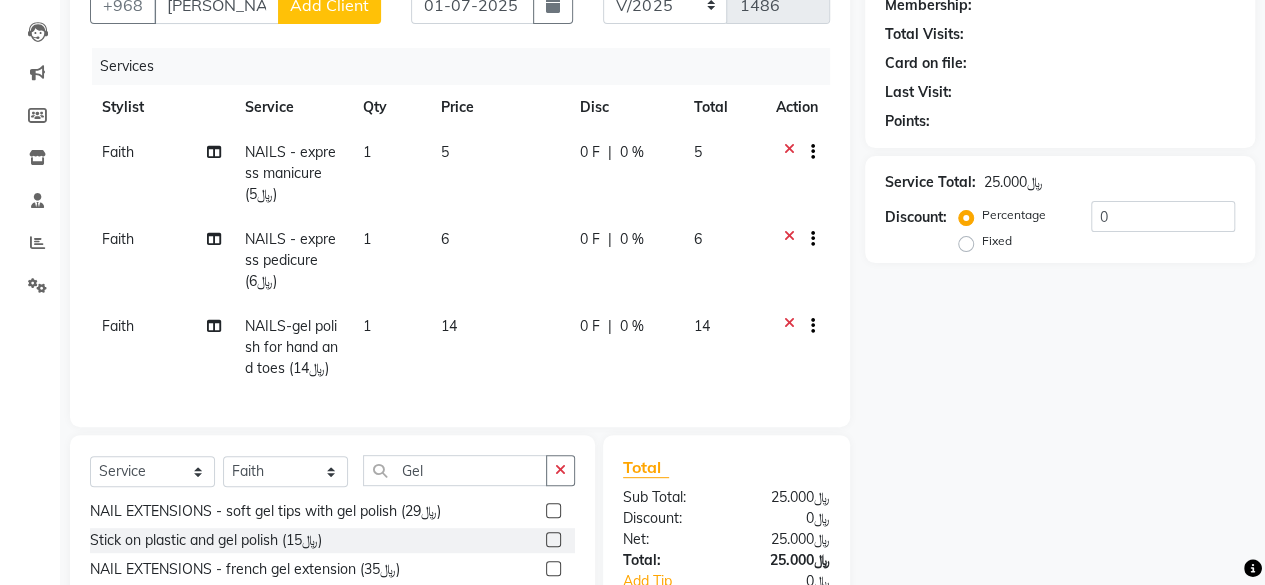 checkbox on "false" 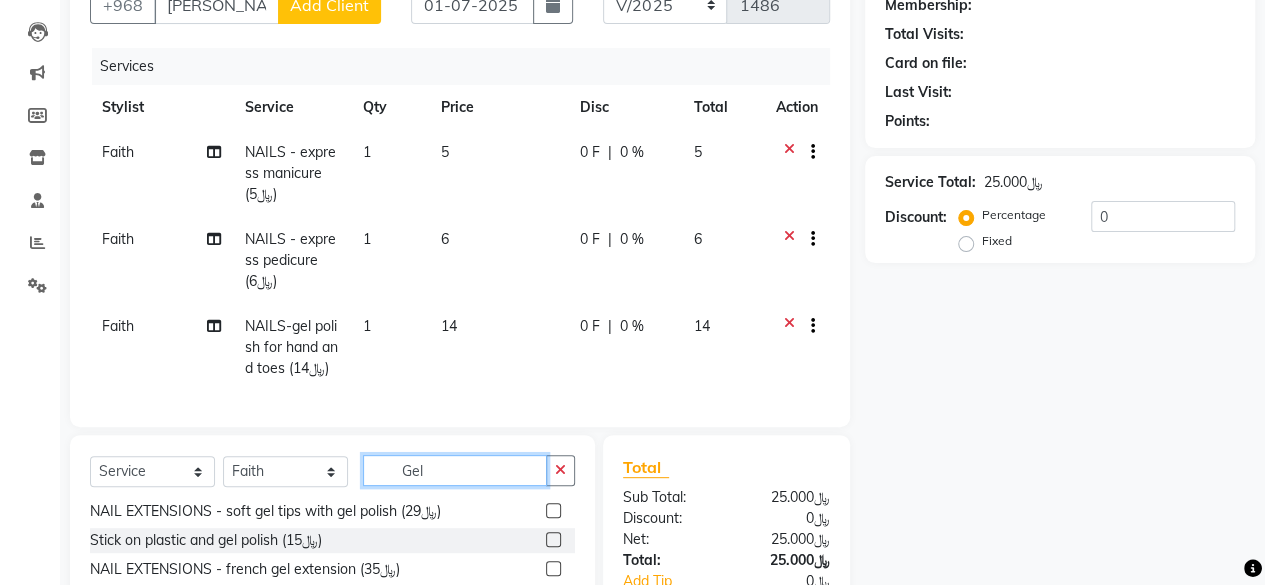 click on "Gel" 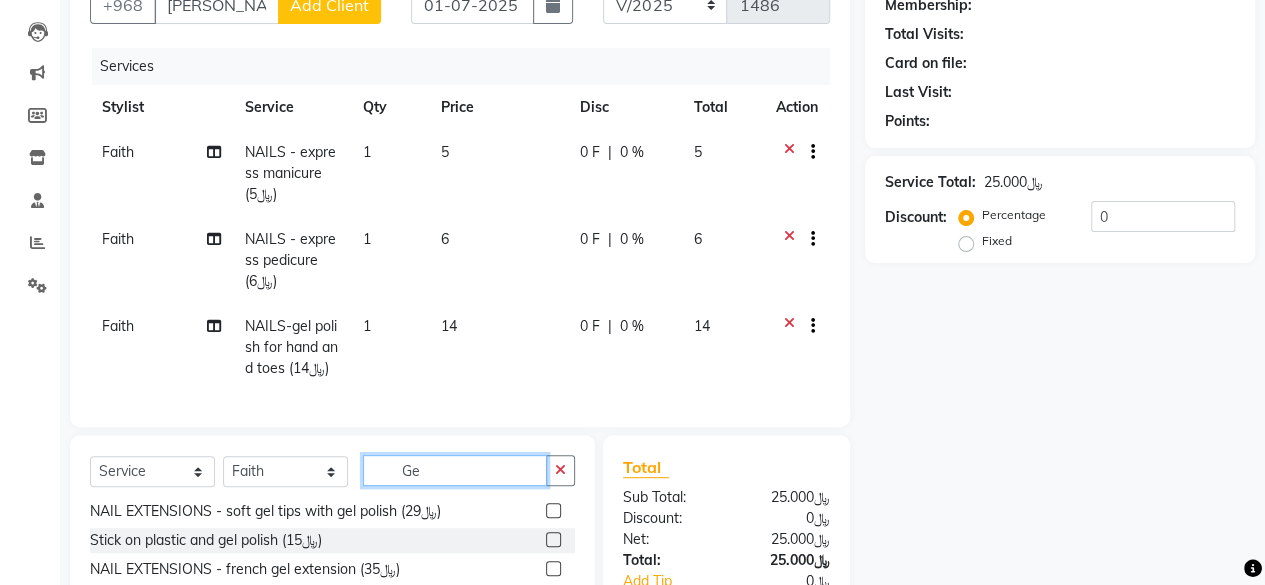 type on "G" 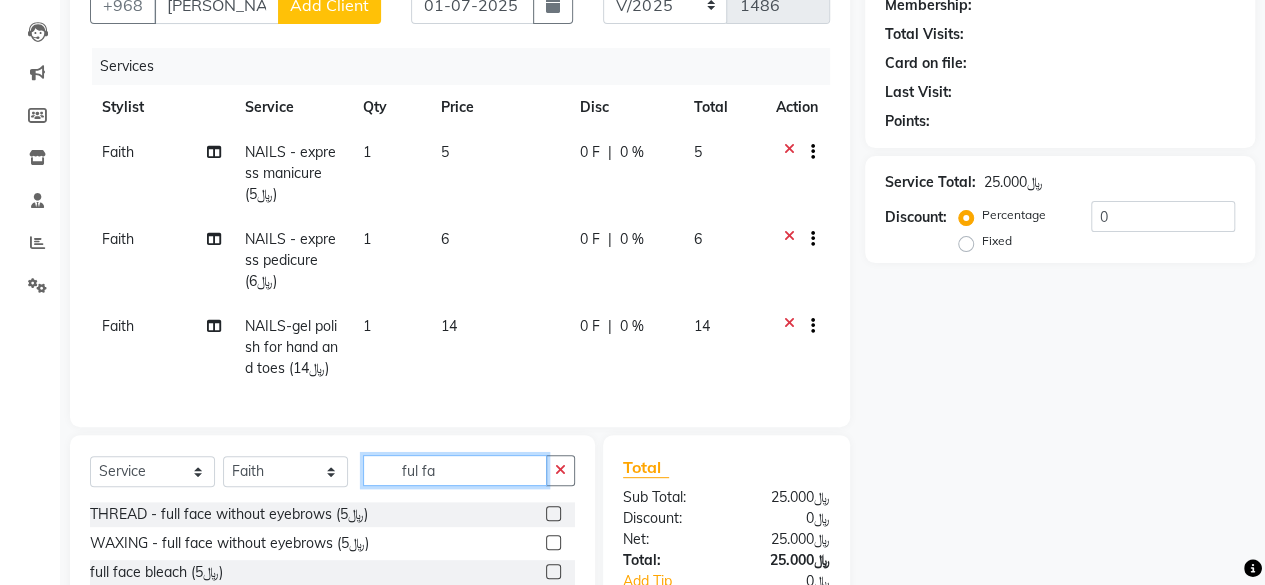 scroll, scrollTop: 0, scrollLeft: 0, axis: both 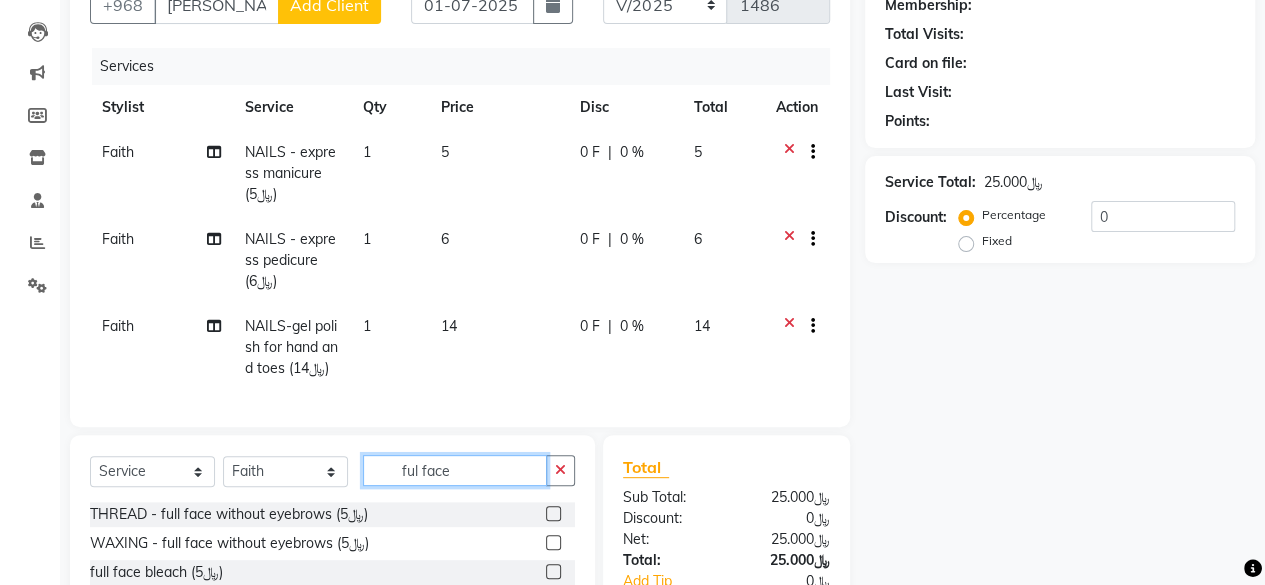 type on "ful face" 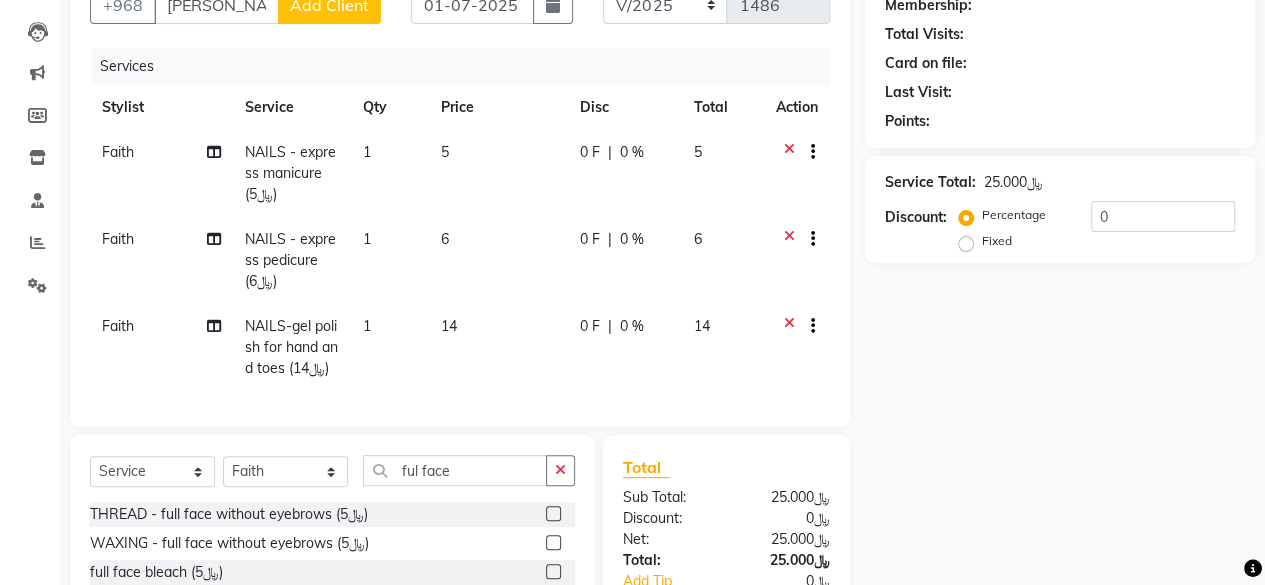 click 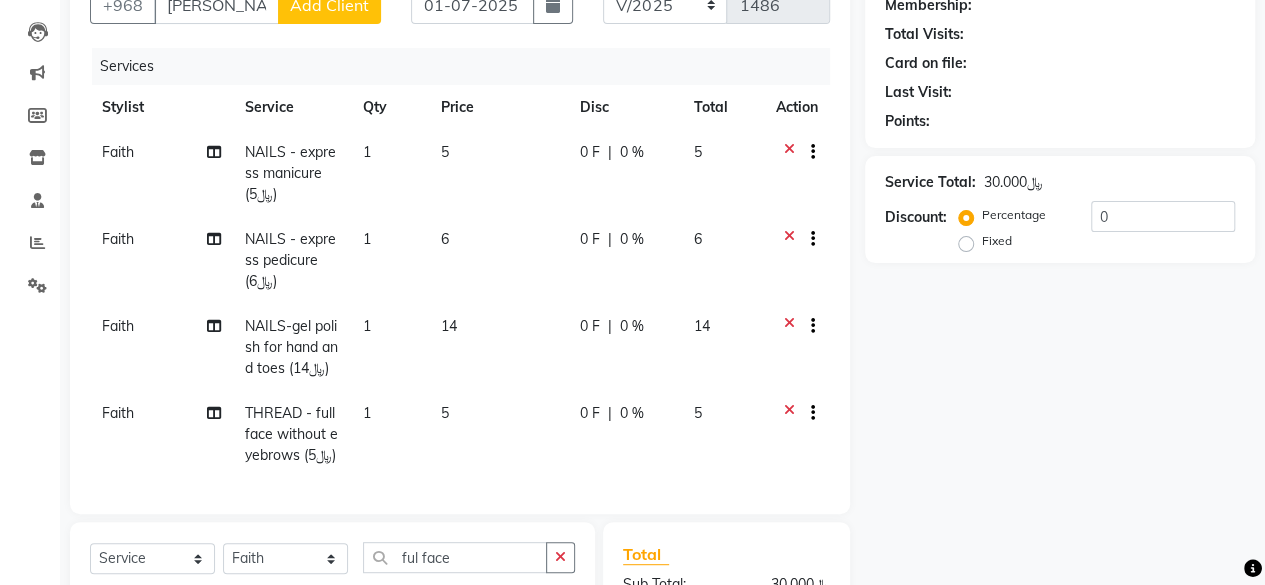 checkbox on "false" 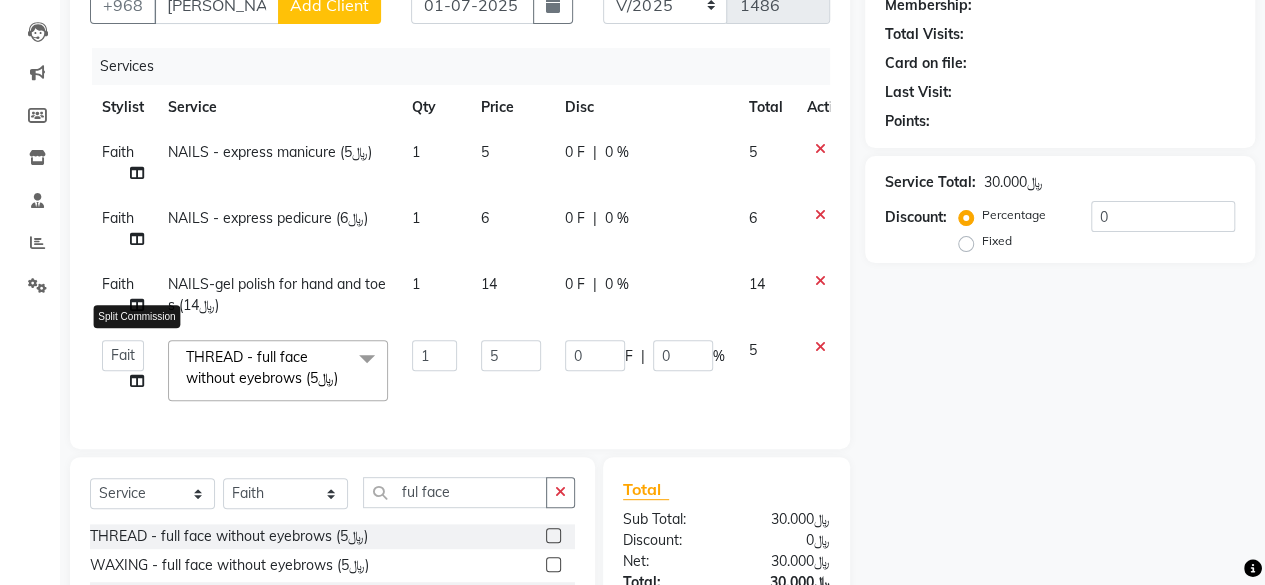 click 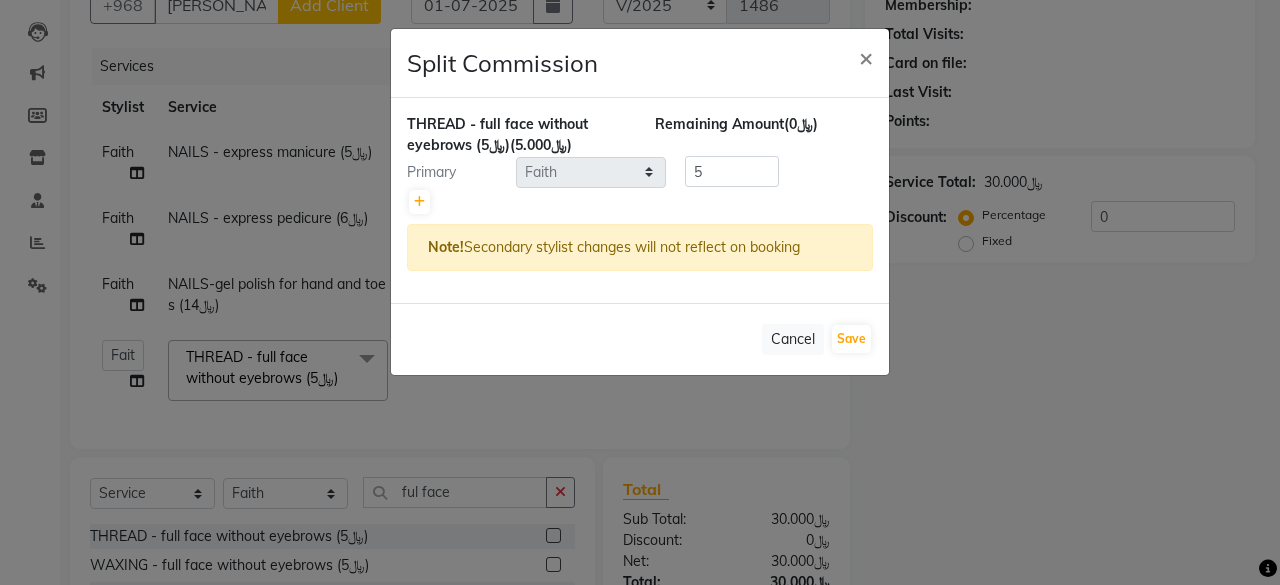 click on "Split Commission × THREAD - full face without eyebrows (﷼5)  (﷼5.000) Remaining Amount  (﷼0) Primary Select   Faith    HABSATBEE [PERSON_NAME] staffs   sofie  5 Note!  Secondary stylist changes will not reflect on booking   Cancel   Save" 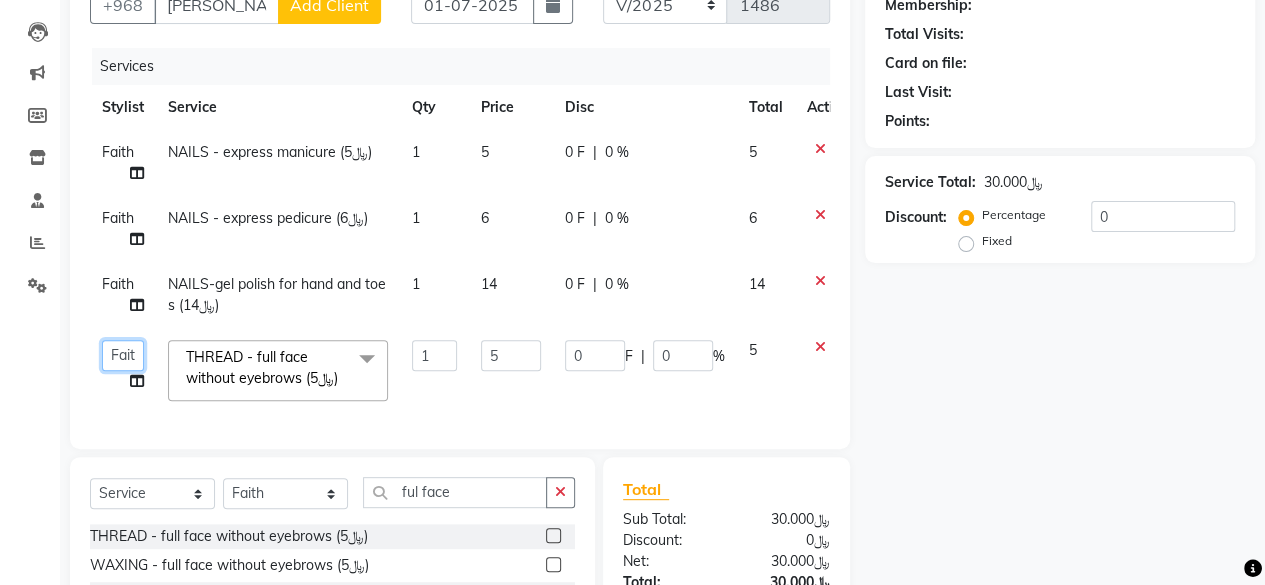 click on "Faith    HABSATBEE [PERSON_NAME] staffs   sofie" 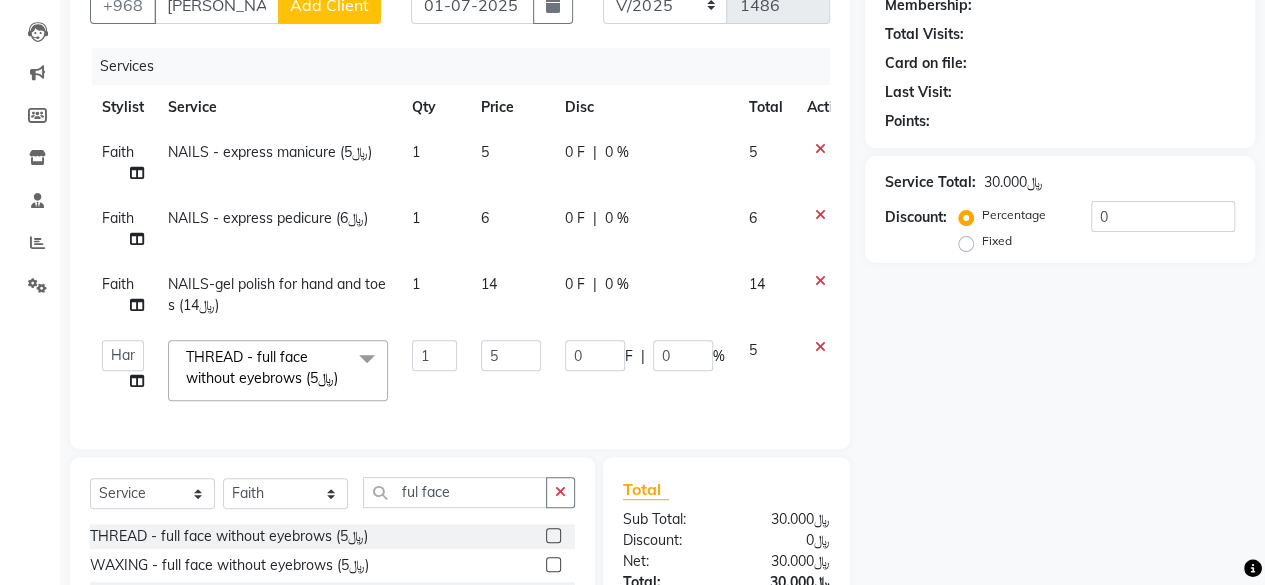 select on "66378" 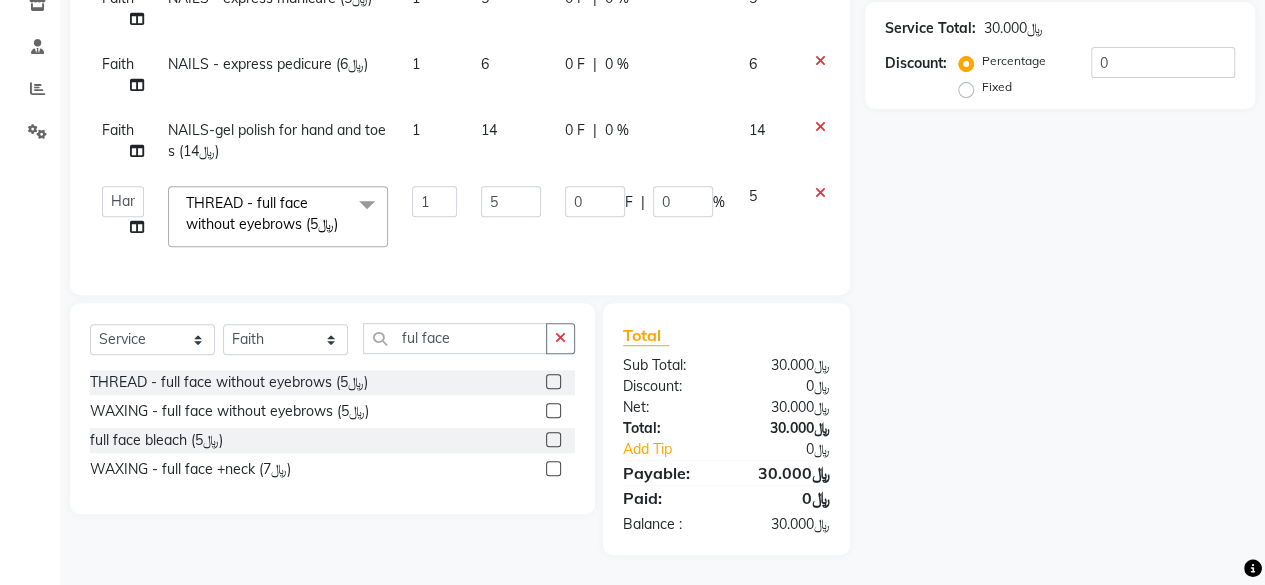 scroll, scrollTop: 188, scrollLeft: 0, axis: vertical 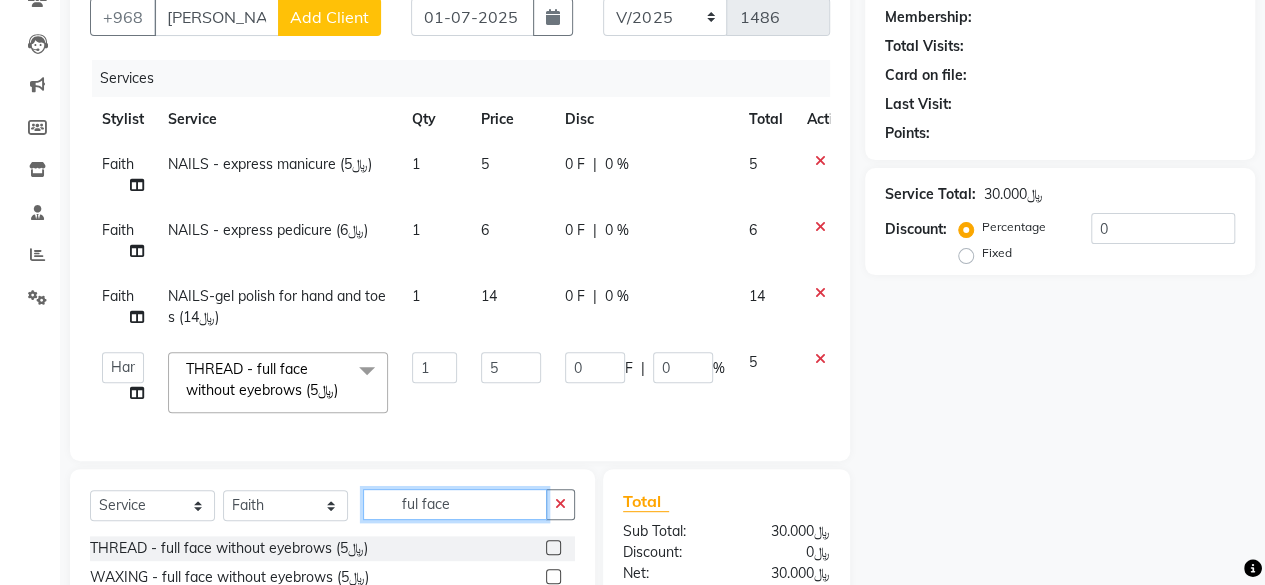 click on "ful face" 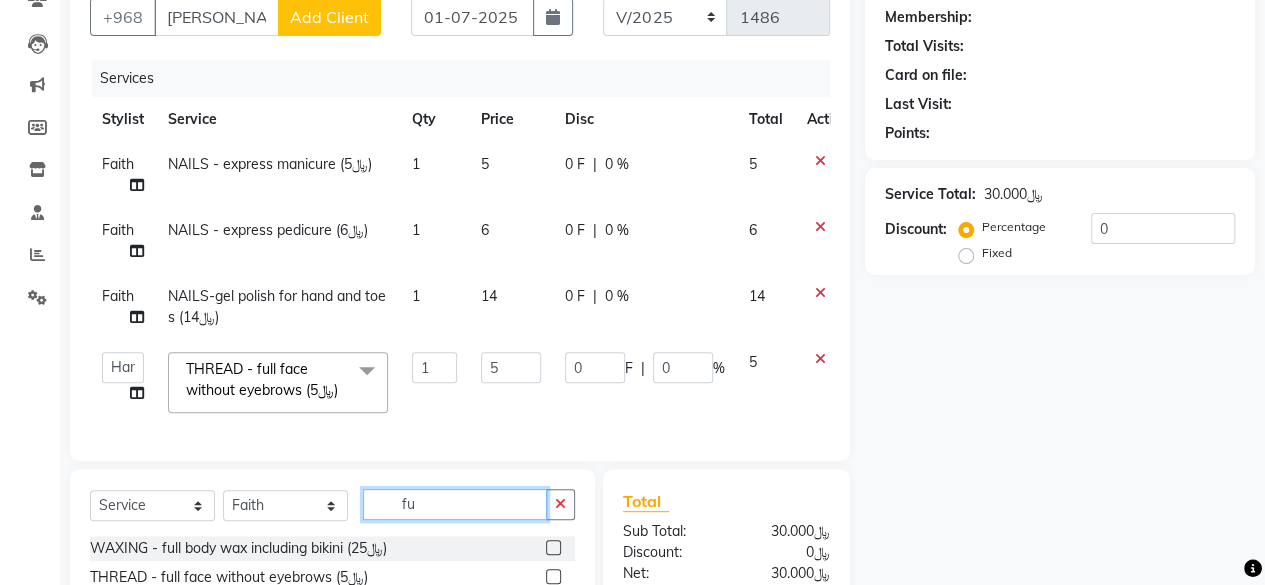 type on "f" 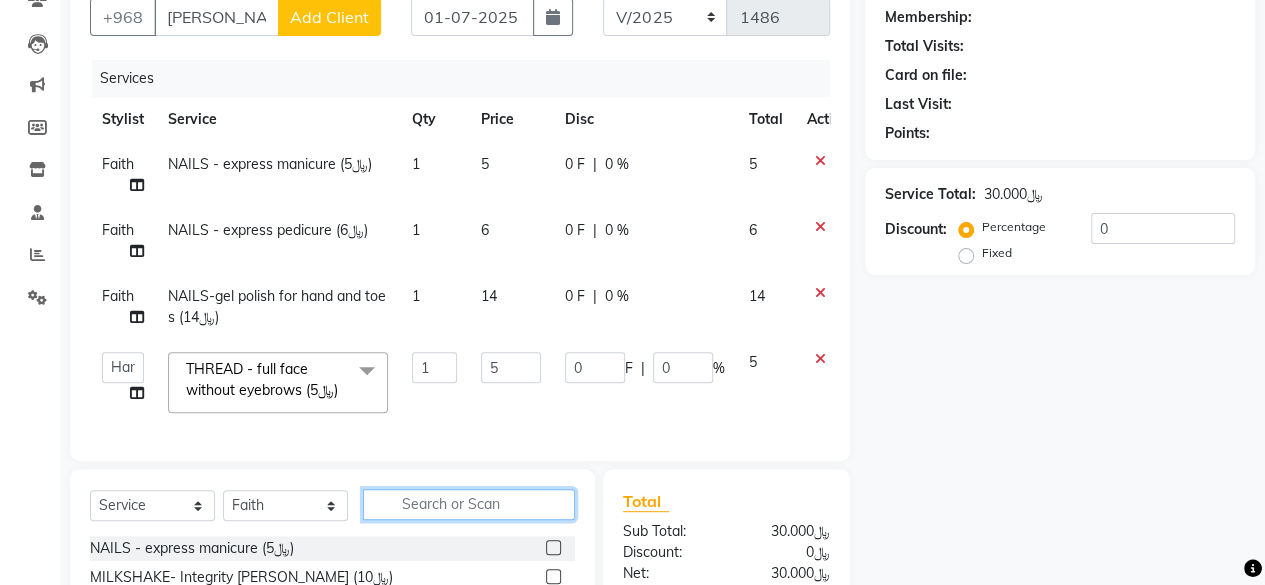 click 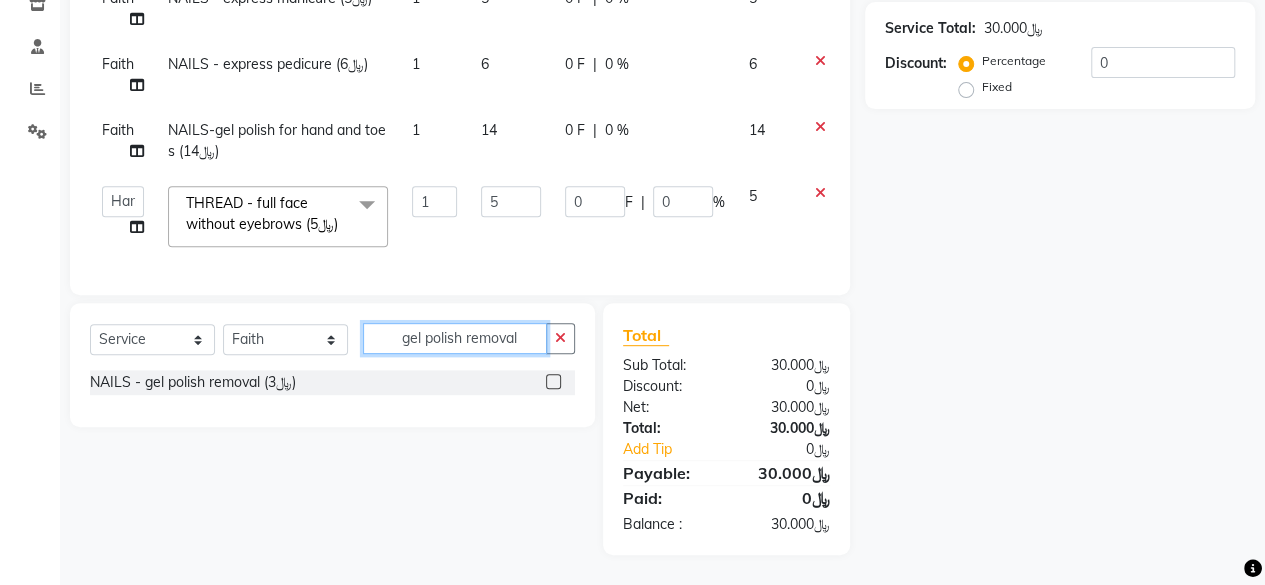 scroll, scrollTop: 388, scrollLeft: 0, axis: vertical 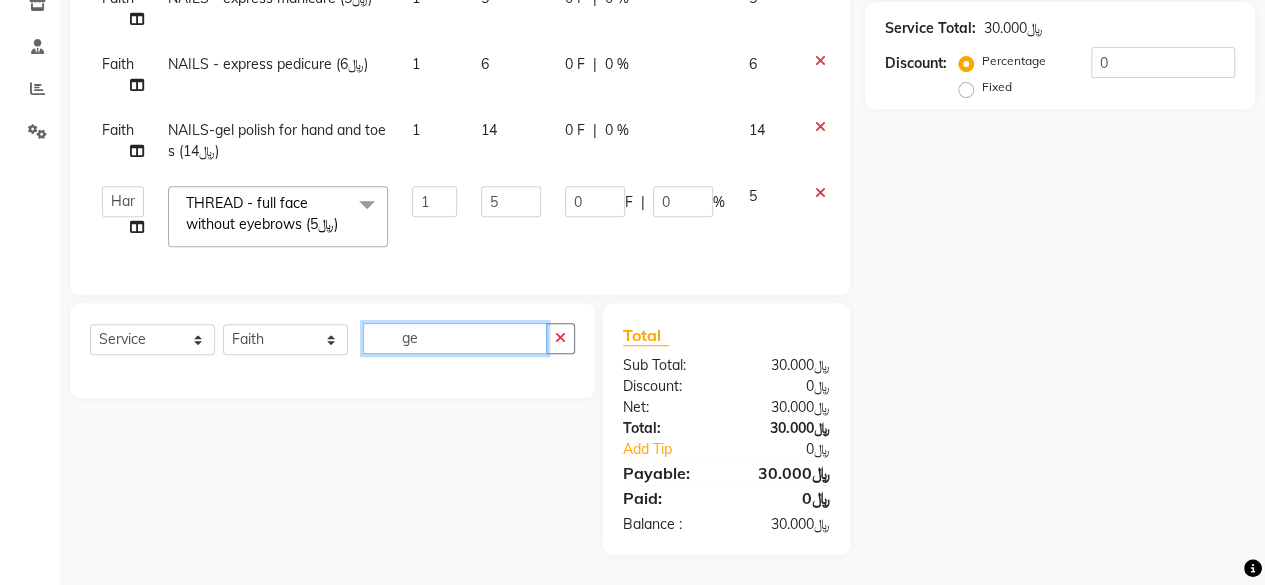 type on "g" 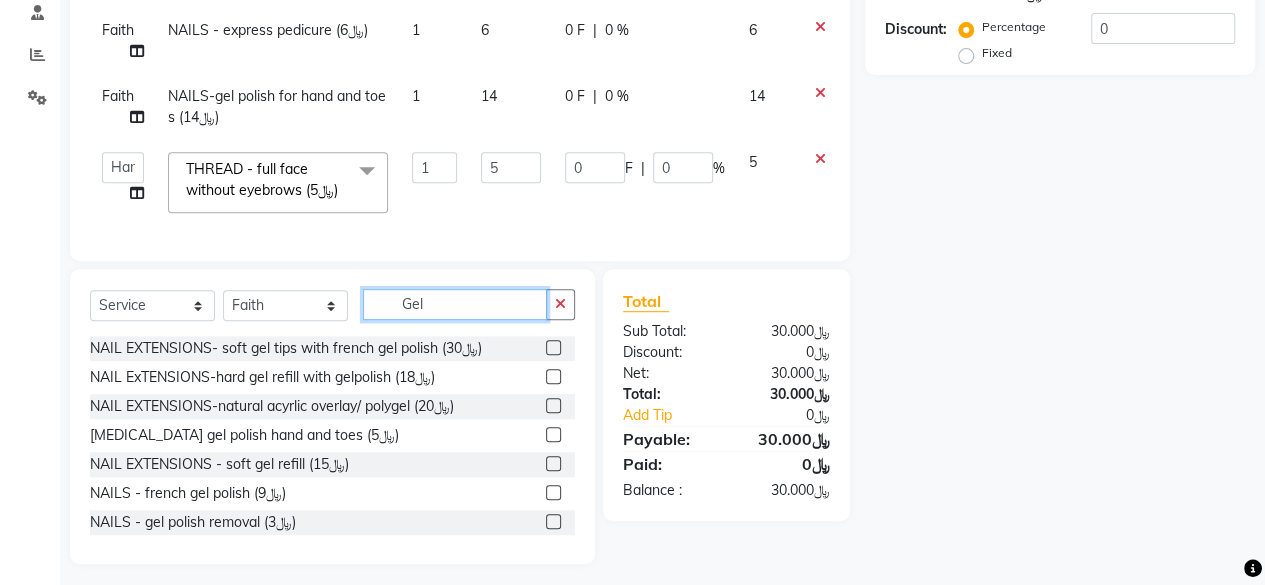 type on "Gel" 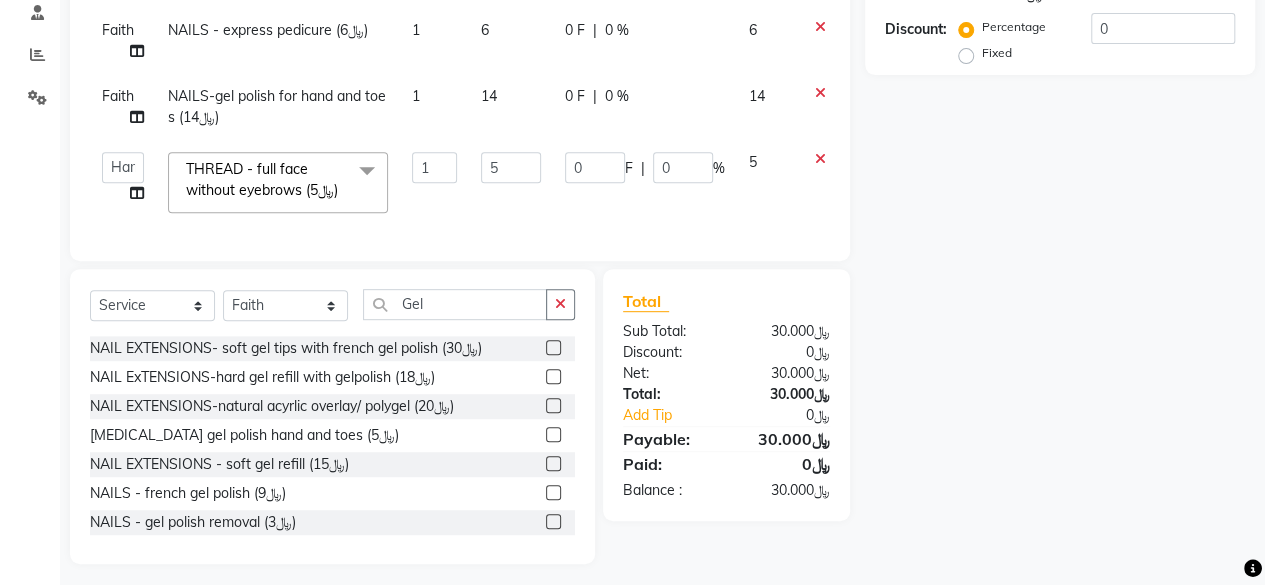 click 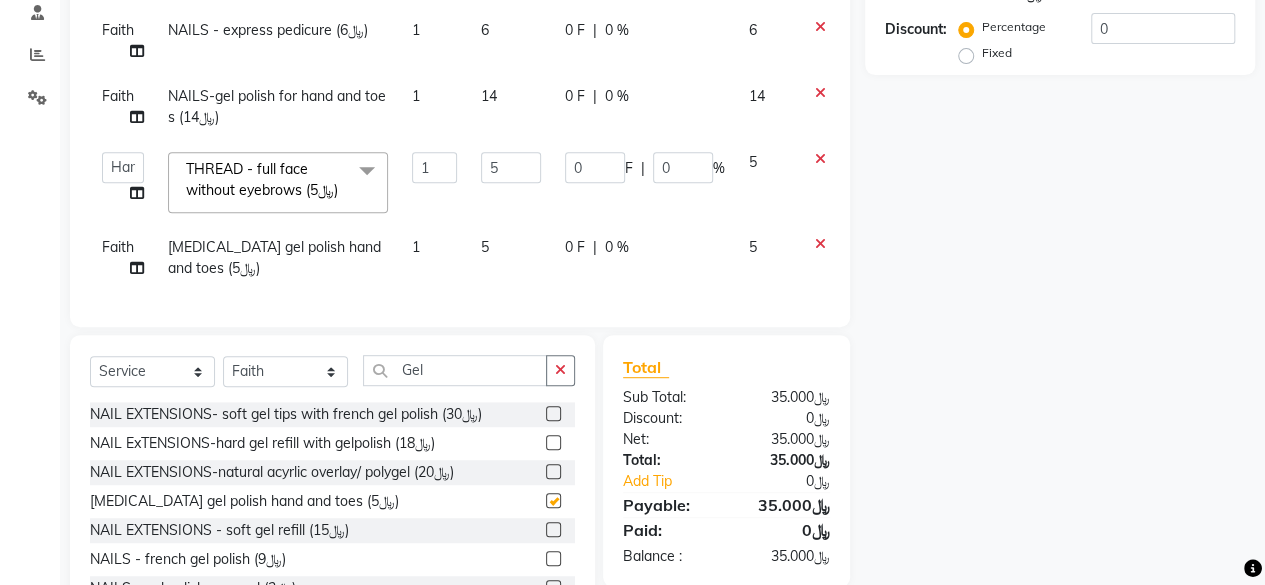 checkbox on "false" 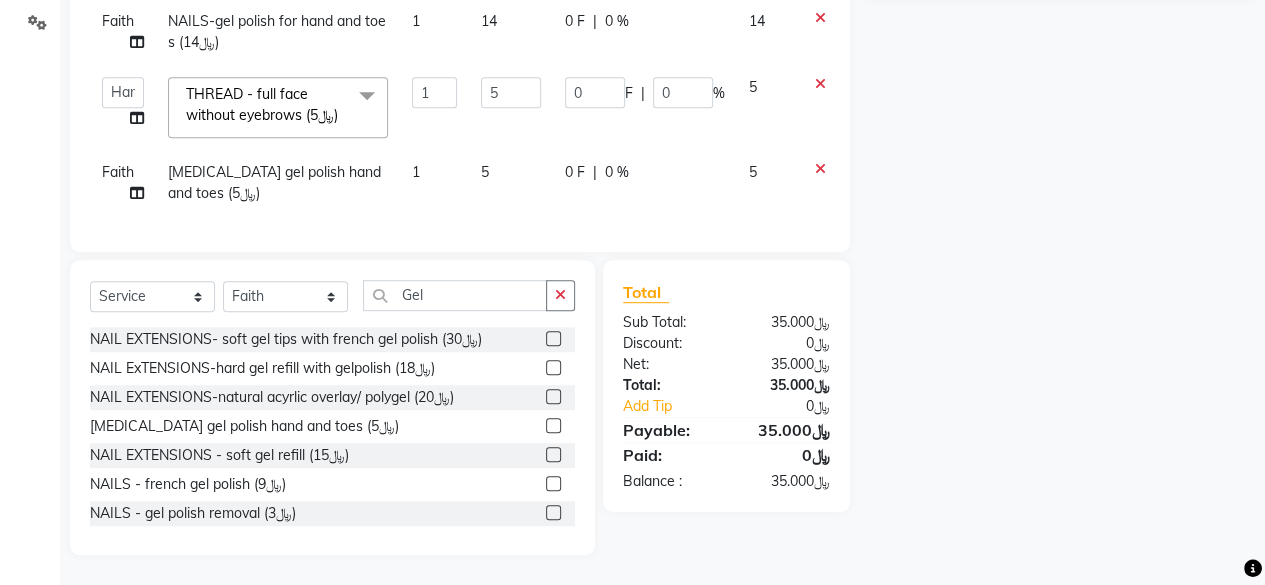 scroll, scrollTop: 98, scrollLeft: 0, axis: vertical 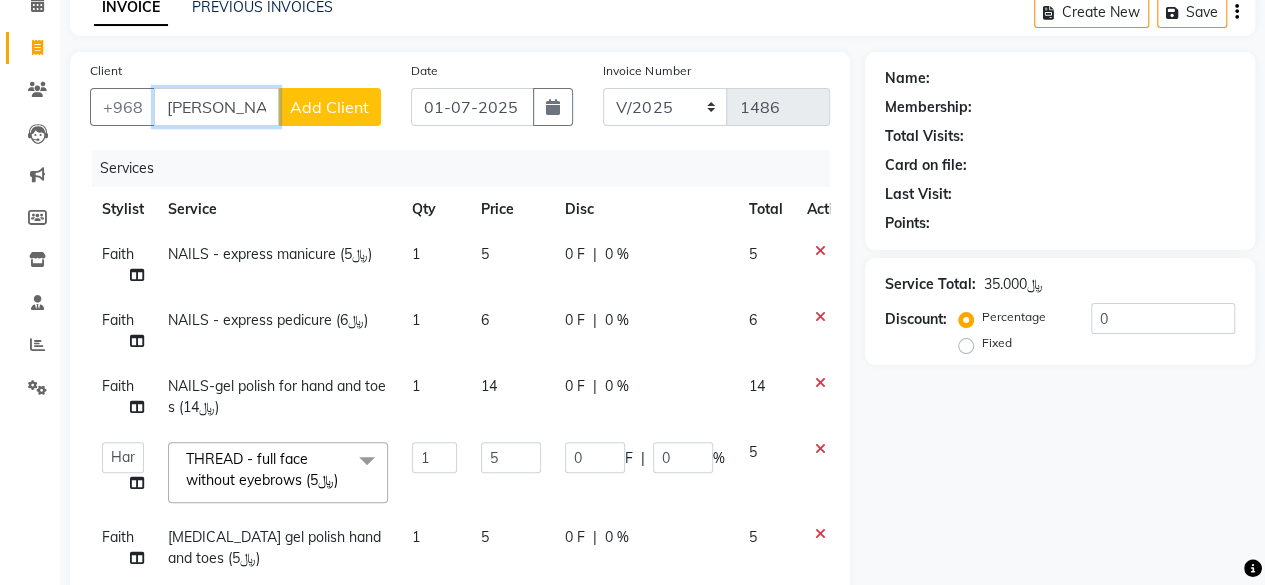 click on "[PERSON_NAME]" at bounding box center [216, 107] 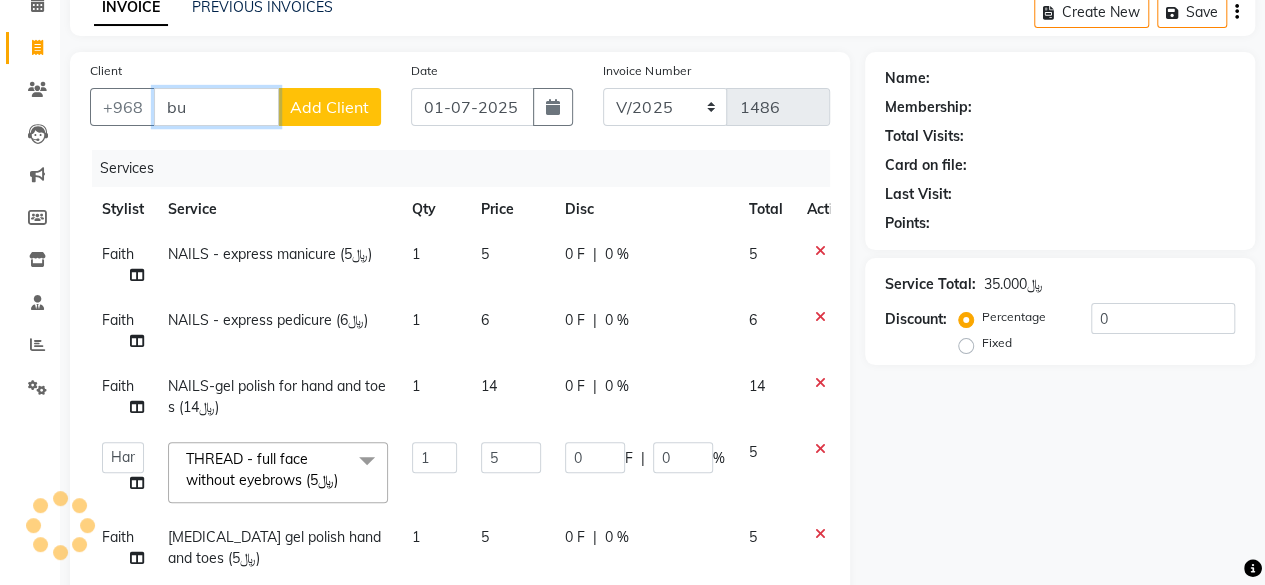 type on "b" 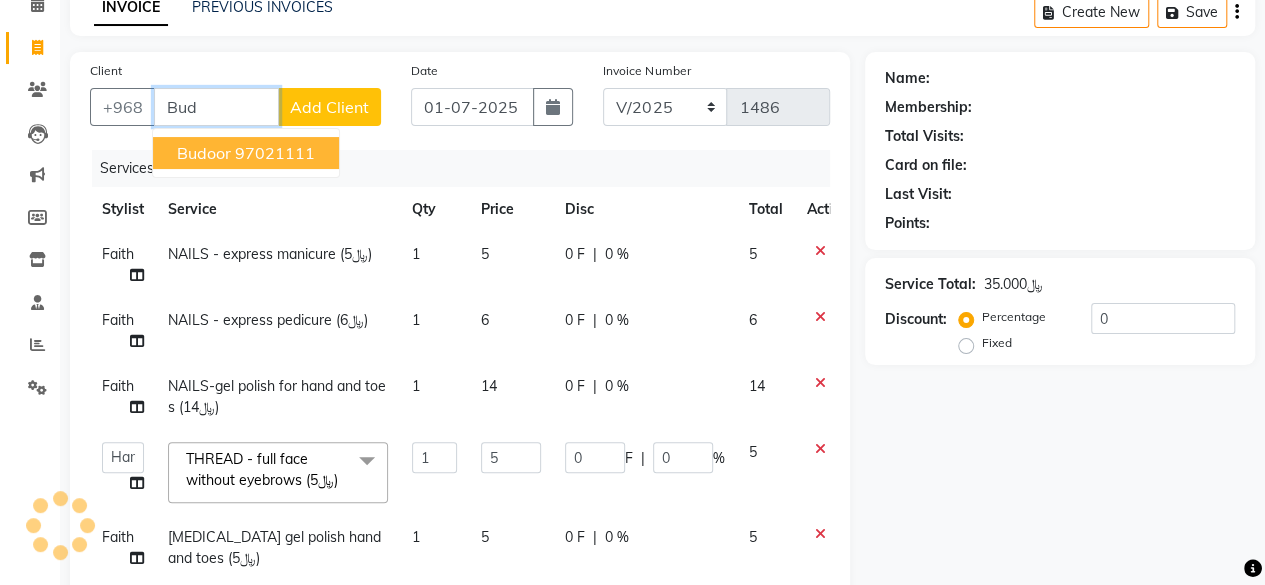 click on "97021111" at bounding box center (275, 153) 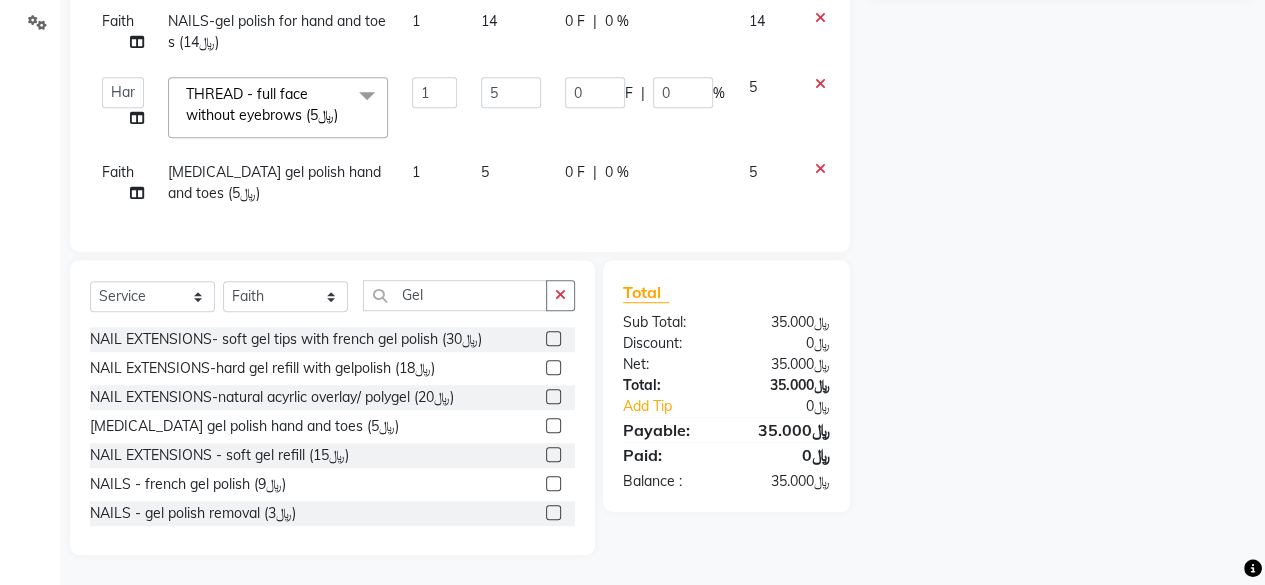 scroll, scrollTop: 498, scrollLeft: 0, axis: vertical 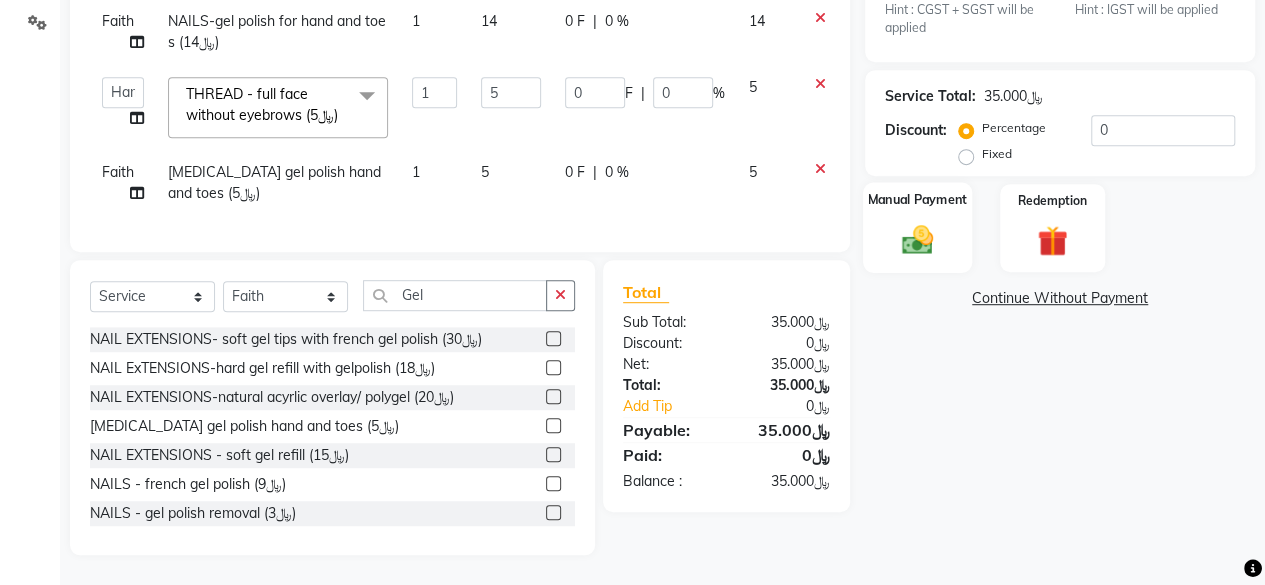 click 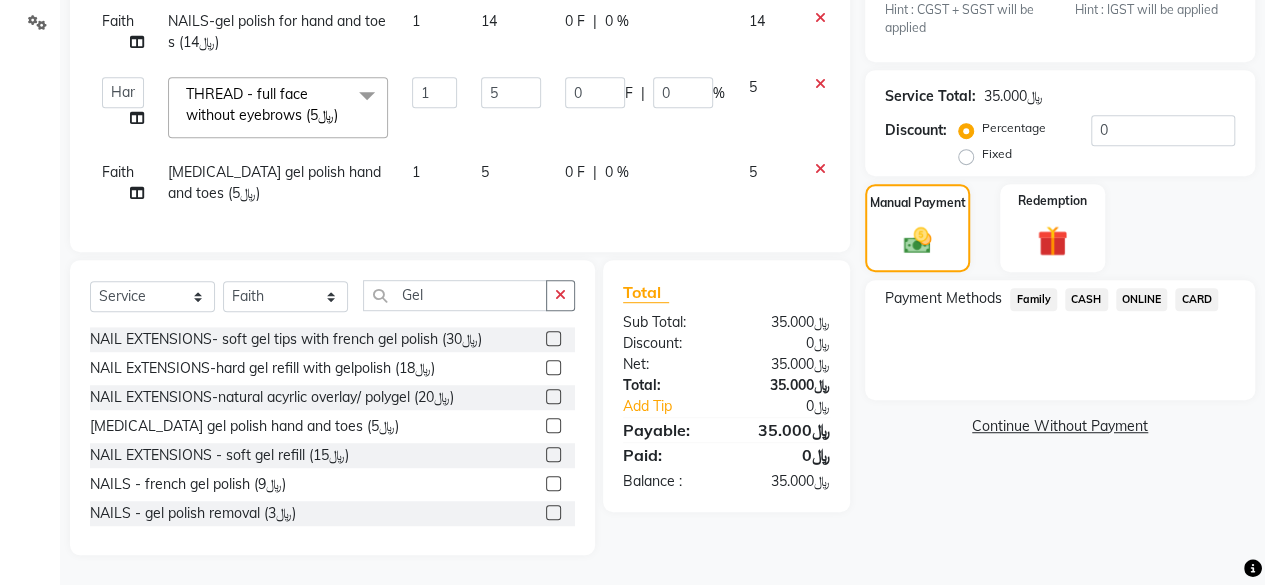 click on "CARD" 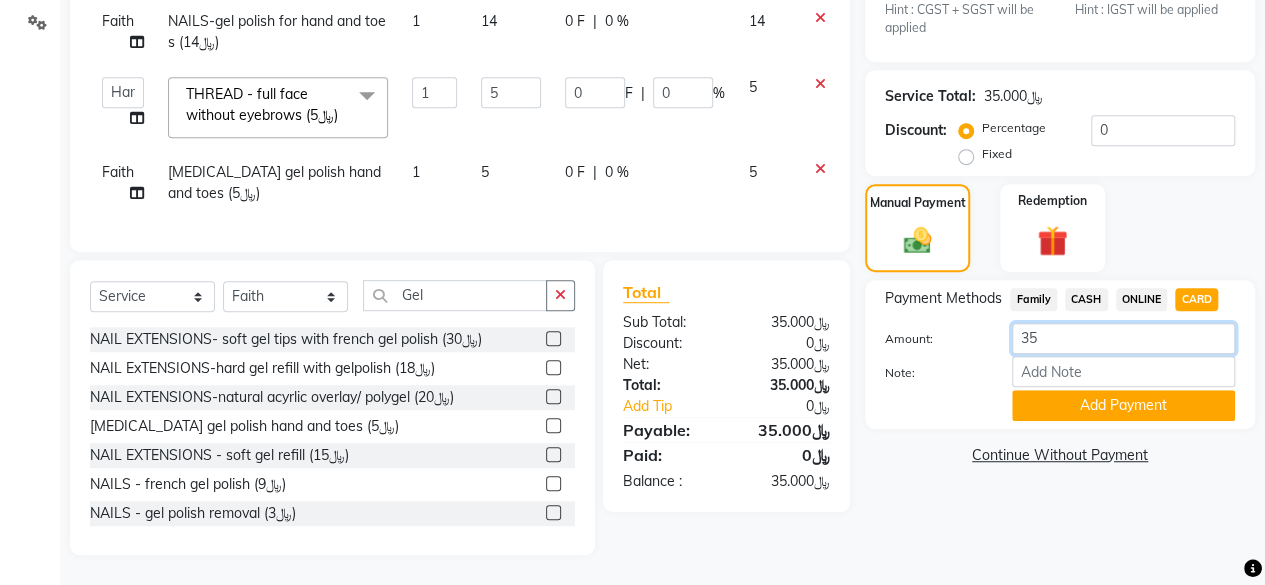 click on "35" 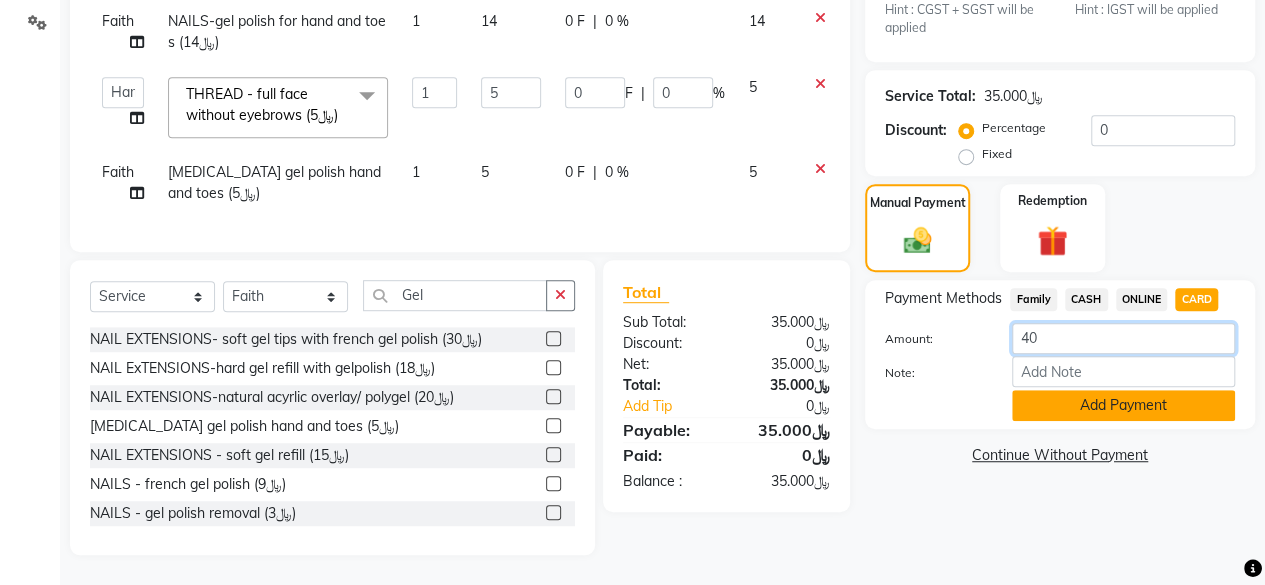 type on "40" 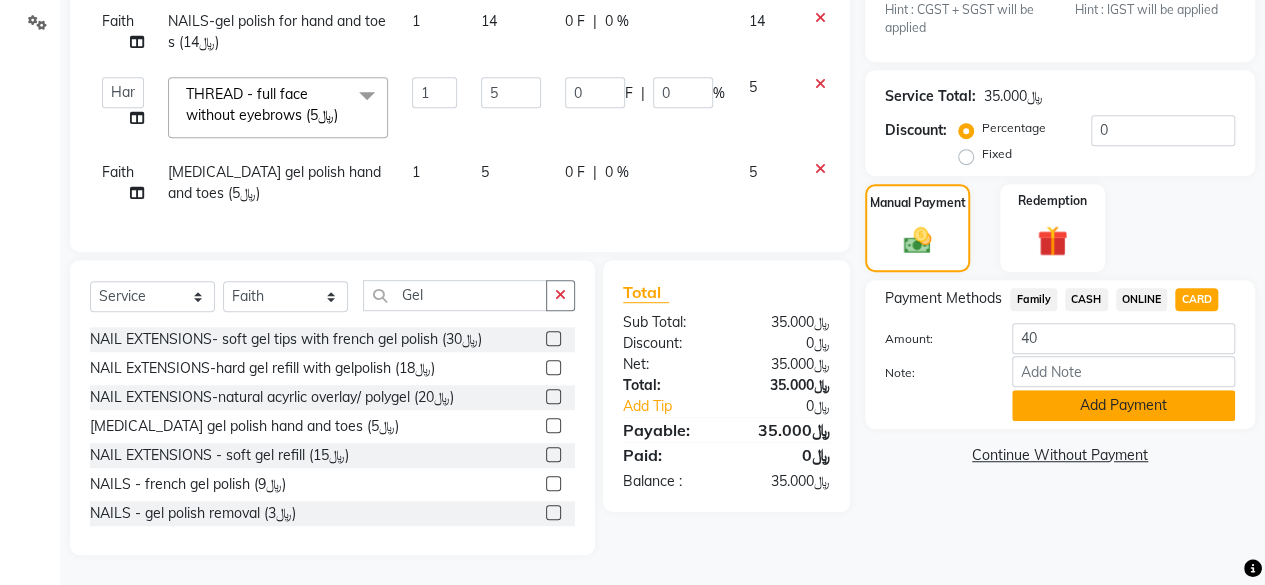 click on "Add Payment" 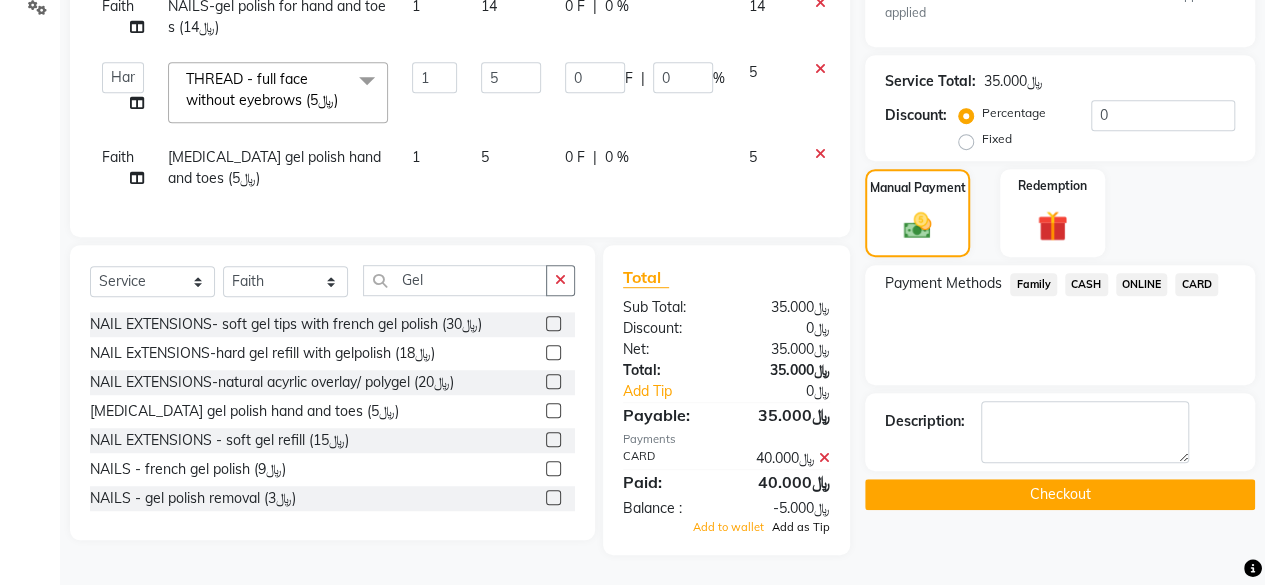 click on "Add as Tip" 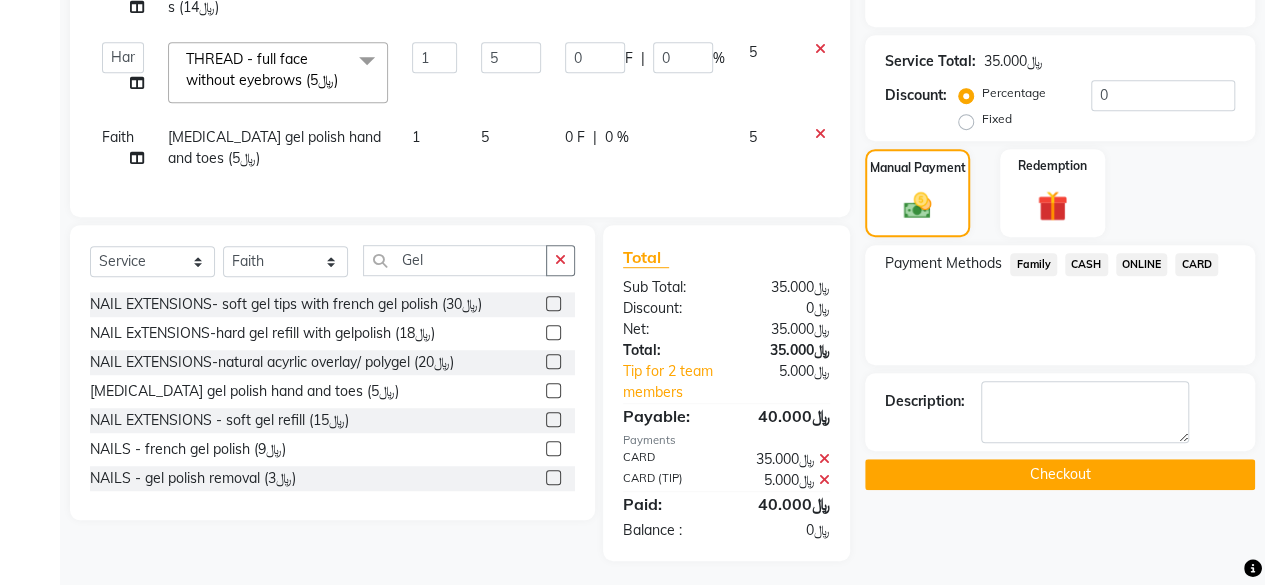 click on "﷼5.000" 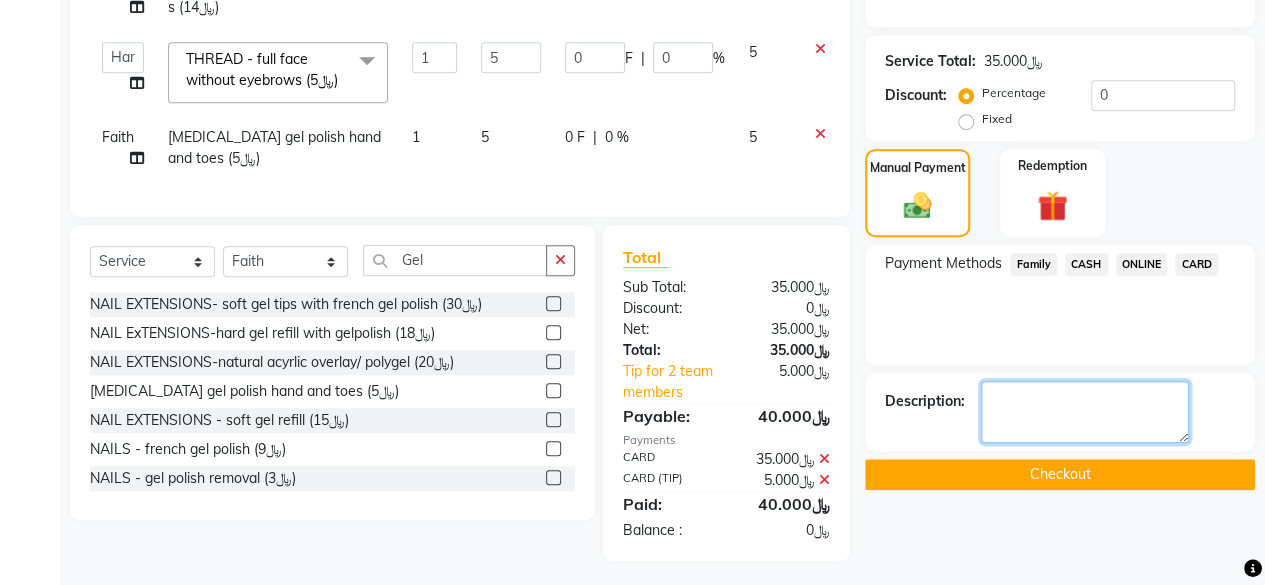 click 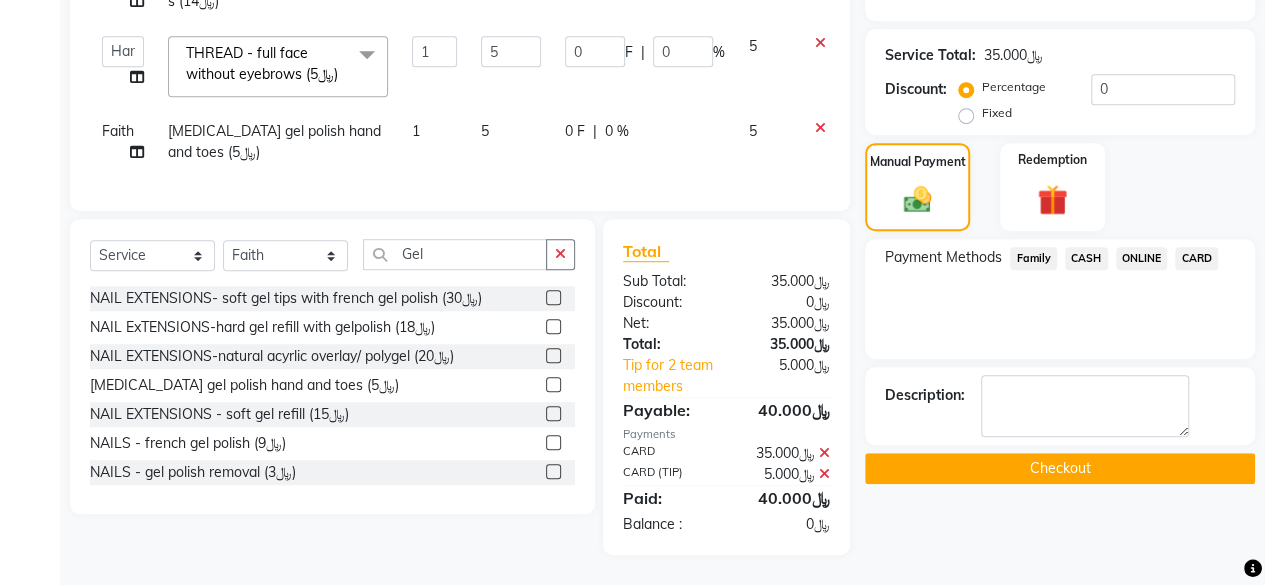 click 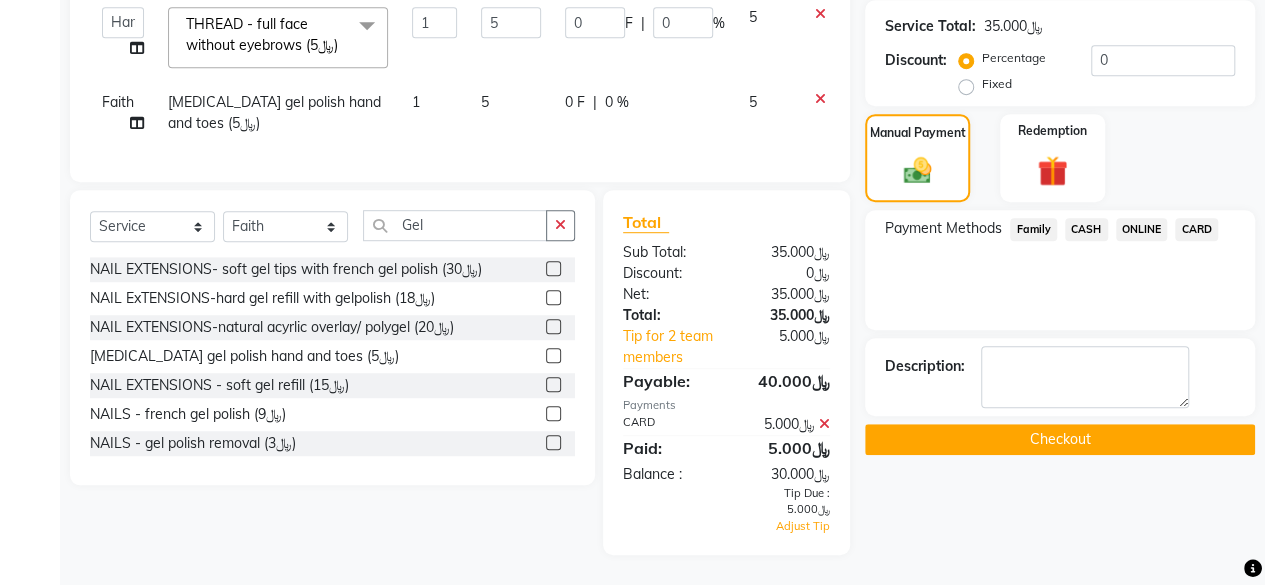 click 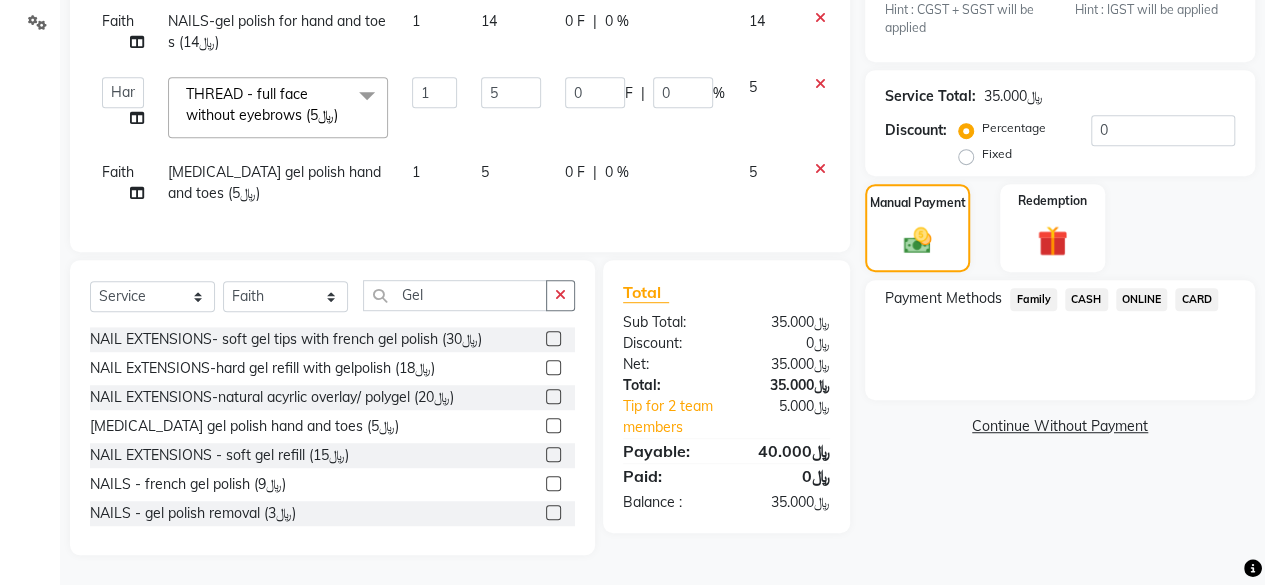 click on "CARD" 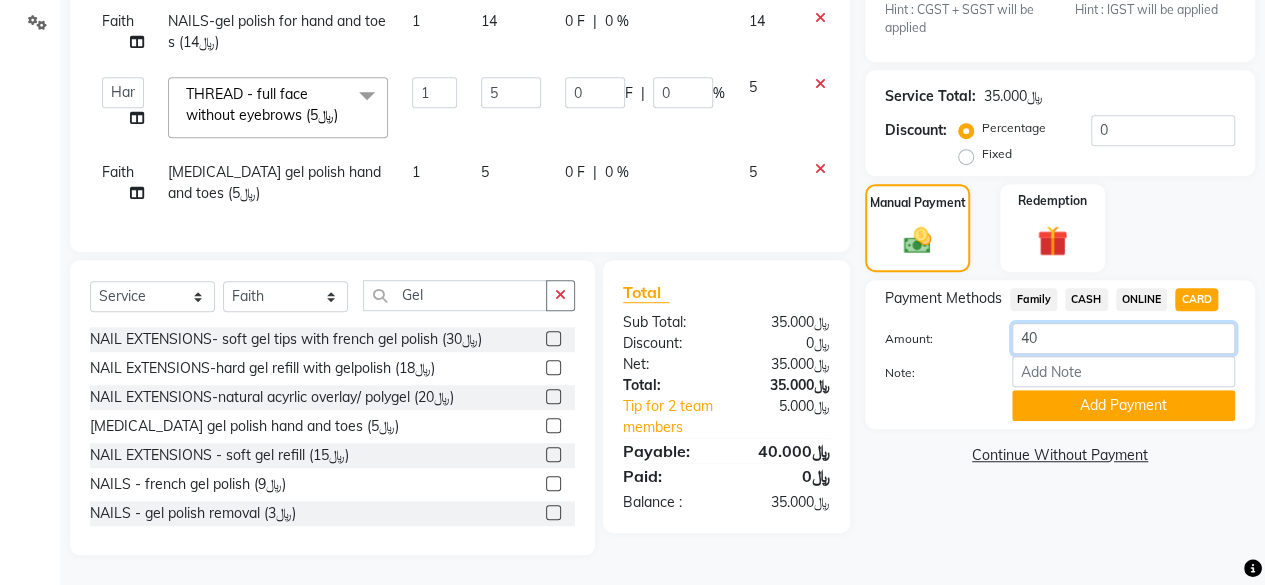 click on "40" 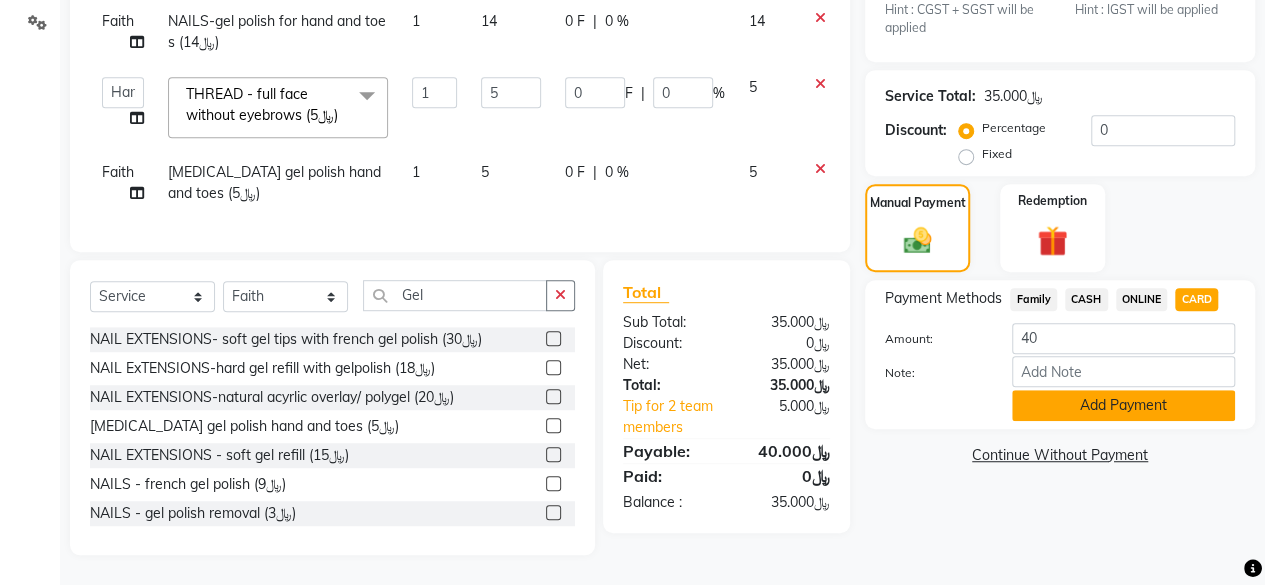 click on "Add Payment" 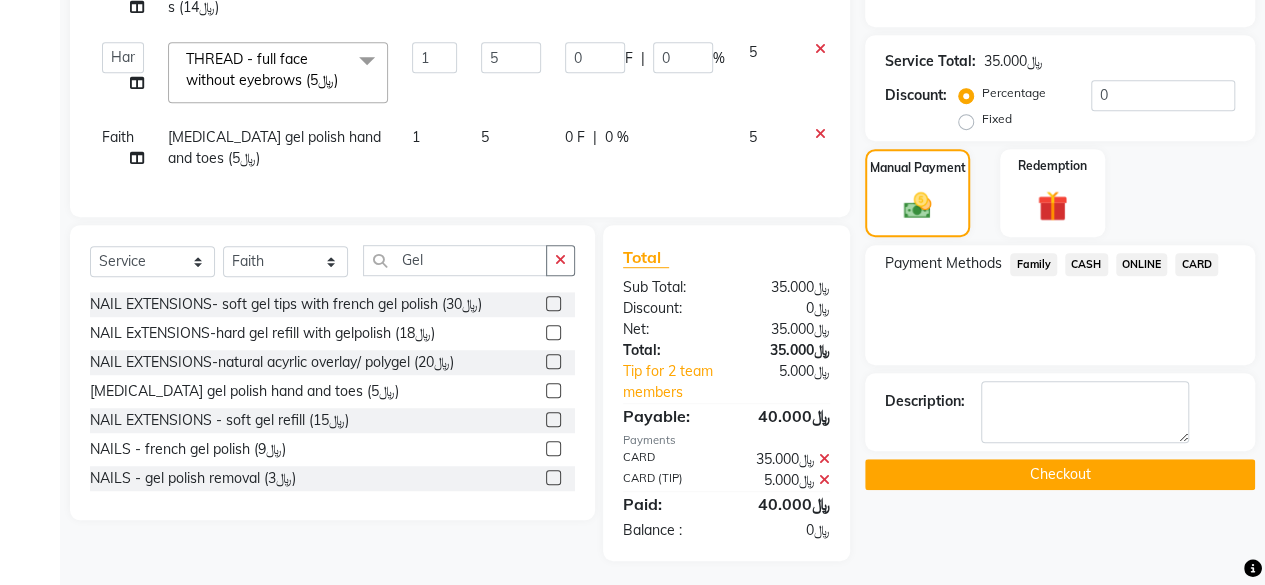click 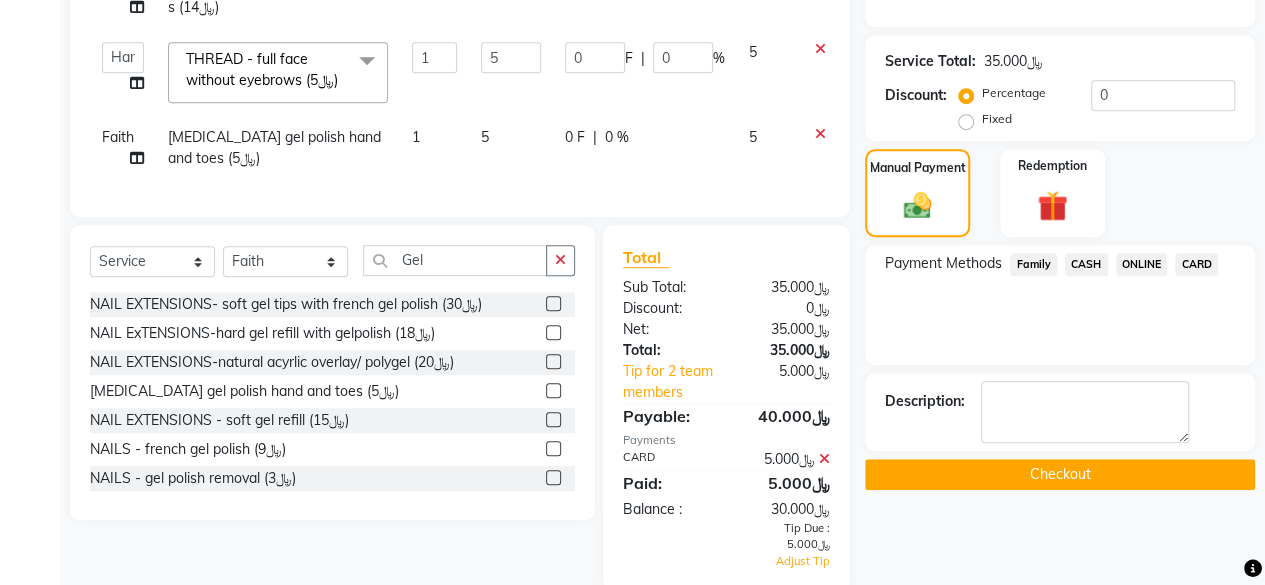 click 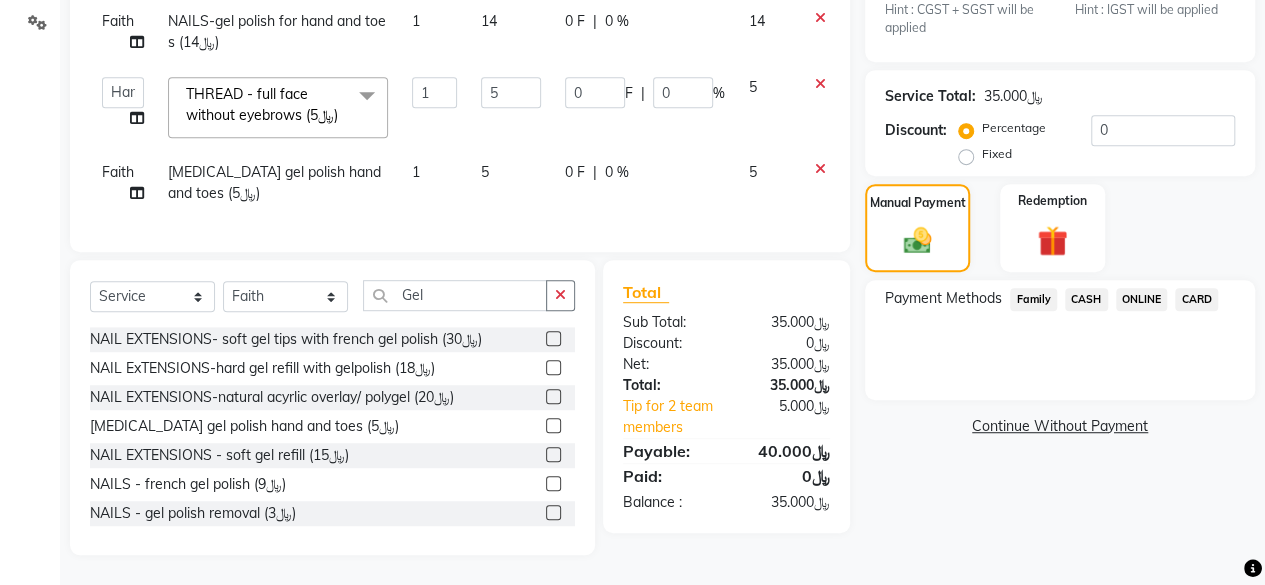 click on "﷼5.000" 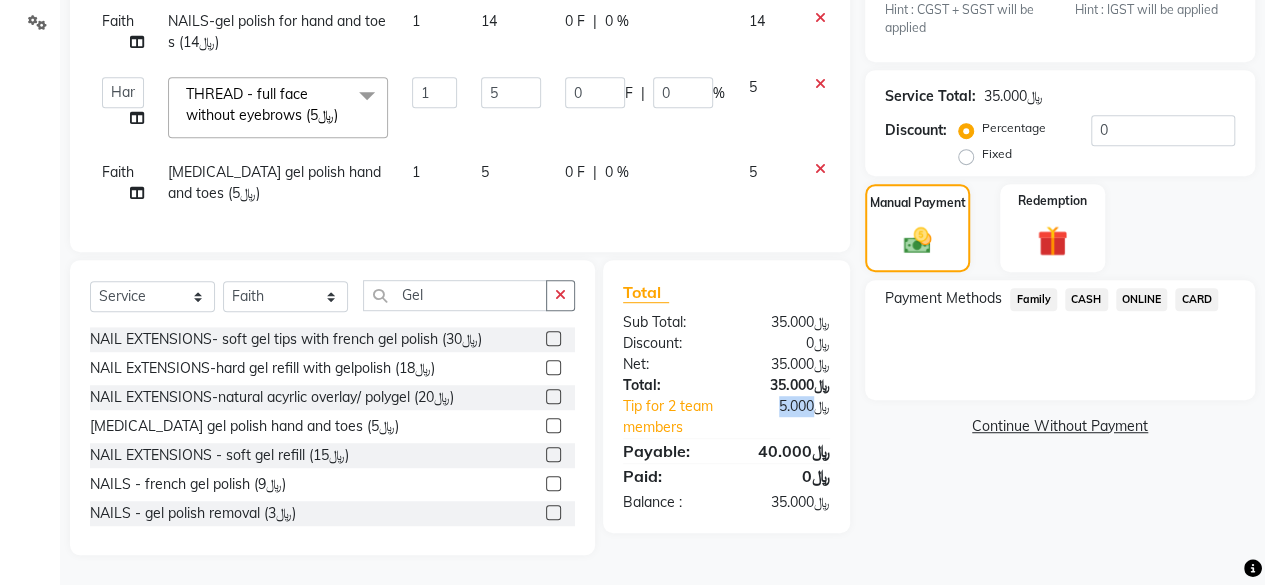 drag, startPoint x: 818, startPoint y: 411, endPoint x: 751, endPoint y: 415, distance: 67.11929 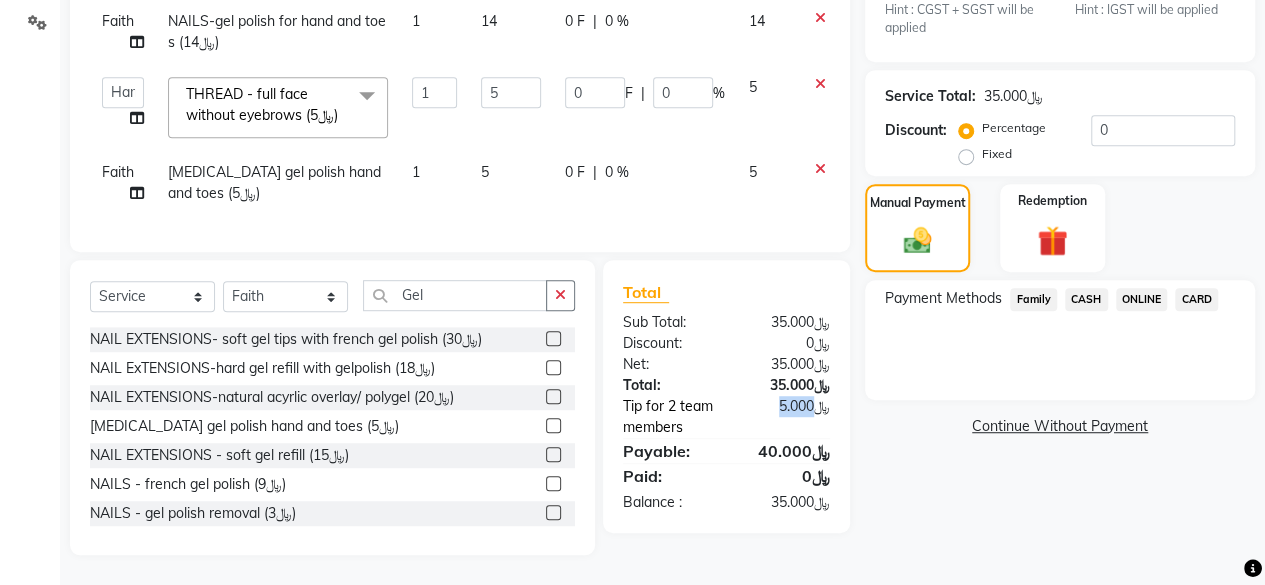 click on "Tip for 2 team members" 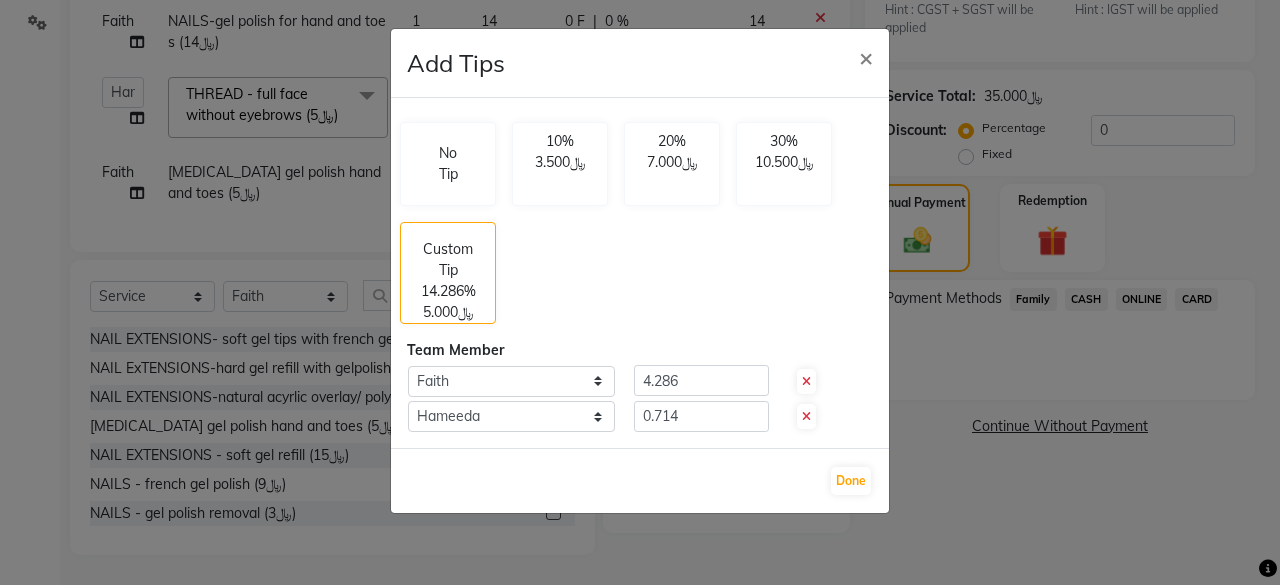 click 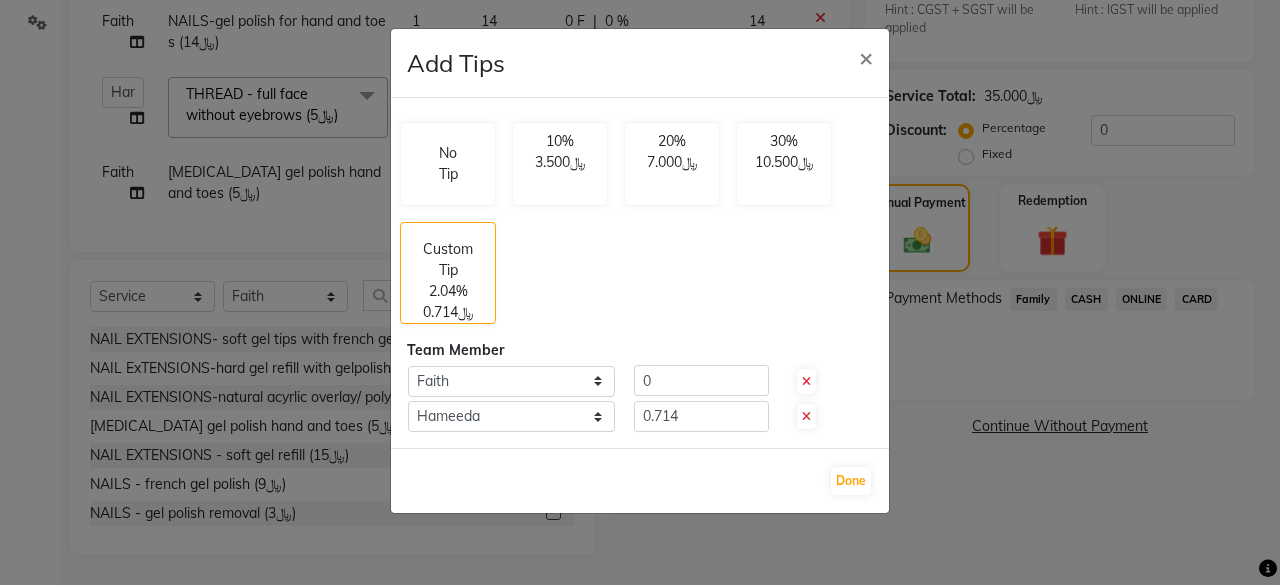 click 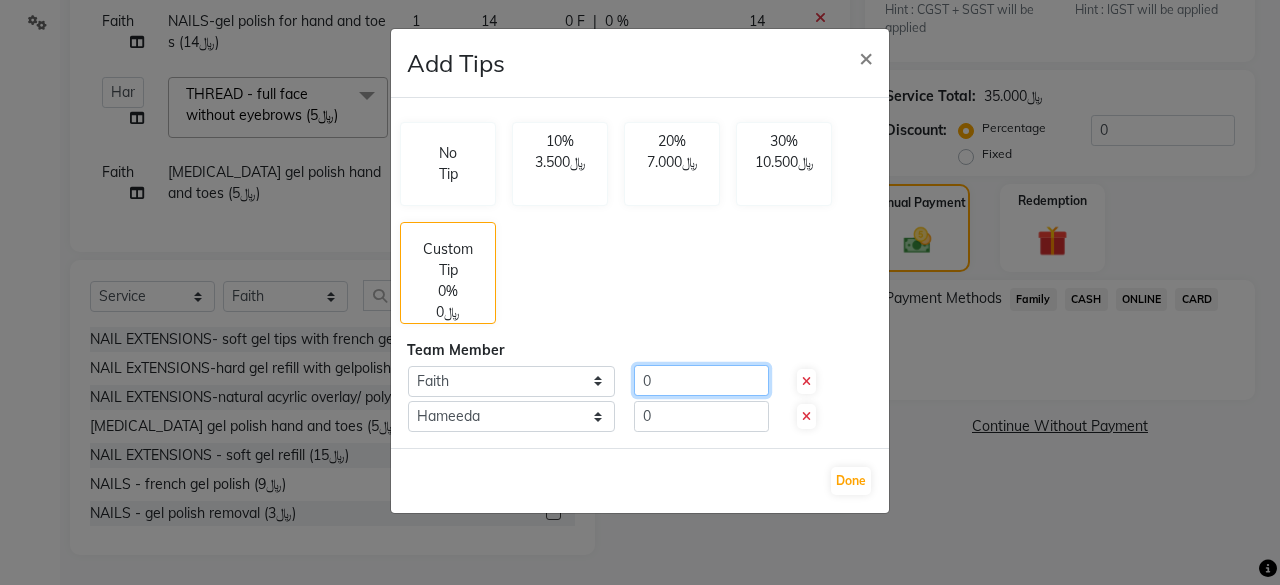 click on "0" 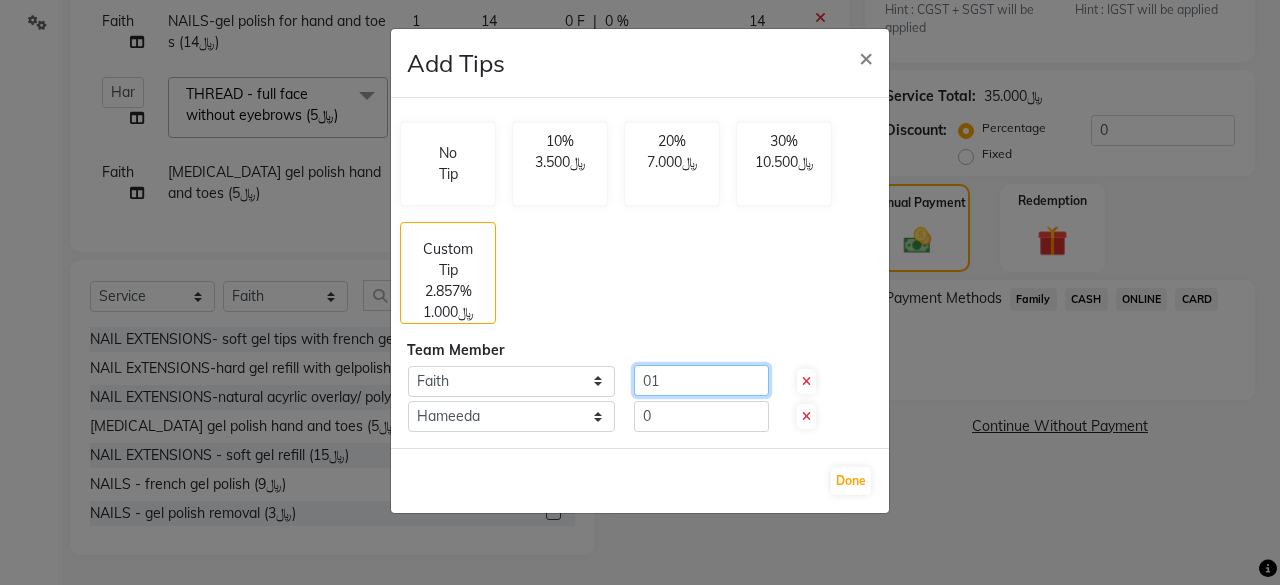 type on "01" 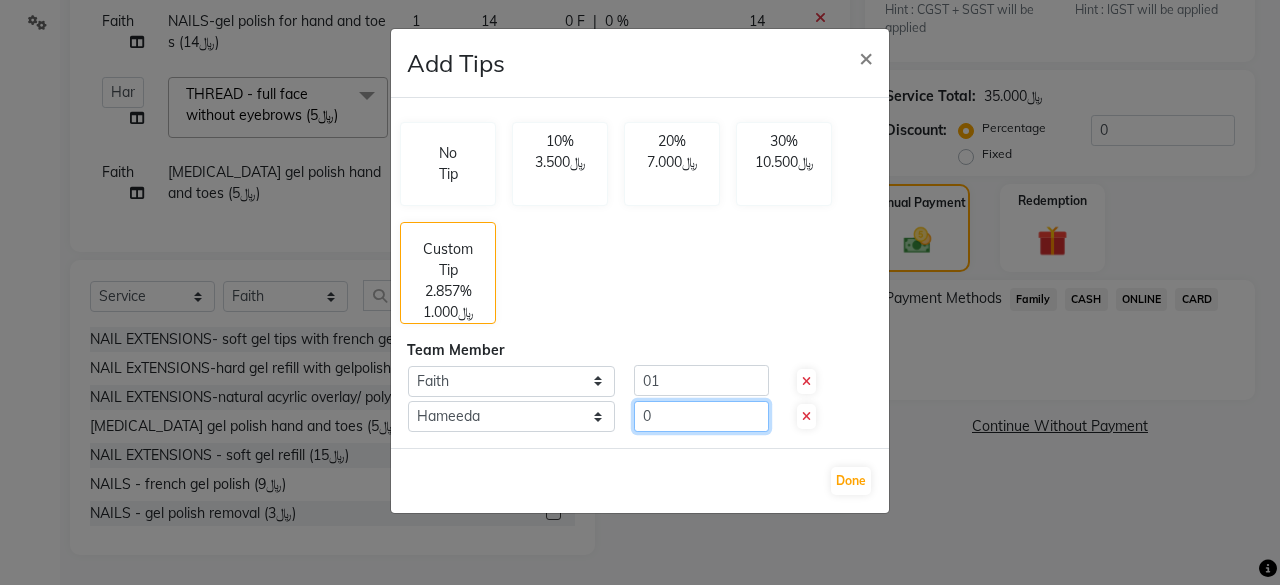 click on "0" 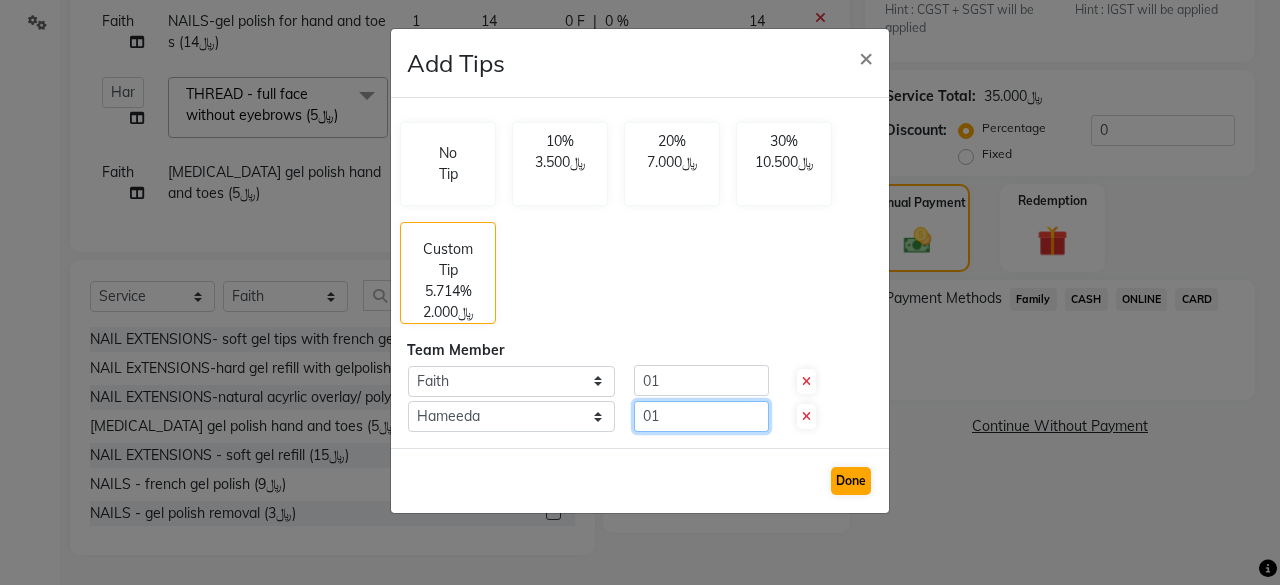 type on "01" 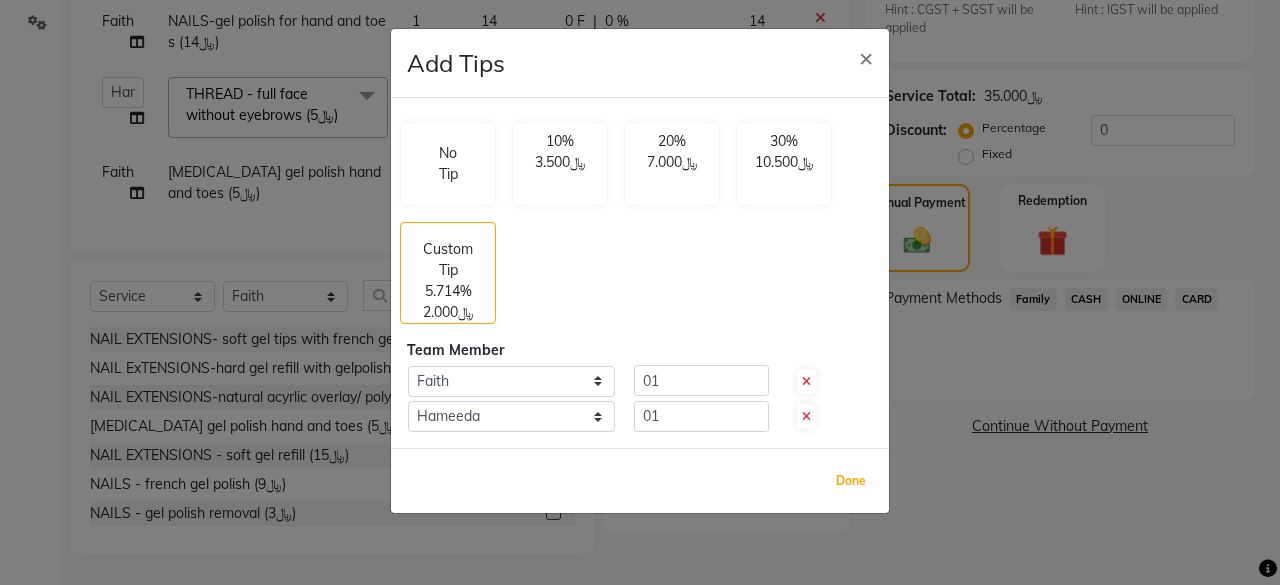 click on "Done" 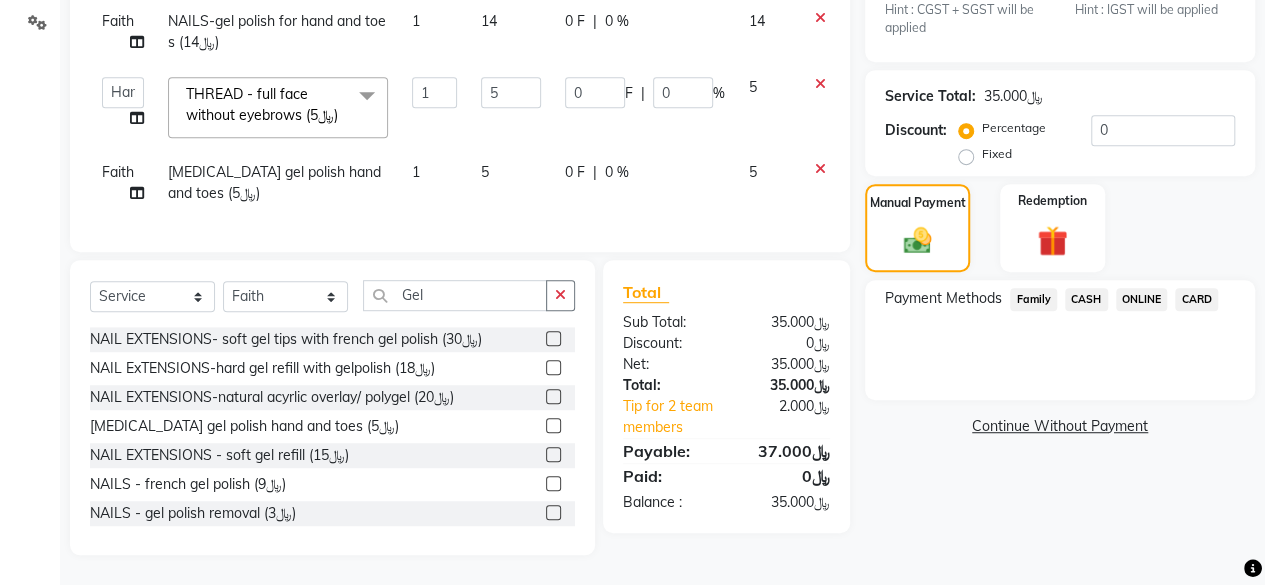 click on "CARD" 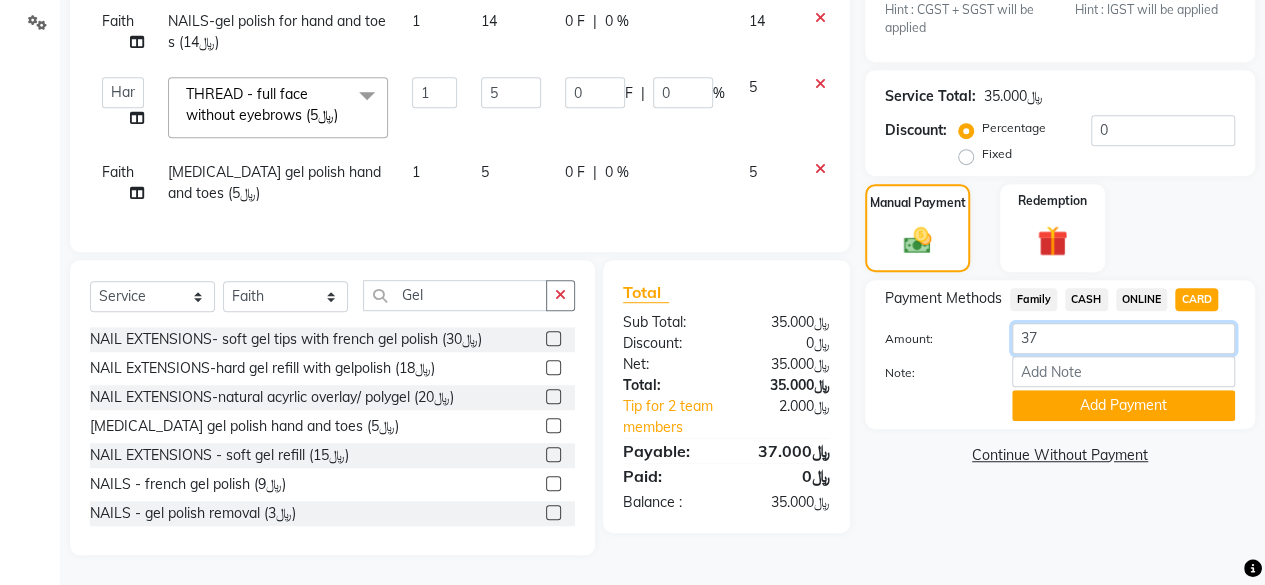 click on "37" 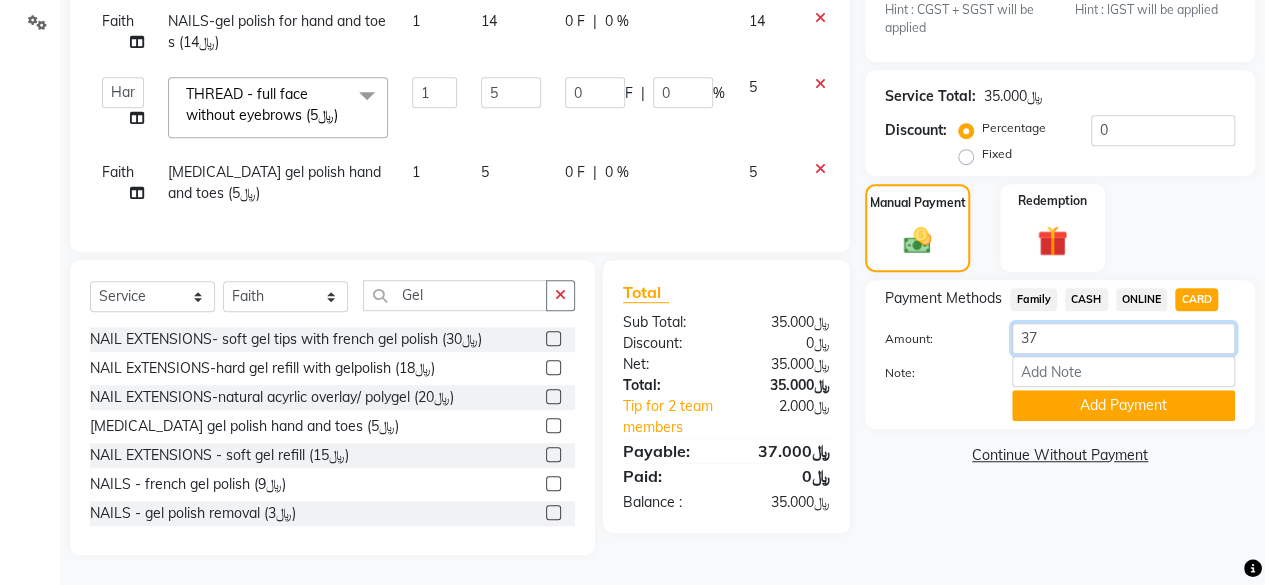 type on "3" 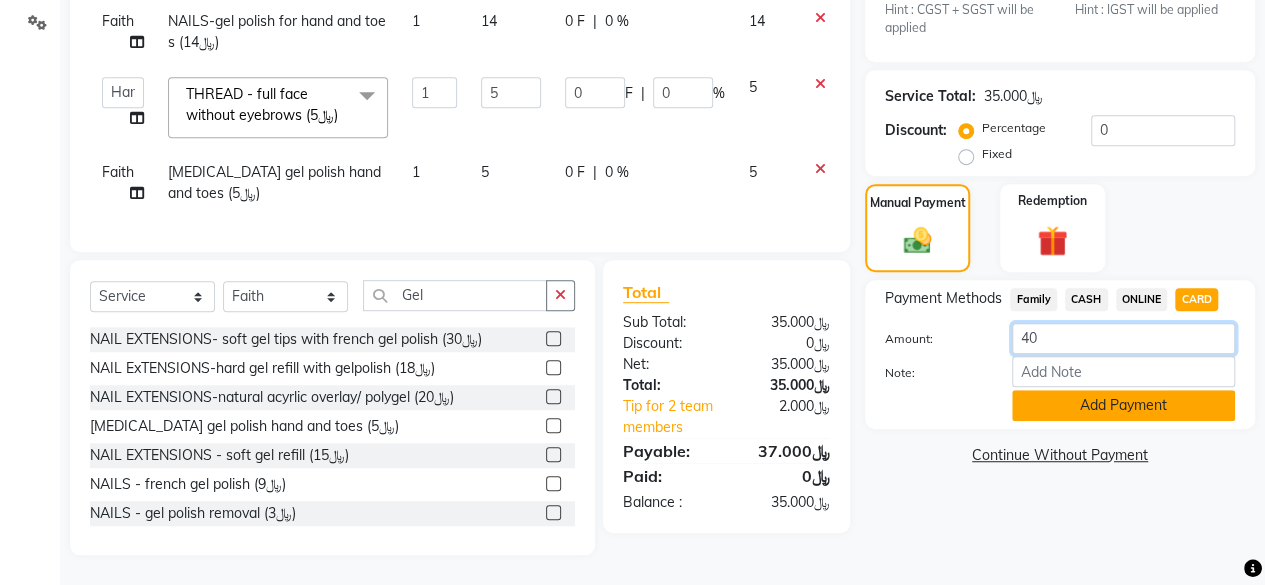 type on "40" 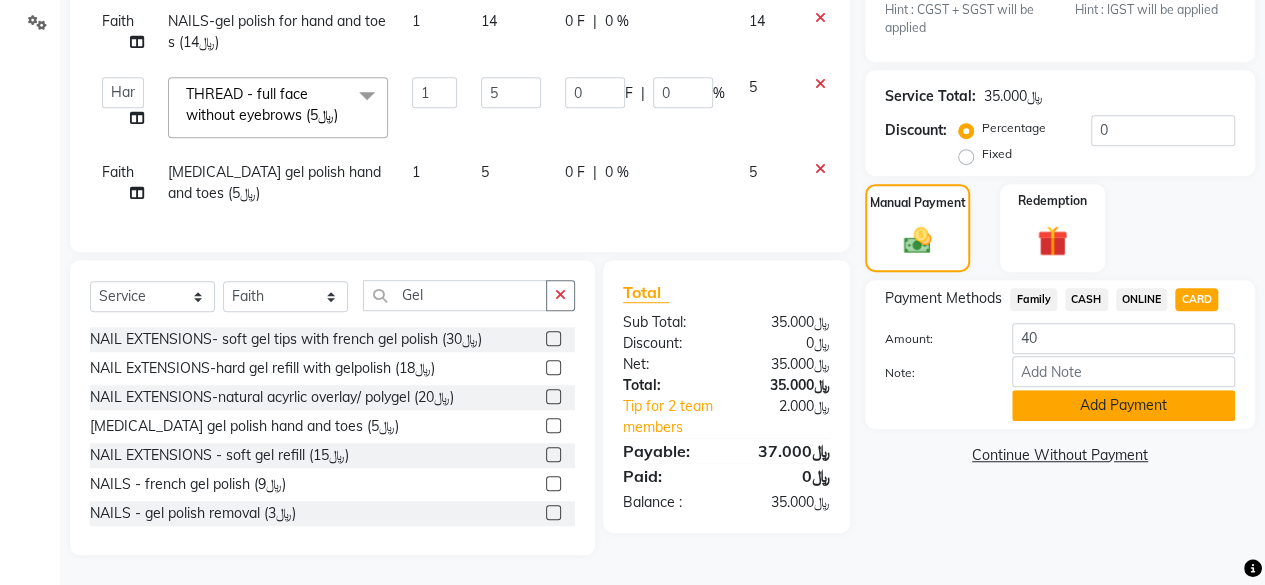 click on "Add Payment" 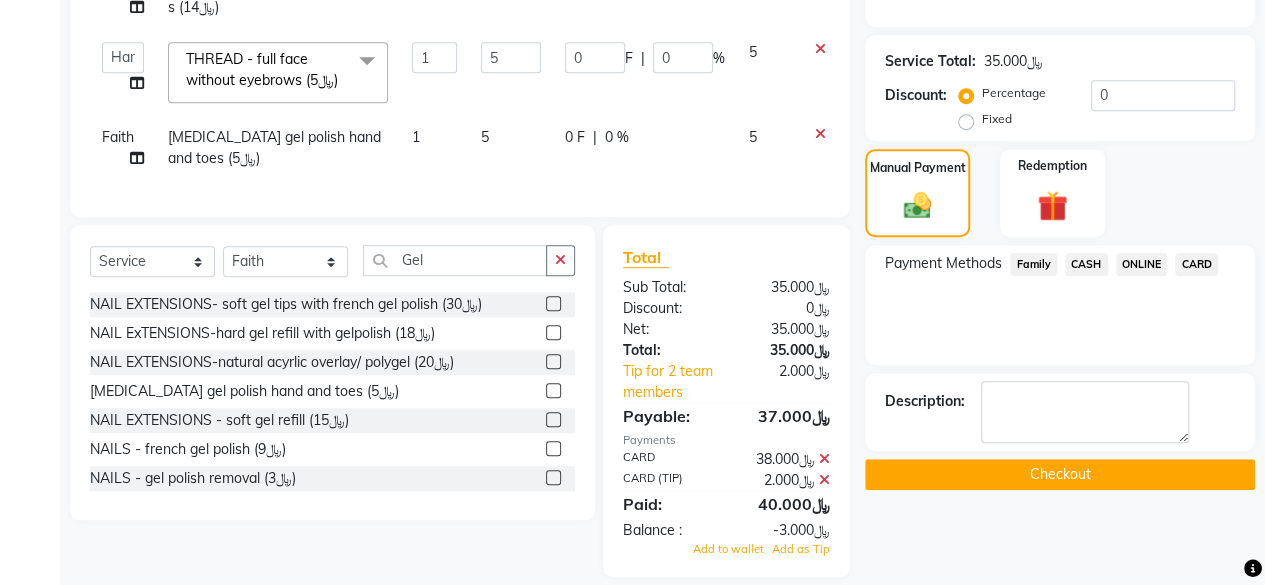 scroll, scrollTop: 554, scrollLeft: 0, axis: vertical 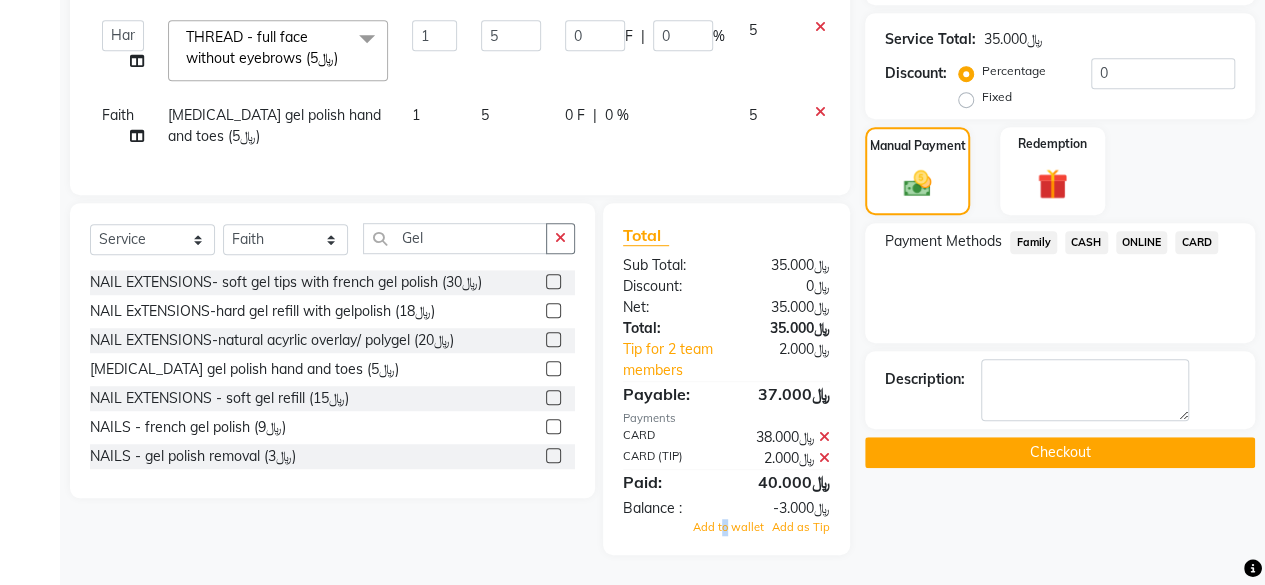 click on "Add to wallet" 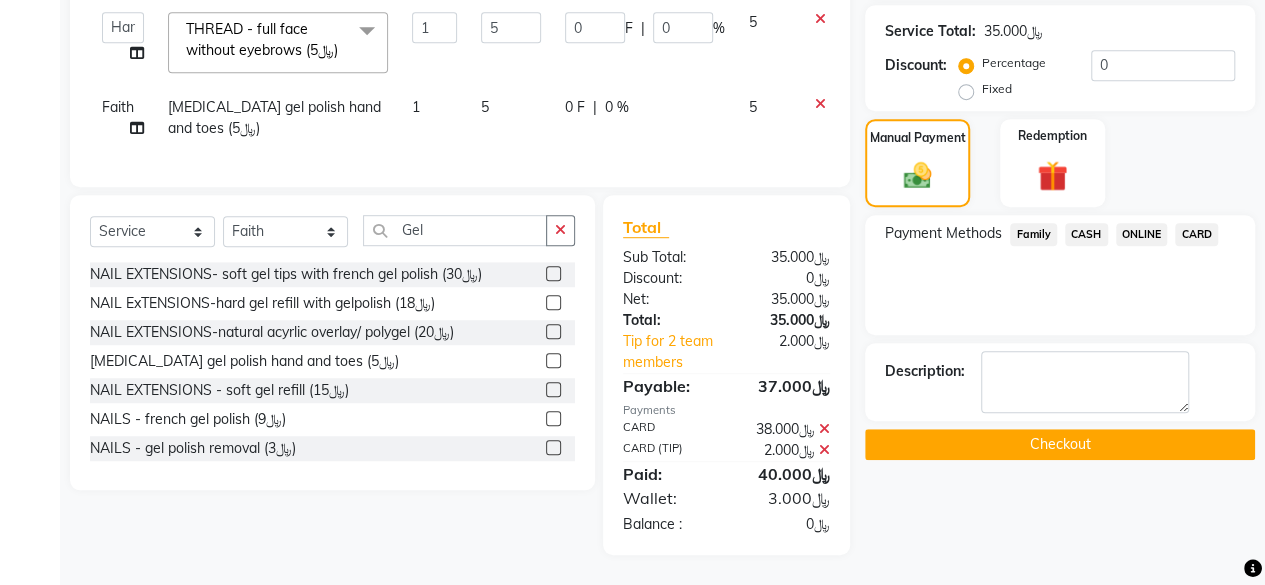 click on "Checkout" 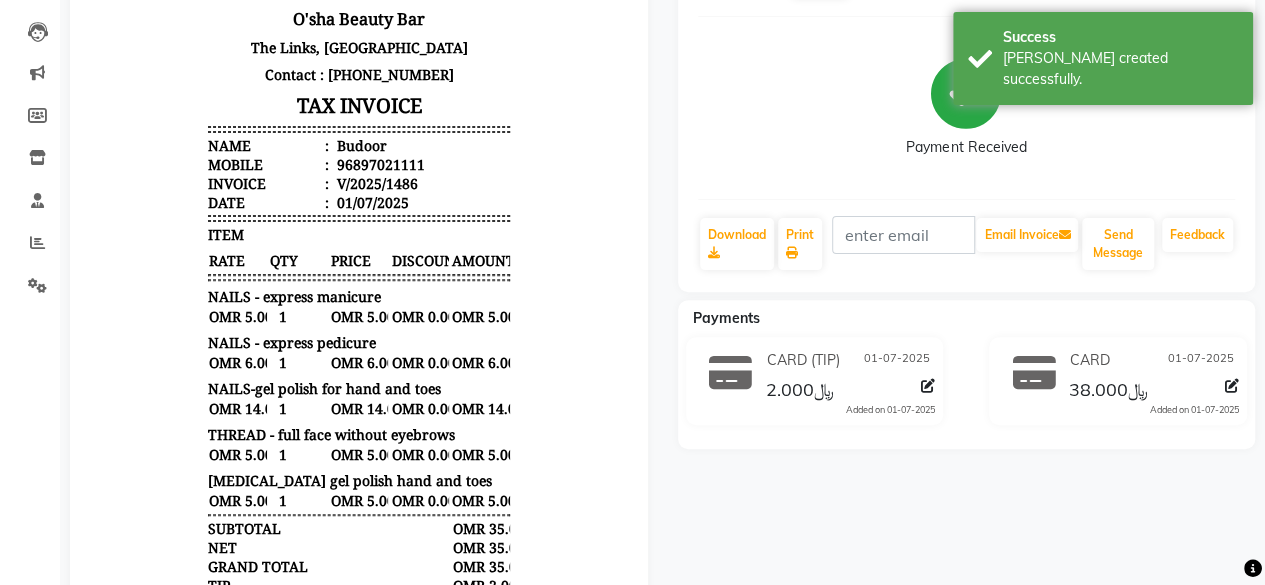 scroll, scrollTop: 0, scrollLeft: 0, axis: both 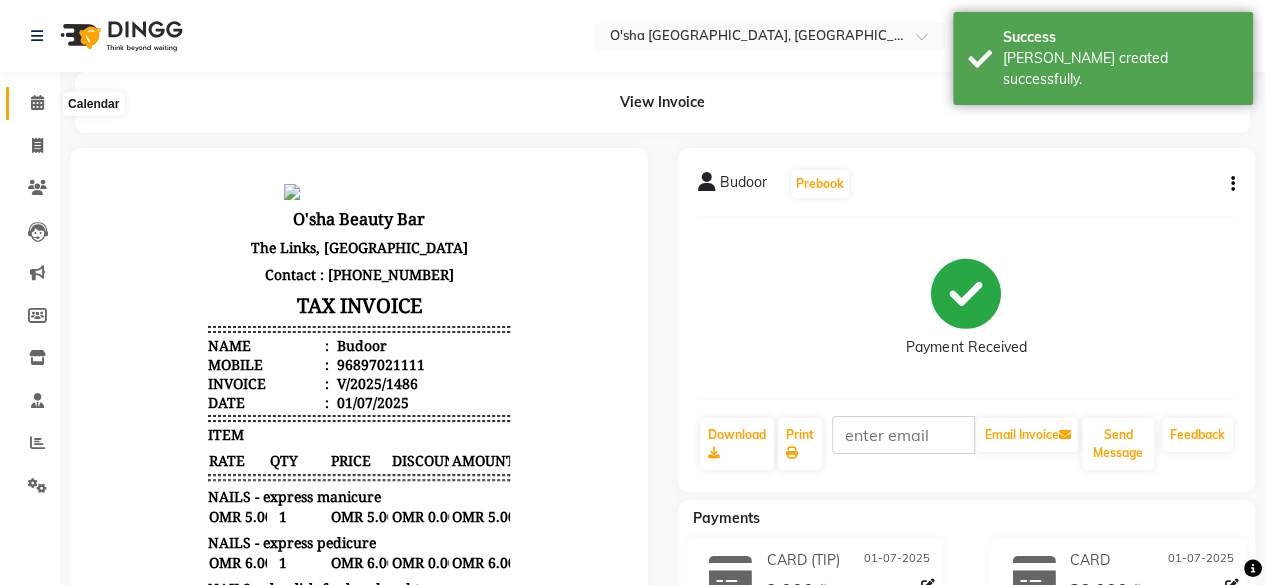 click 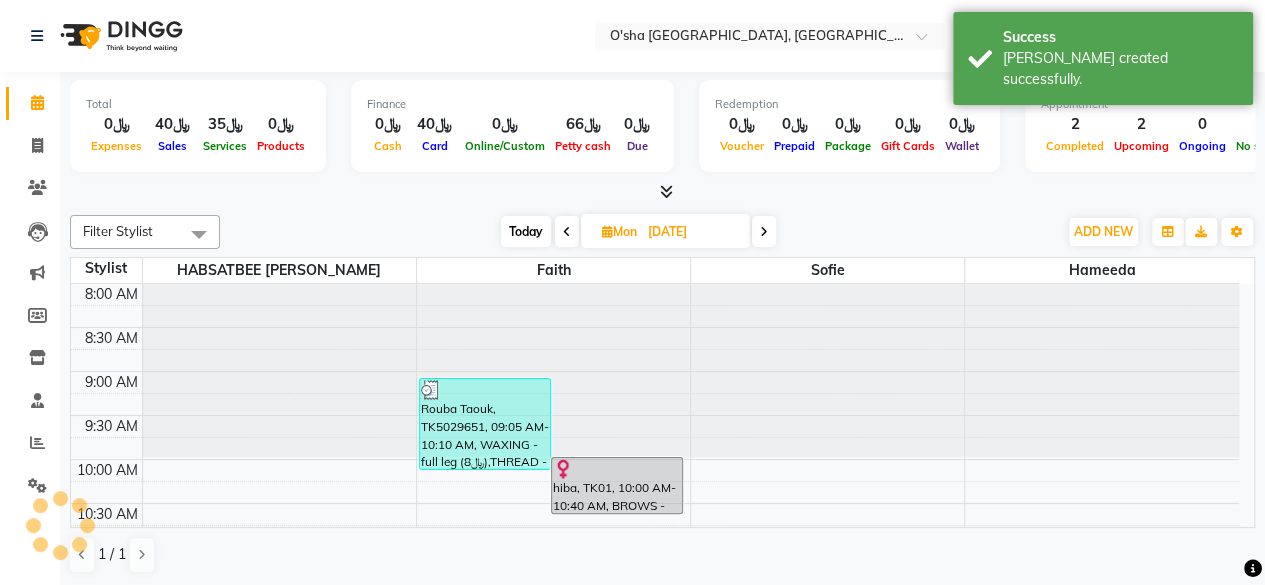 scroll, scrollTop: 174, scrollLeft: 0, axis: vertical 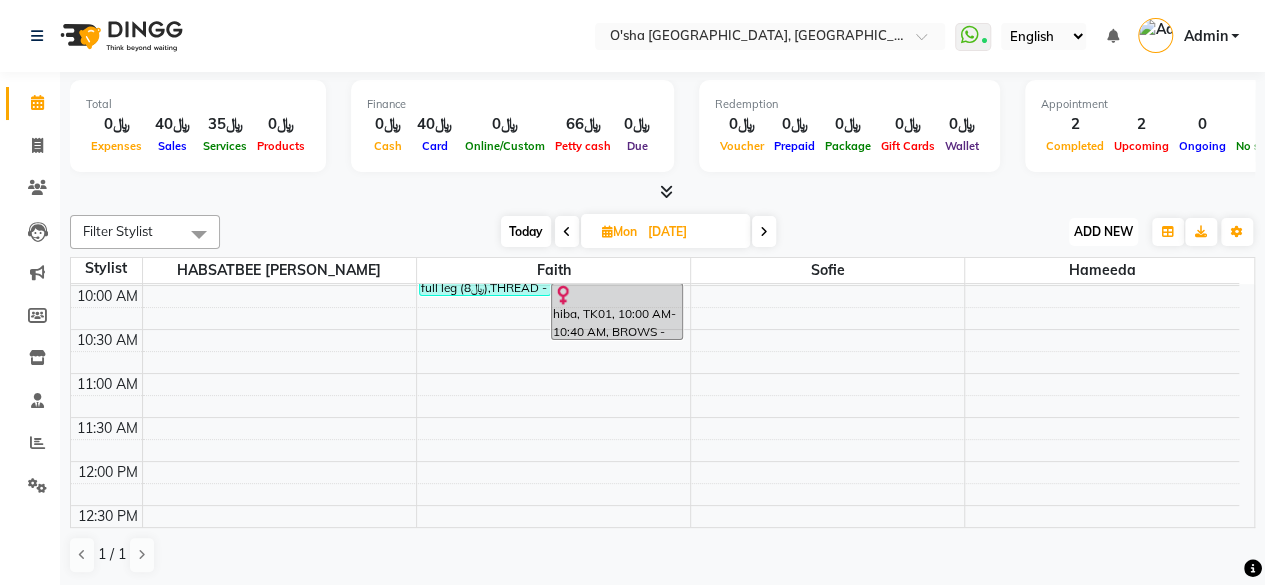 click on "ADD NEW Toggle Dropdown" at bounding box center [1103, 232] 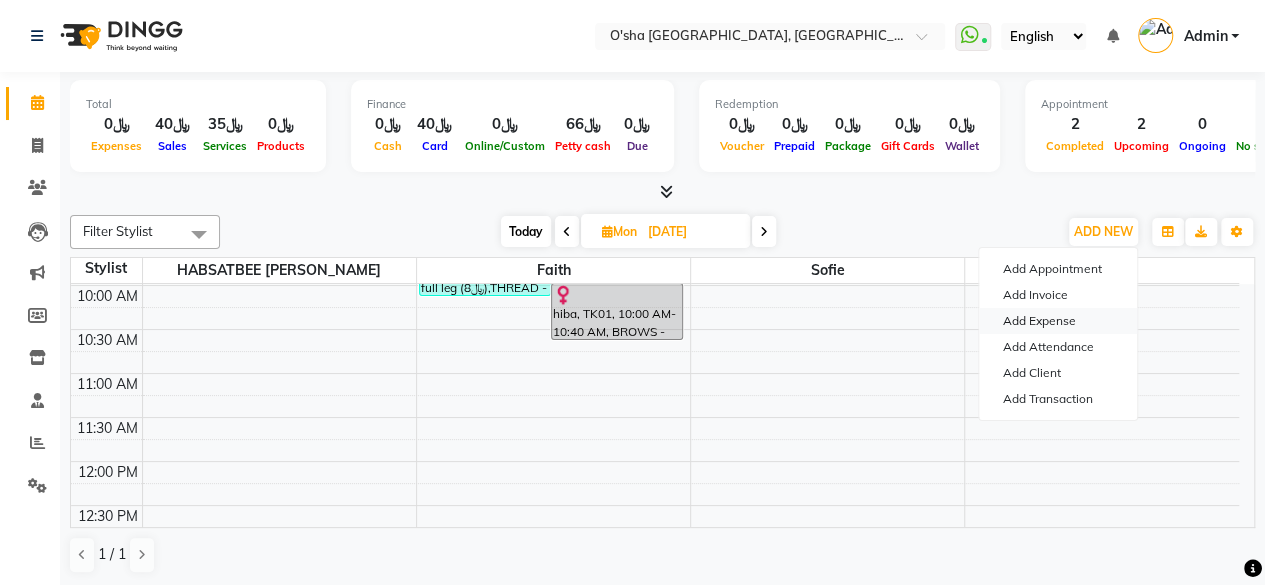 click on "Add Expense" at bounding box center [1058, 321] 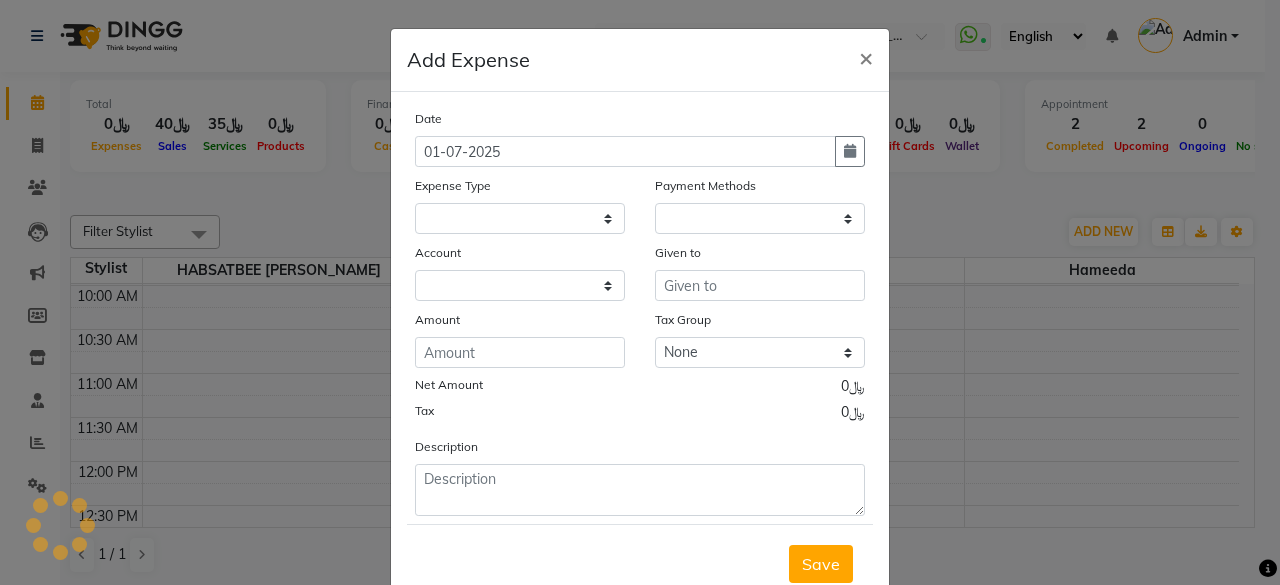 select 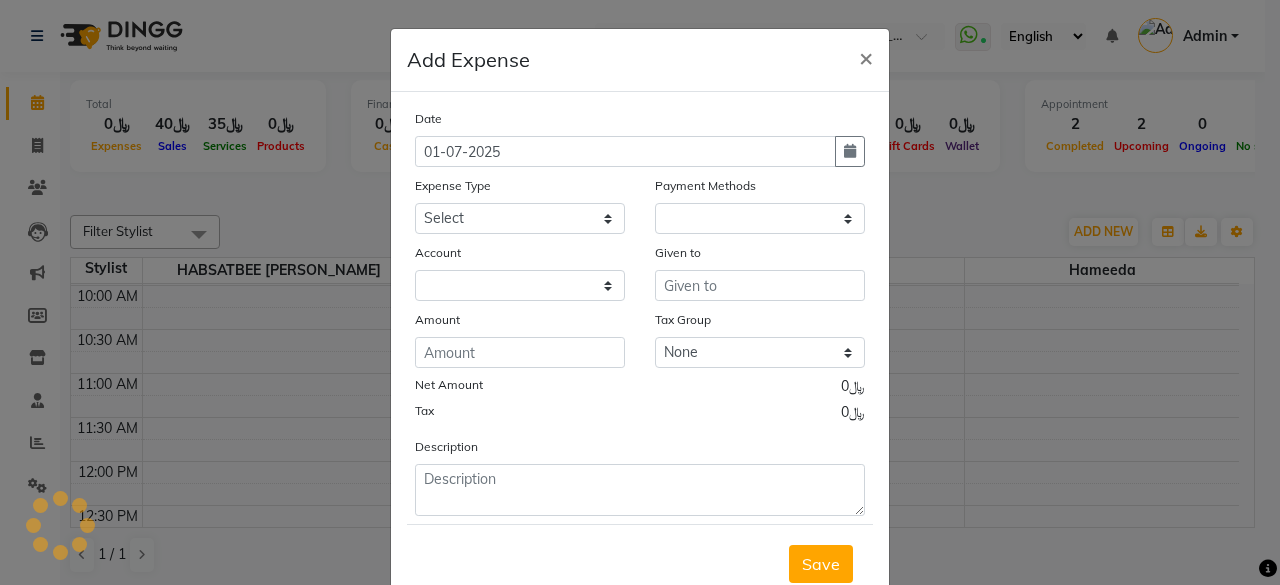 select on "1" 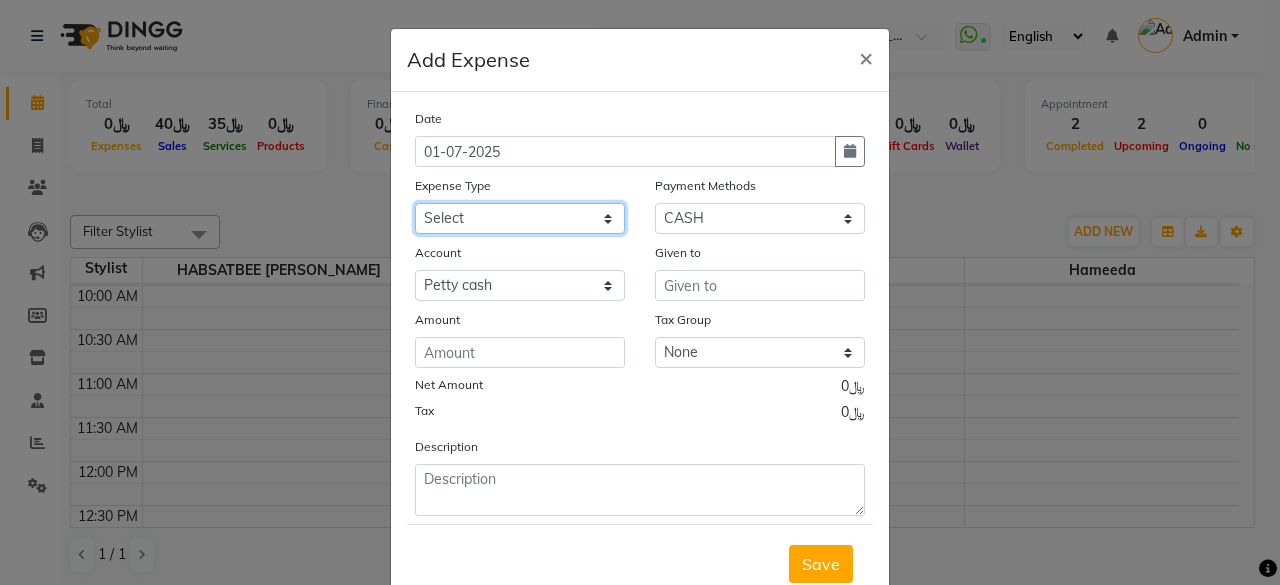 click on "Select al nazhi llc Al raaed laundry Amani staff transportation building cleaner outside eid food allowance electricity bill  q116062 faith daily target comission faith salary faith tips hafsa salary and product package comission hafsa tips hala histomer facial products hameeda tips hameeda transportation Insurance International purchase kuene products llc land line 24522502 lebanese international ghayath madi international llc Maintenance Marketing Miscellaneous moremo  kumait global  SPC moremo llc Osha mobile recharge oredoo Other Pantry Product rakhi osha outside cleaner78919352 Rent Salary sama beauty milk shake samara beauty milk shale llc sari cosmetics llc sofie daily sales target comission sofie tips staffs commission eid staff transportation Taj al [MEDICAL_DATA]  trade cleaning company Tax Tips staffs Utilities waterbill water gallon" 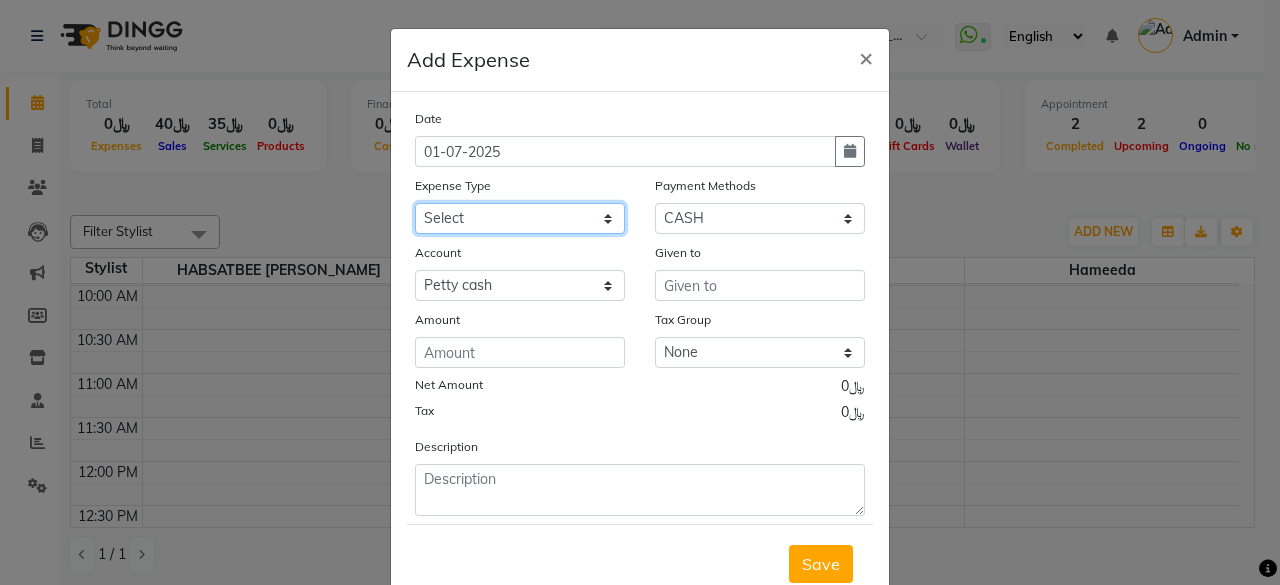 select on "16846" 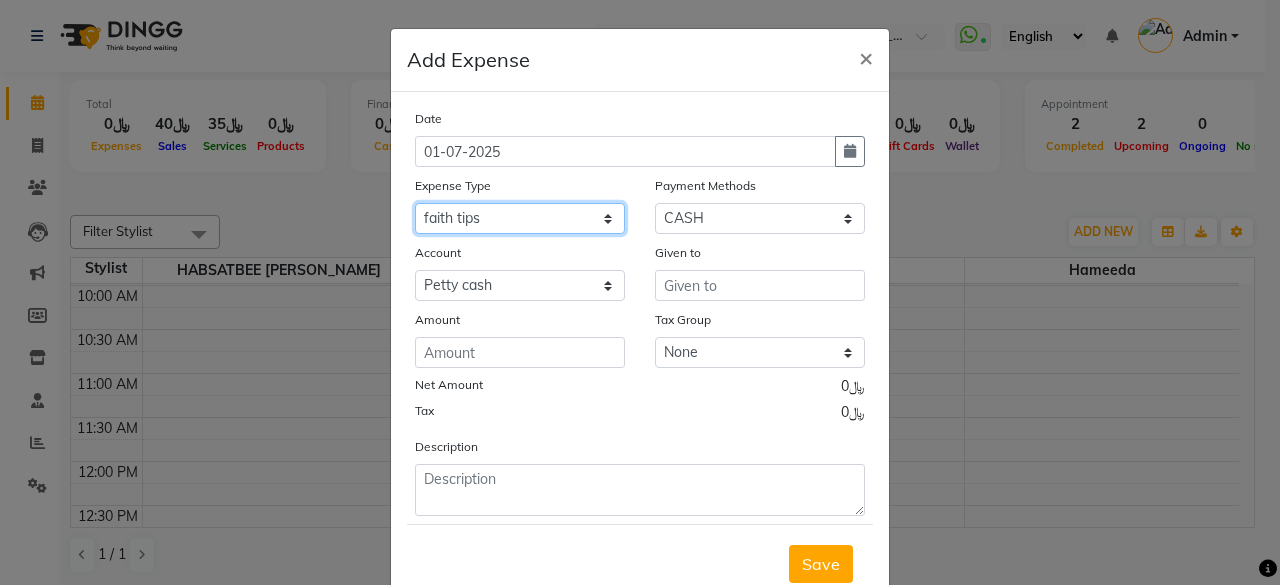 click on "Select al nazhi llc Al raaed laundry Amani staff transportation building cleaner outside eid food allowance electricity bill  q116062 faith daily target comission faith salary faith tips hafsa salary and product package comission hafsa tips hala histomer facial products hameeda tips hameeda transportation Insurance International purchase kuene products llc land line 24522502 lebanese international ghayath madi international llc Maintenance Marketing Miscellaneous moremo  kumait global  SPC moremo llc Osha mobile recharge oredoo Other Pantry Product rakhi osha outside cleaner78919352 Rent Salary sama beauty milk shake samara beauty milk shale llc sari cosmetics llc sofie daily sales target comission sofie tips staffs commission eid staff transportation Taj al [MEDICAL_DATA]  trade cleaning company Tax Tips staffs Utilities waterbill water gallon" 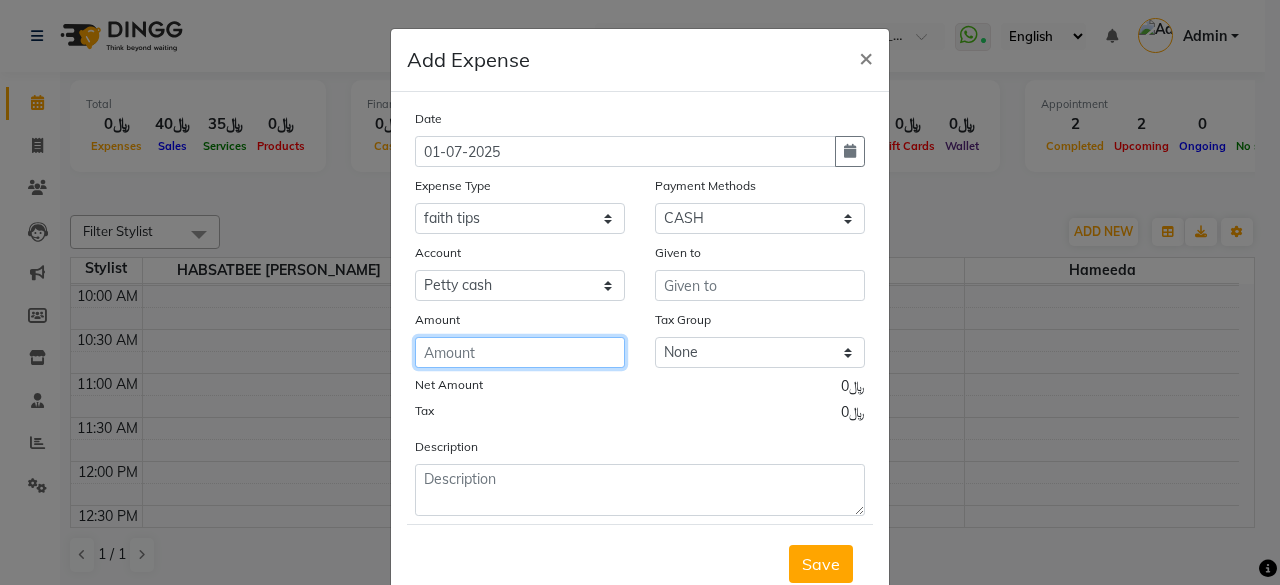 click 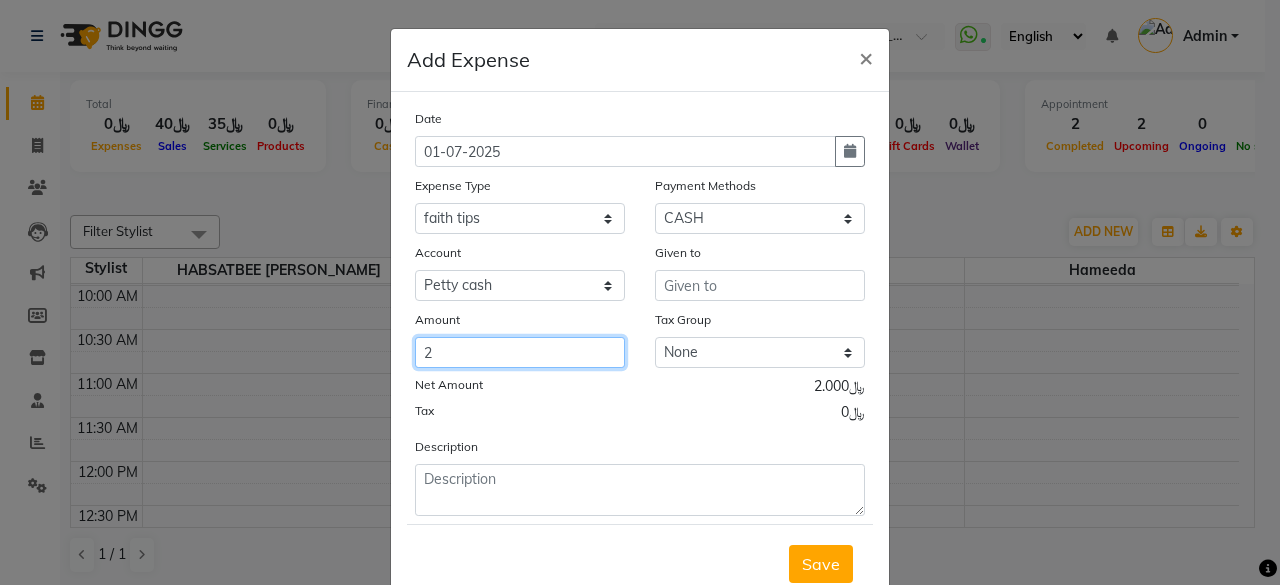 type on "2" 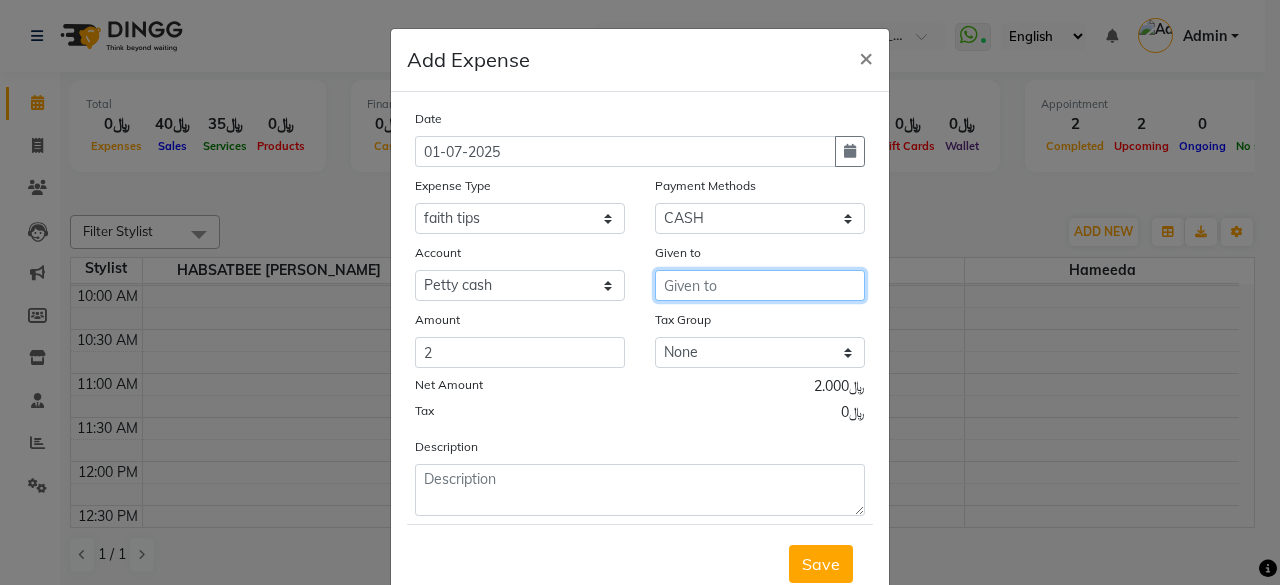 click at bounding box center [760, 285] 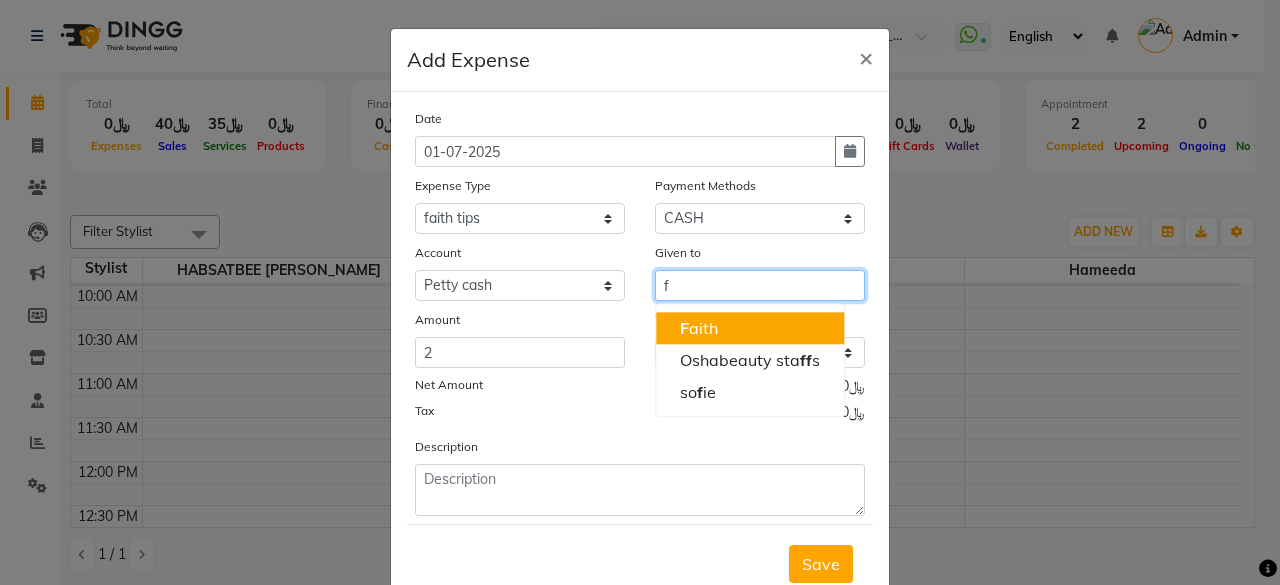 click on "F" 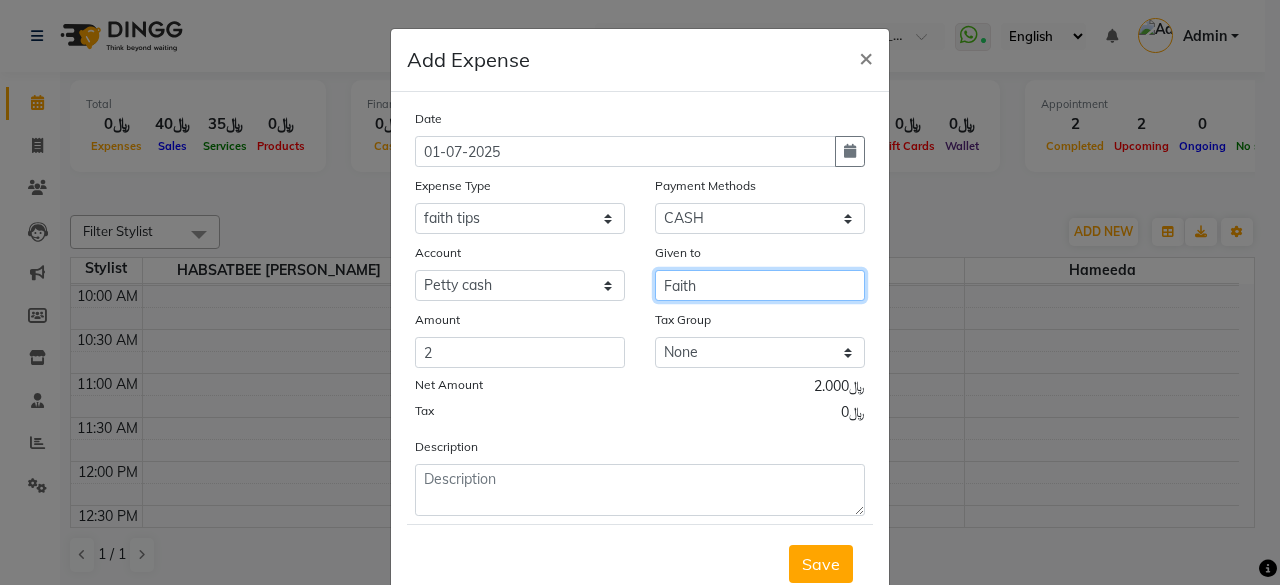 type on "Faith" 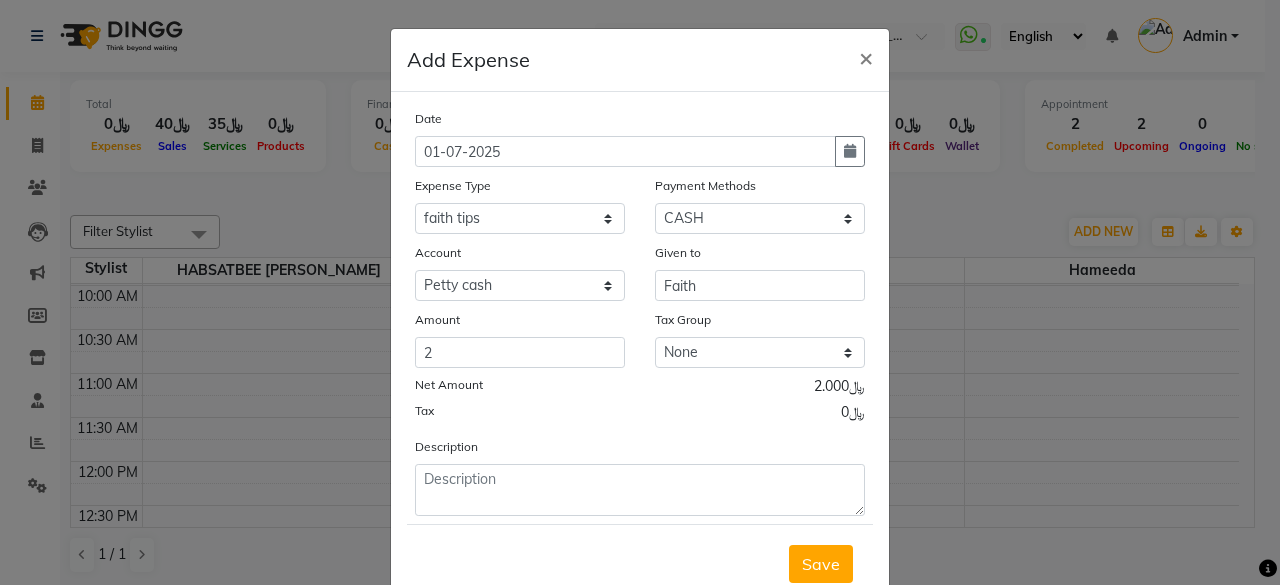 click on "Description" 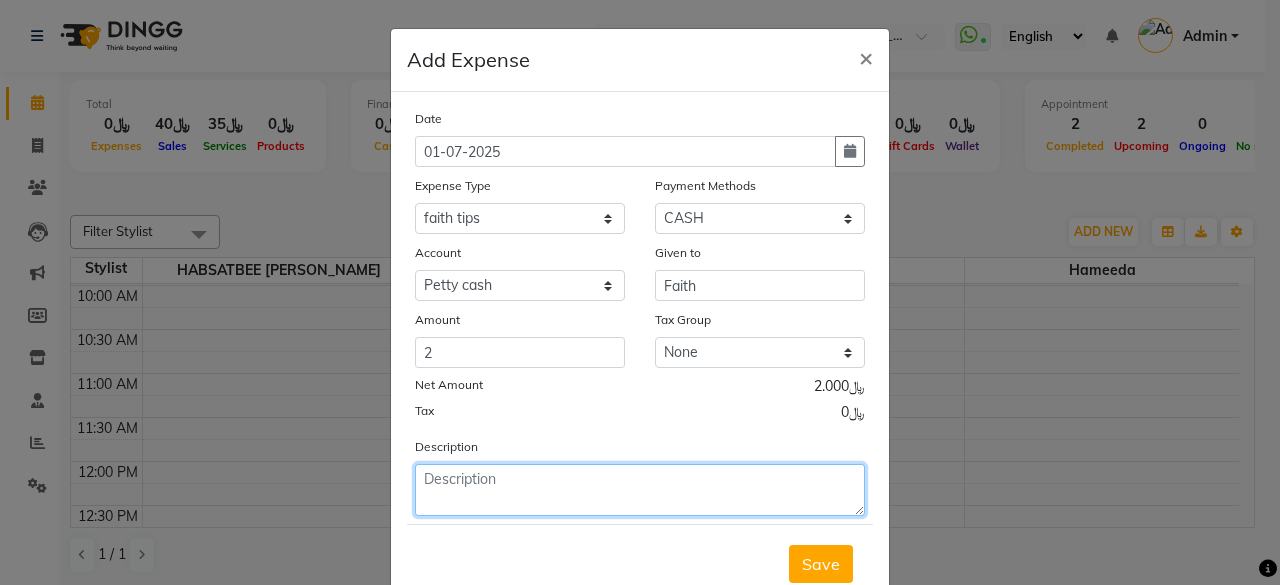 click 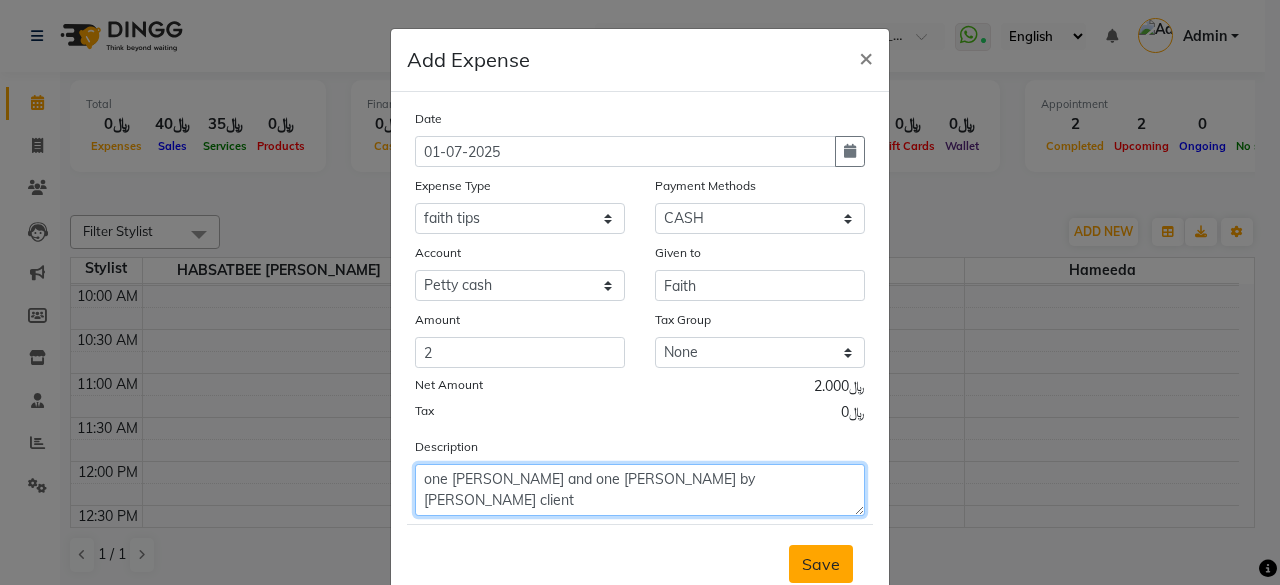 type on "one [PERSON_NAME] and one [PERSON_NAME] by [PERSON_NAME] client" 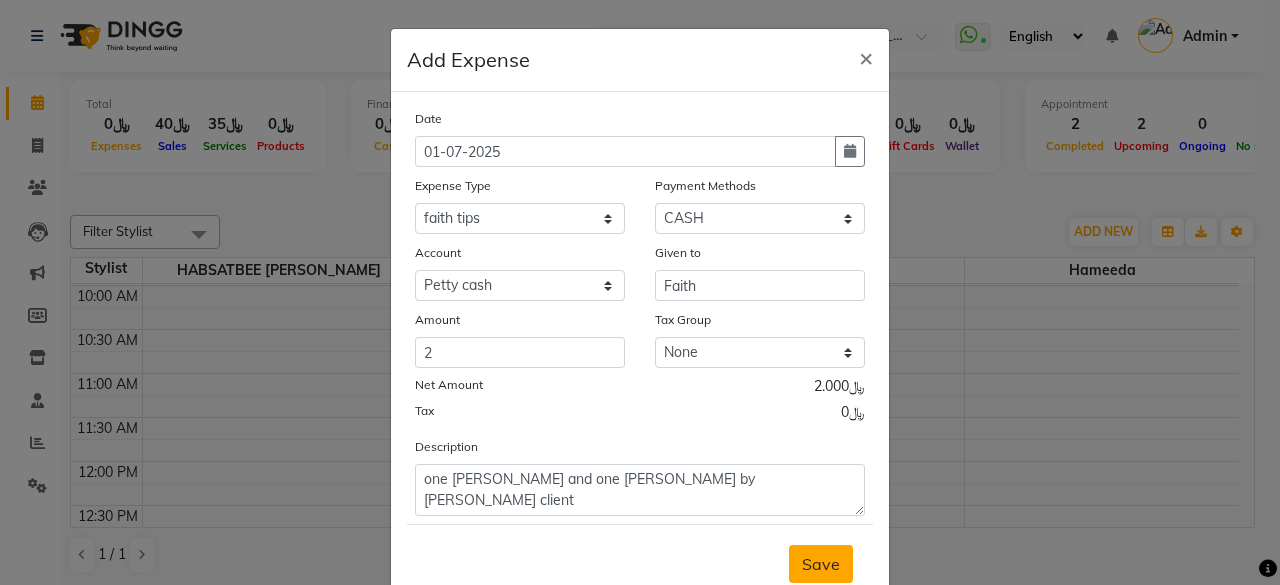click on "Save" at bounding box center (821, 564) 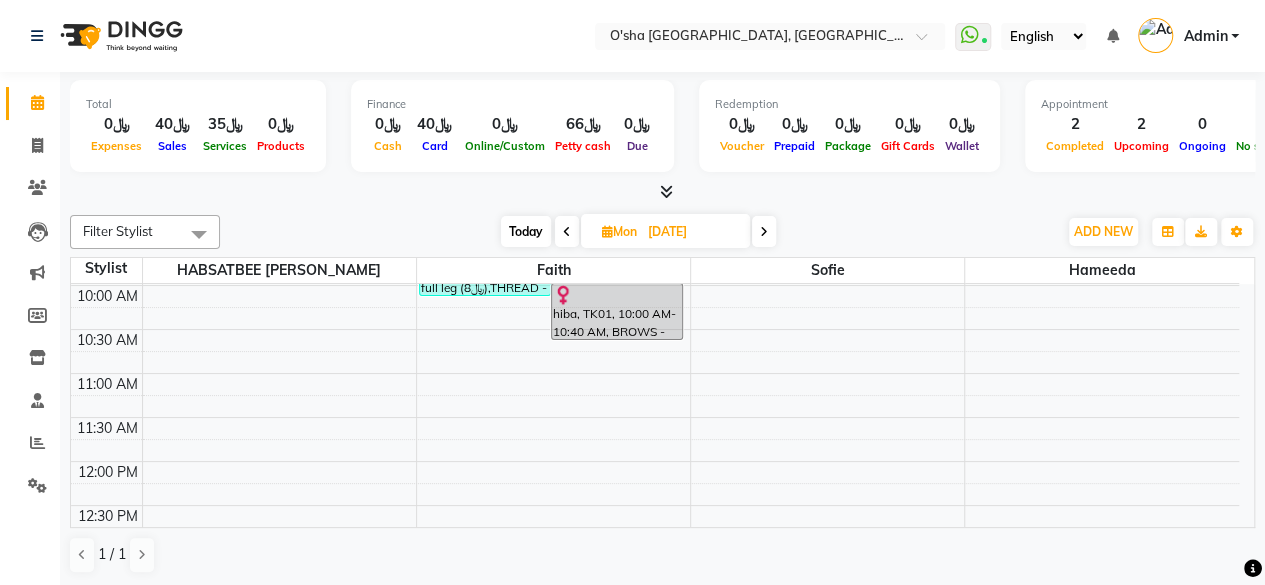 click at bounding box center [764, 232] 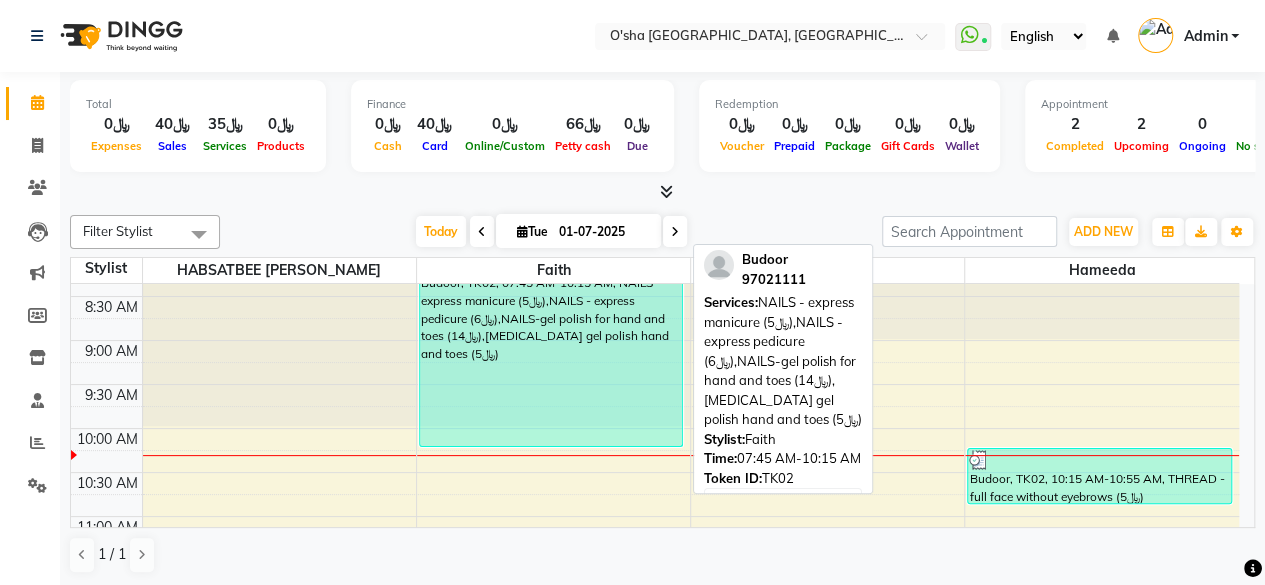 scroll, scrollTop: 0, scrollLeft: 0, axis: both 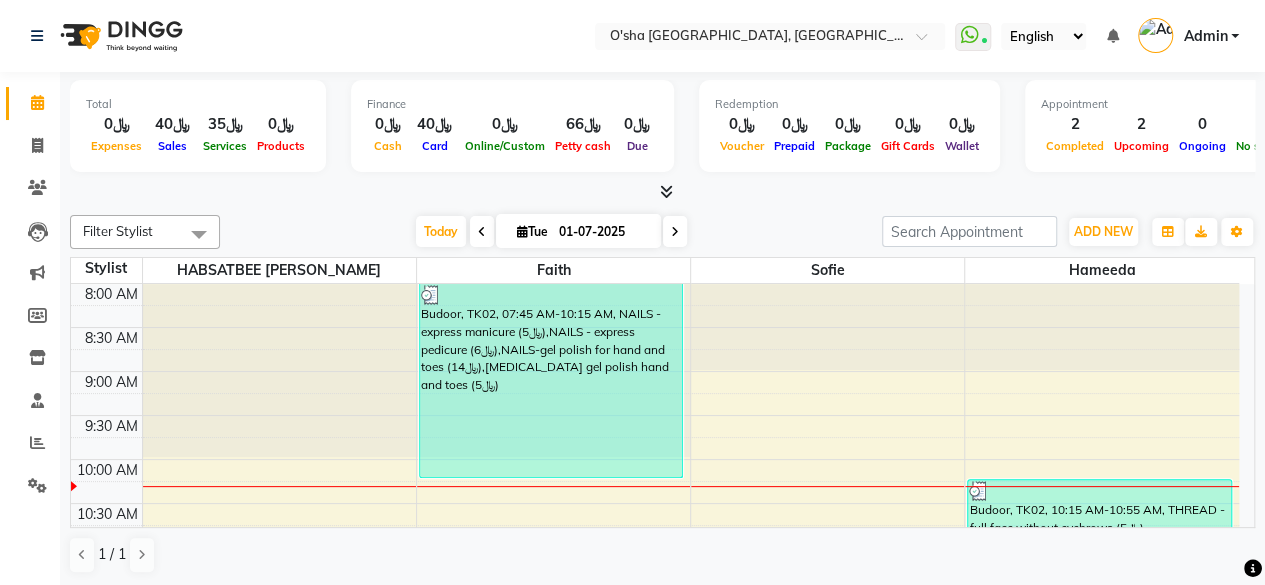 click at bounding box center (675, 232) 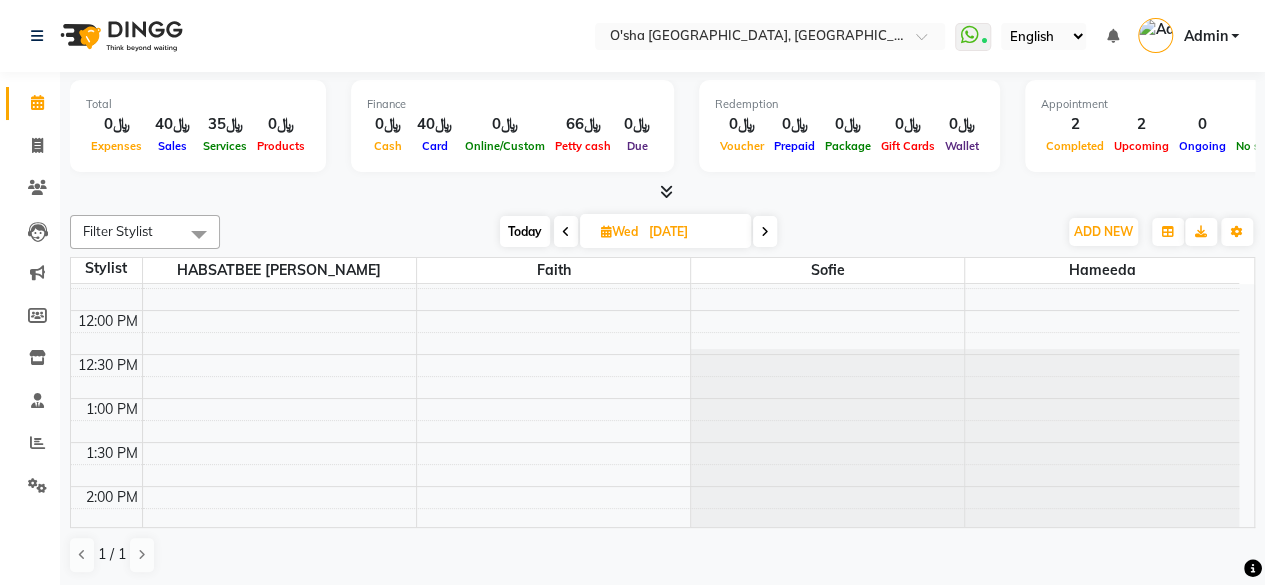 scroll, scrollTop: 200, scrollLeft: 0, axis: vertical 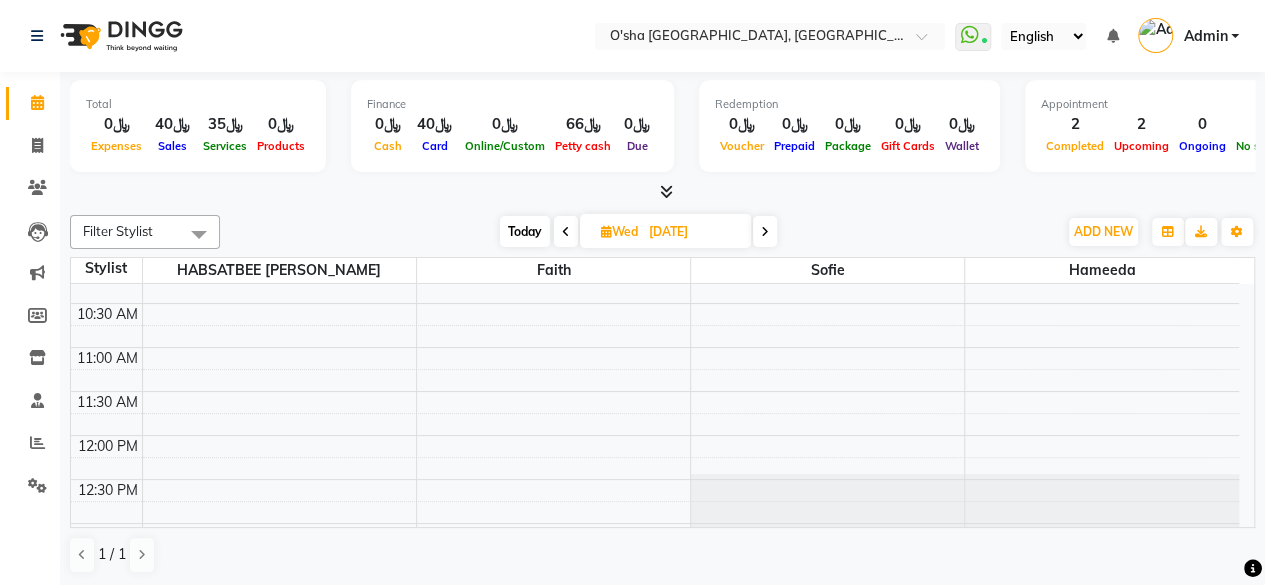 click at bounding box center [566, 232] 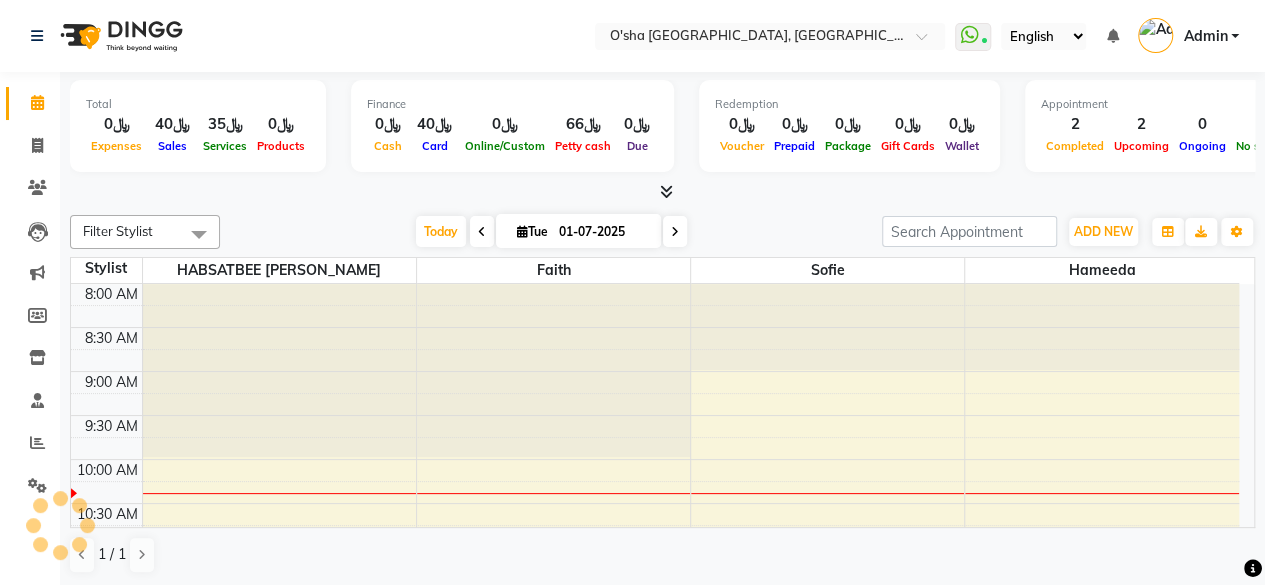 scroll, scrollTop: 174, scrollLeft: 0, axis: vertical 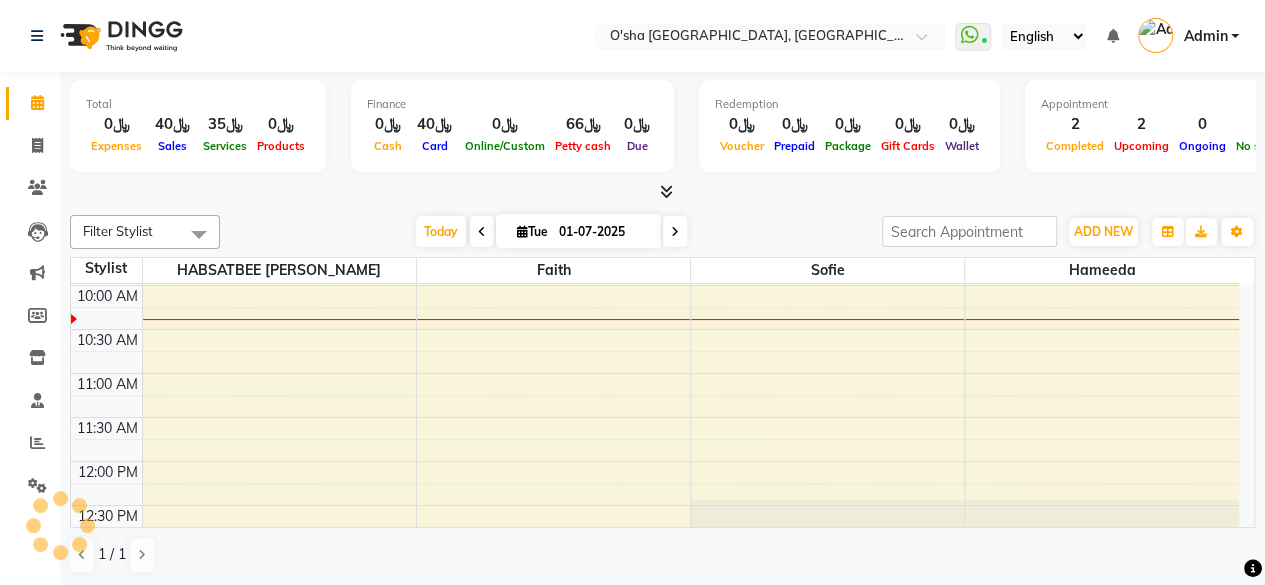 click at bounding box center [482, 232] 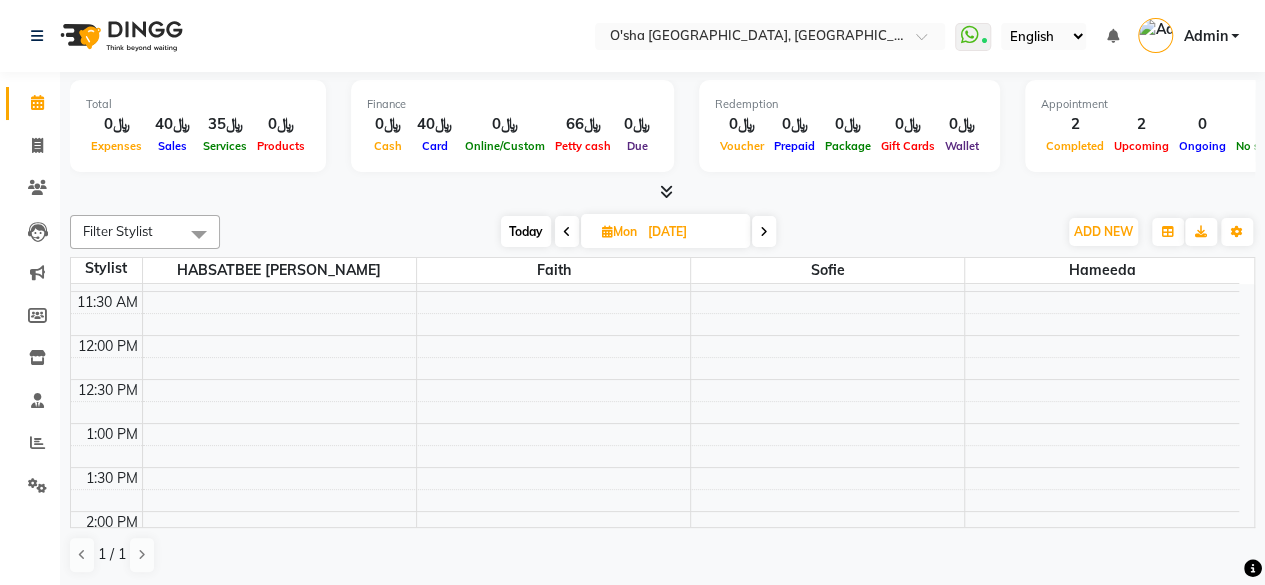 scroll, scrollTop: 100, scrollLeft: 0, axis: vertical 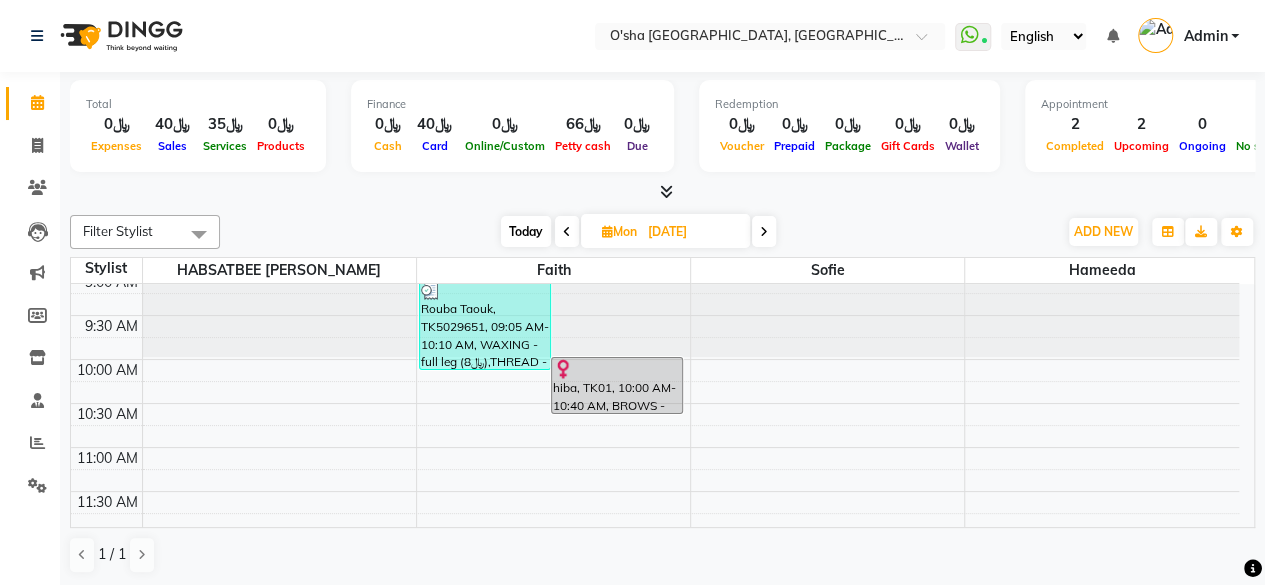 click at bounding box center [764, 232] 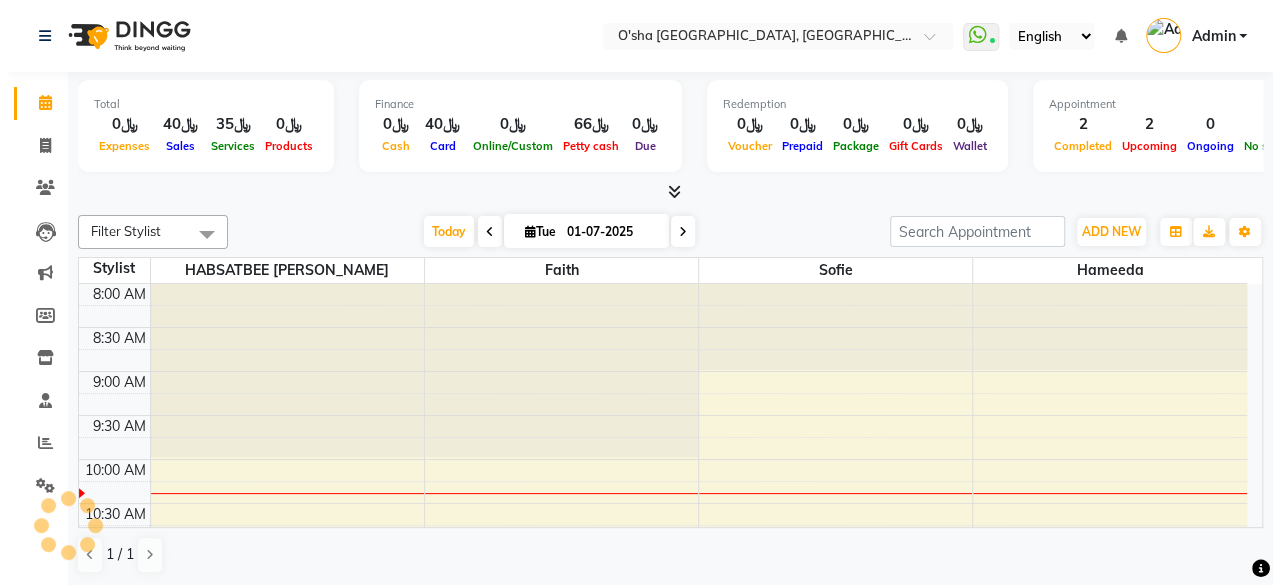 scroll, scrollTop: 175, scrollLeft: 0, axis: vertical 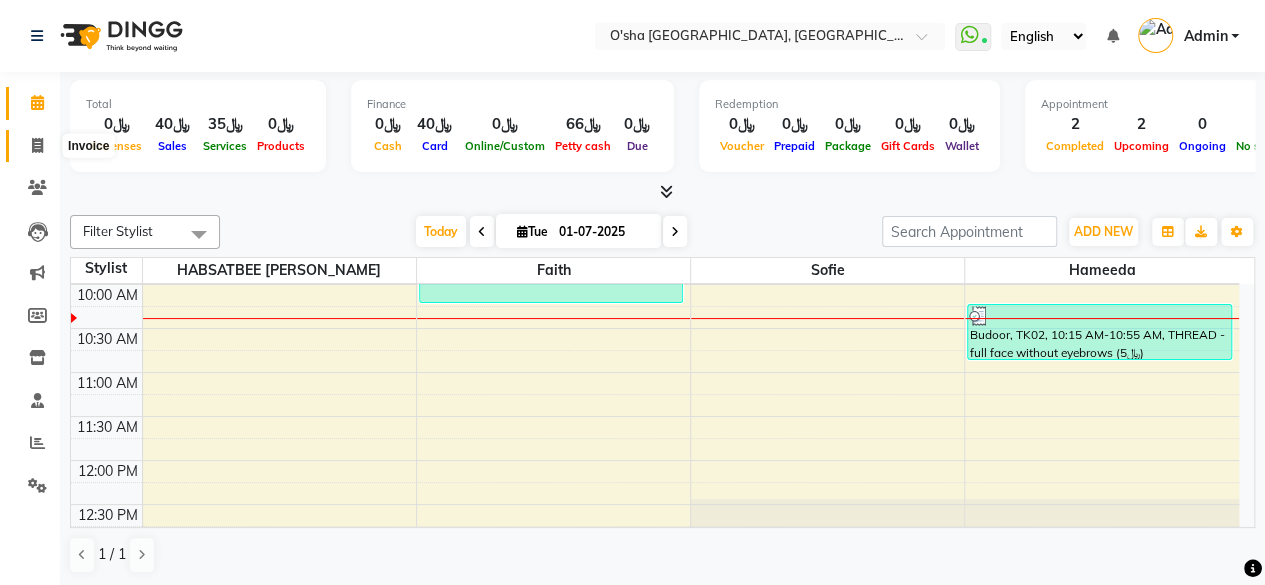 click 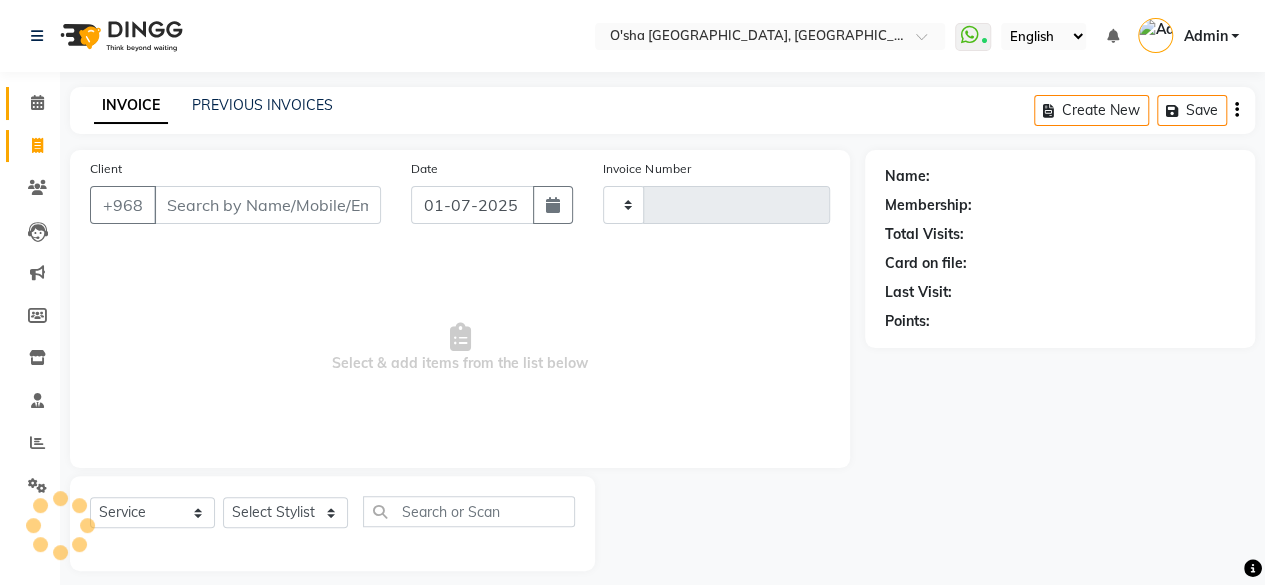 type on "1487" 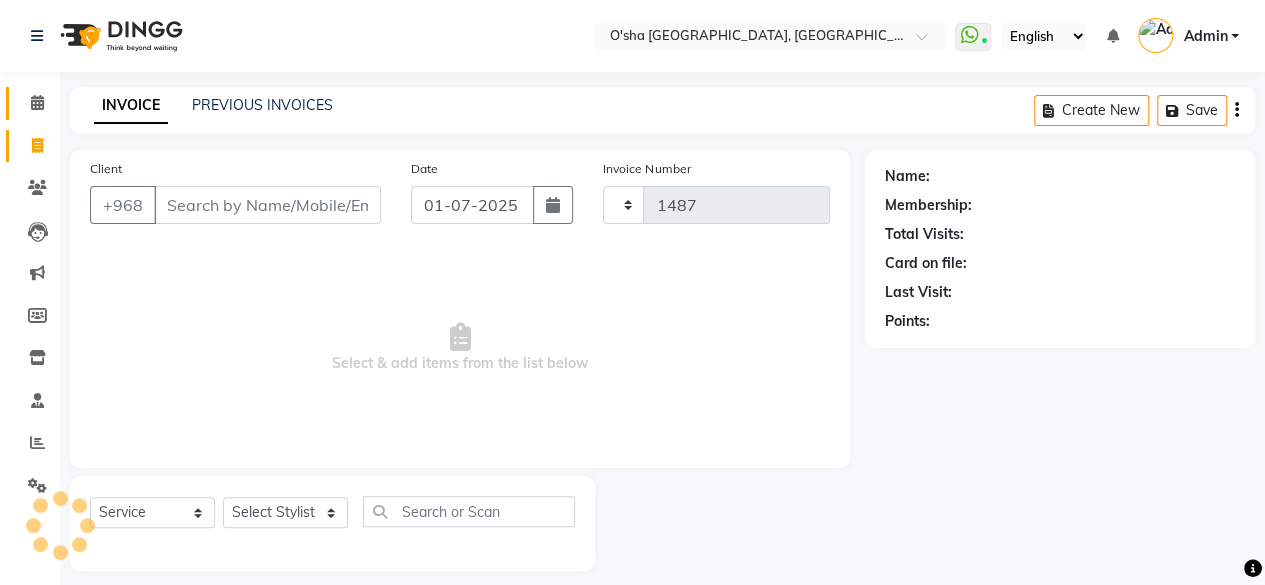 select on "6490" 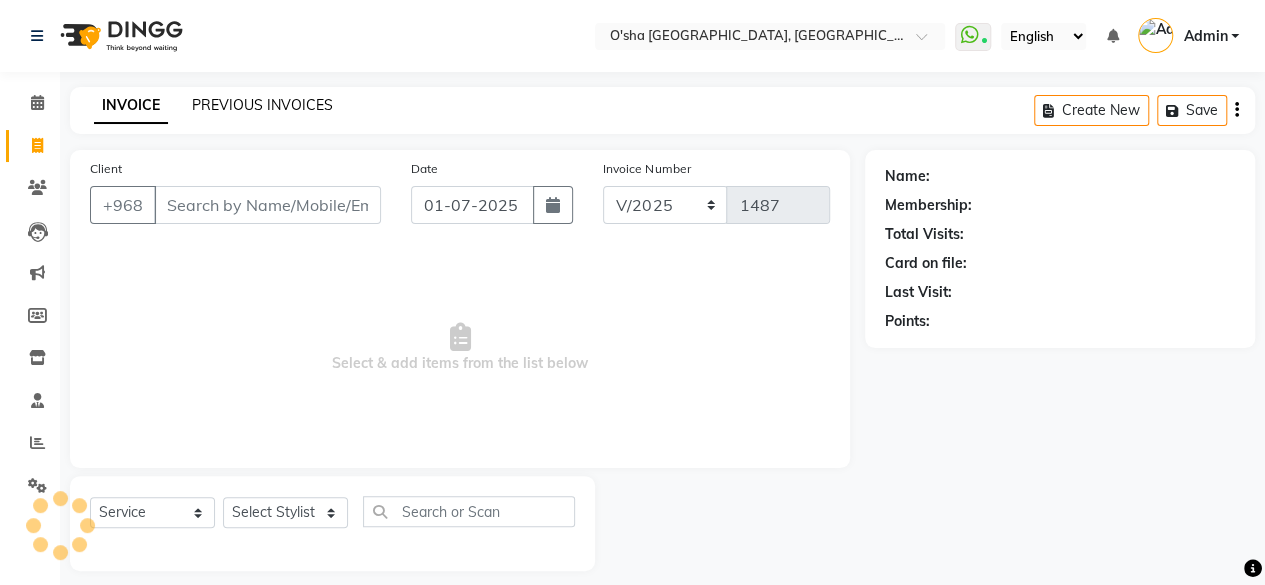 click on "PREVIOUS INVOICES" 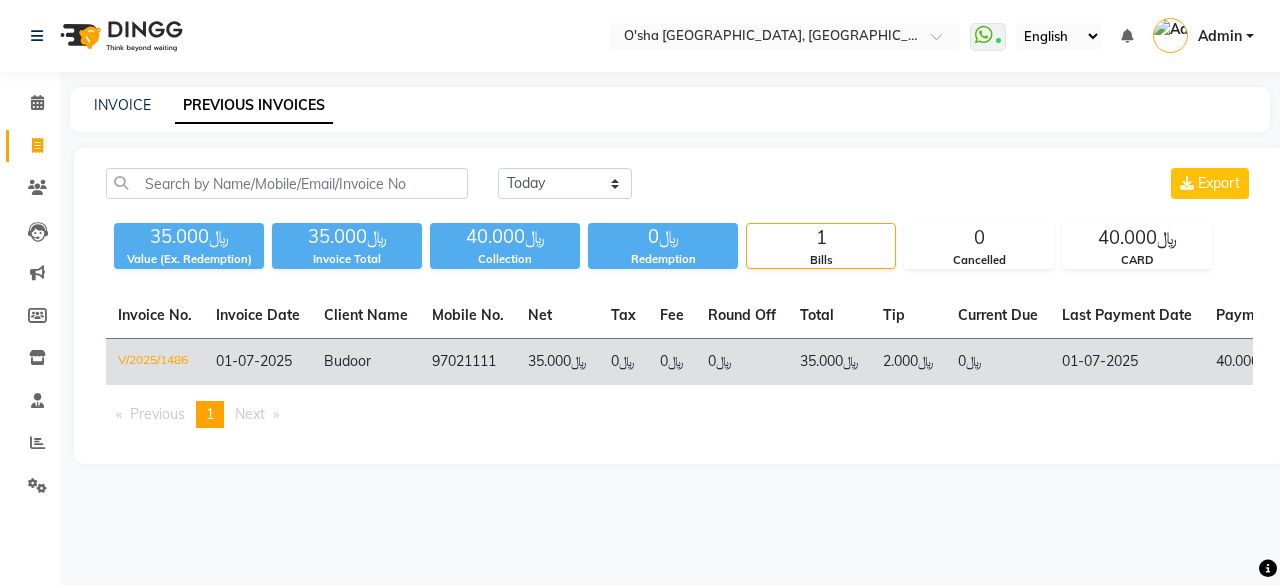 click on "﷼0" 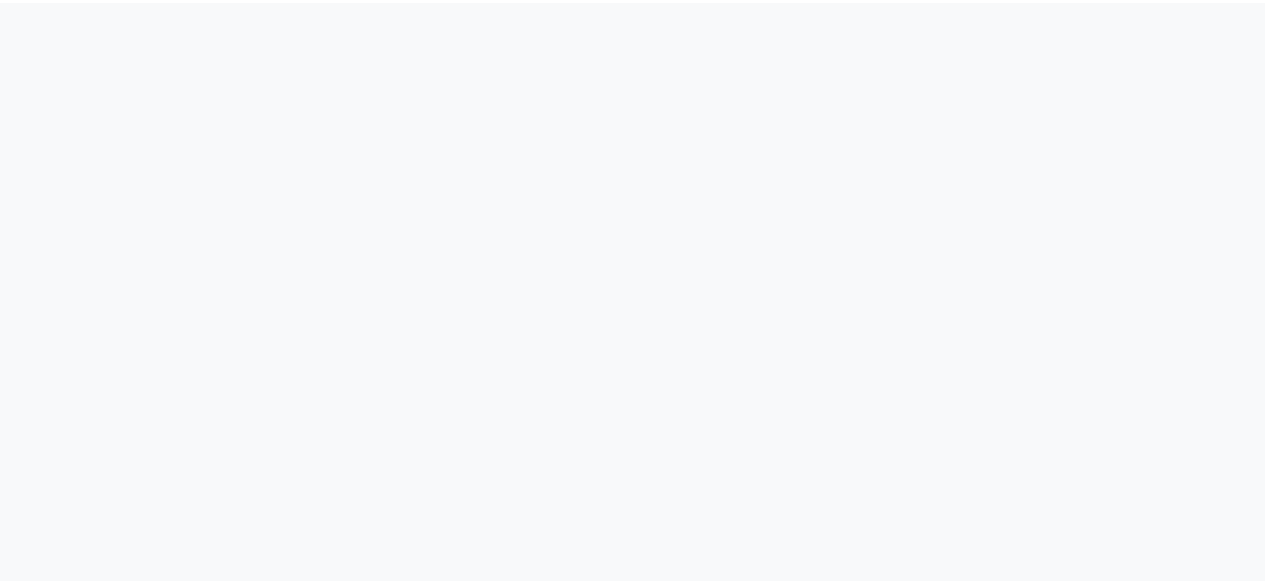 scroll, scrollTop: 0, scrollLeft: 0, axis: both 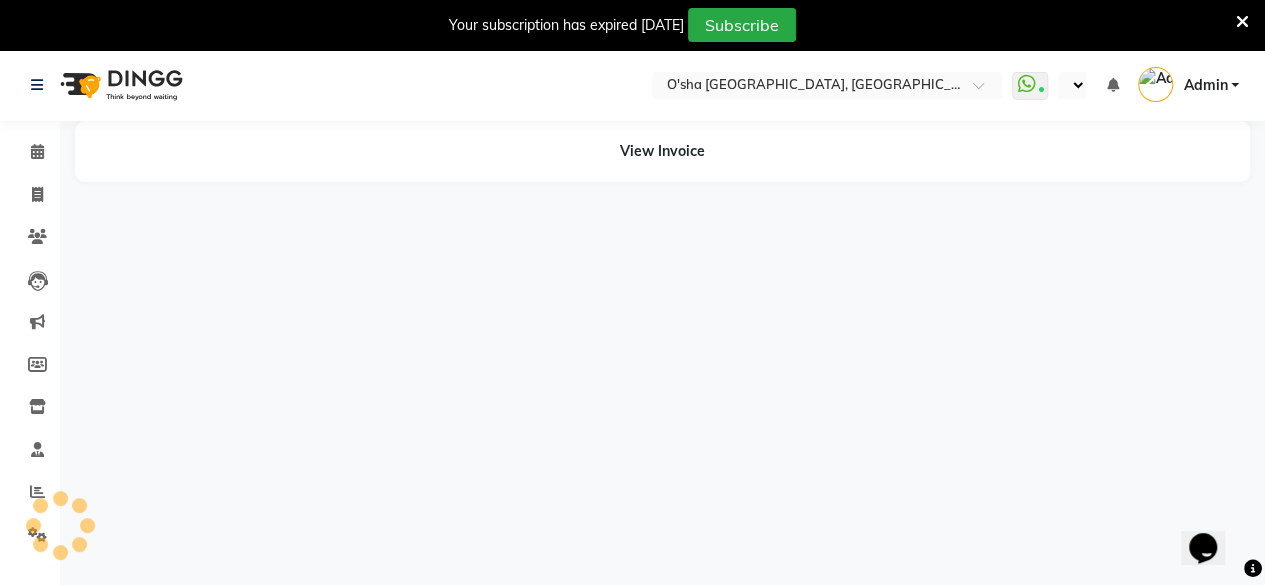 select on "en" 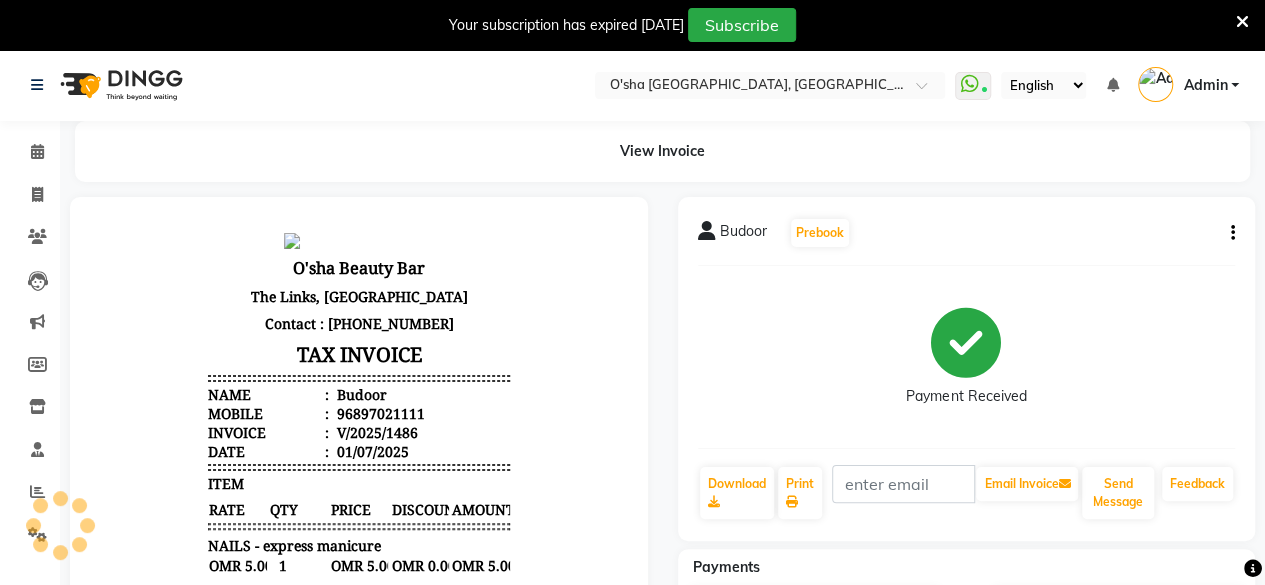 scroll, scrollTop: 0, scrollLeft: 0, axis: both 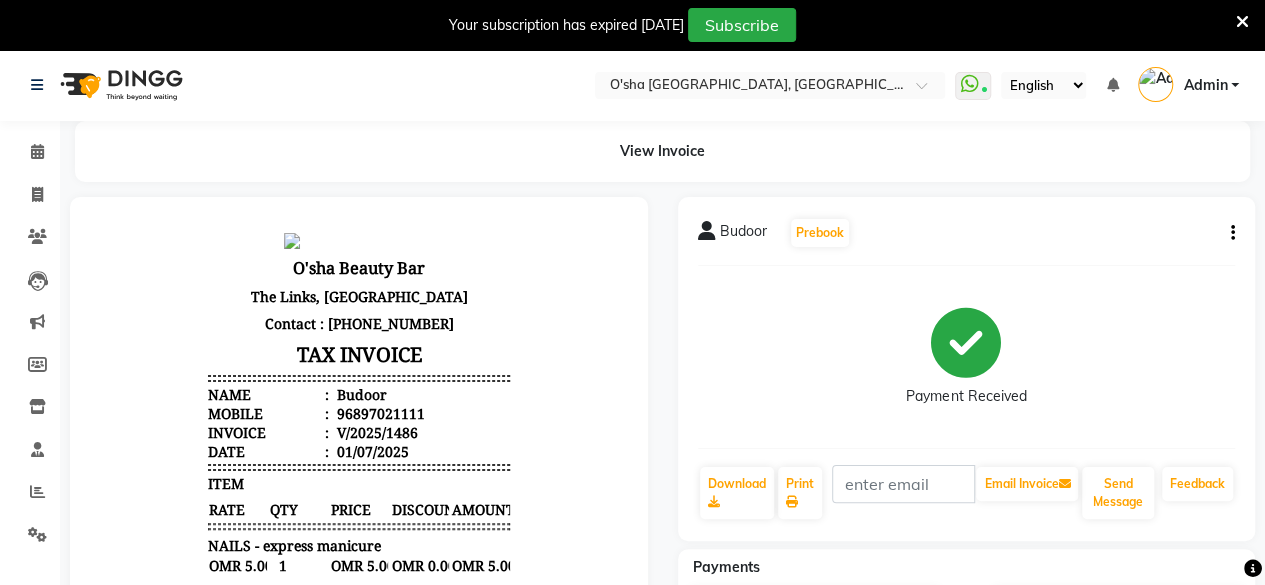 click on "Budoor   Prebook" 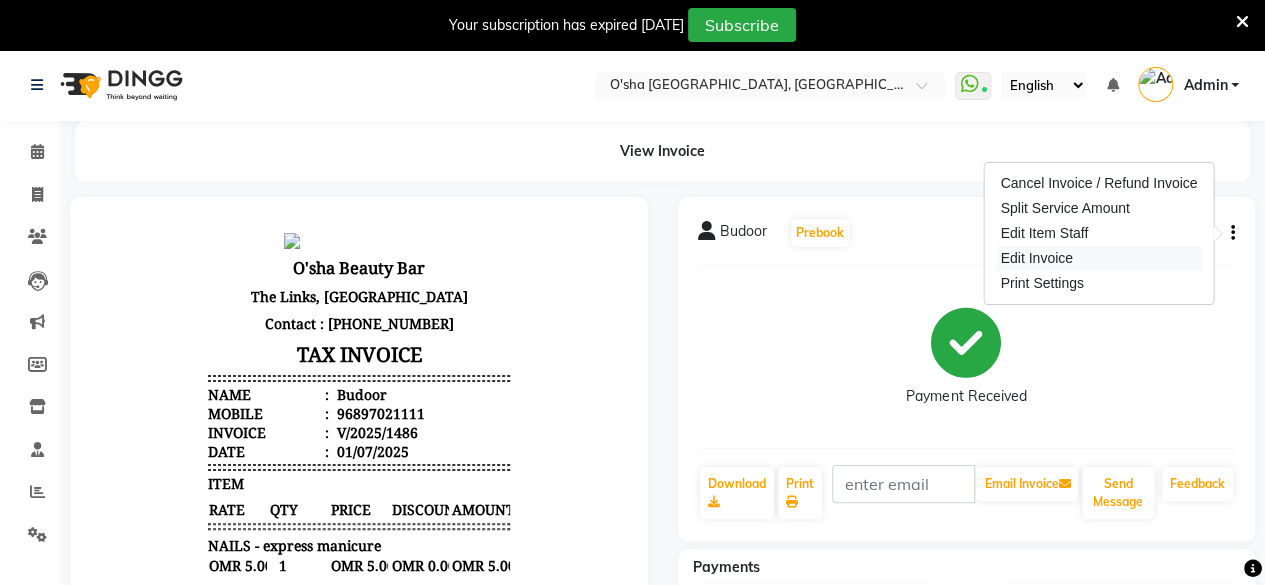 click on "Edit Invoice" at bounding box center [1098, 258] 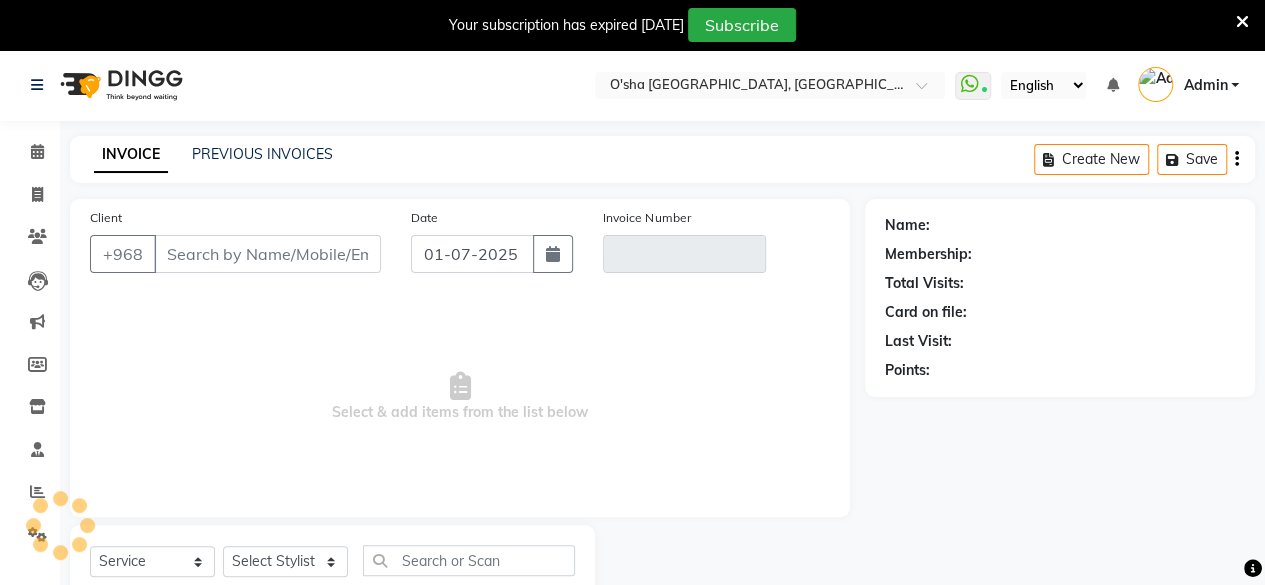 scroll, scrollTop: 64, scrollLeft: 0, axis: vertical 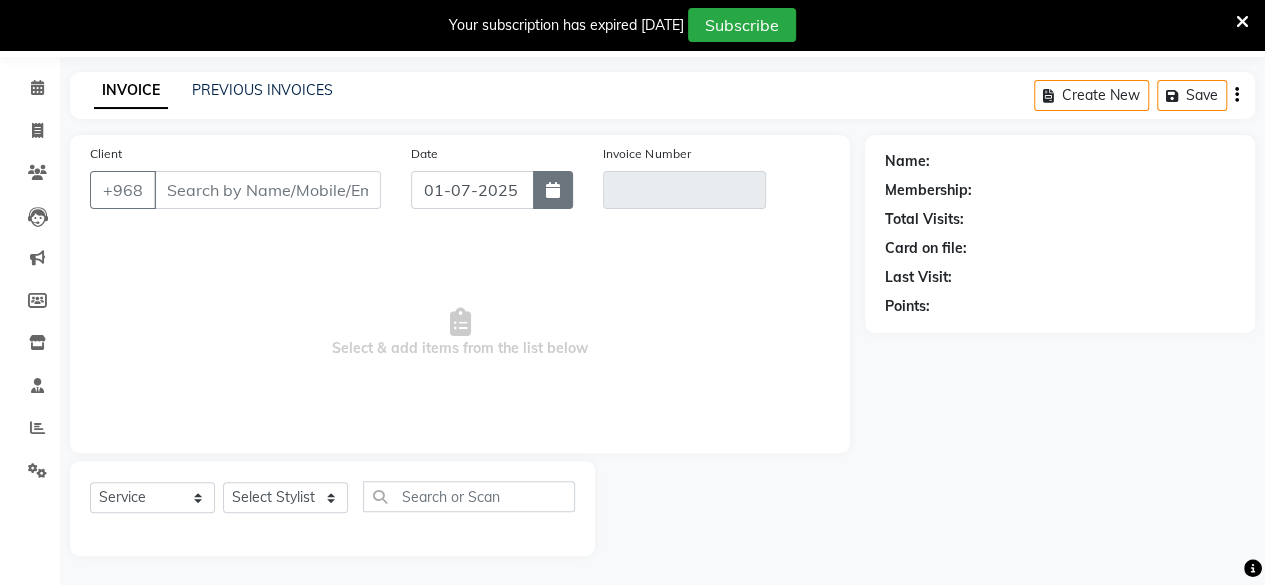 click 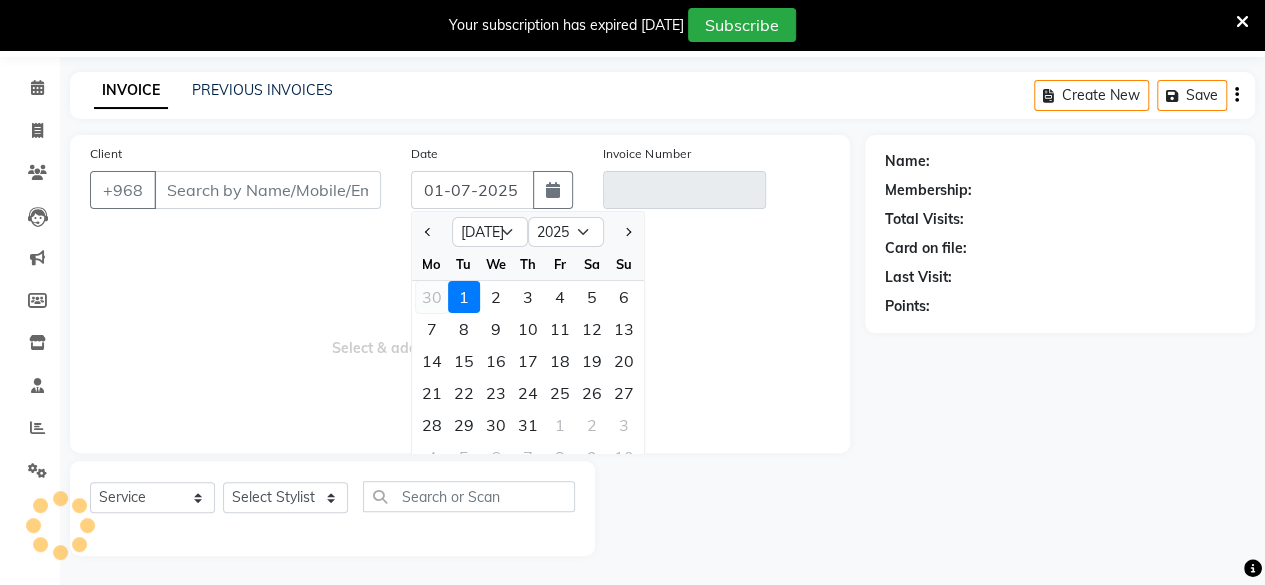 click on "30" 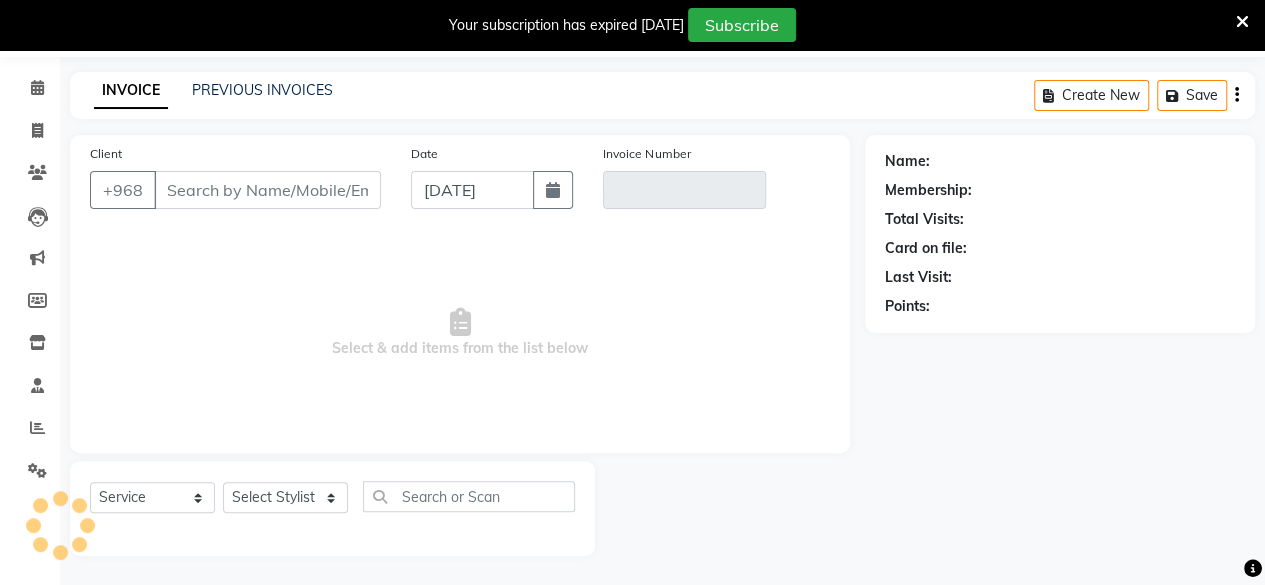 type on "97021111" 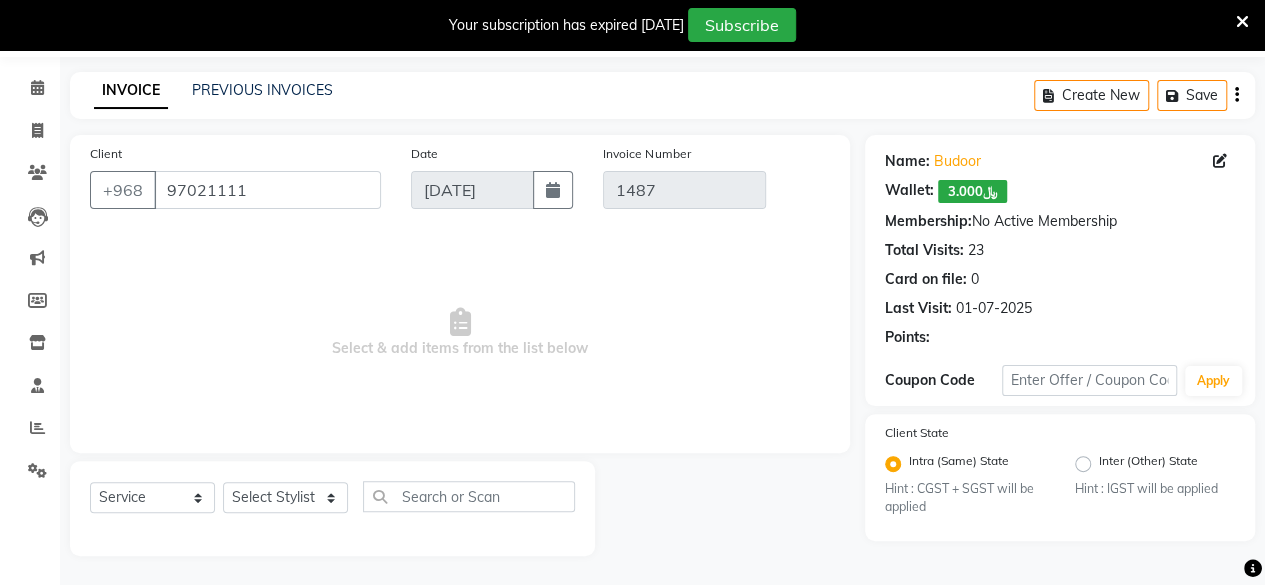 type on "01-07-2025" 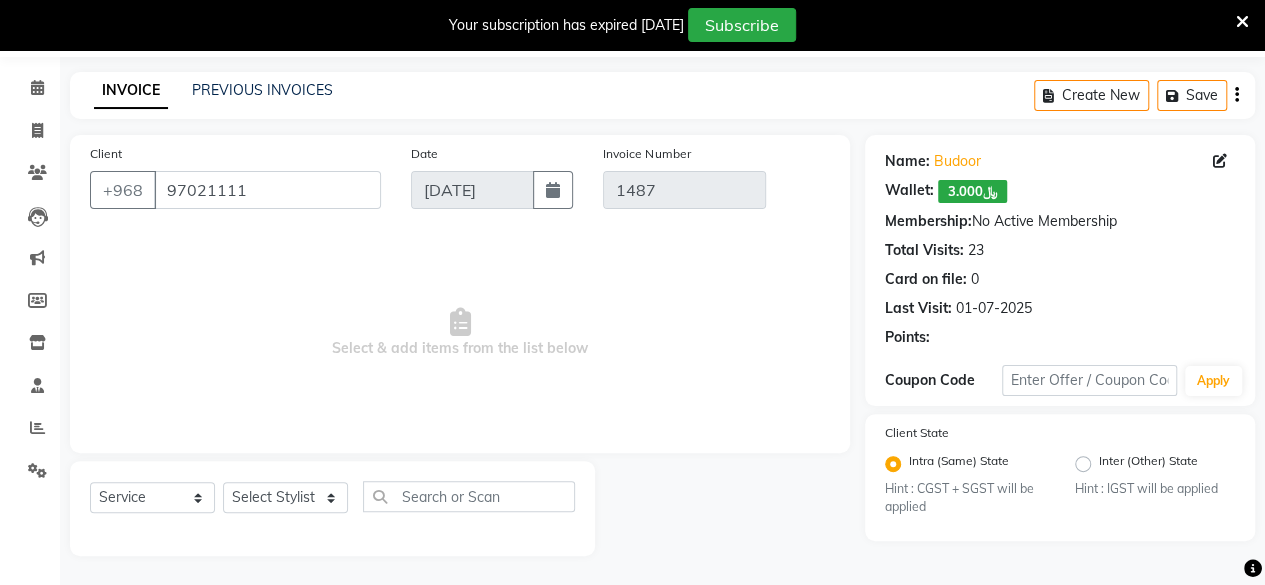 select on "select" 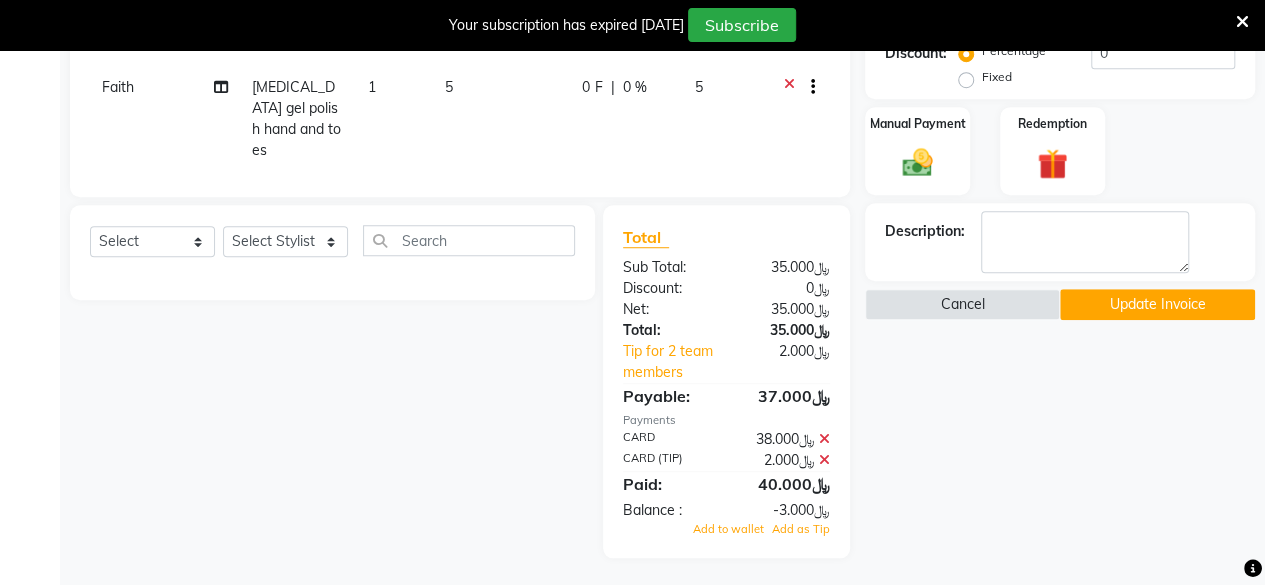 click on "Update Invoice" 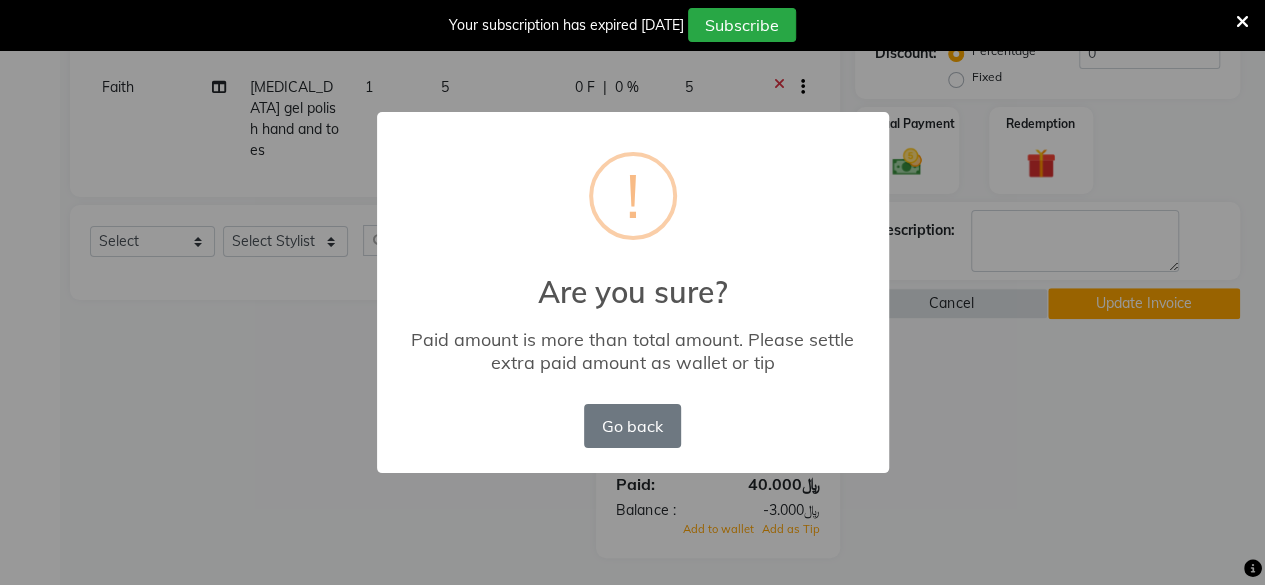 scroll, scrollTop: 612, scrollLeft: 0, axis: vertical 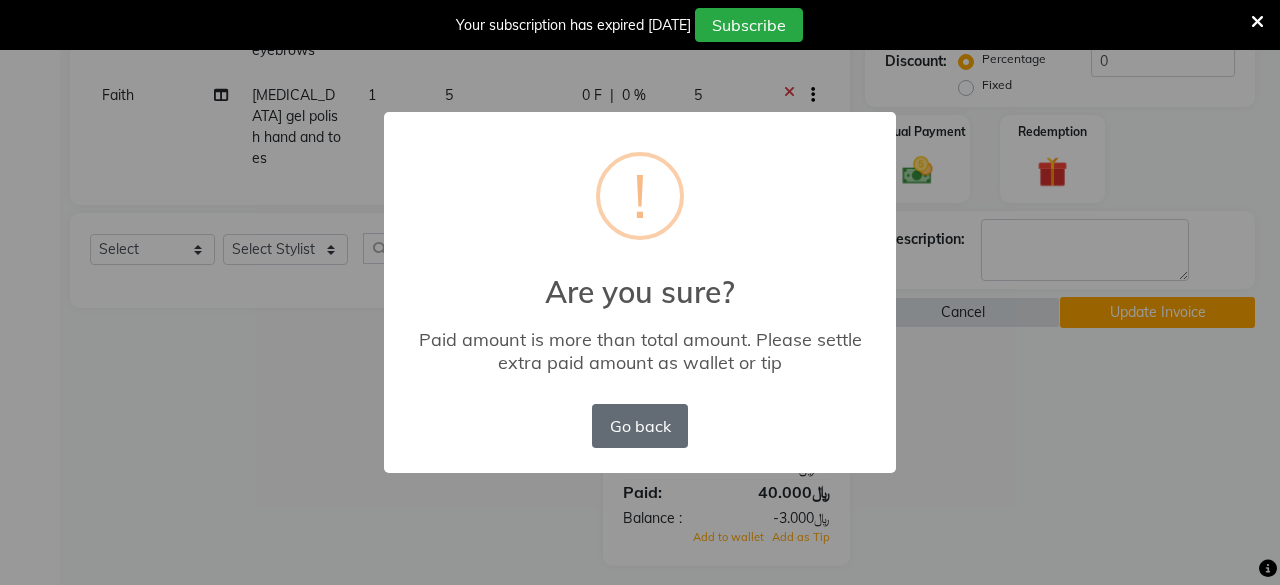 click on "Go back" at bounding box center [640, 426] 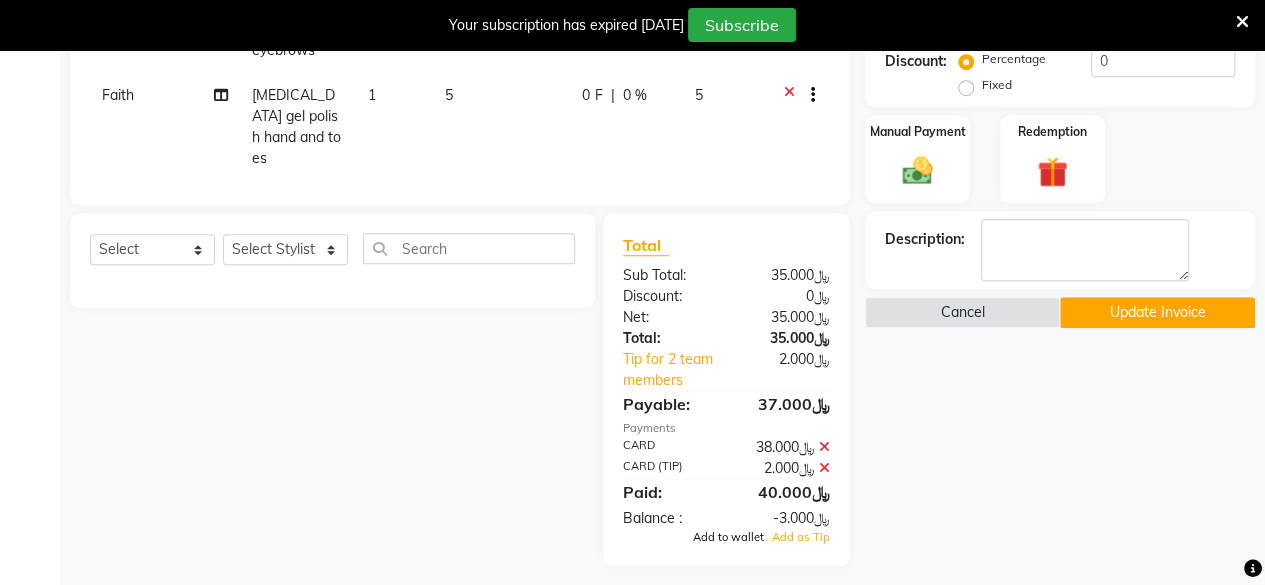 click on "Add to wallet" 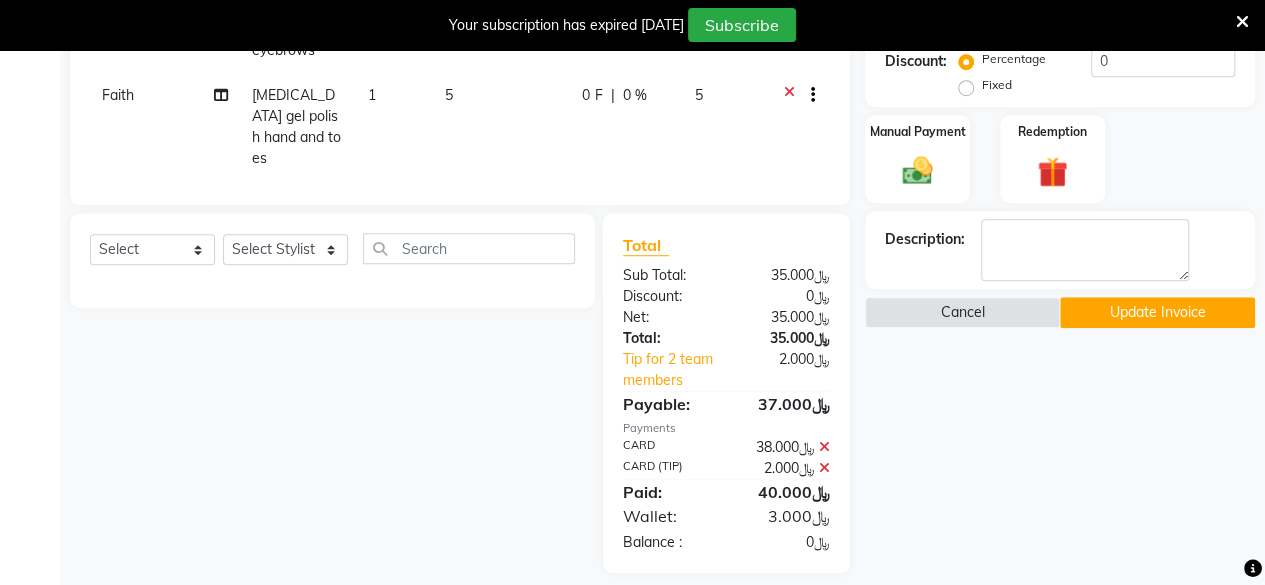 click on "Name: Budoor   Wallet:   ﷼3.000  Membership:  No Active Membership  Total Visits:  23 Card on file:  0 Last Visit:   01-07-2025 Points:   0  Coupon Code Apply Client State Intra (Same) State Hint : CGST + SGST will be applied Inter (Other) State Hint : IGST will be applied Service Total:  ﷼35.000  Discount:  Percentage   Fixed  0 Manual Payment Redemption Description:                   Cancel   Update Invoice" 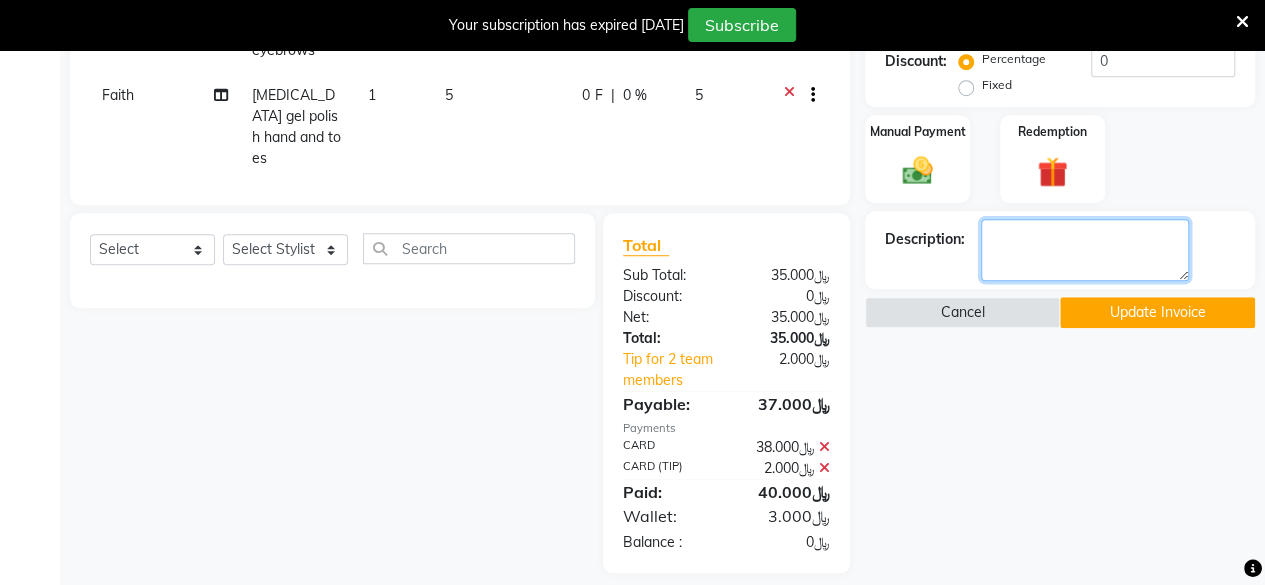 click 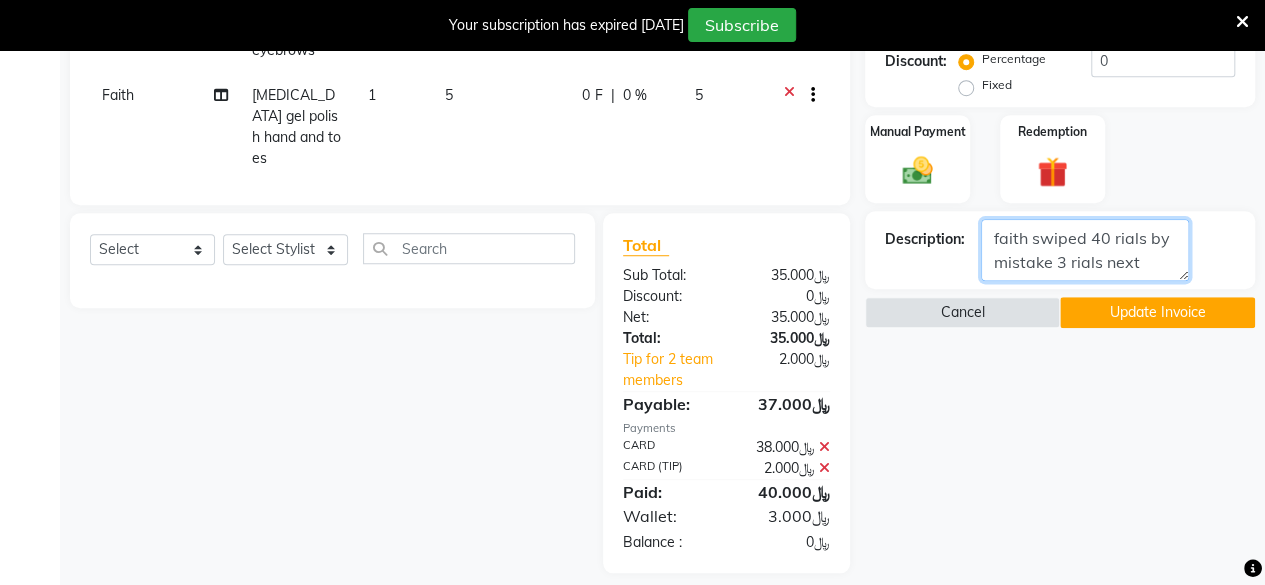 scroll, scrollTop: 16, scrollLeft: 0, axis: vertical 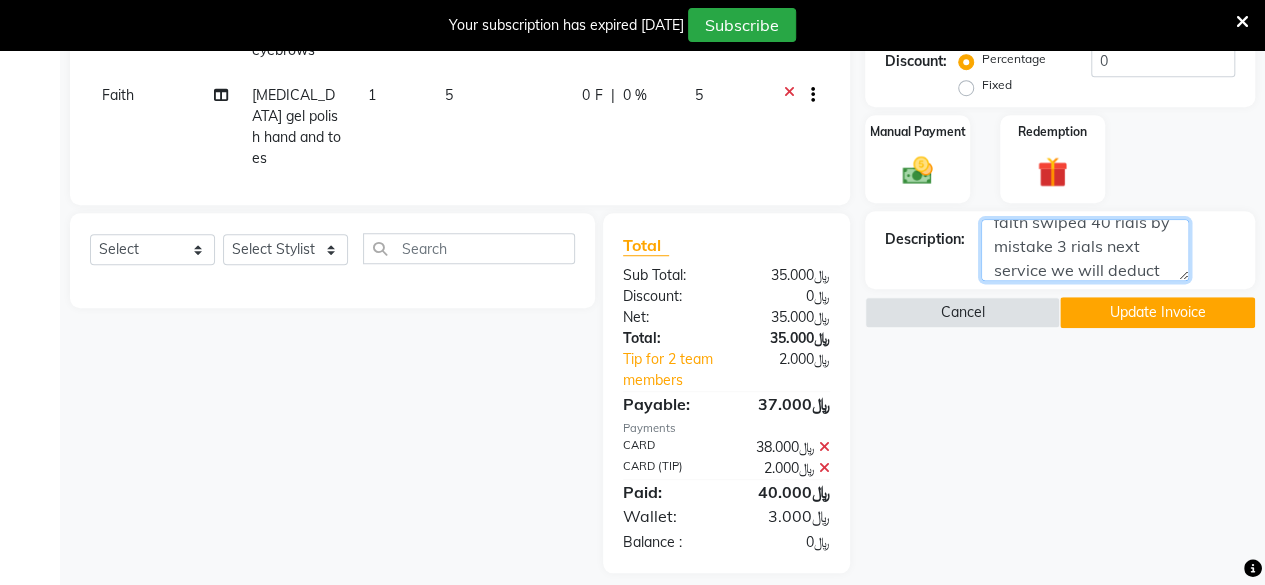 type on "faith swiped 40 rials by mistake 3 rials next service we will deduct" 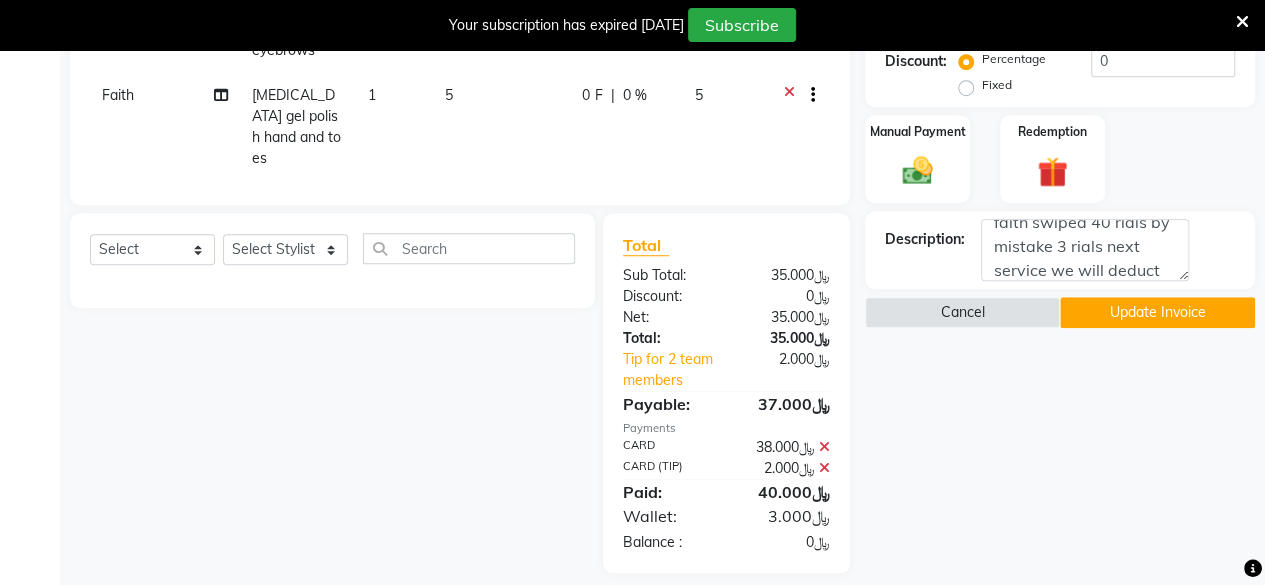 click on "Update Invoice" 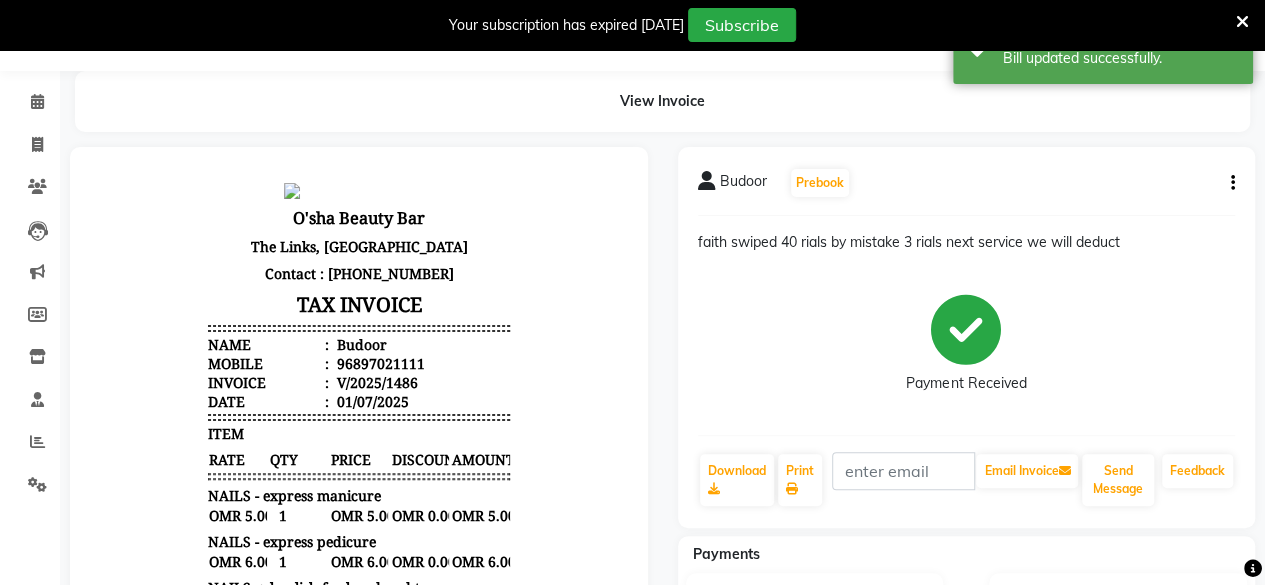 scroll, scrollTop: 0, scrollLeft: 0, axis: both 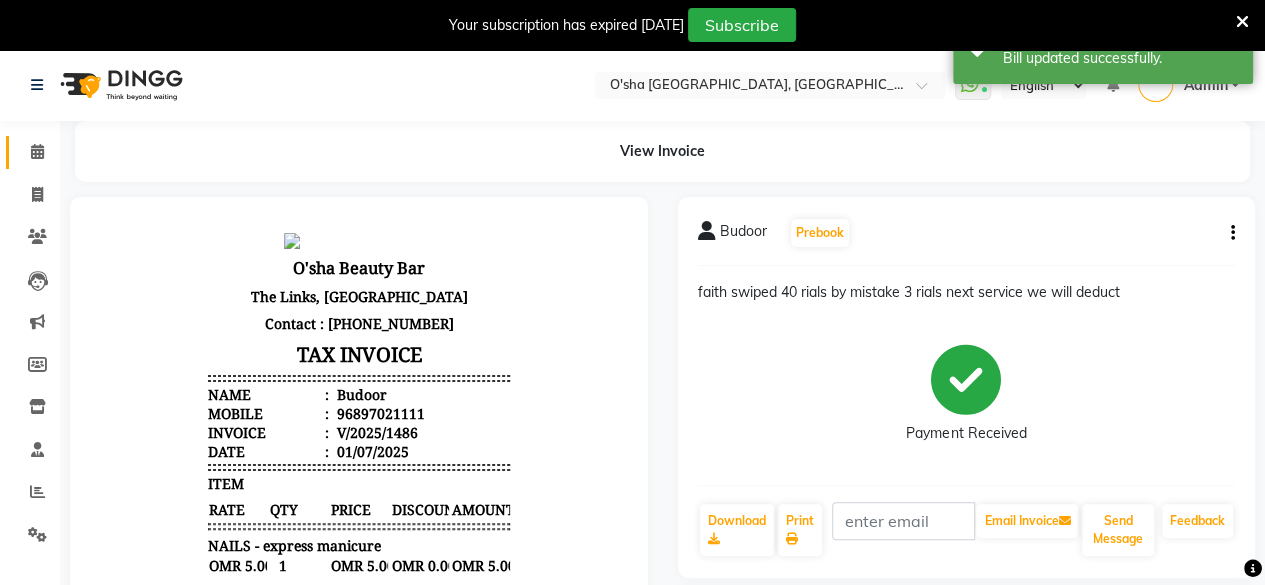 click 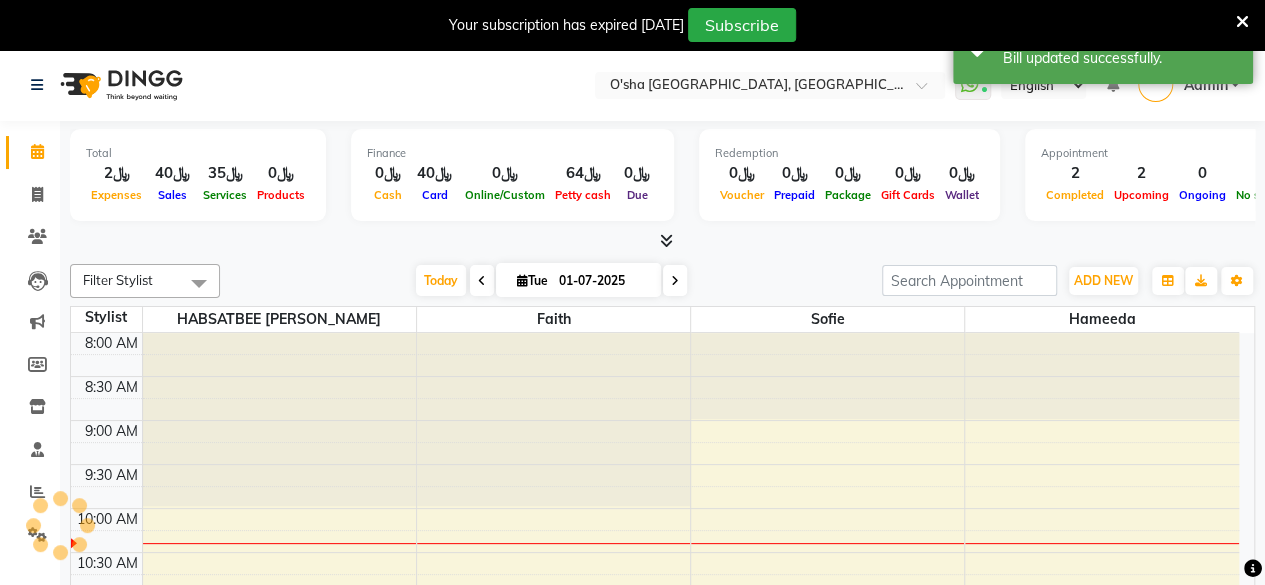 scroll, scrollTop: 0, scrollLeft: 0, axis: both 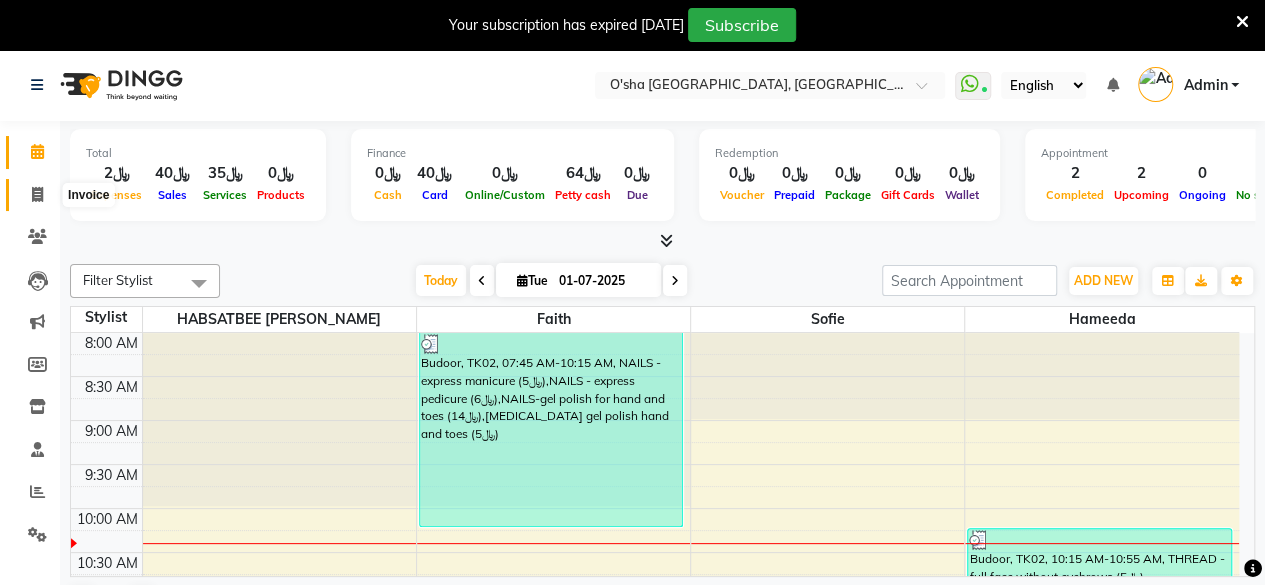 click 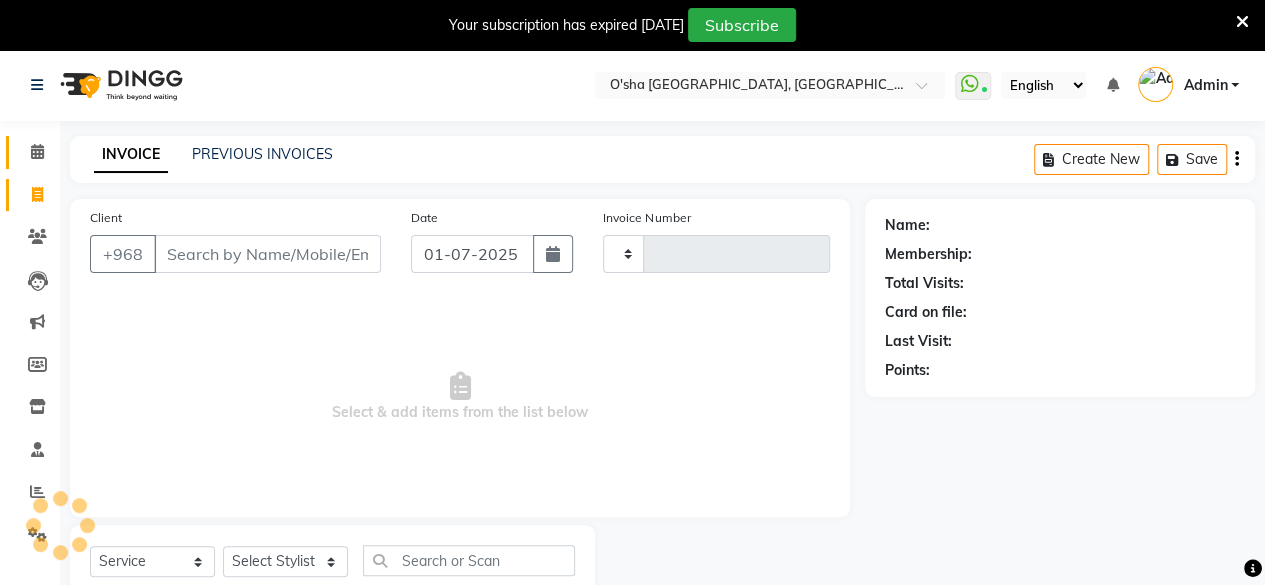 type on "1487" 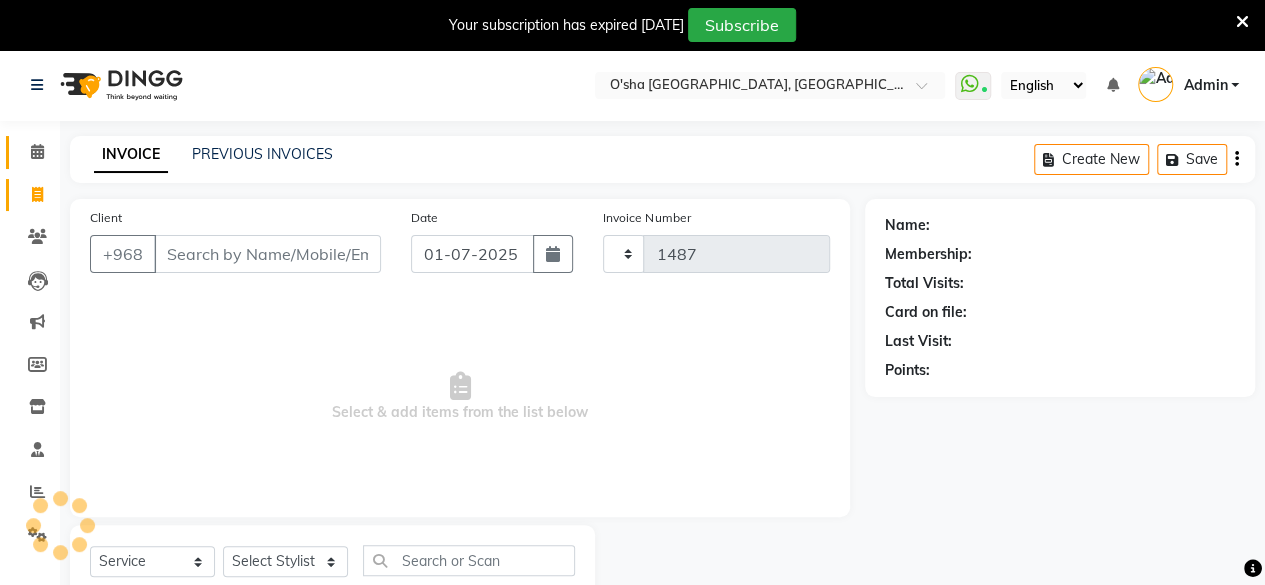 select on "6490" 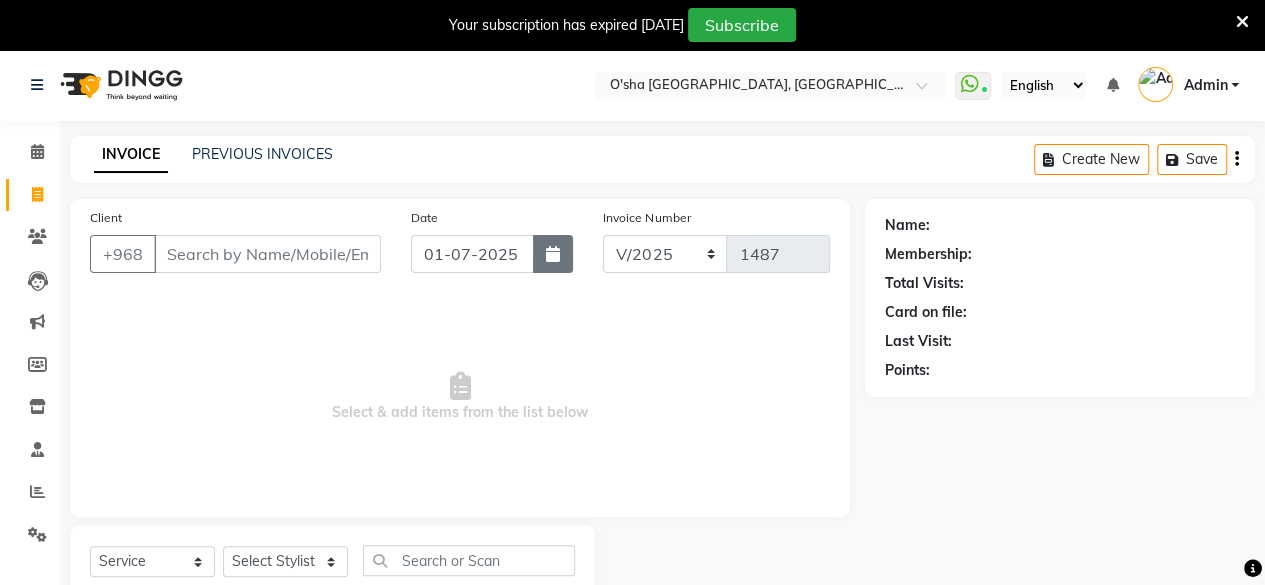 click 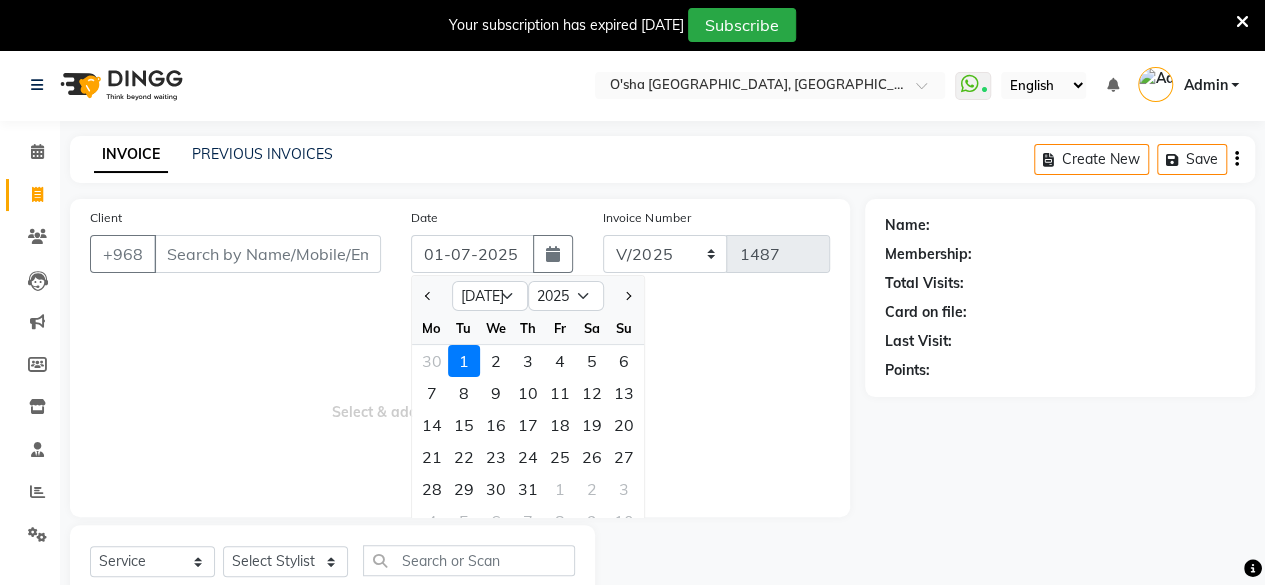 drag, startPoint x: 438, startPoint y: 358, endPoint x: 426, endPoint y: 357, distance: 12.0415945 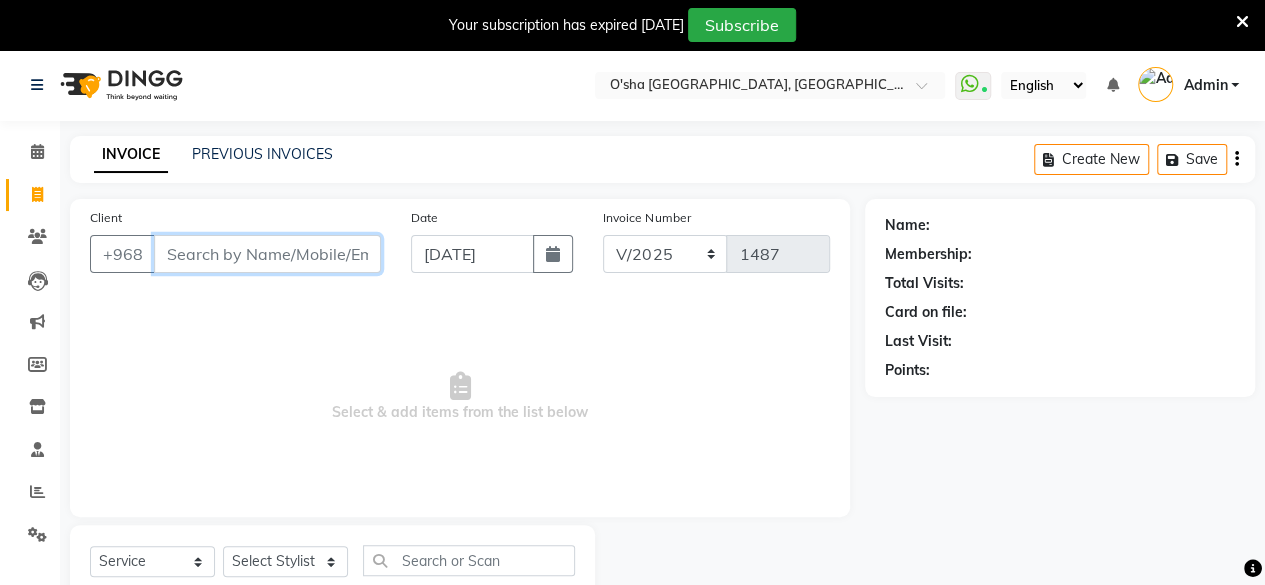 click on "Client" at bounding box center (267, 254) 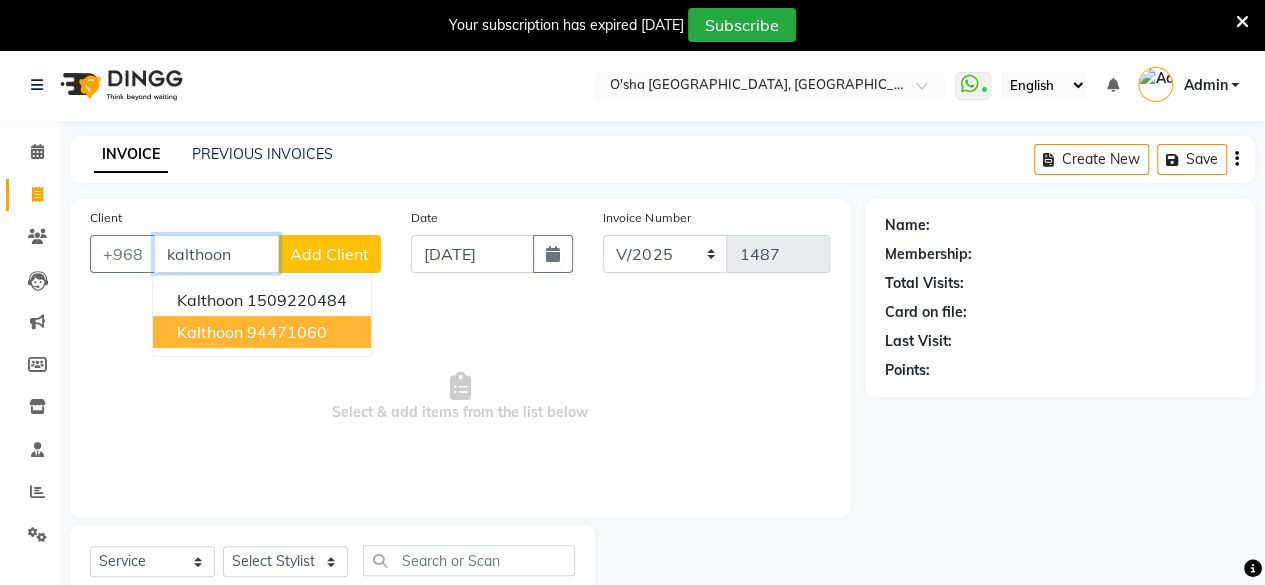click on "Kalthoon" at bounding box center (210, 332) 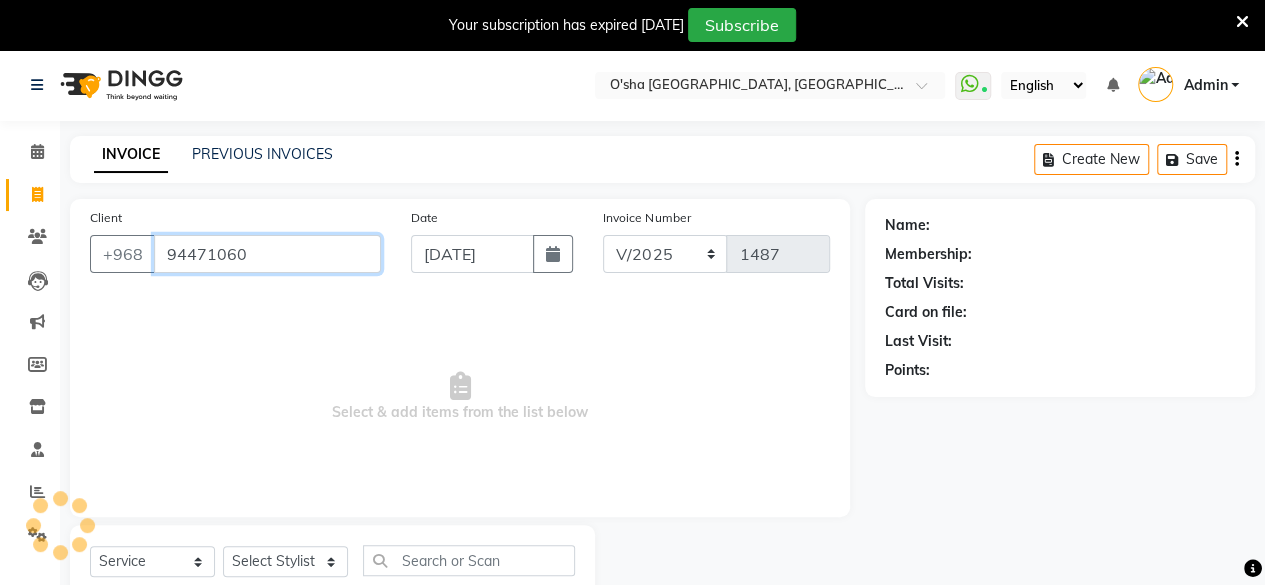 type on "94471060" 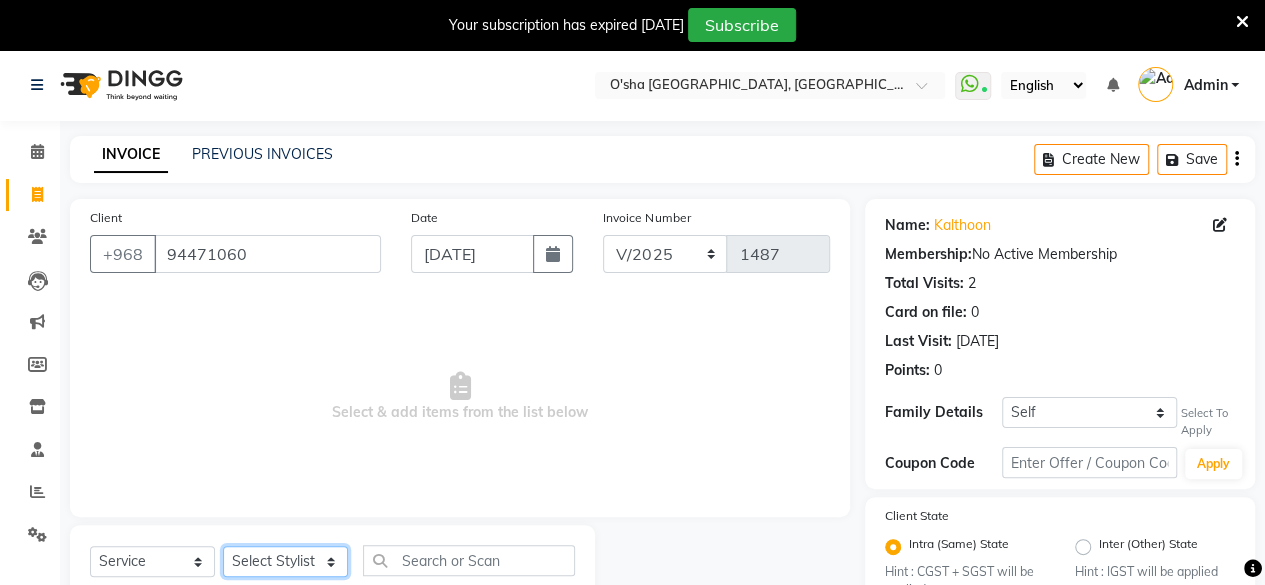 click on "Select Stylist  Faith  HABSATBEE [PERSON_NAME] staffs sofie" 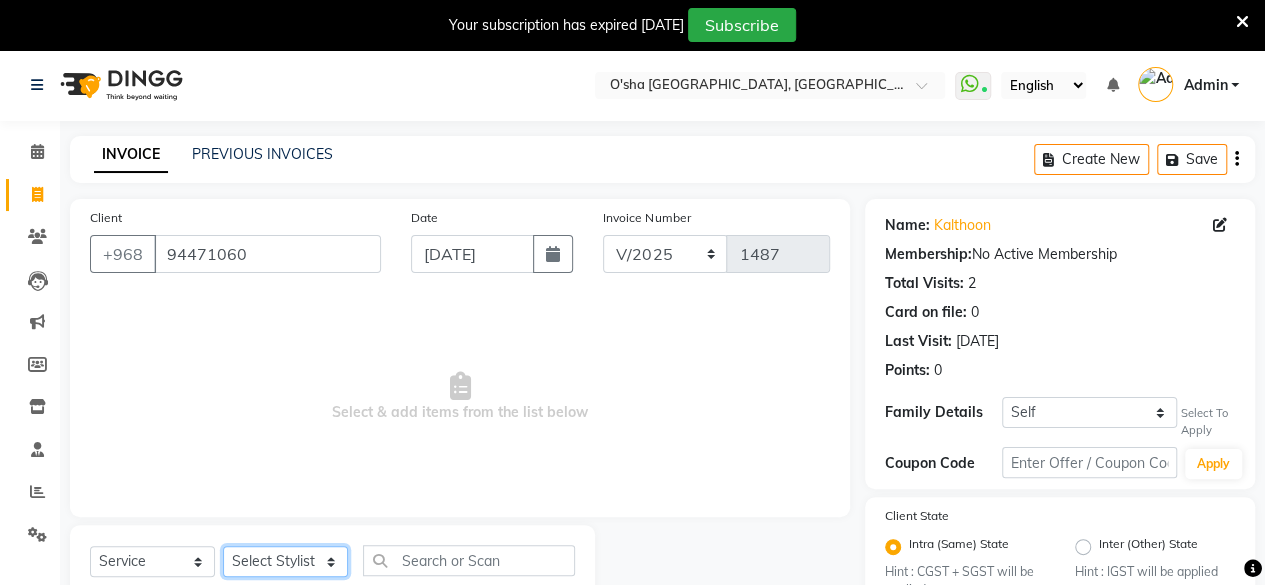 select on "66378" 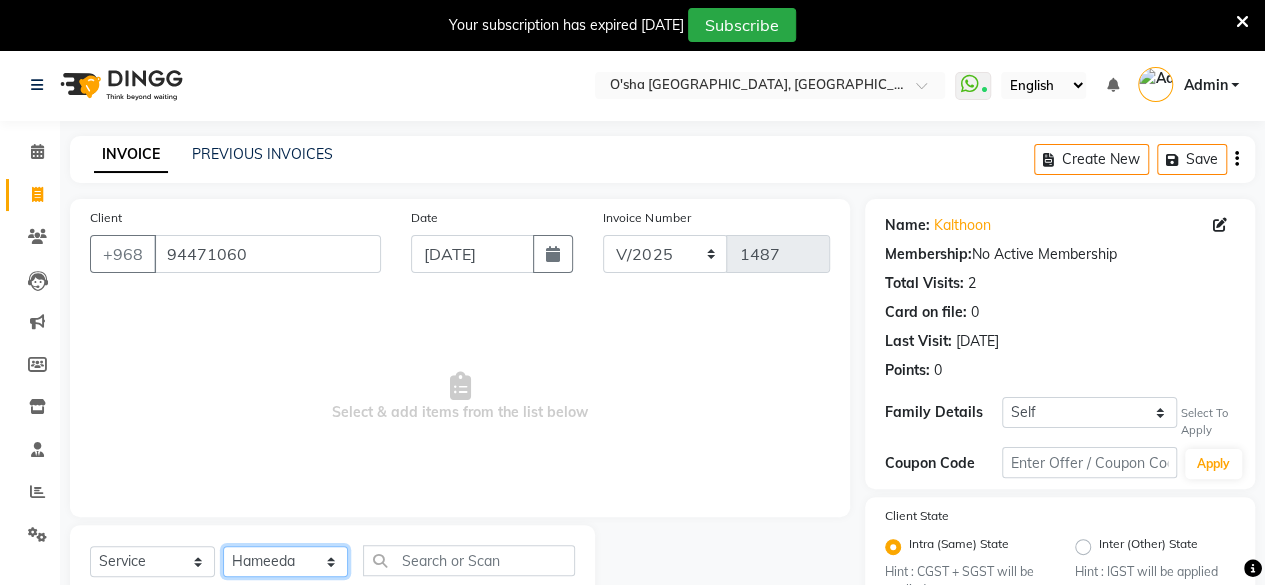 click on "Select Stylist  Faith  HABSATBEE [PERSON_NAME] staffs sofie" 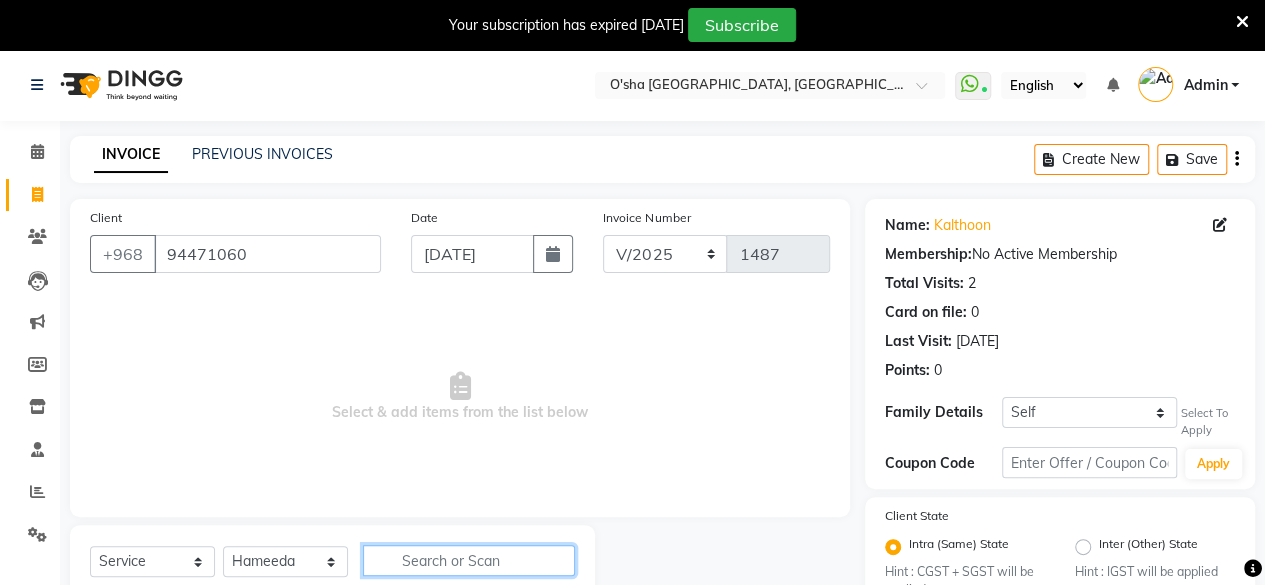 click 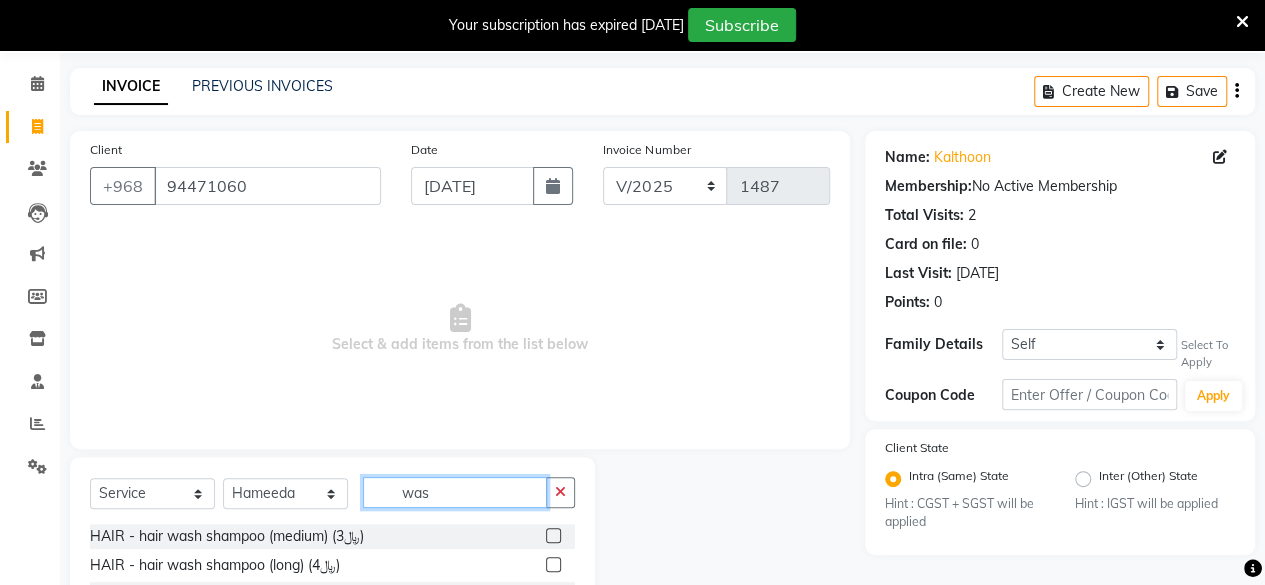 scroll, scrollTop: 100, scrollLeft: 0, axis: vertical 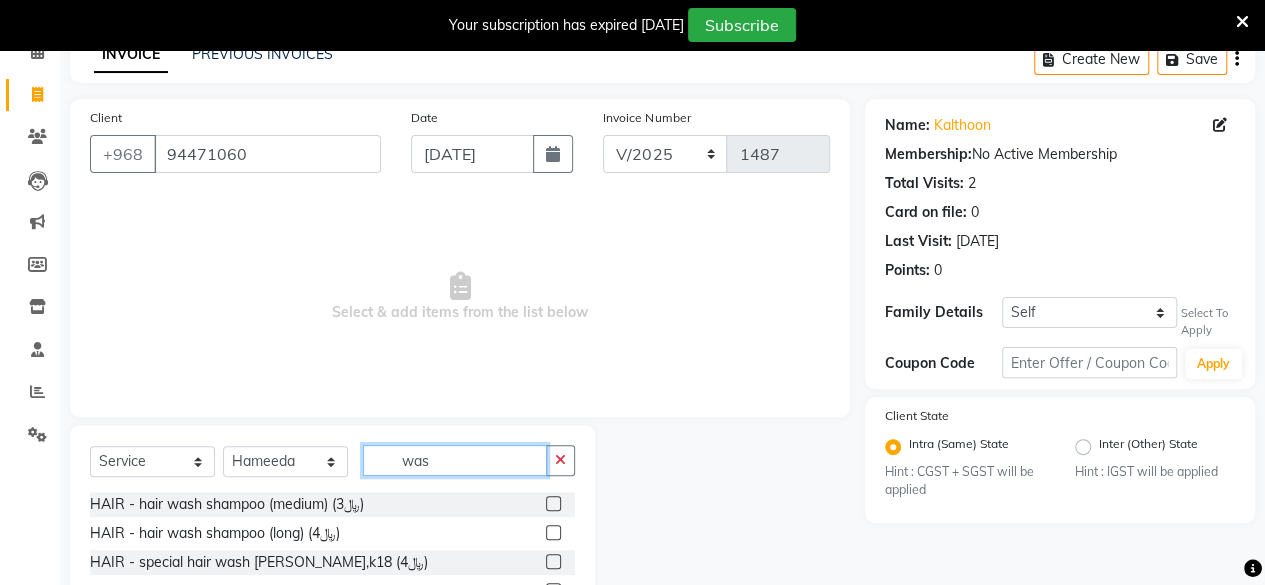 type on "was" 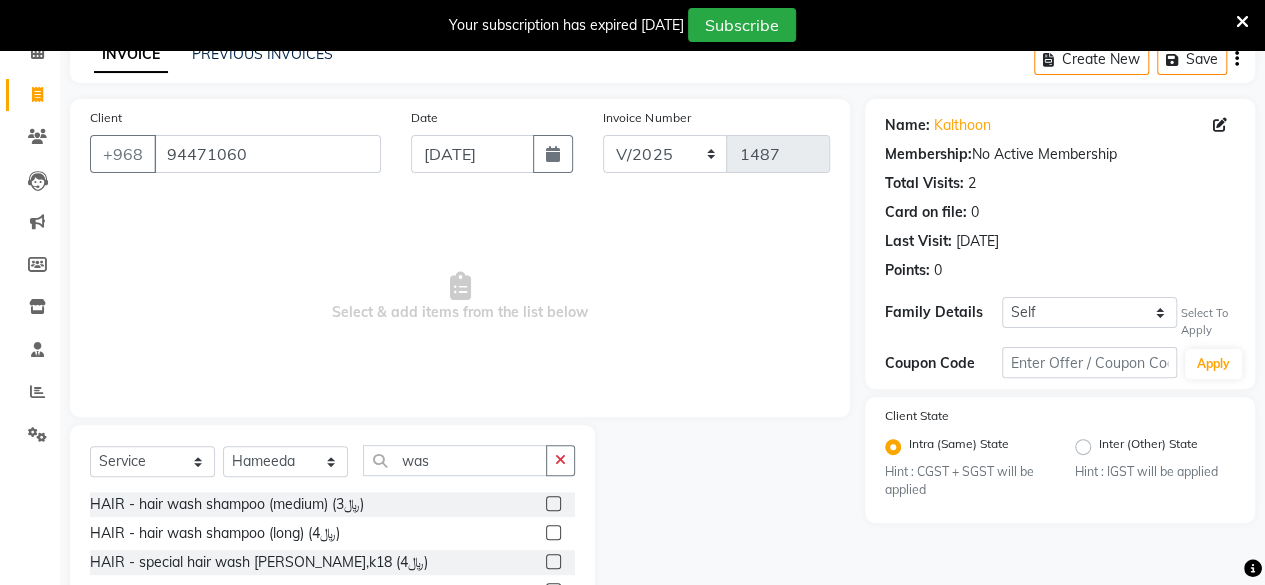 click 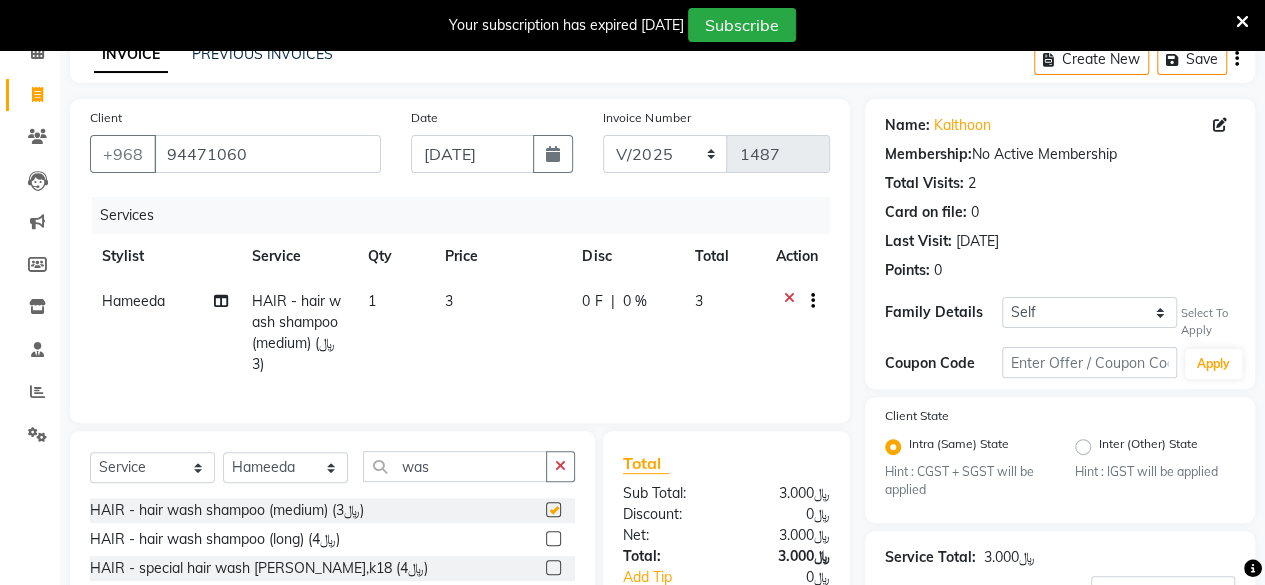 checkbox on "false" 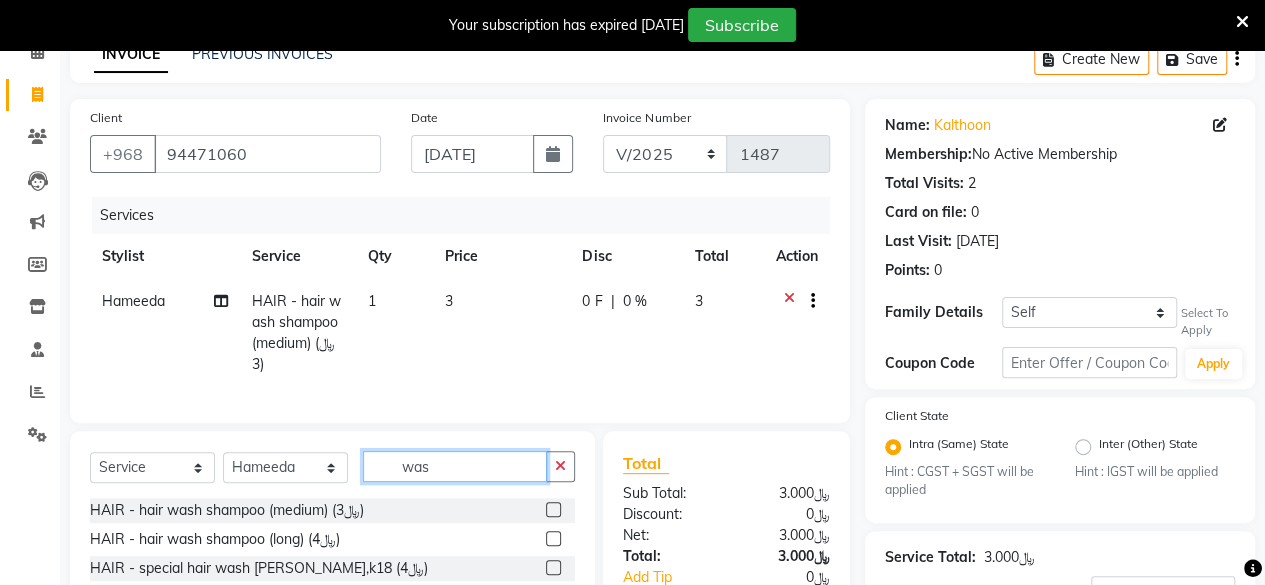 click on "was" 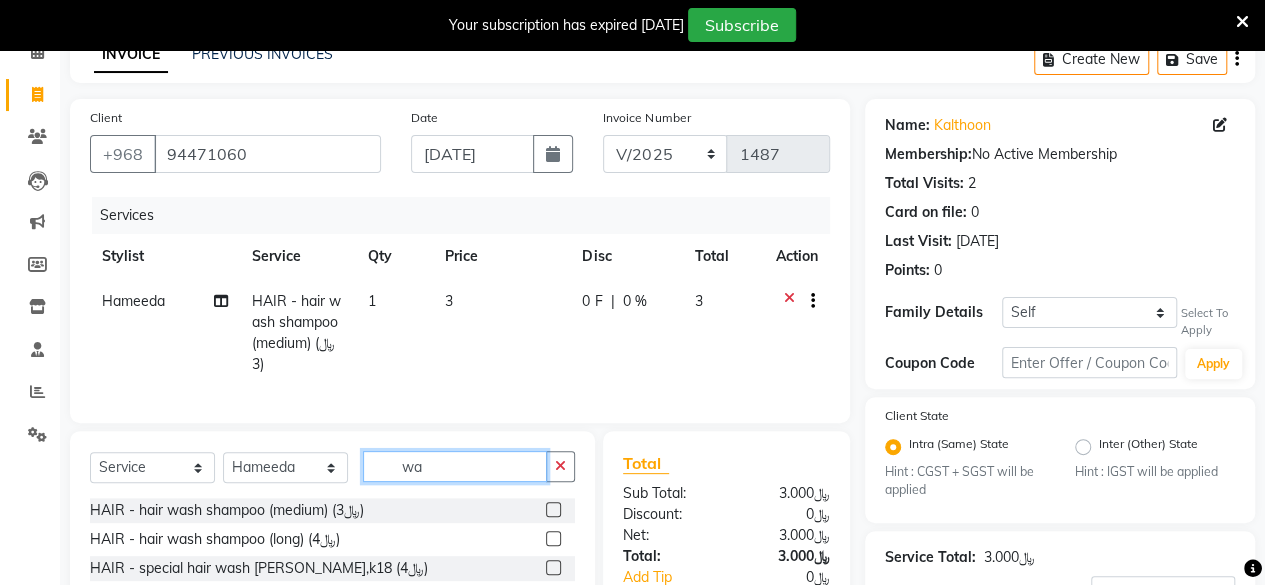 type on "w" 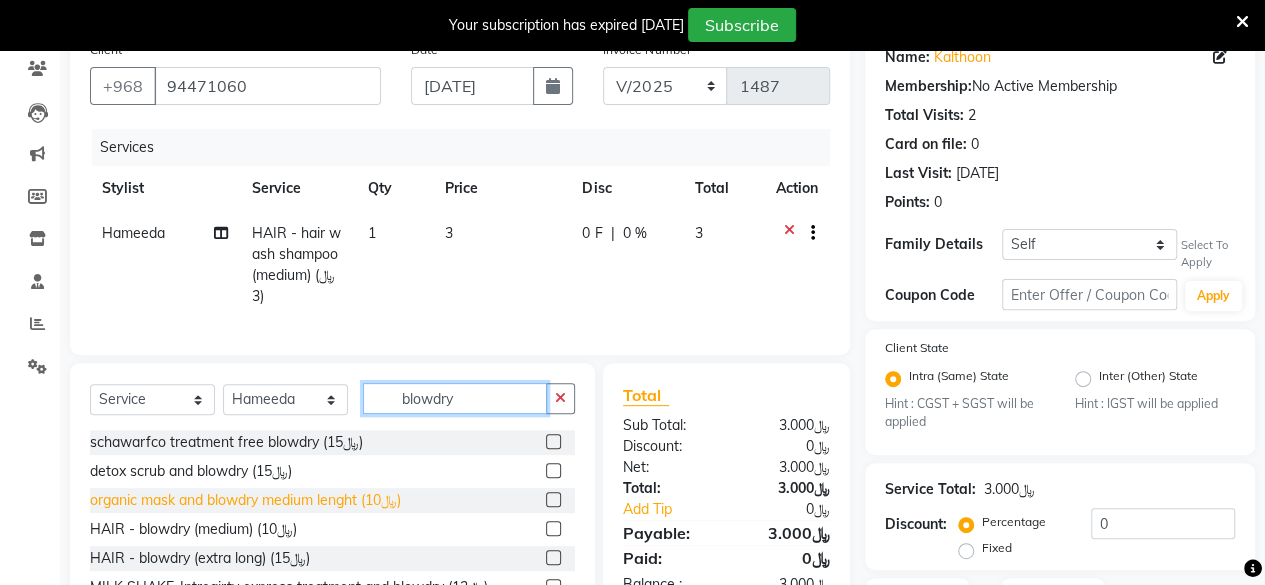 scroll, scrollTop: 200, scrollLeft: 0, axis: vertical 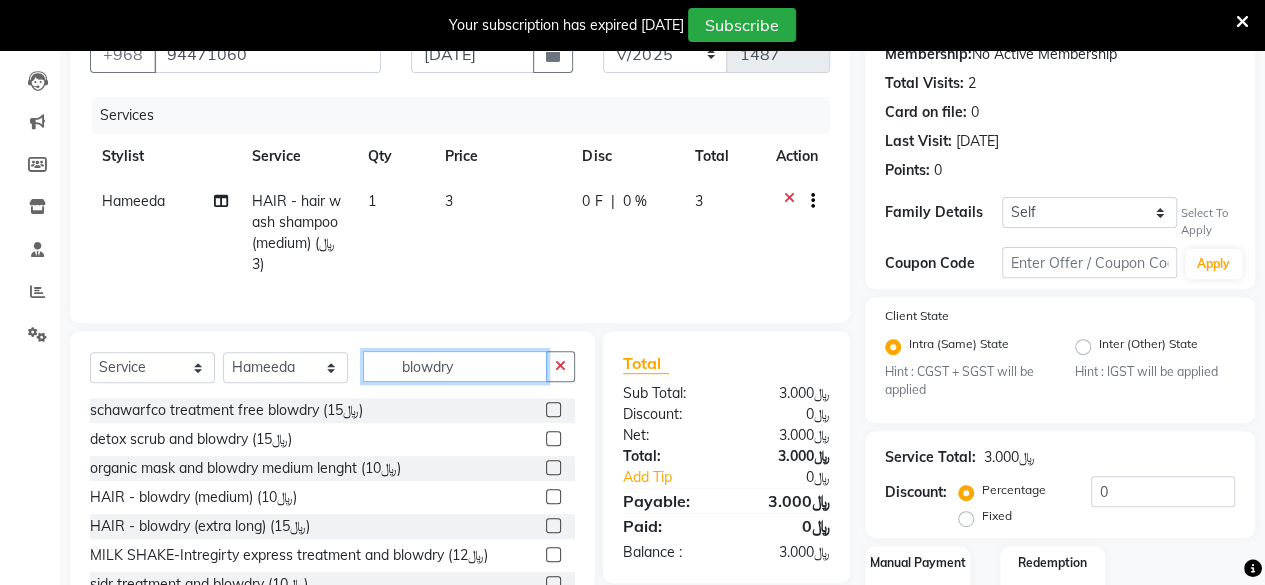 type on "blowdry" 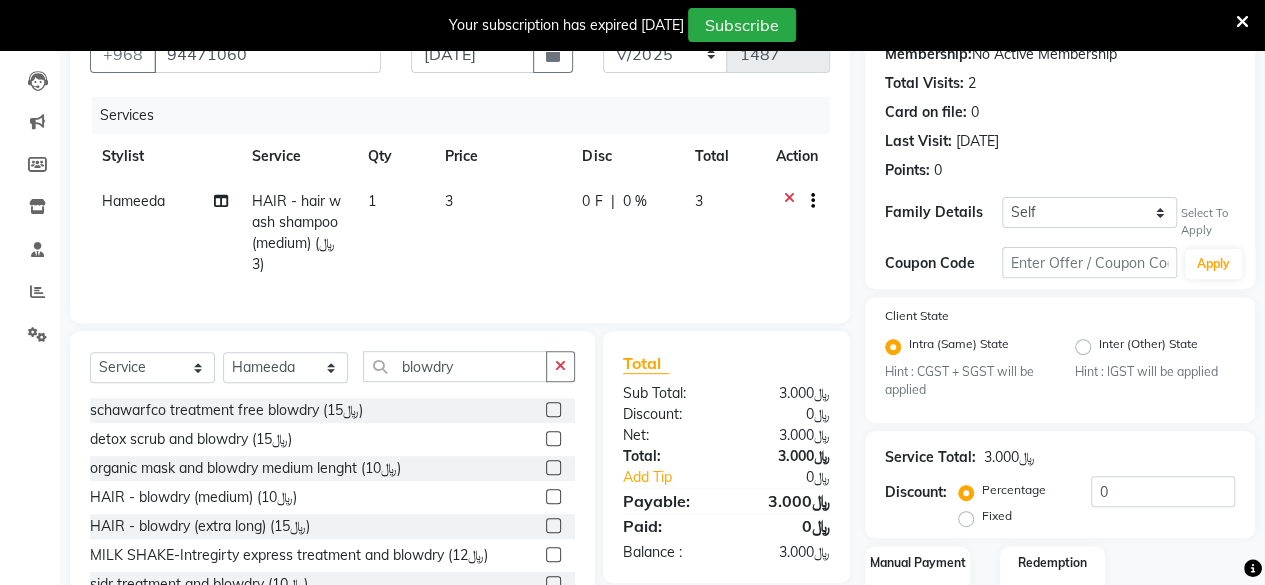 click 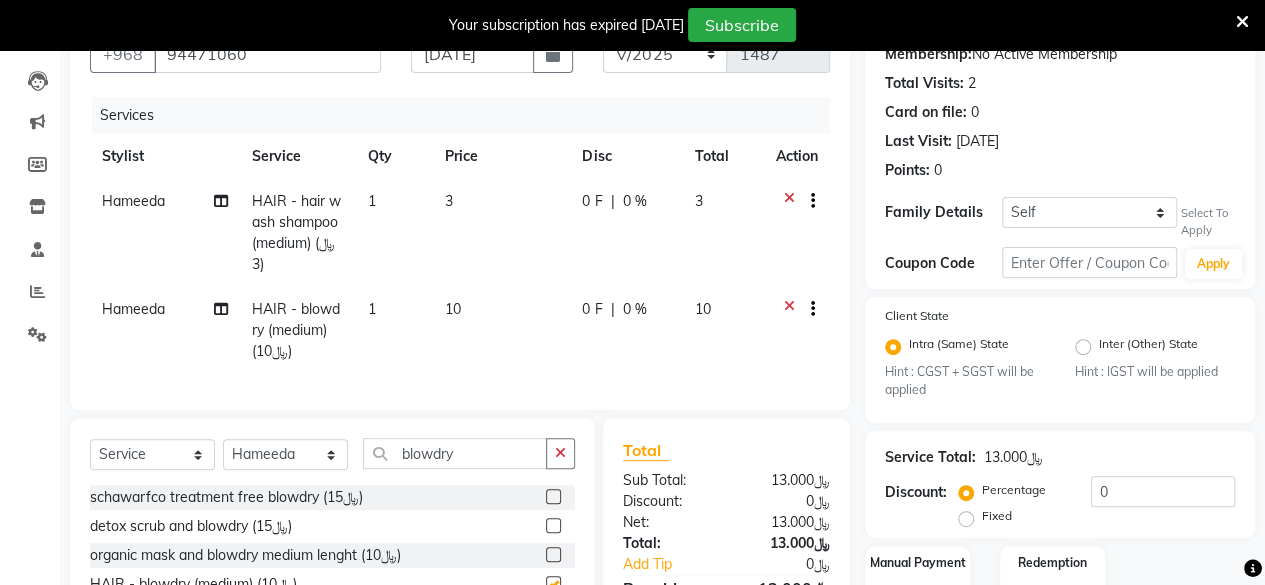 checkbox on "false" 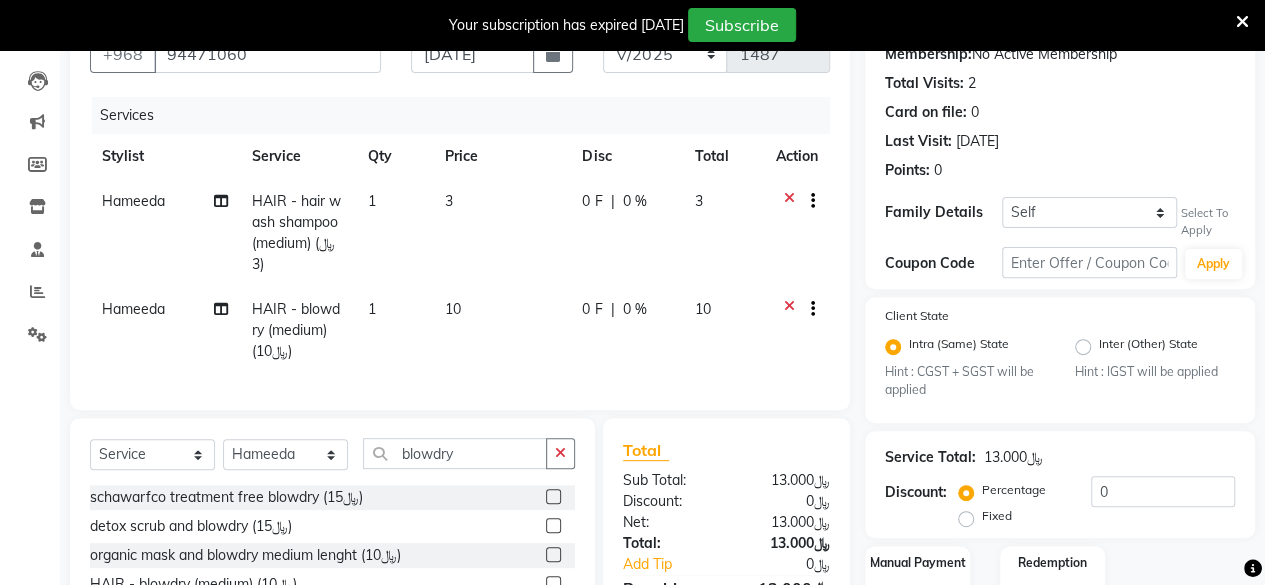 drag, startPoint x: 778, startPoint y: 311, endPoint x: 775, endPoint y: 301, distance: 10.440307 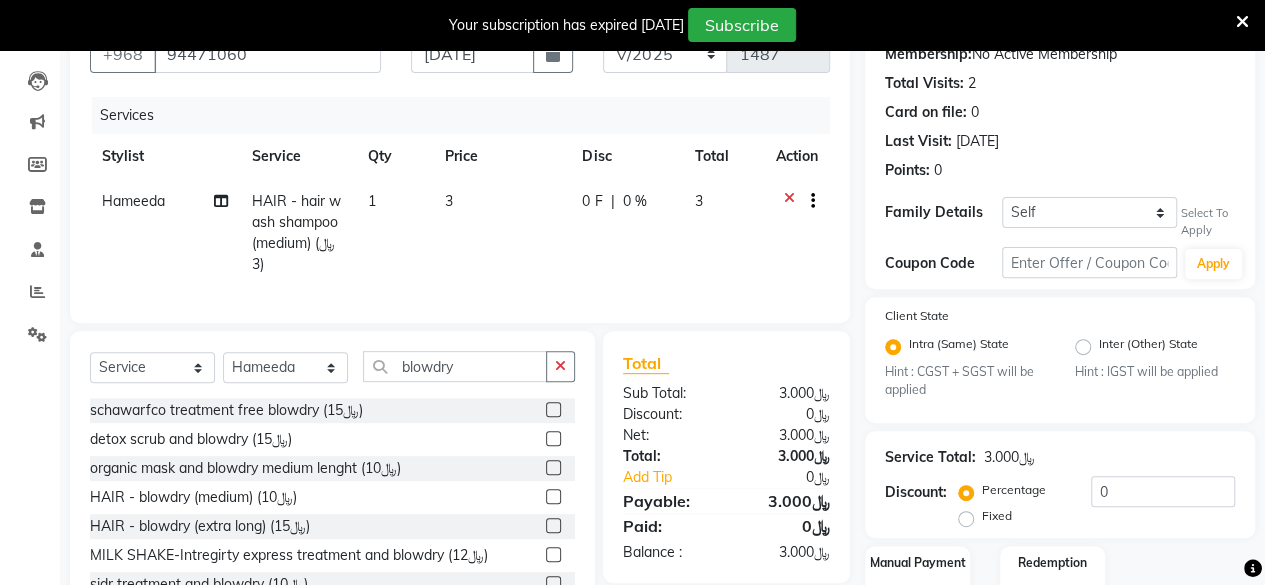 click 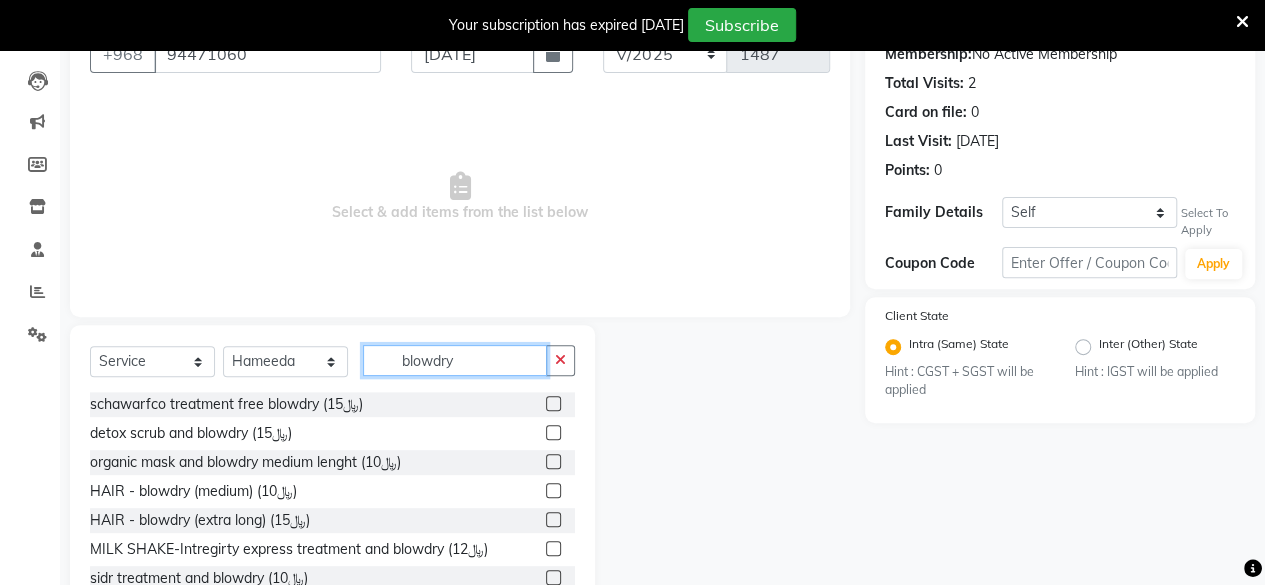 click on "blowdry" 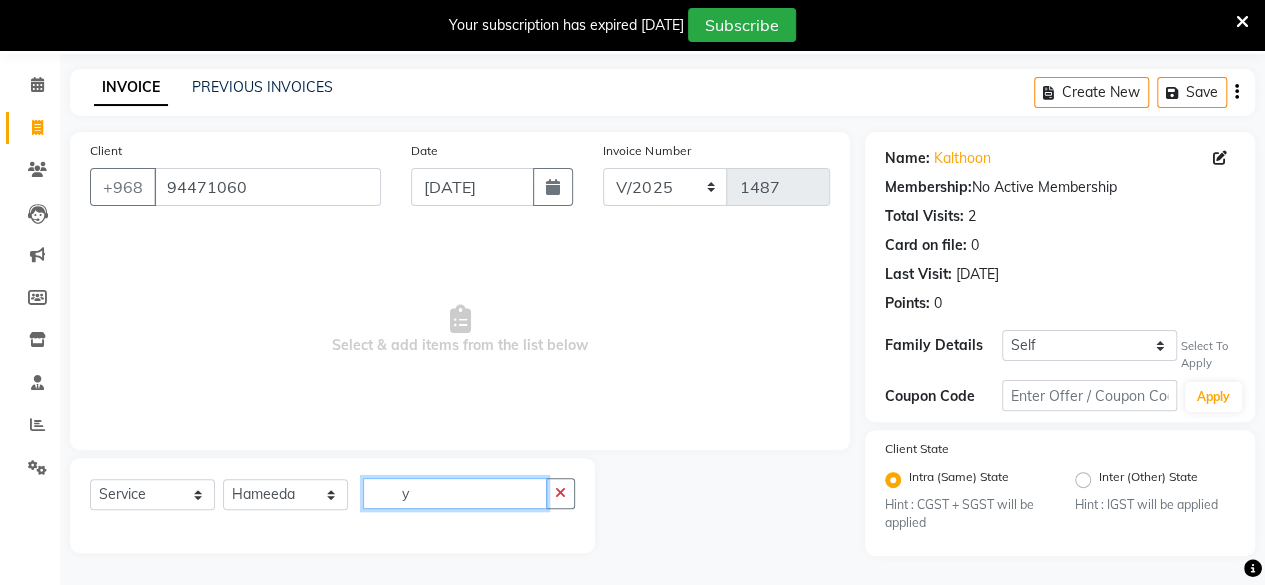 scroll, scrollTop: 200, scrollLeft: 0, axis: vertical 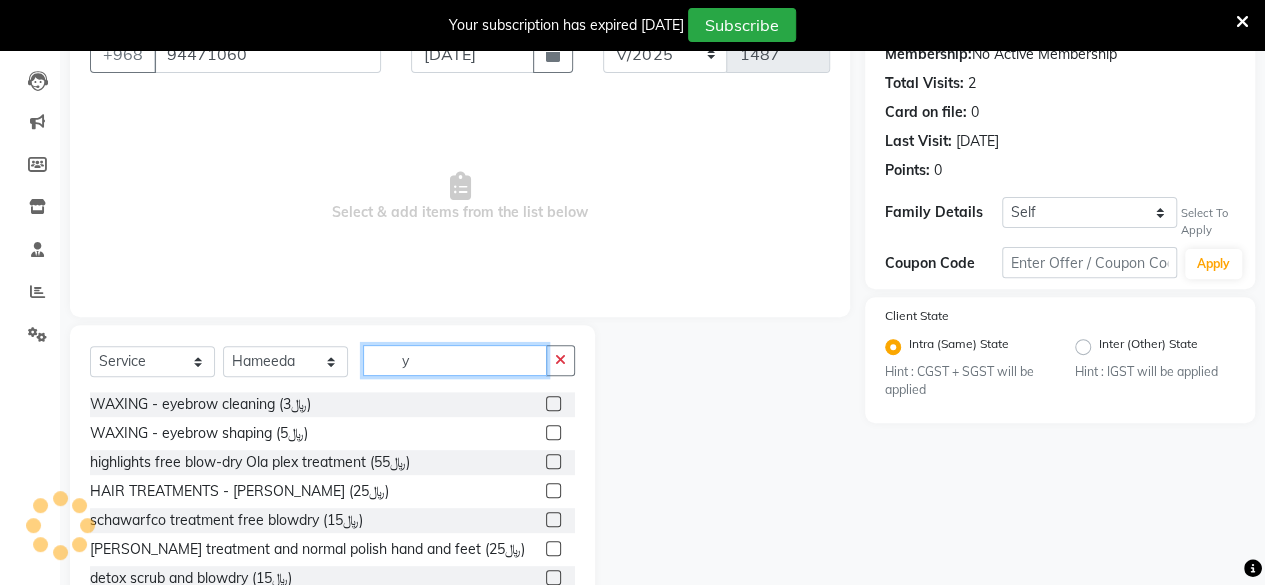 type on "y" 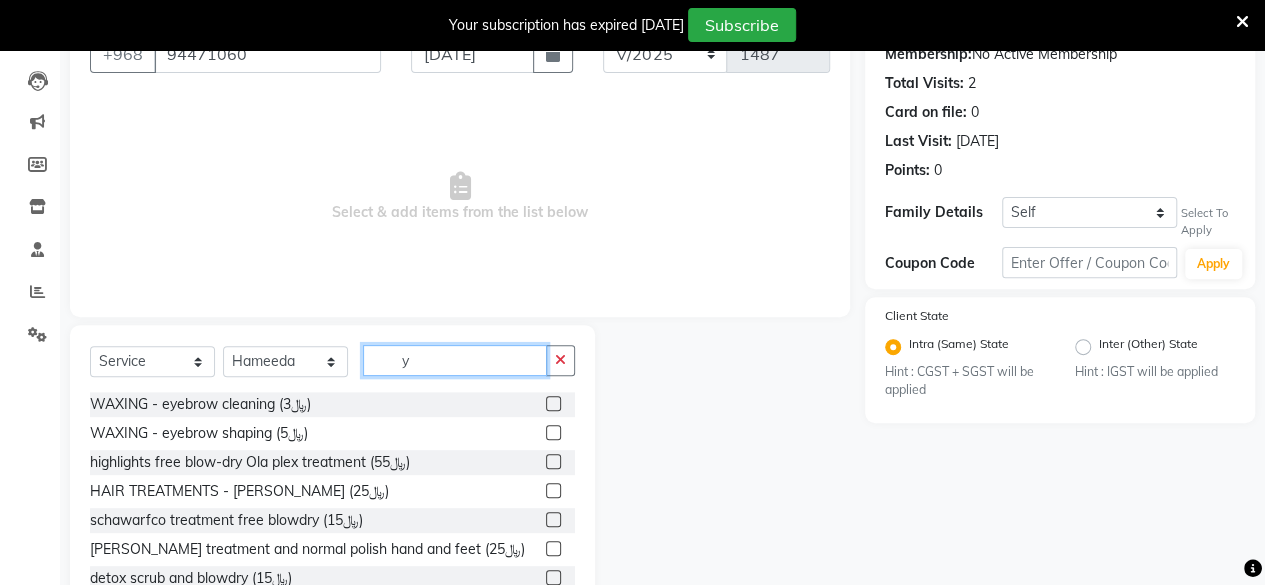 click on "y" 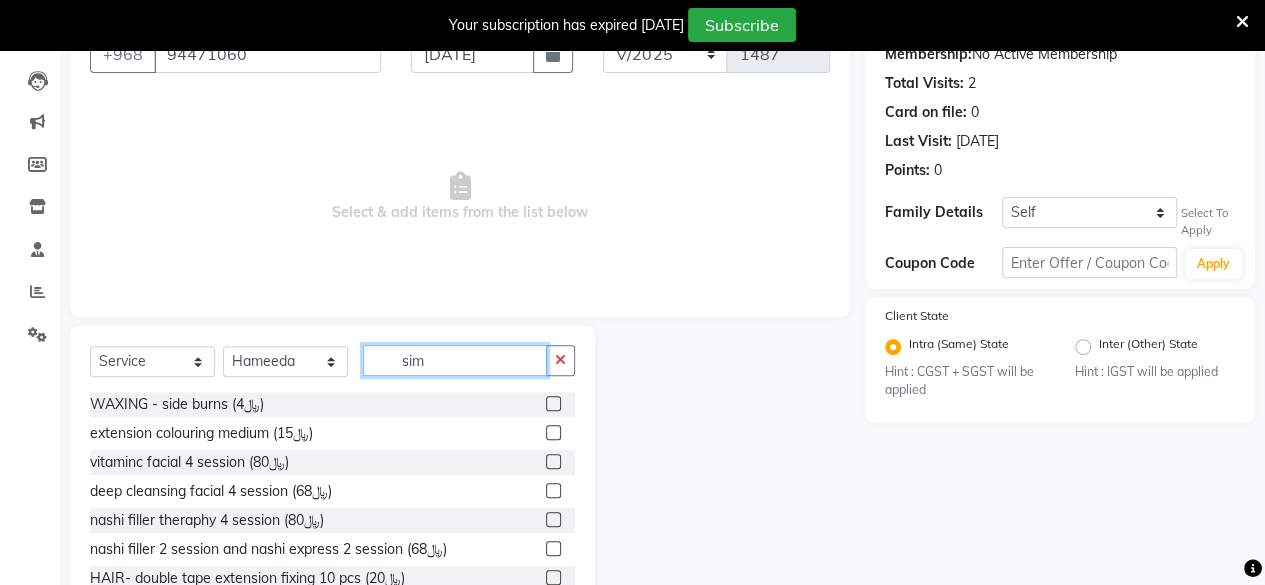 scroll, scrollTop: 67, scrollLeft: 0, axis: vertical 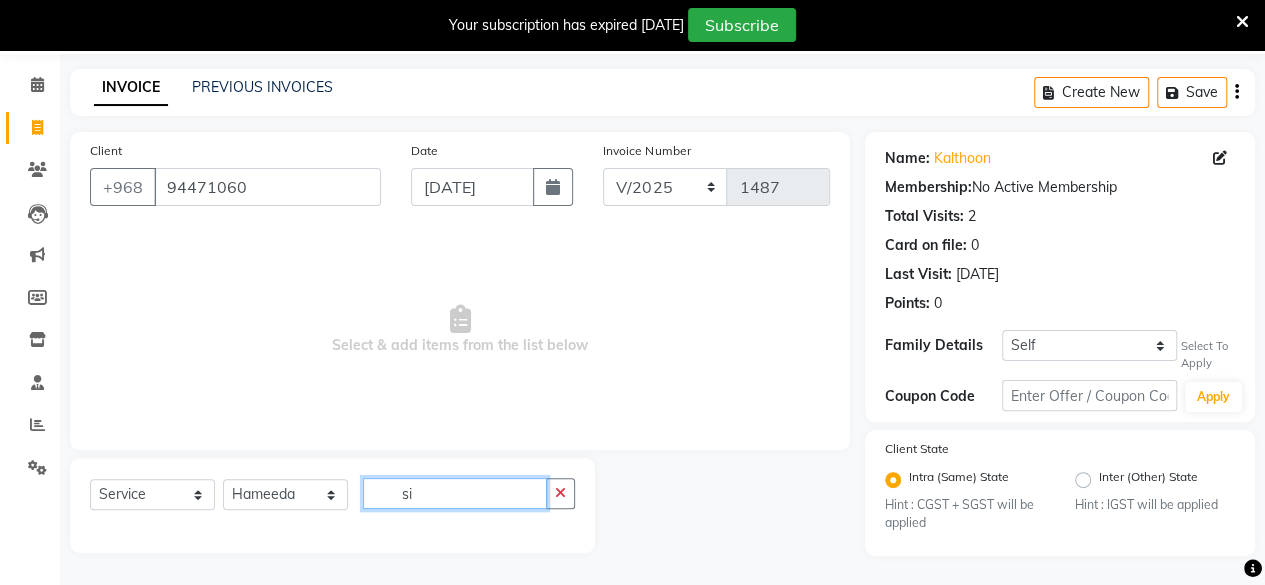 type on "s" 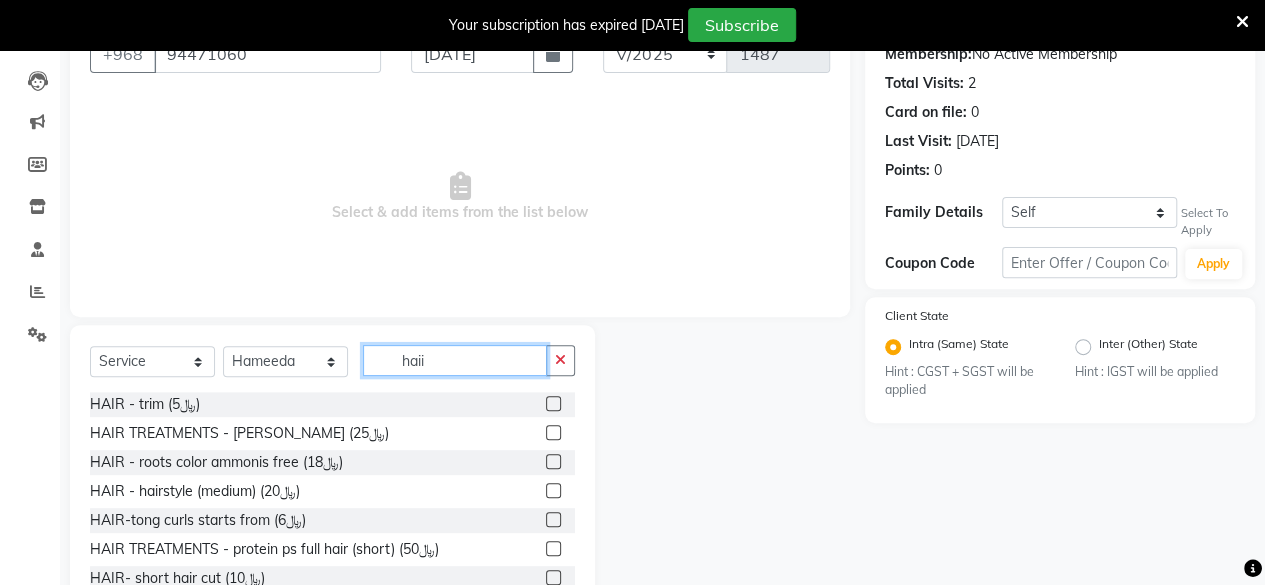 scroll, scrollTop: 67, scrollLeft: 0, axis: vertical 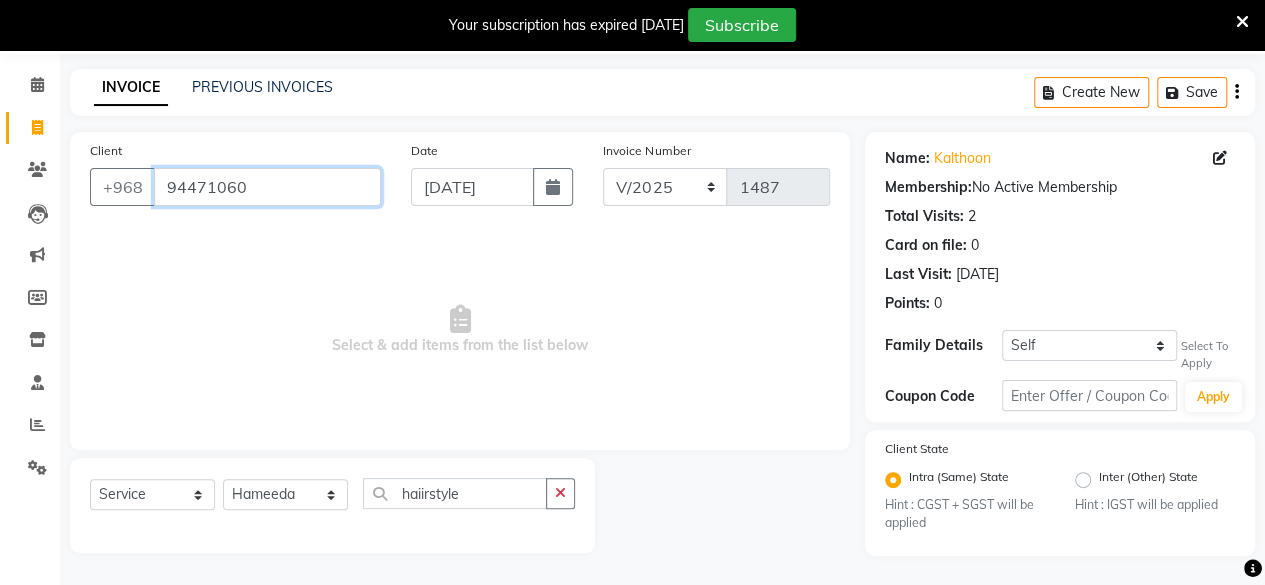 click on "94471060" at bounding box center [267, 187] 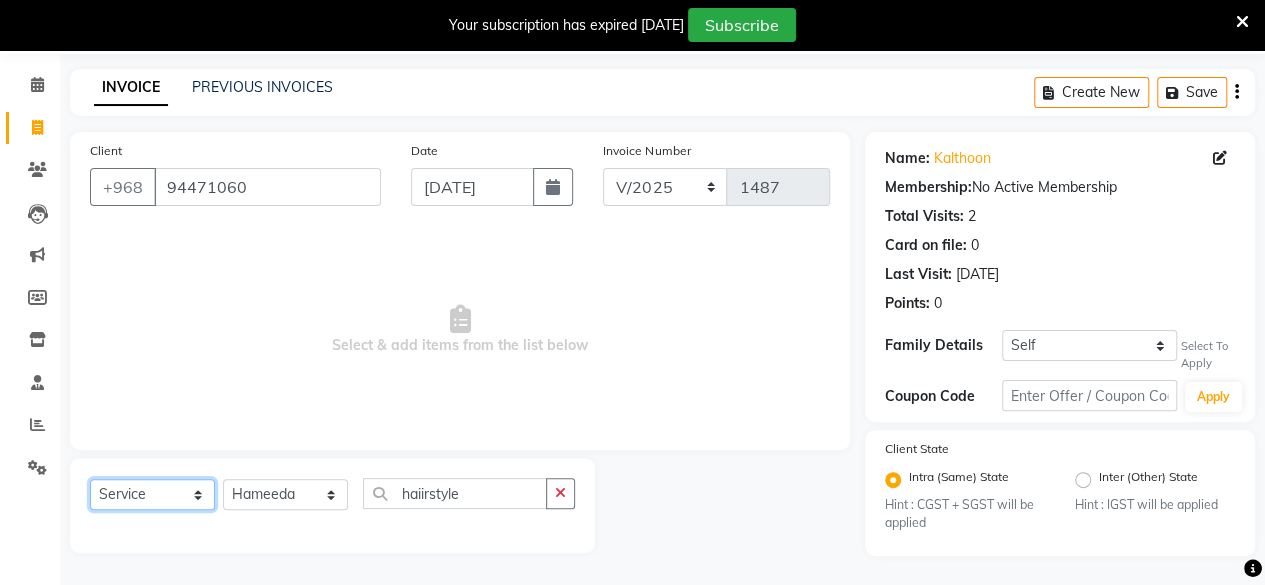 click on "Select  Service  Product  Membership  Package Voucher Prepaid Gift Card" 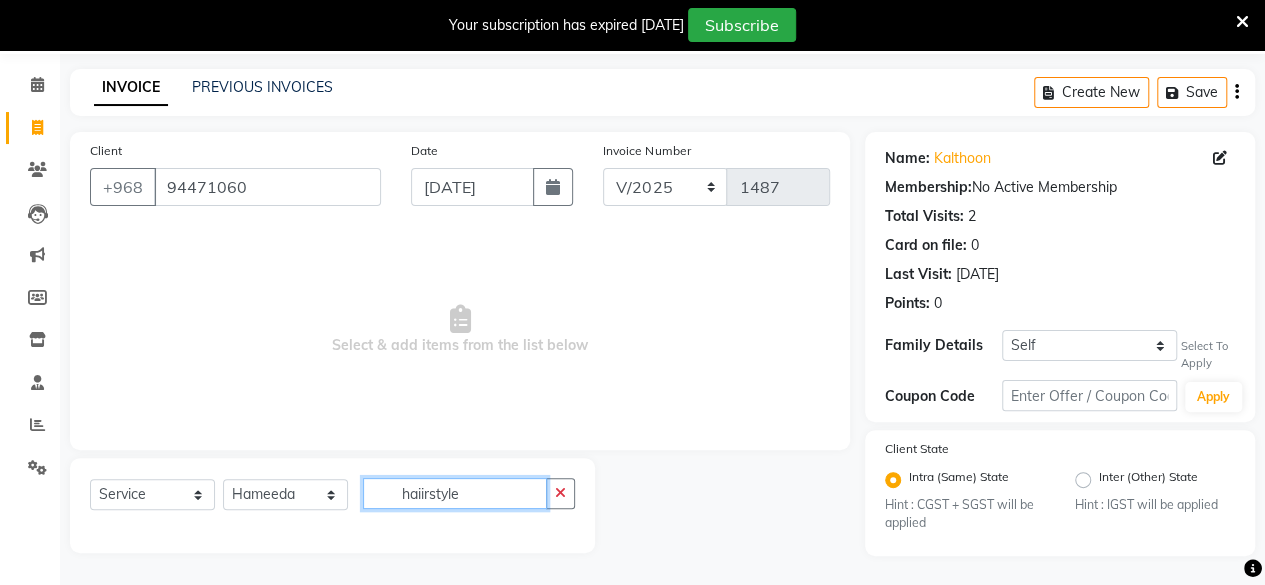 click on "haiirstyle" 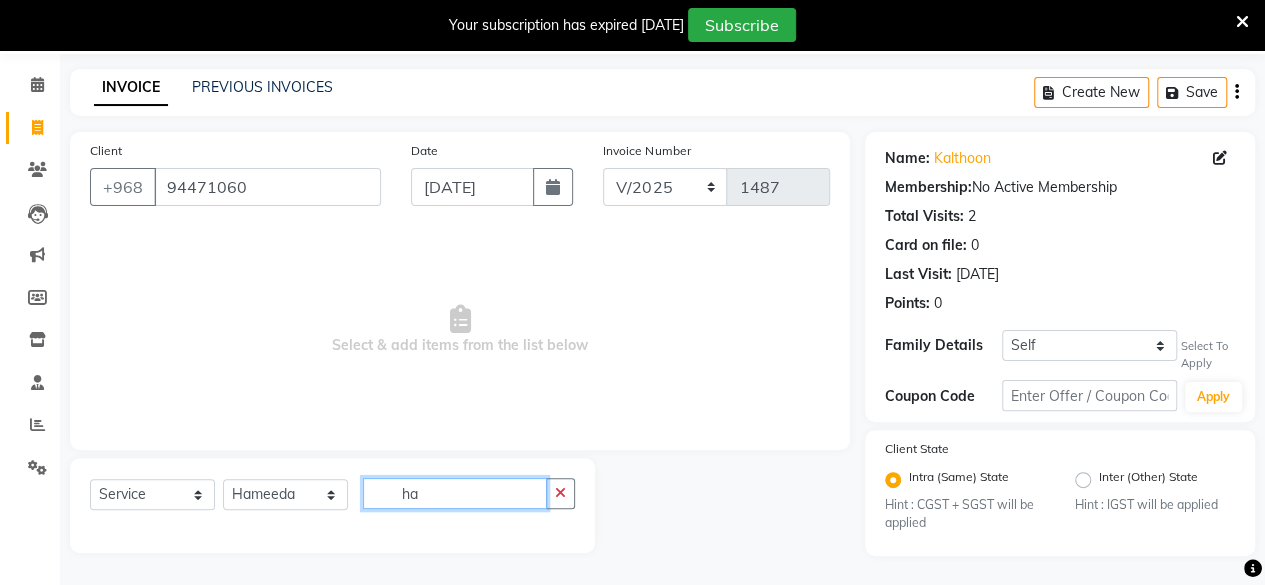 type on "h" 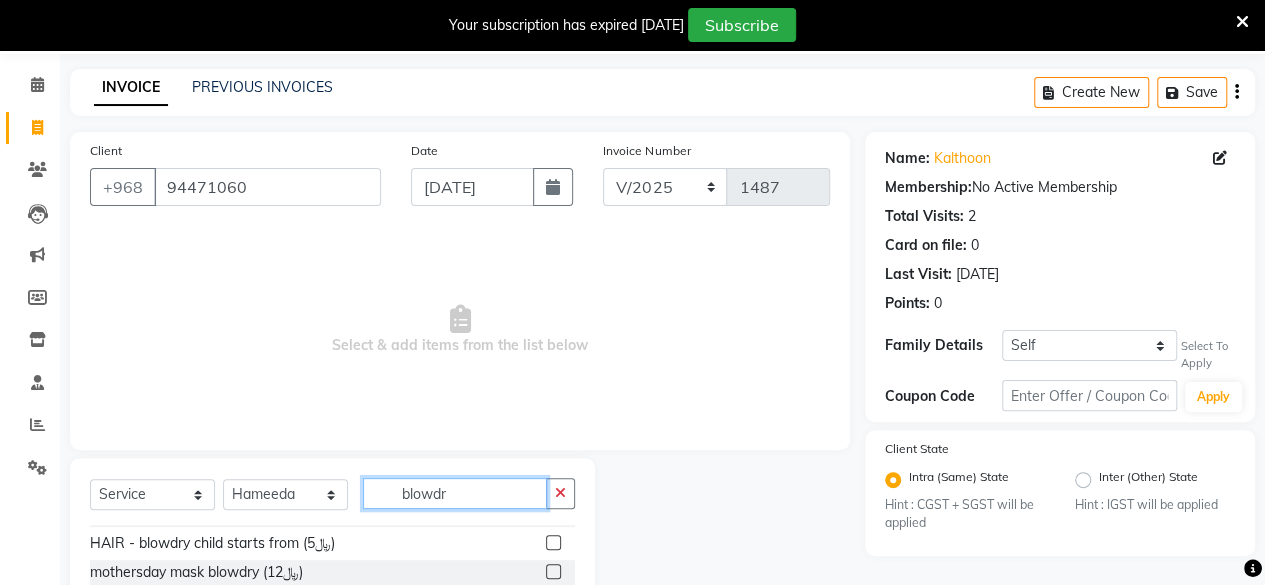 scroll, scrollTop: 300, scrollLeft: 0, axis: vertical 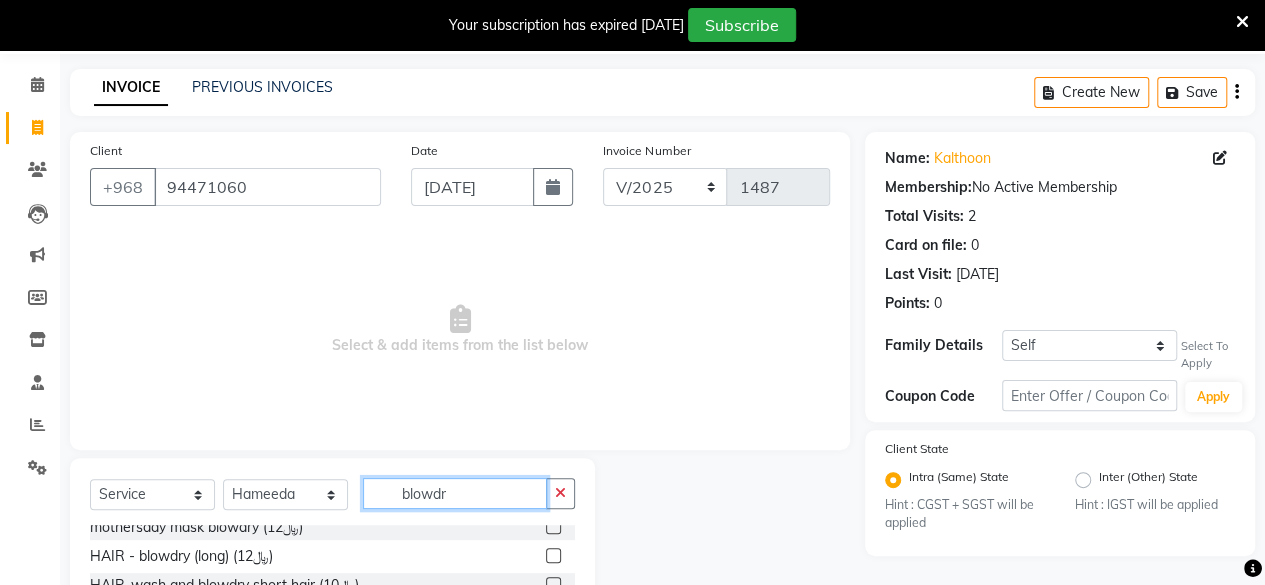 type on "blowdr" 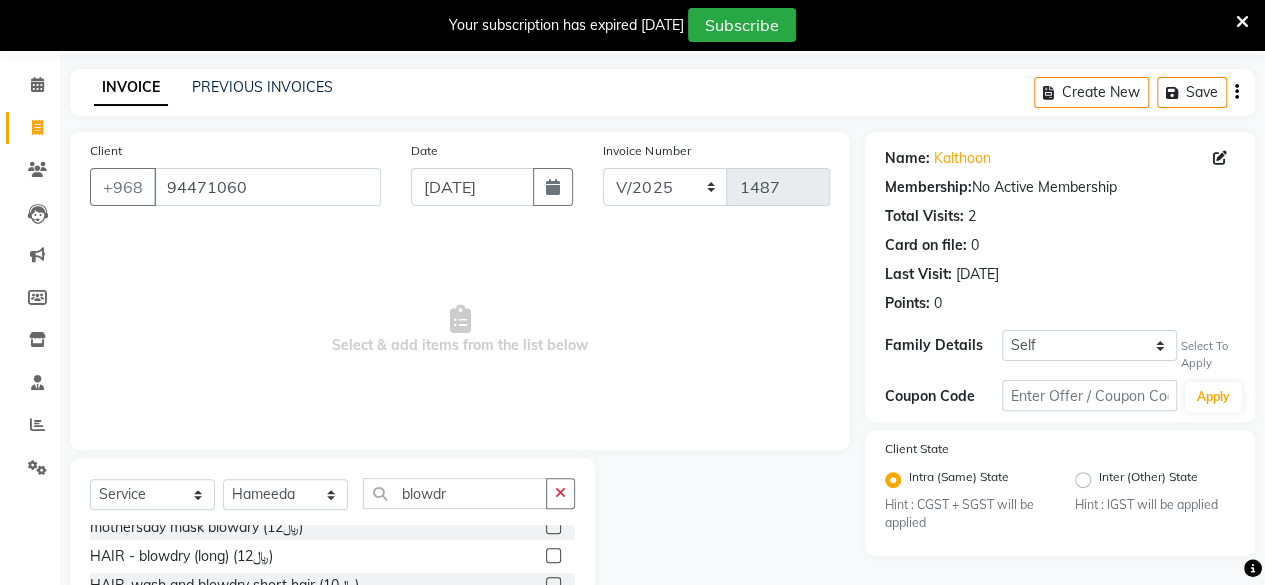 click 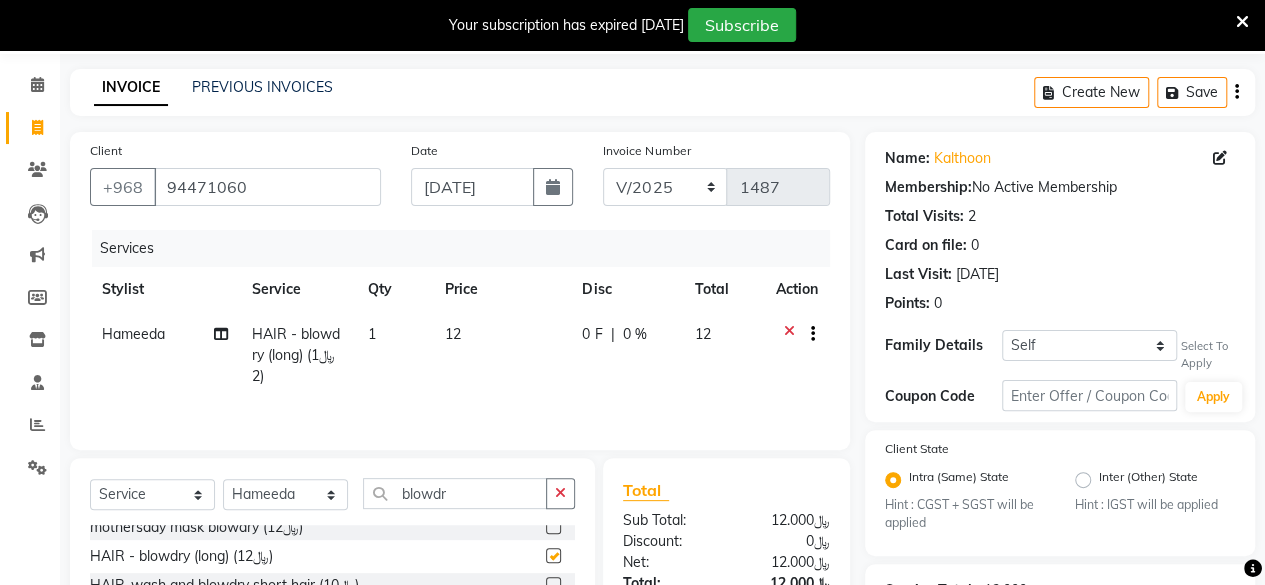 checkbox on "false" 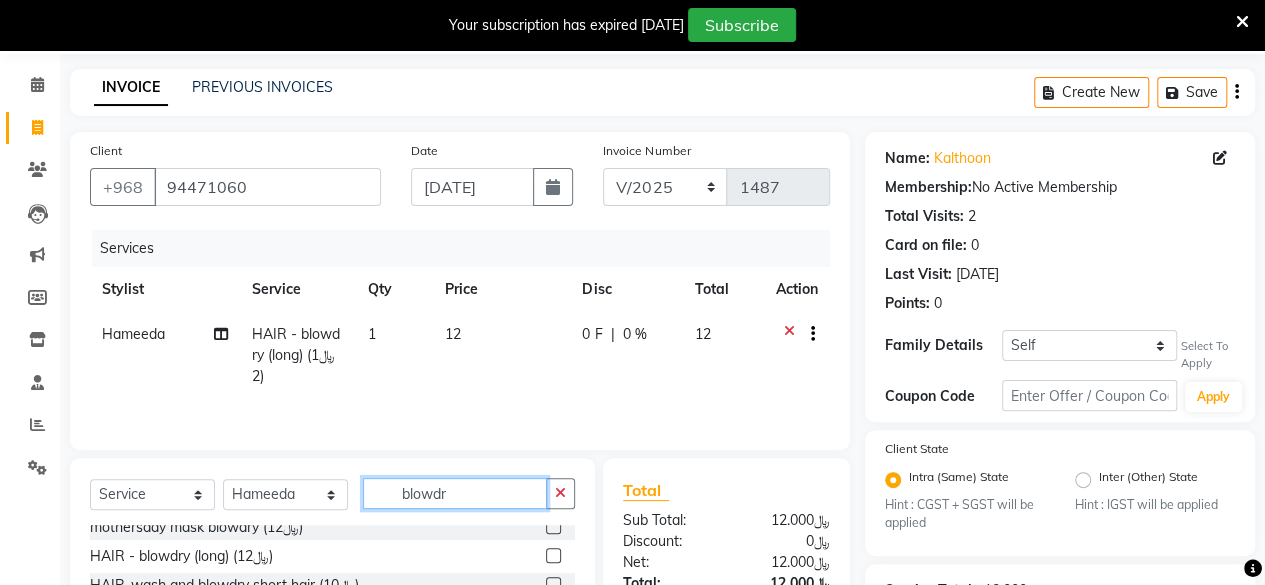 click on "blowdr" 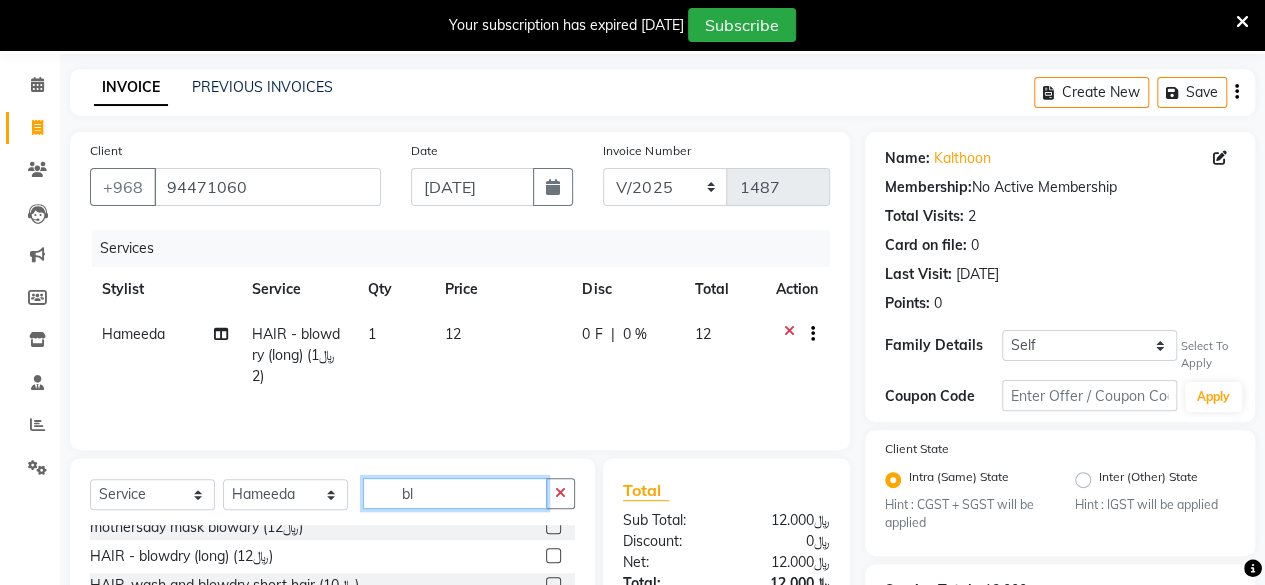type on "b" 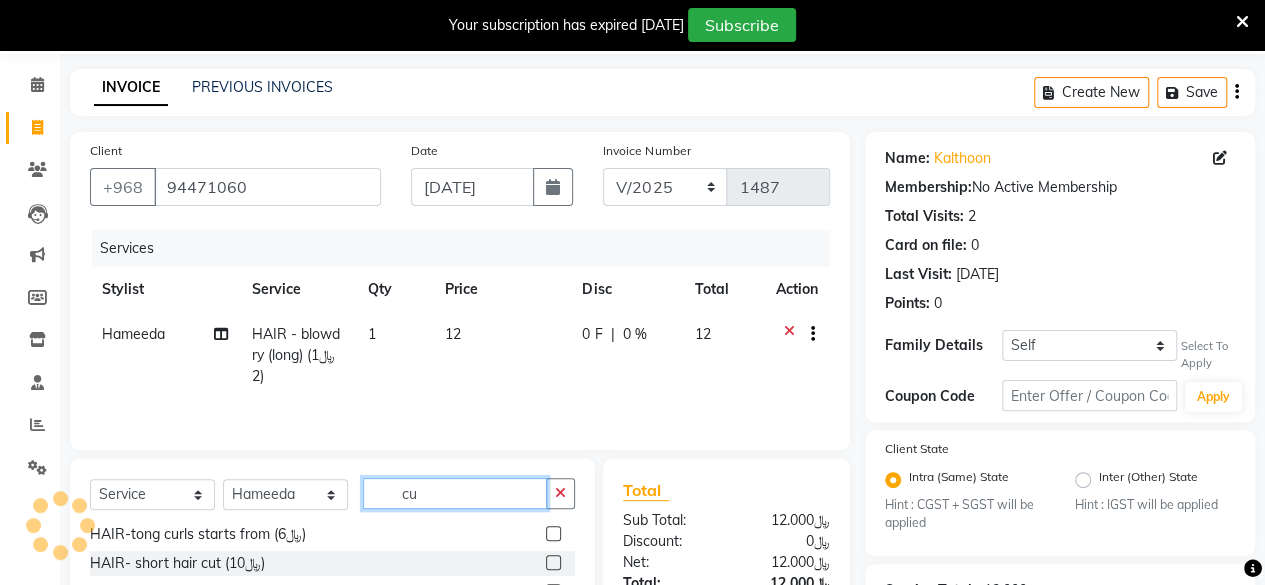 scroll, scrollTop: 0, scrollLeft: 0, axis: both 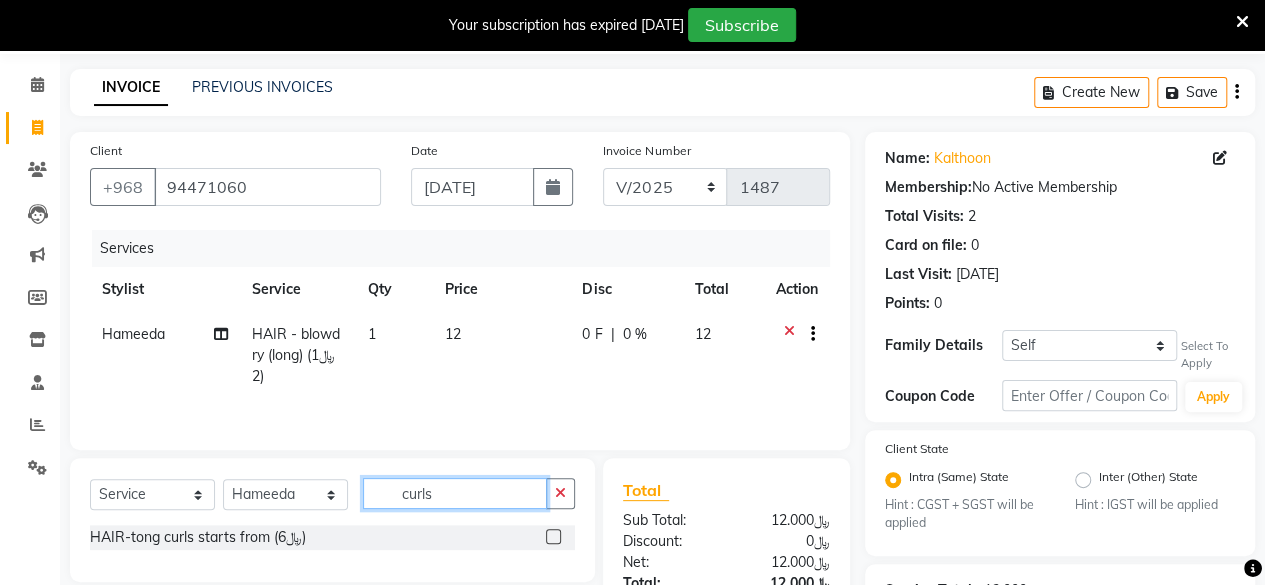 type on "curls" 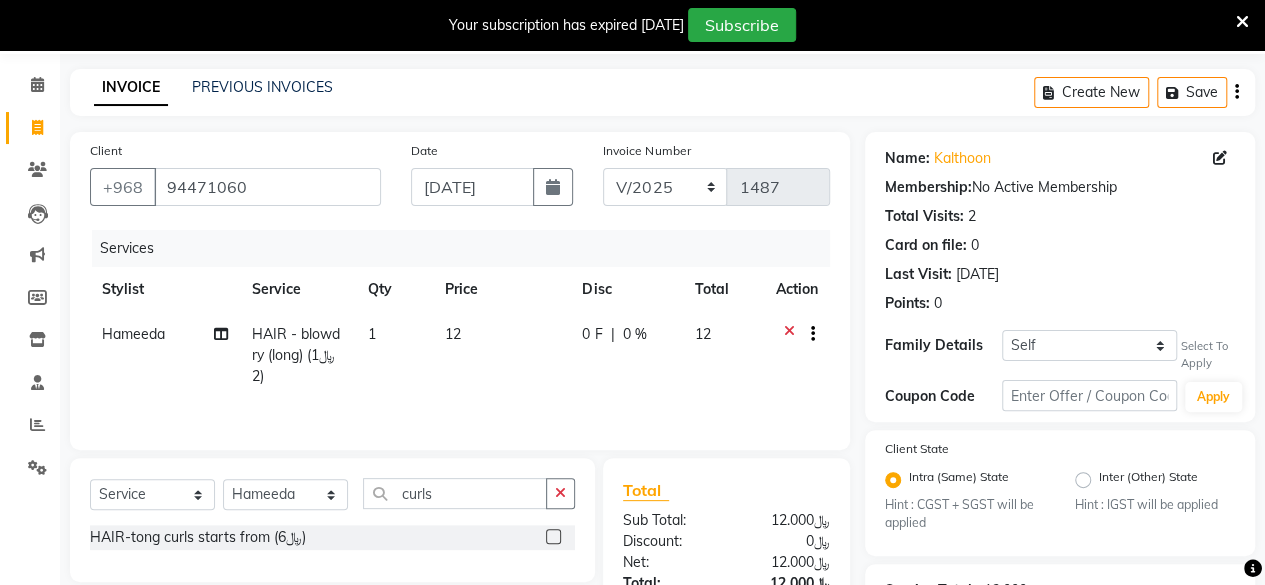 click 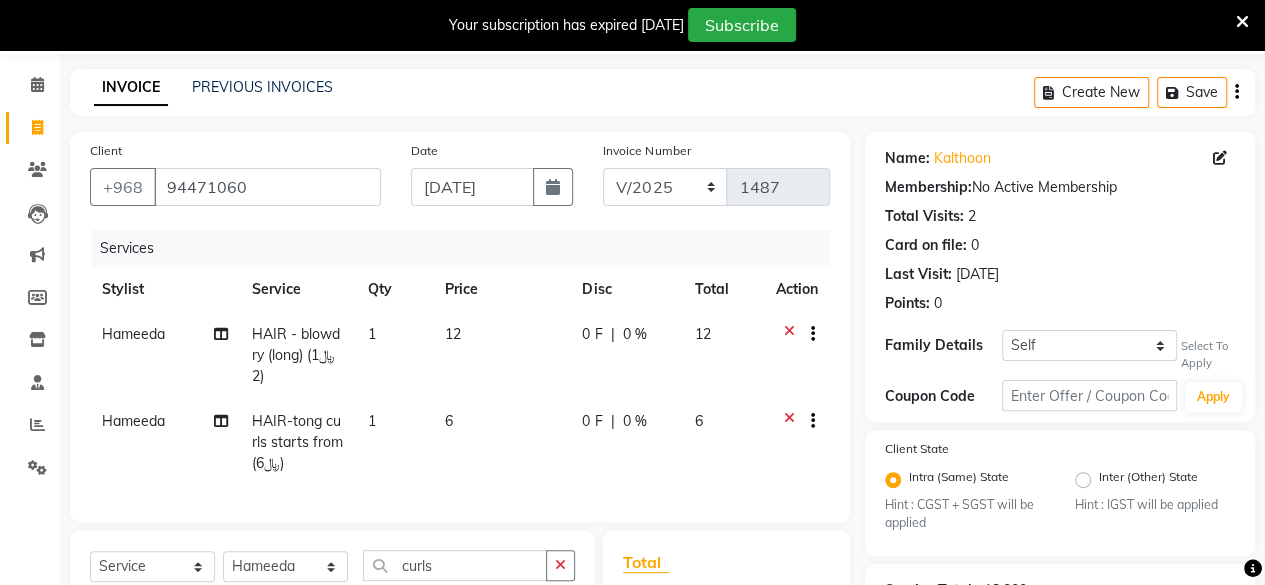 checkbox on "false" 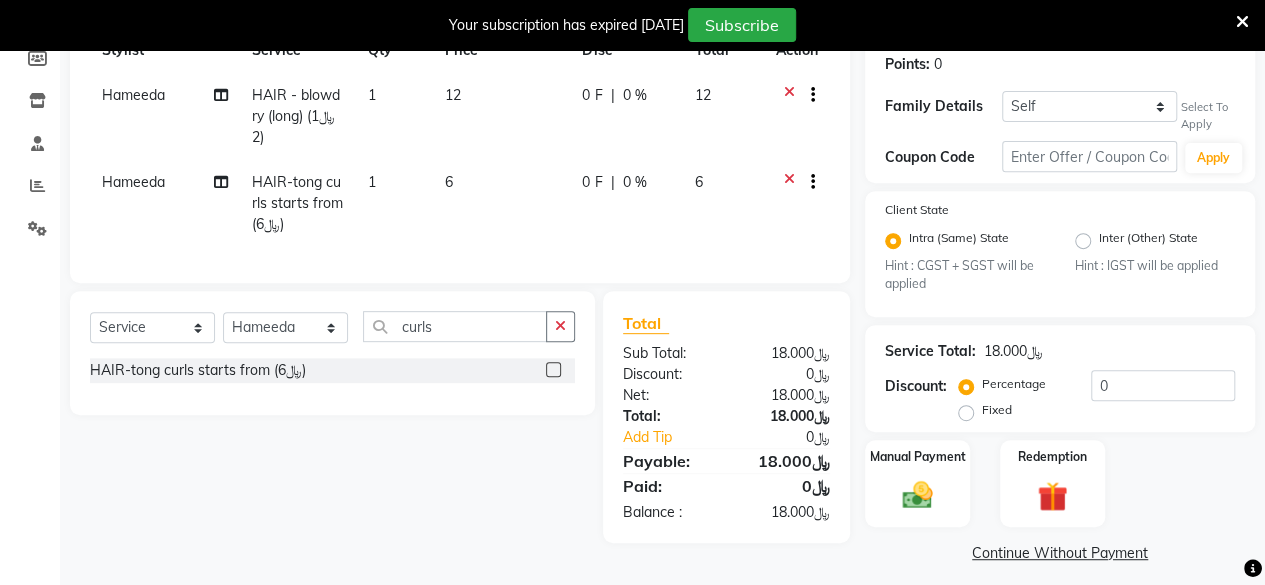 scroll, scrollTop: 318, scrollLeft: 0, axis: vertical 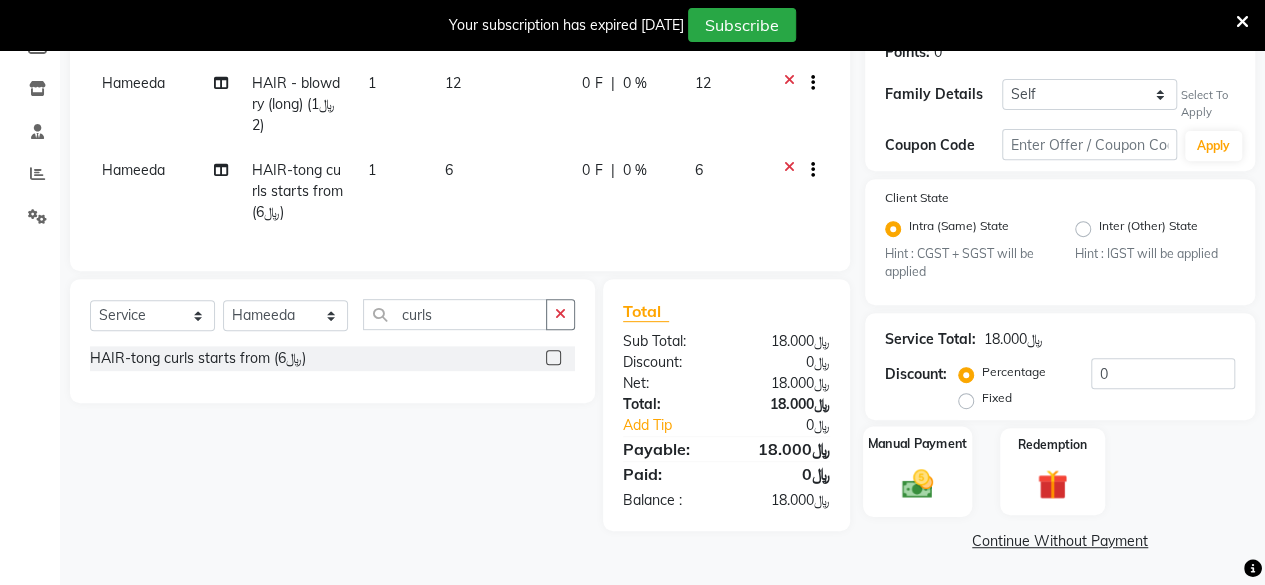 click 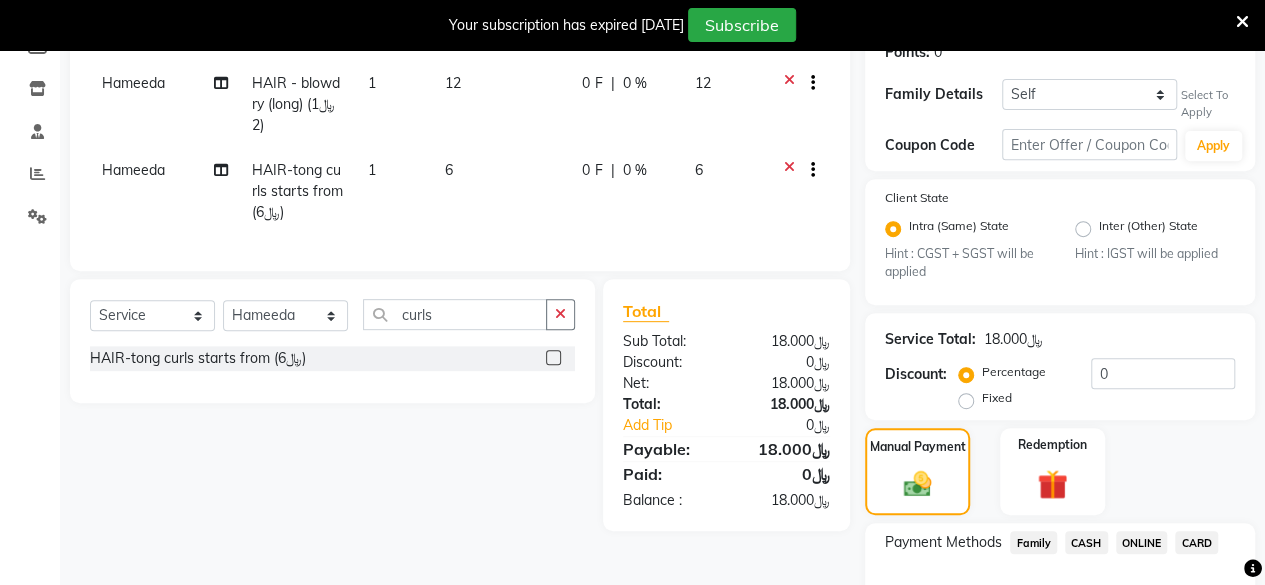 click on "CARD" 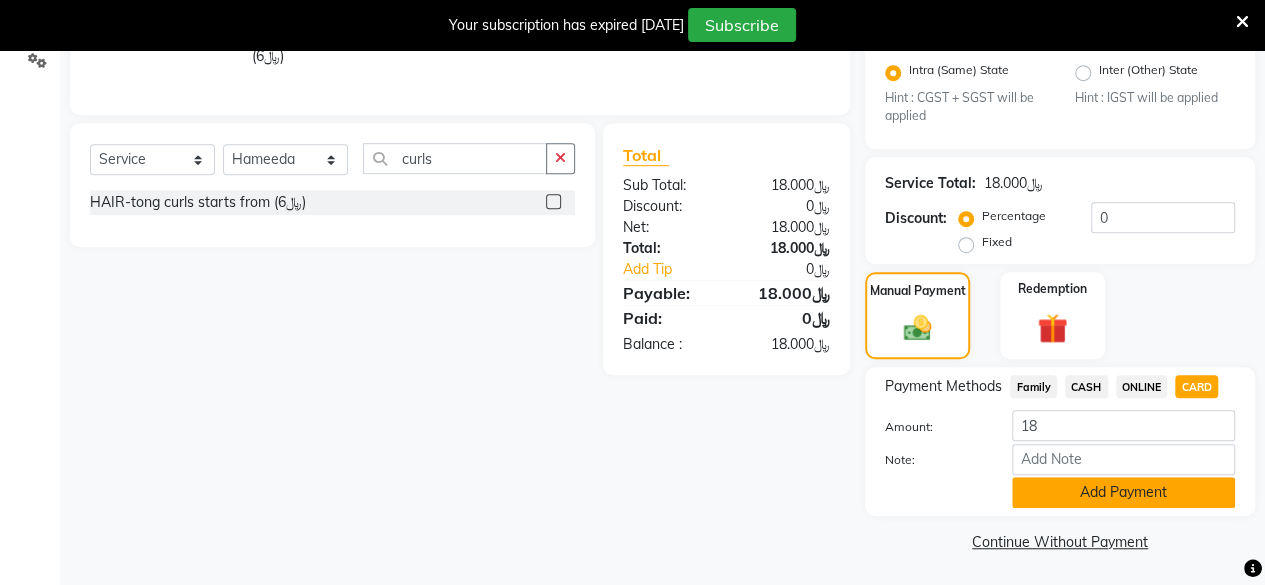 click on "Add Payment" 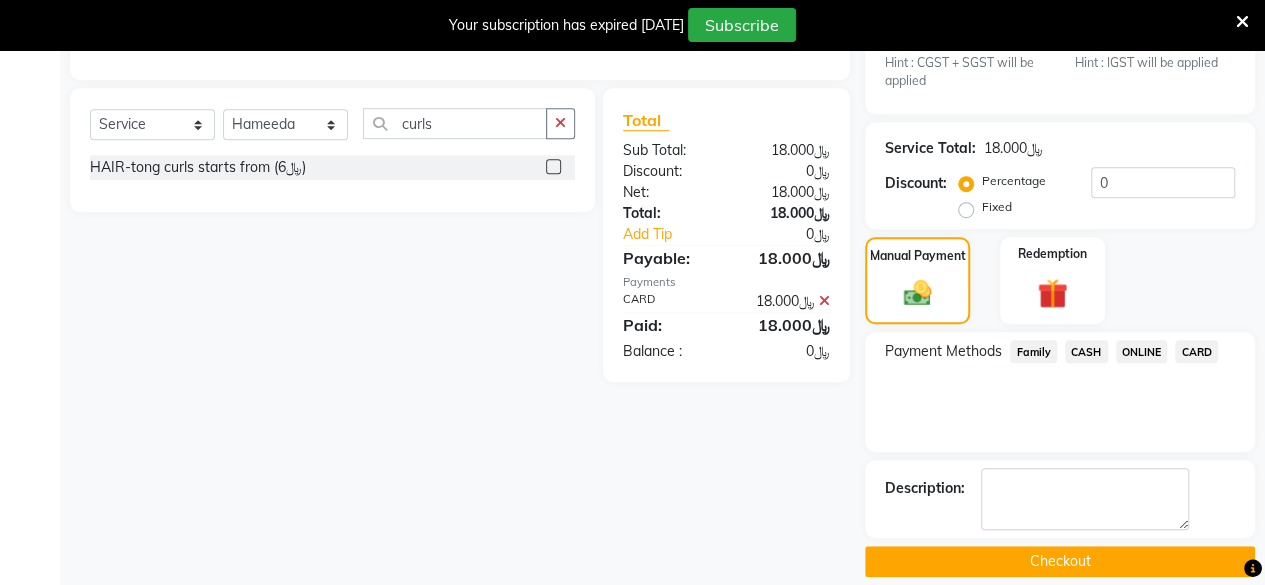 scroll, scrollTop: 528, scrollLeft: 0, axis: vertical 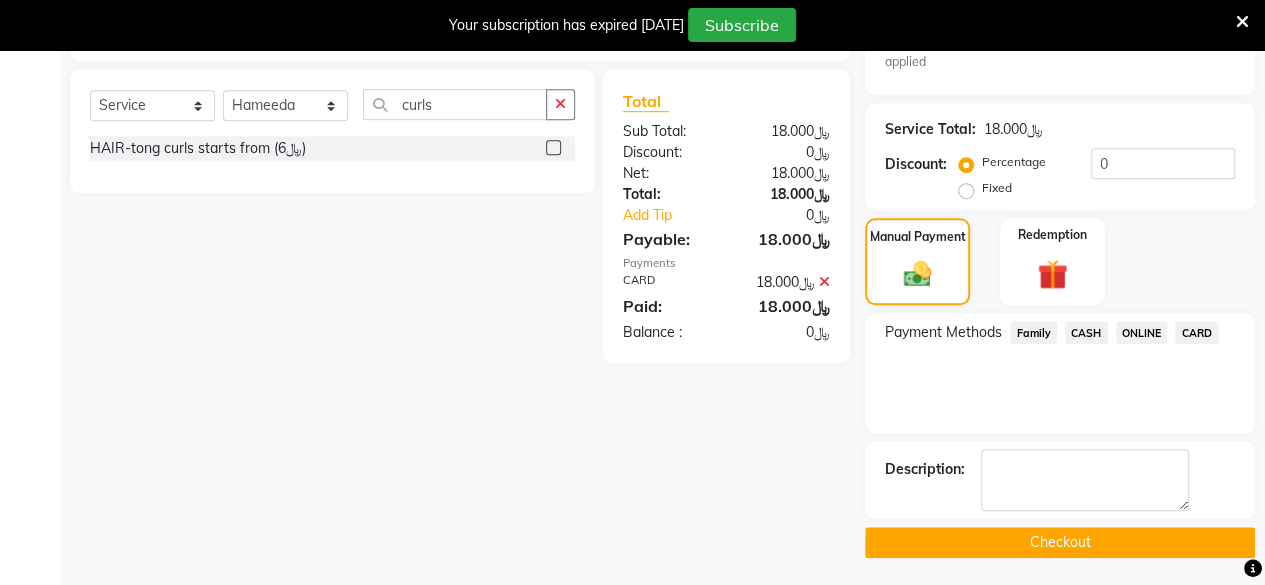 click on "Checkout" 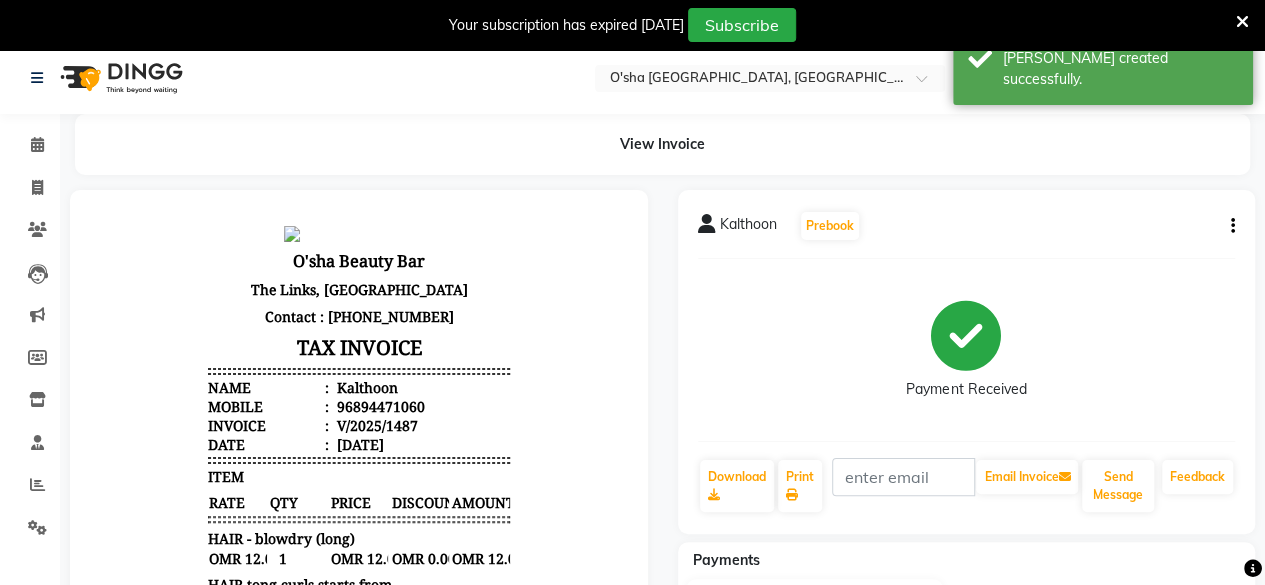 scroll, scrollTop: 0, scrollLeft: 0, axis: both 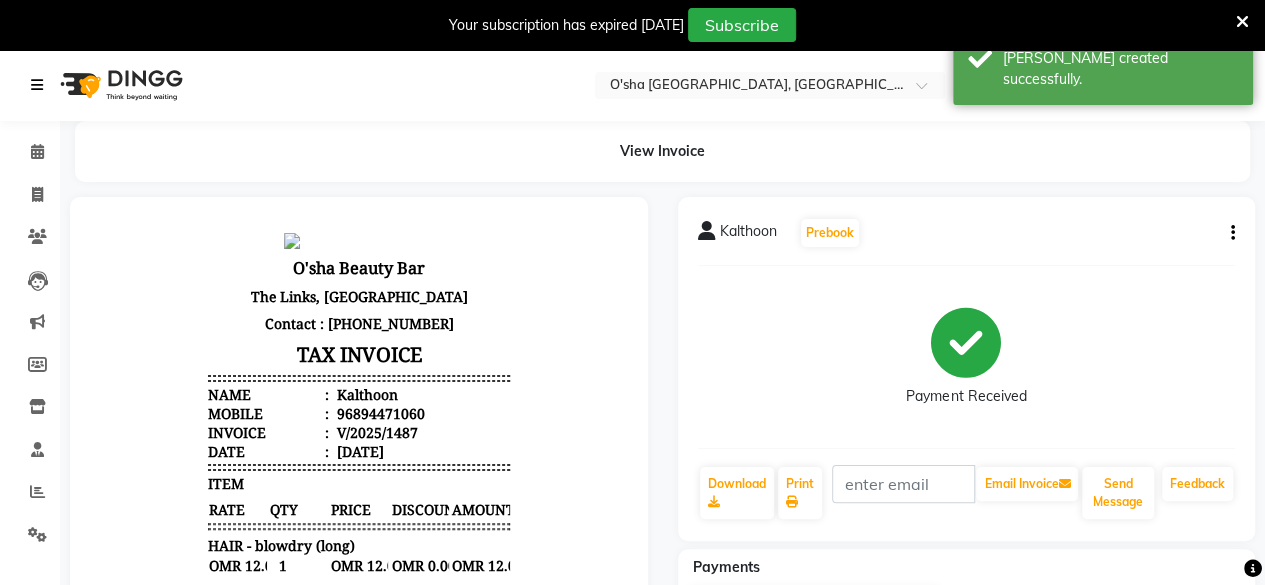 click at bounding box center (41, 85) 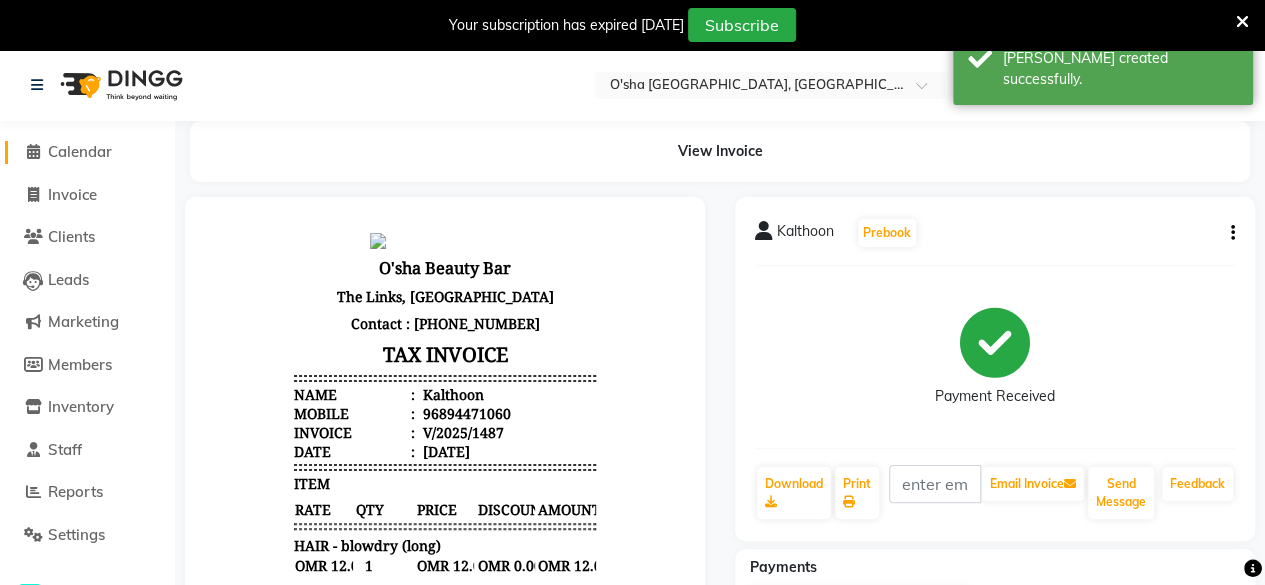 click 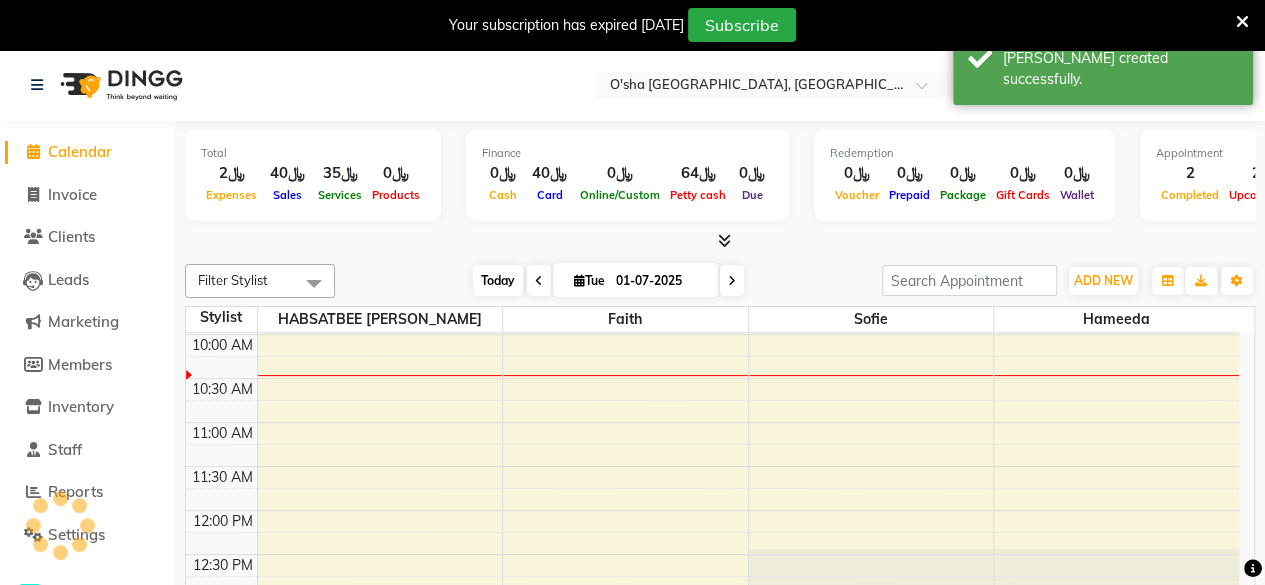 scroll, scrollTop: 0, scrollLeft: 0, axis: both 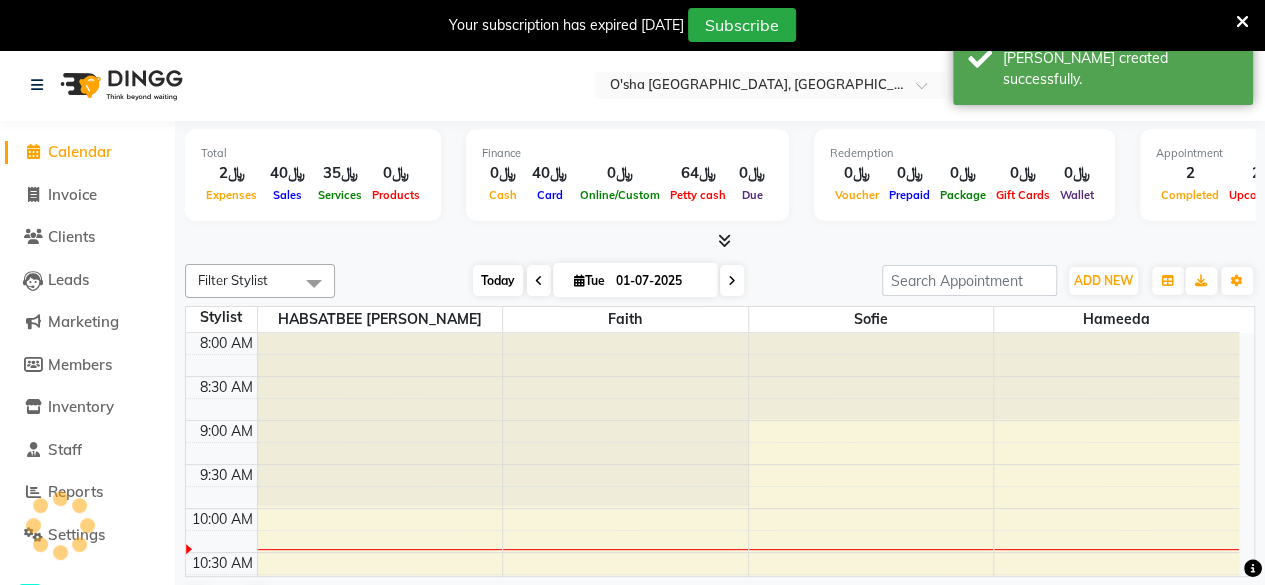 click on "Today" at bounding box center [498, 280] 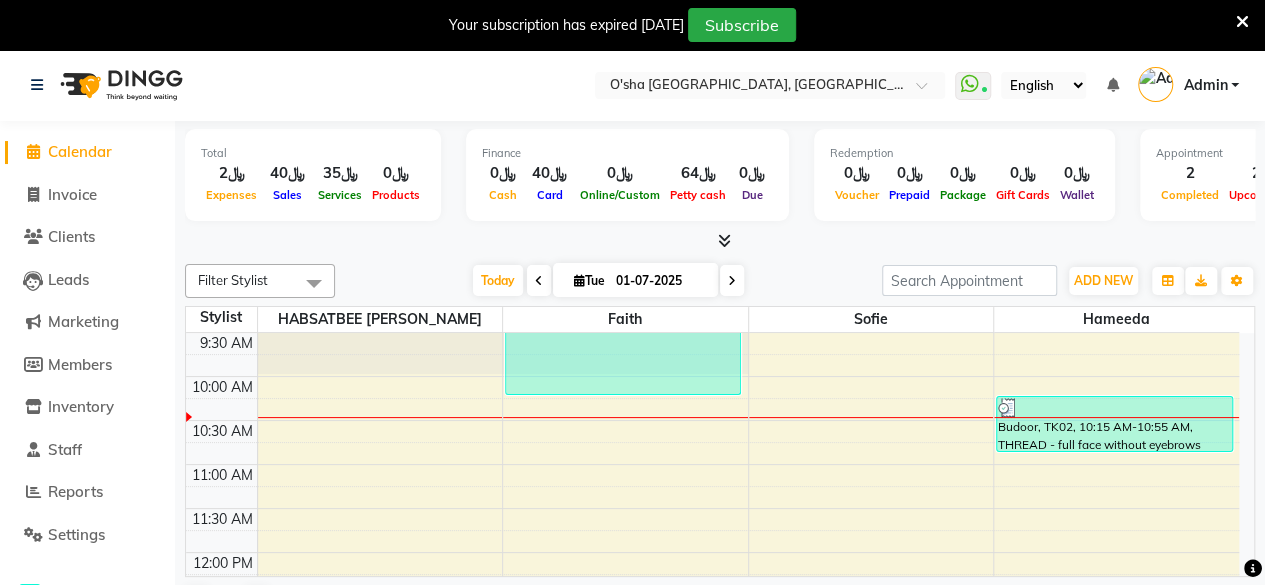 scroll, scrollTop: 0, scrollLeft: 0, axis: both 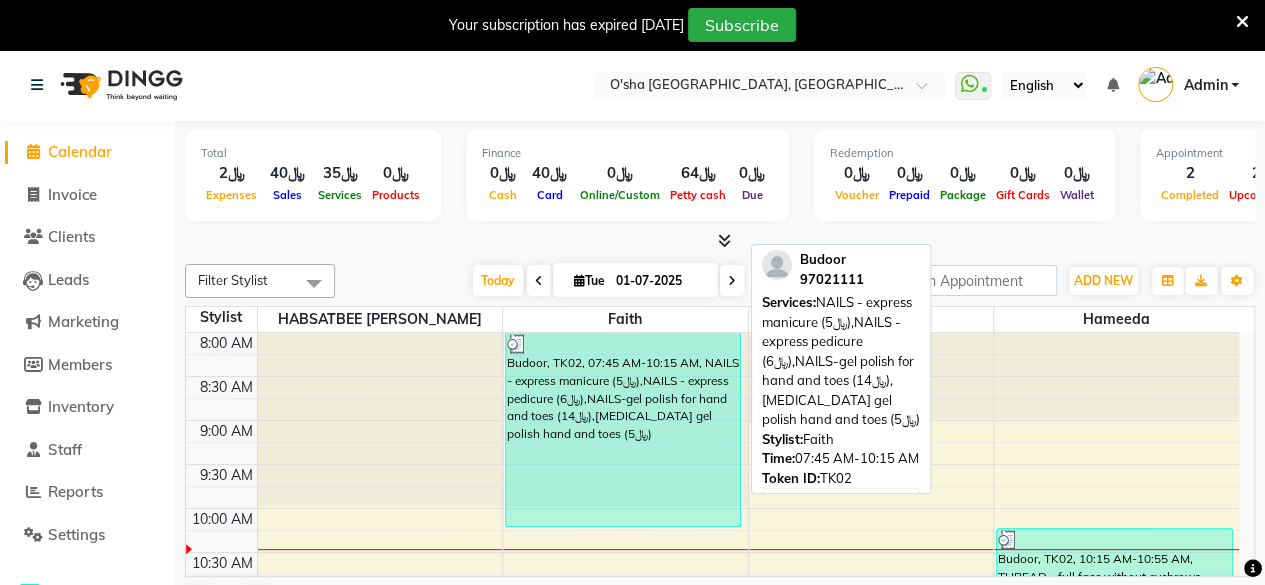 click on "Budoor, TK02, 07:45 AM-10:15 AM, NAILS - express manicure (﷼5),NAILS - express pedicure (﷼6),NAILS-gel polish for hand and toes (﷼14),[MEDICAL_DATA] gel polish hand and toes (﷼5)" at bounding box center [623, 429] 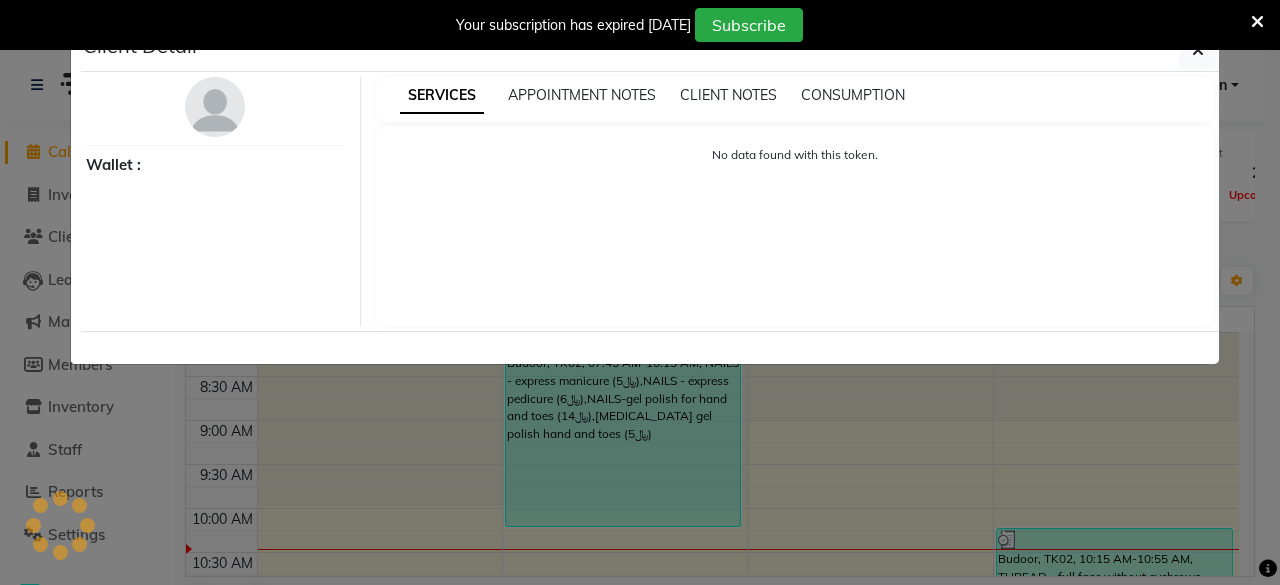 select on "3" 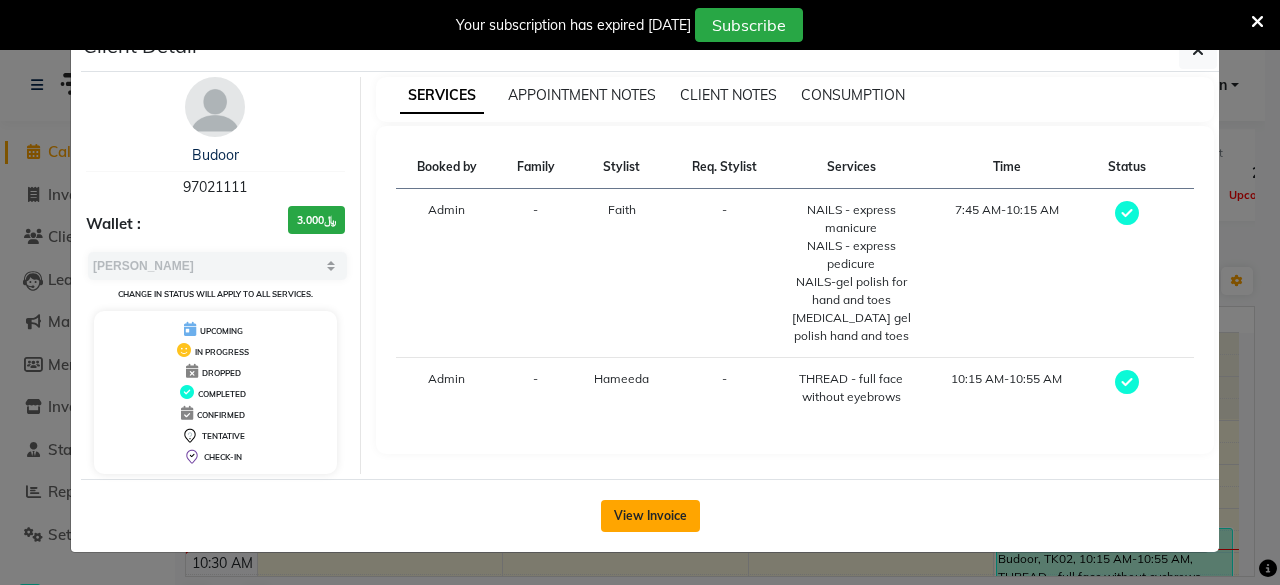 click on "View Invoice" 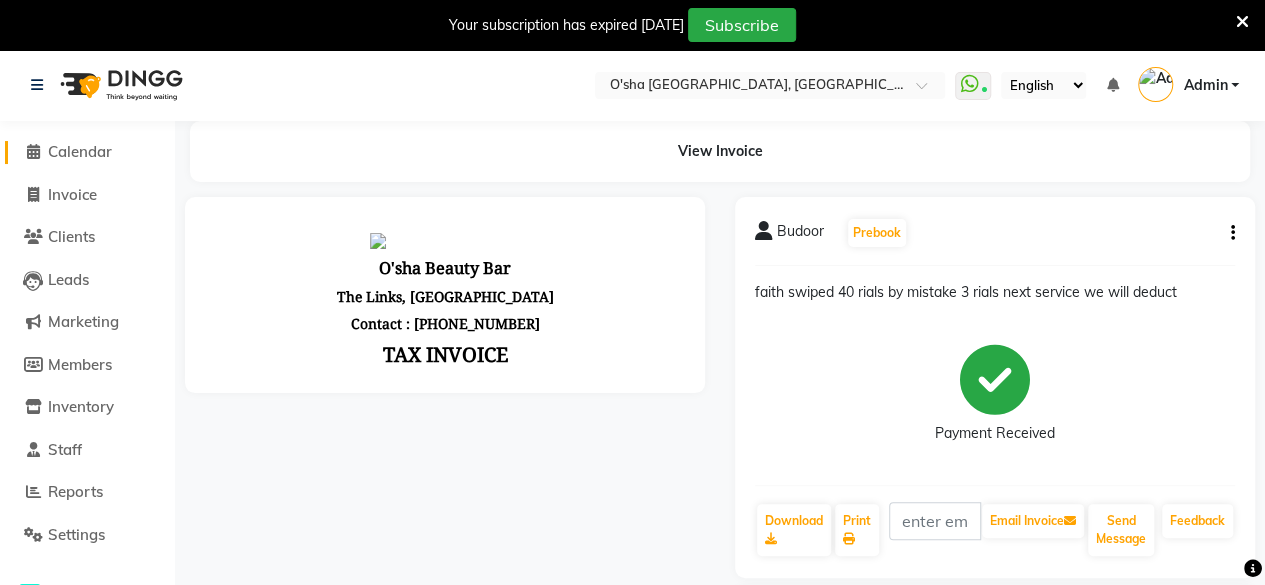 scroll, scrollTop: 0, scrollLeft: 0, axis: both 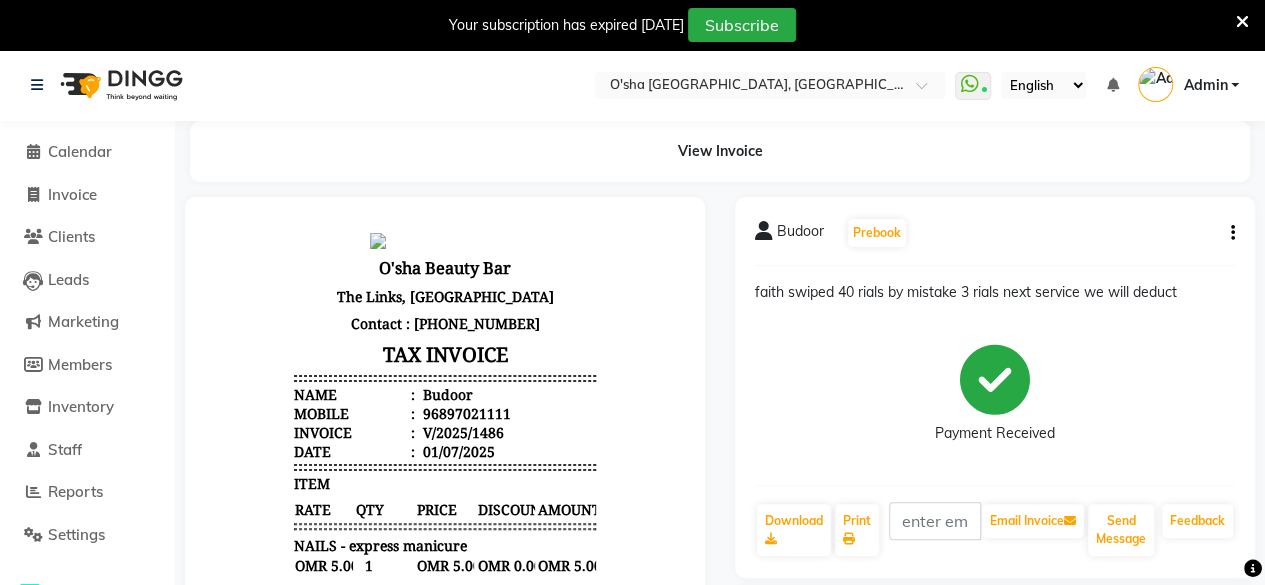 click 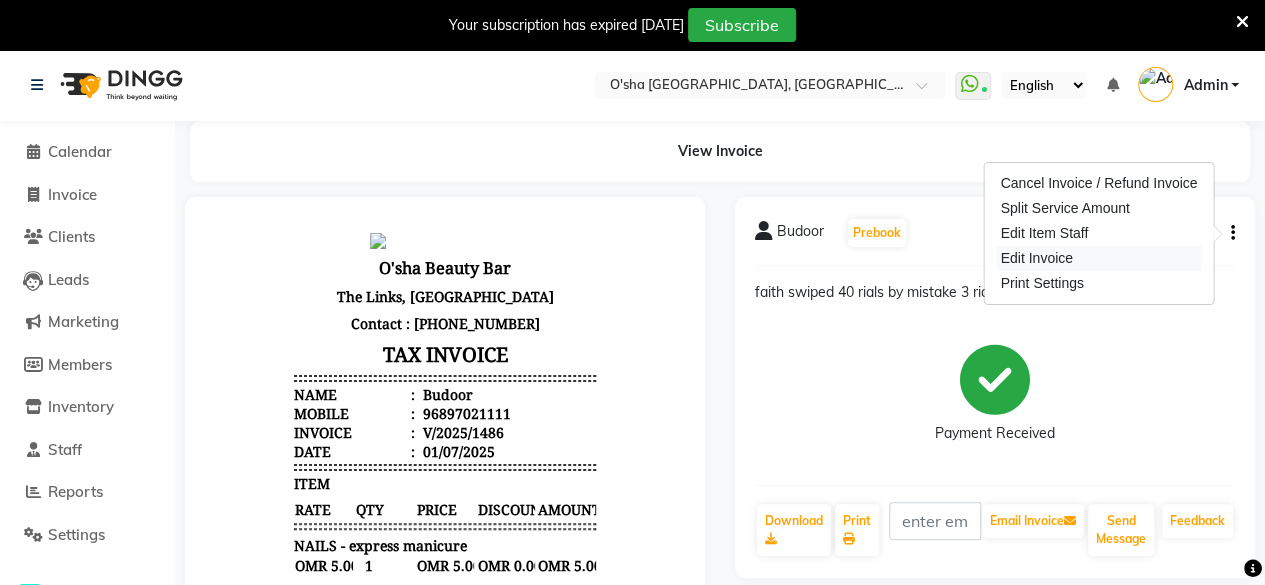 click on "Edit Invoice" at bounding box center (1098, 258) 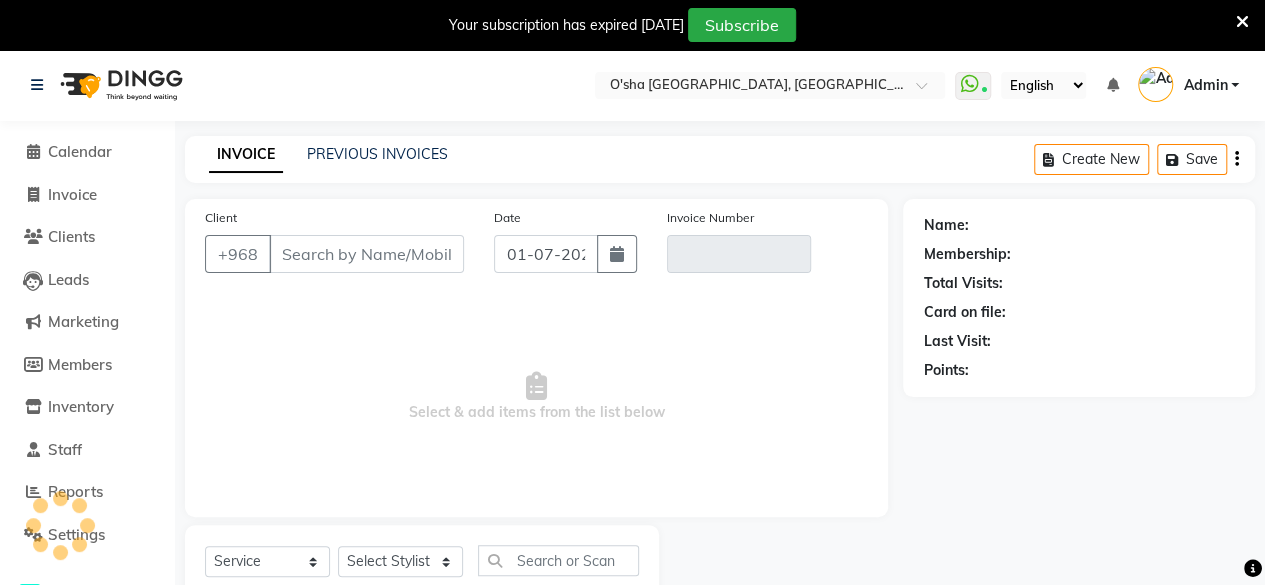 scroll, scrollTop: 64, scrollLeft: 0, axis: vertical 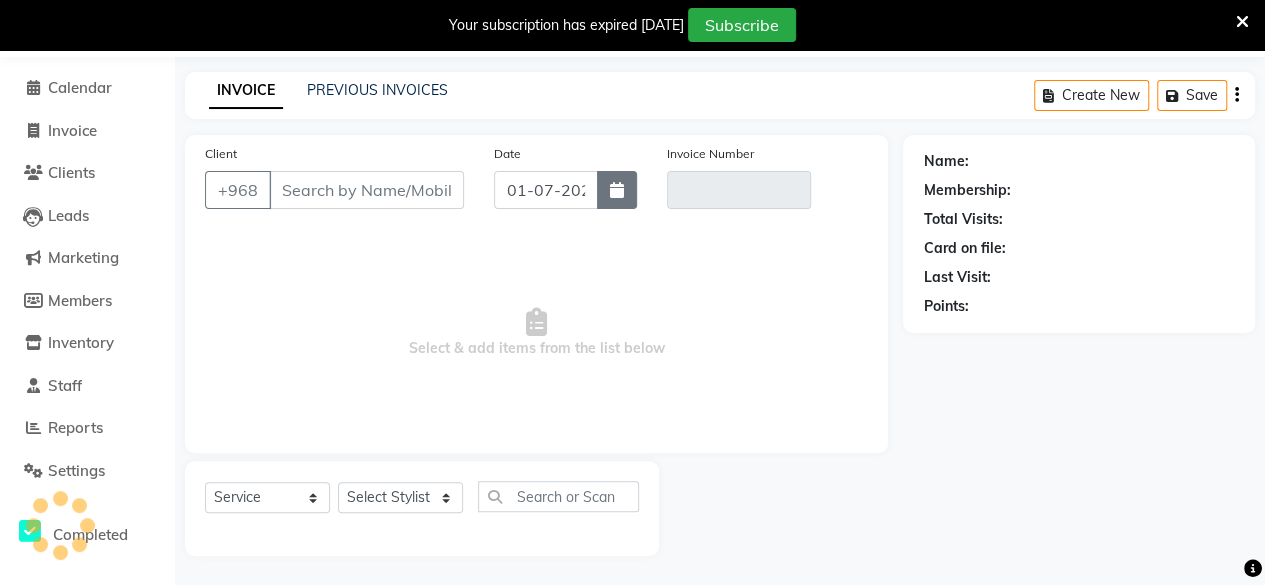 click 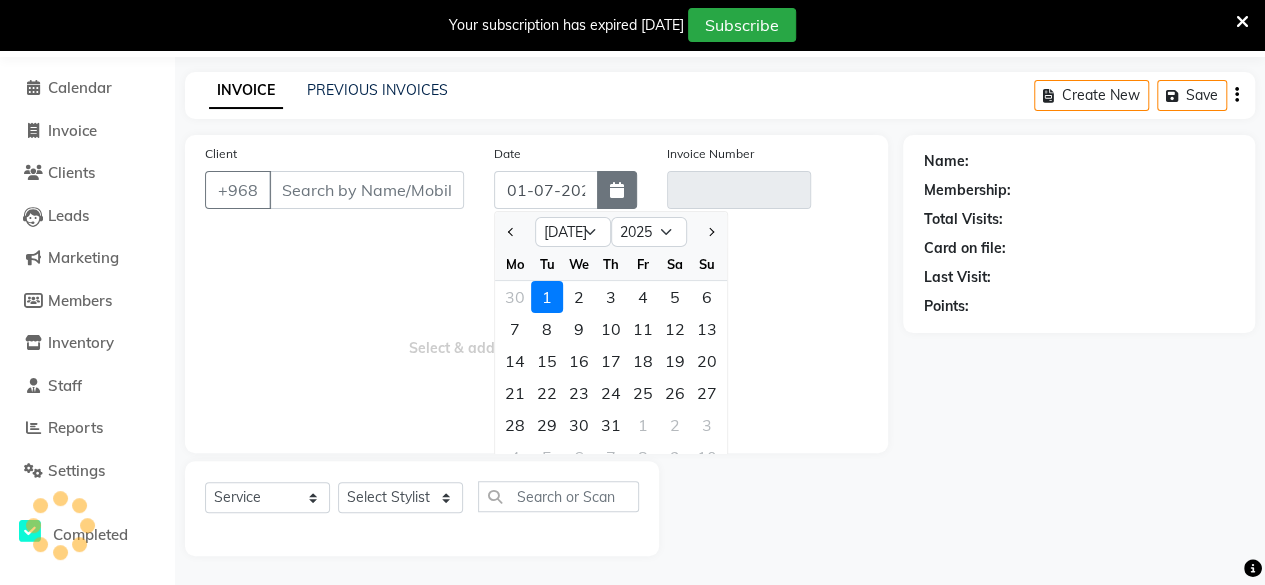 type on "97021111" 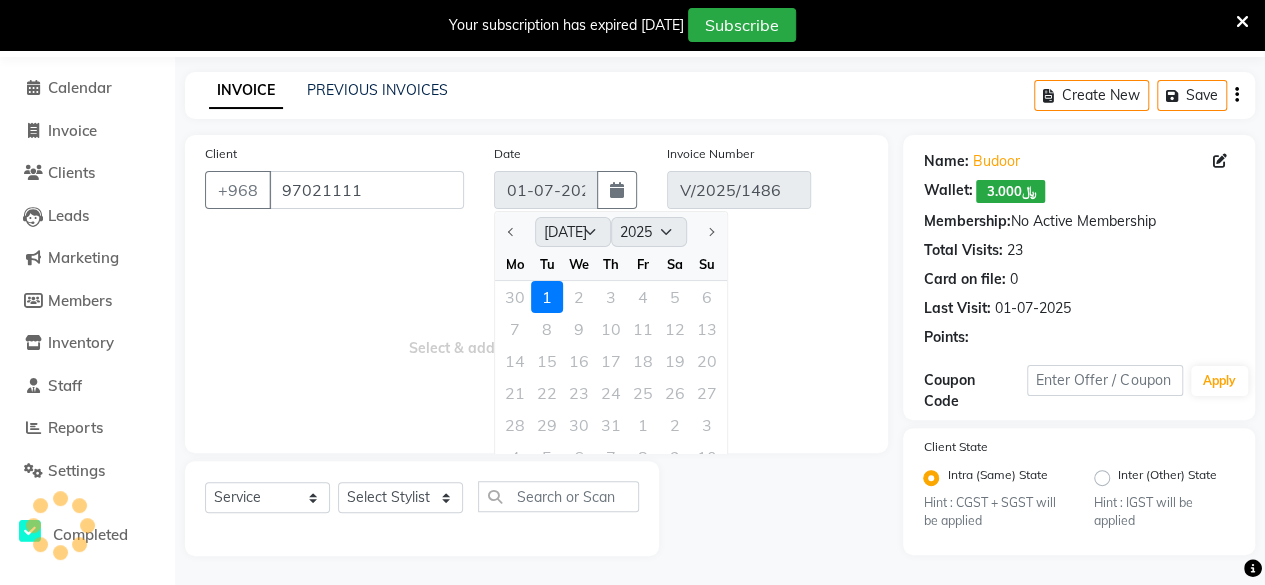 select on "select" 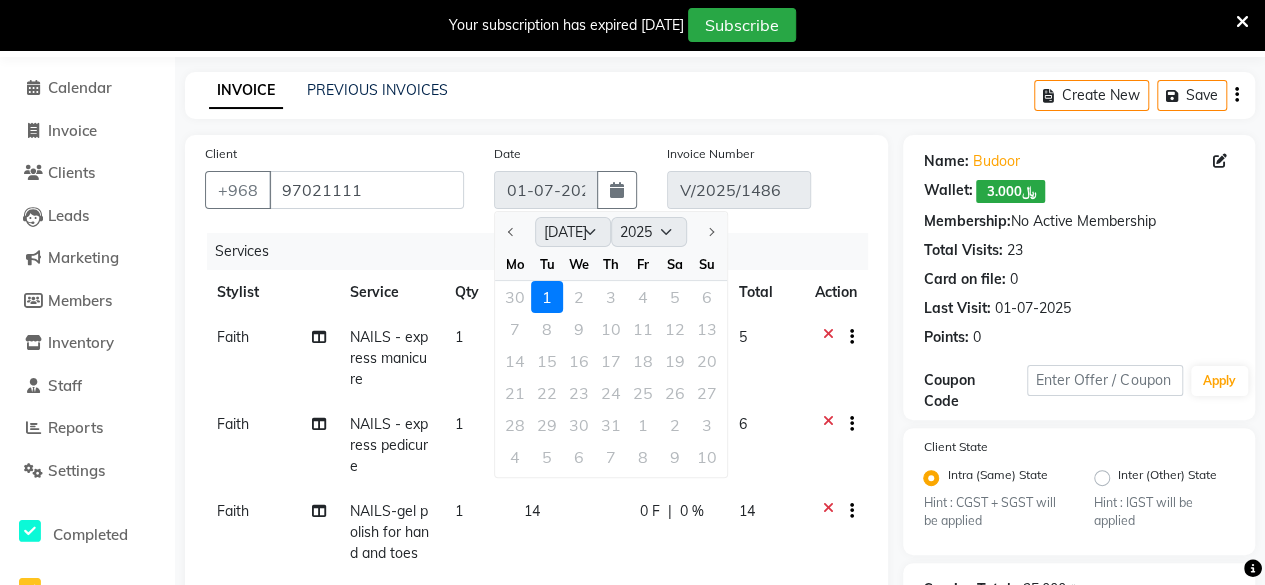 click on "30 1 2 3 4 5 6" 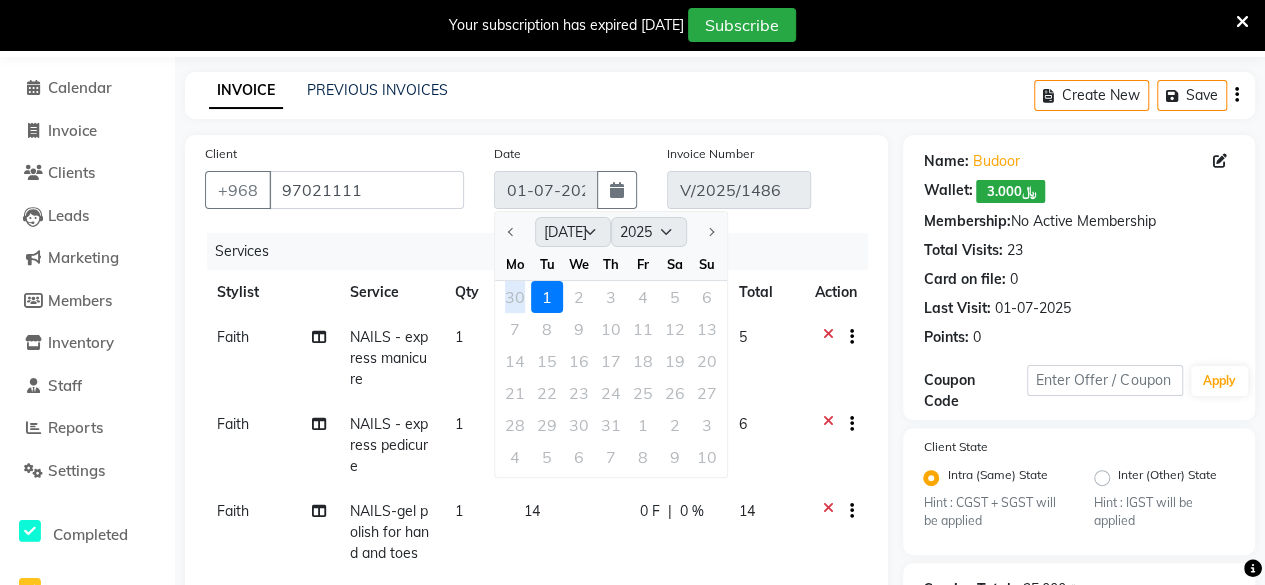 click on "30 1 2 3 4 5 6" 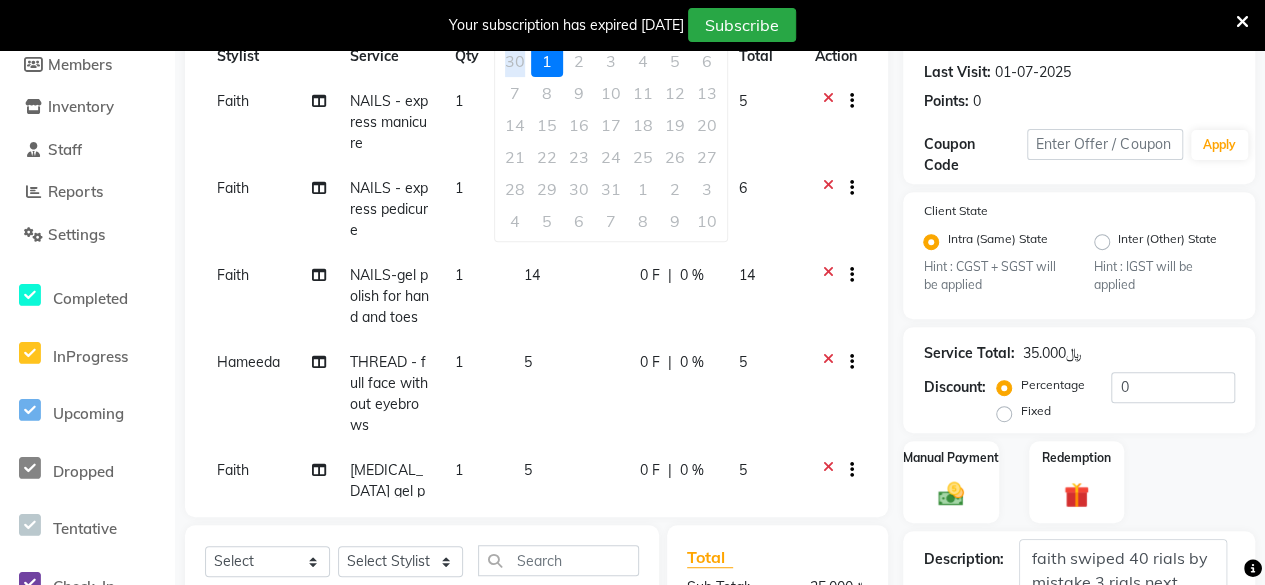 scroll, scrollTop: 0, scrollLeft: 0, axis: both 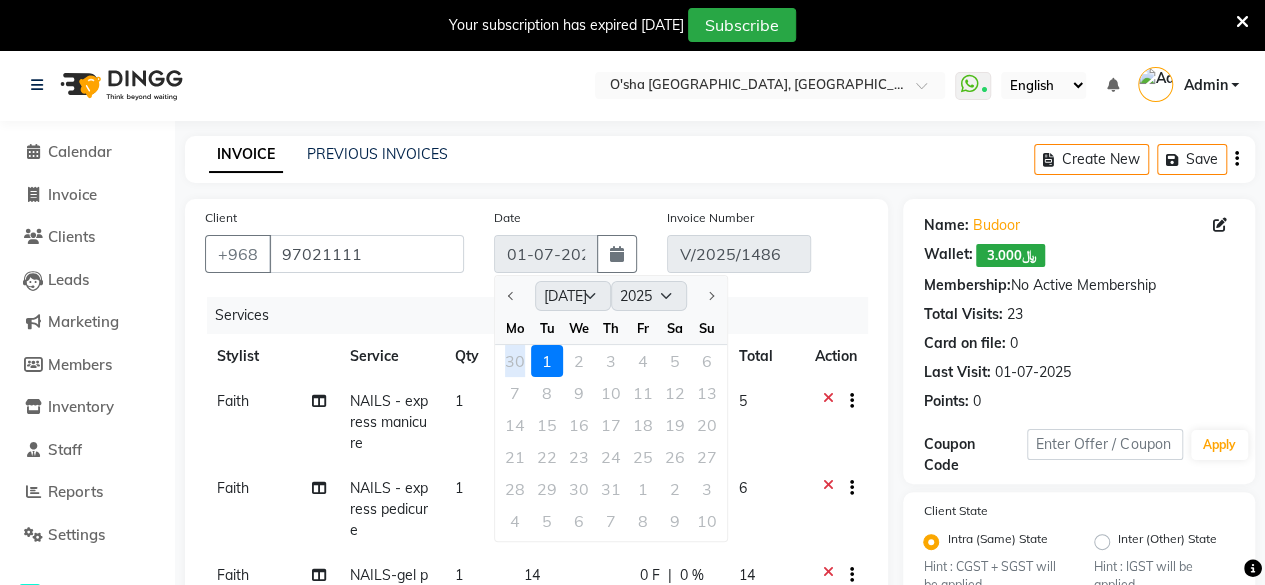 click on "30 1 2 3 4 5 6" 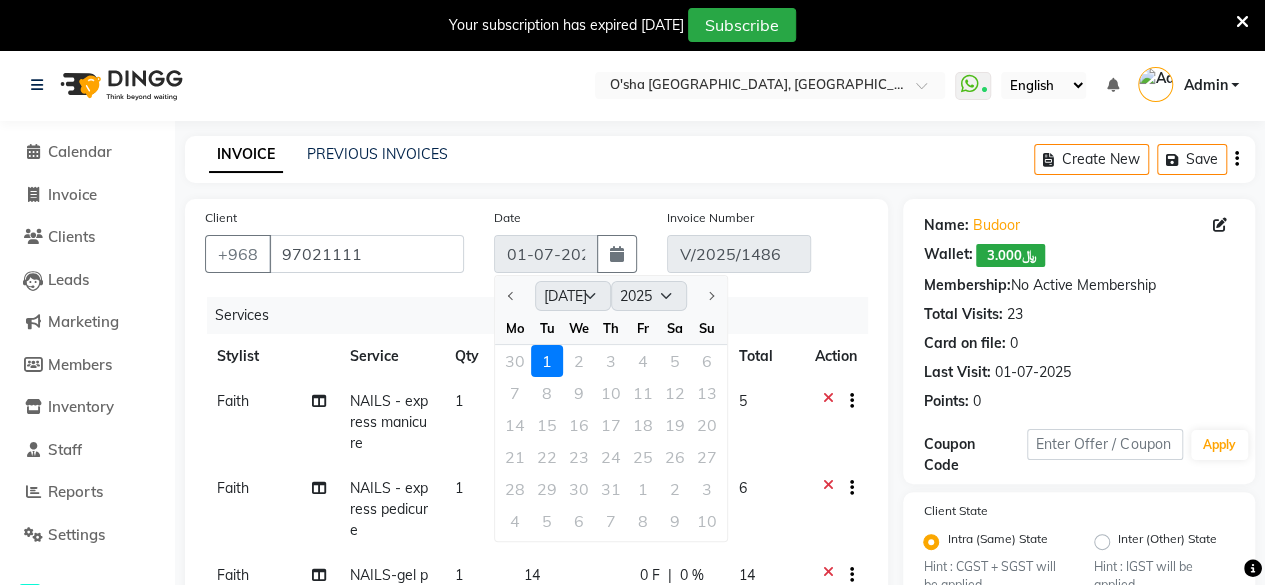 click on "30 1 2 3 4 5 6" 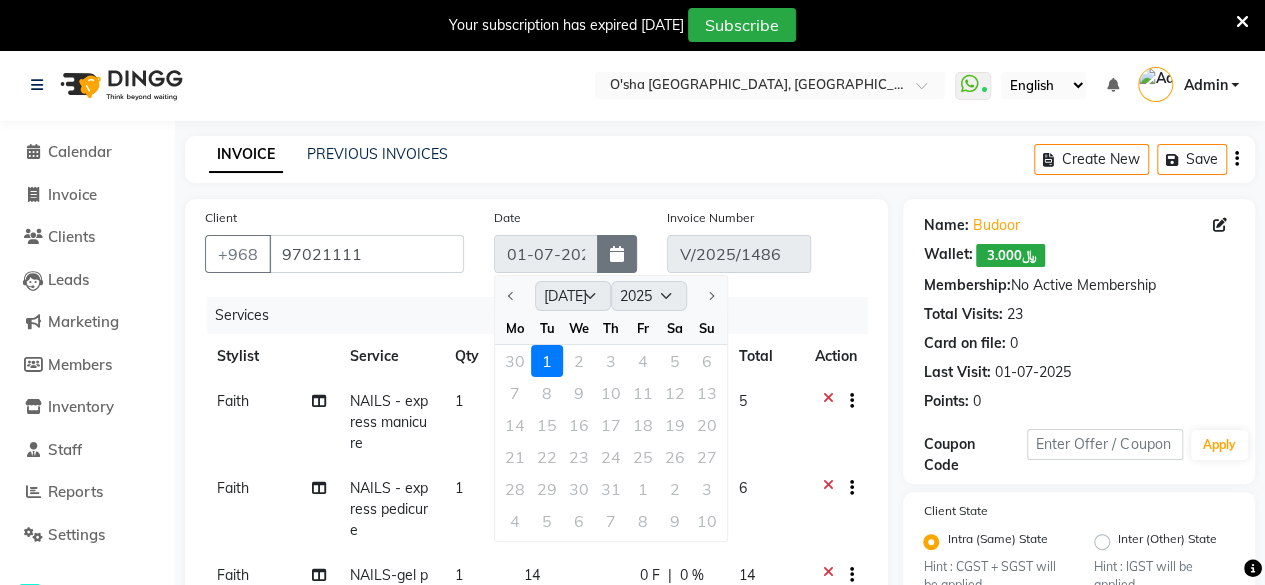 click 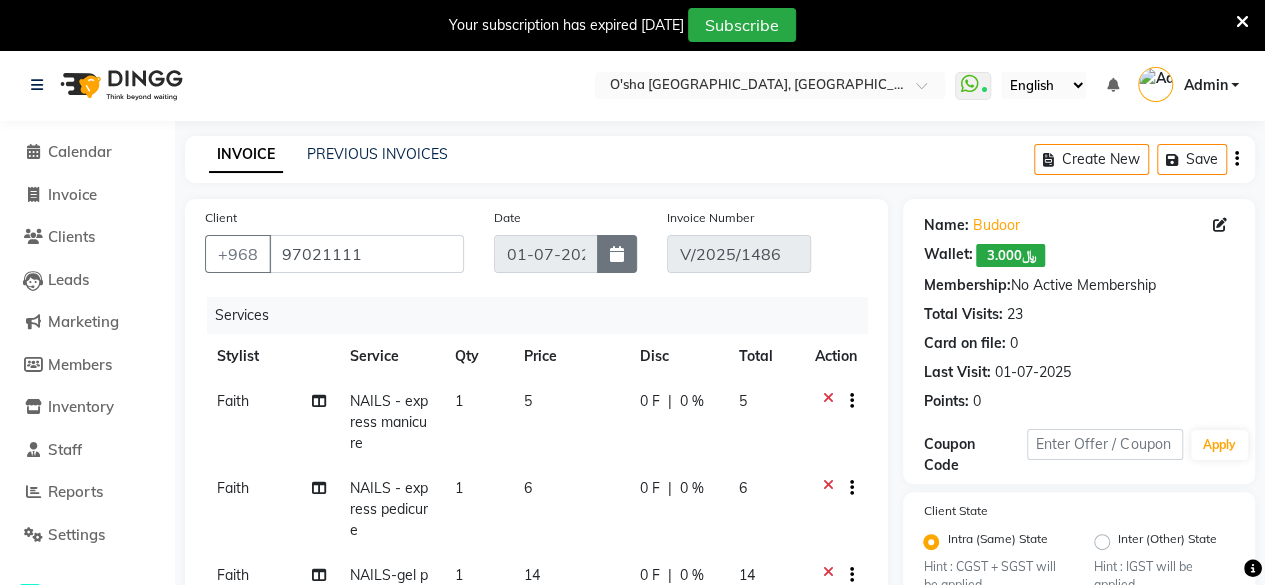 click 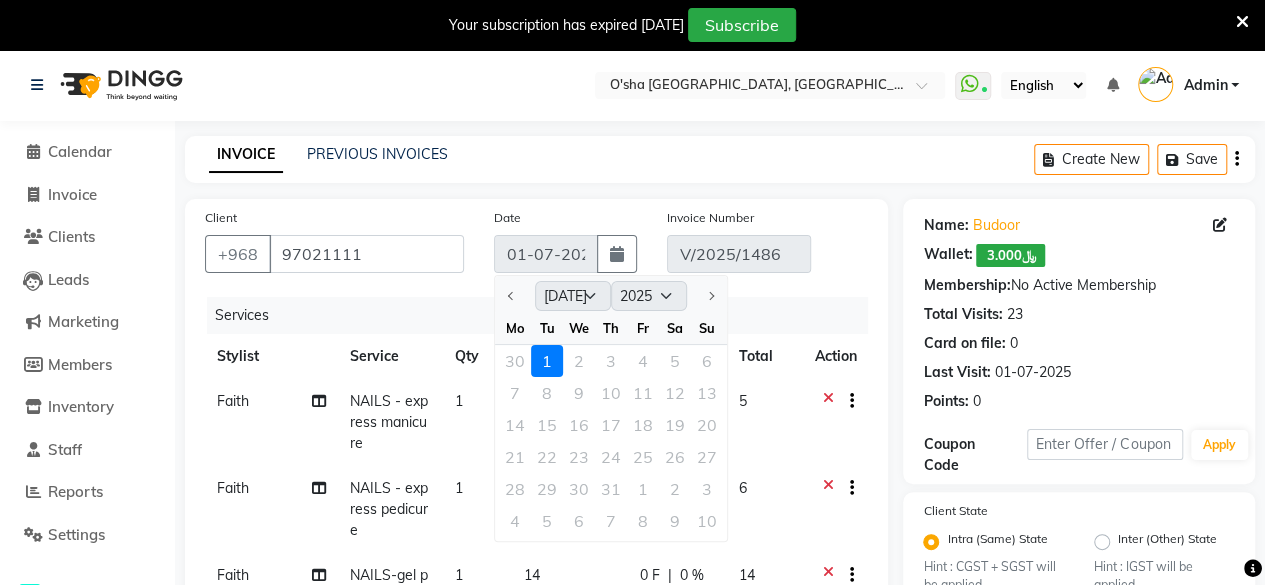 click on "30 1 2 3 4 5 6" 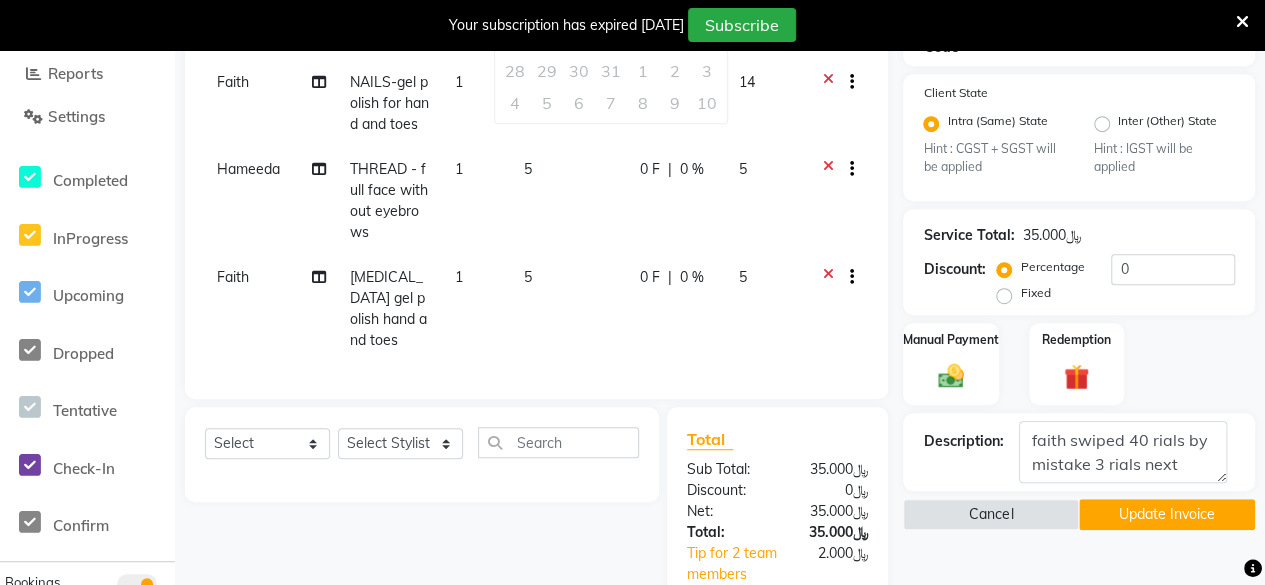 scroll, scrollTop: 42, scrollLeft: 0, axis: vertical 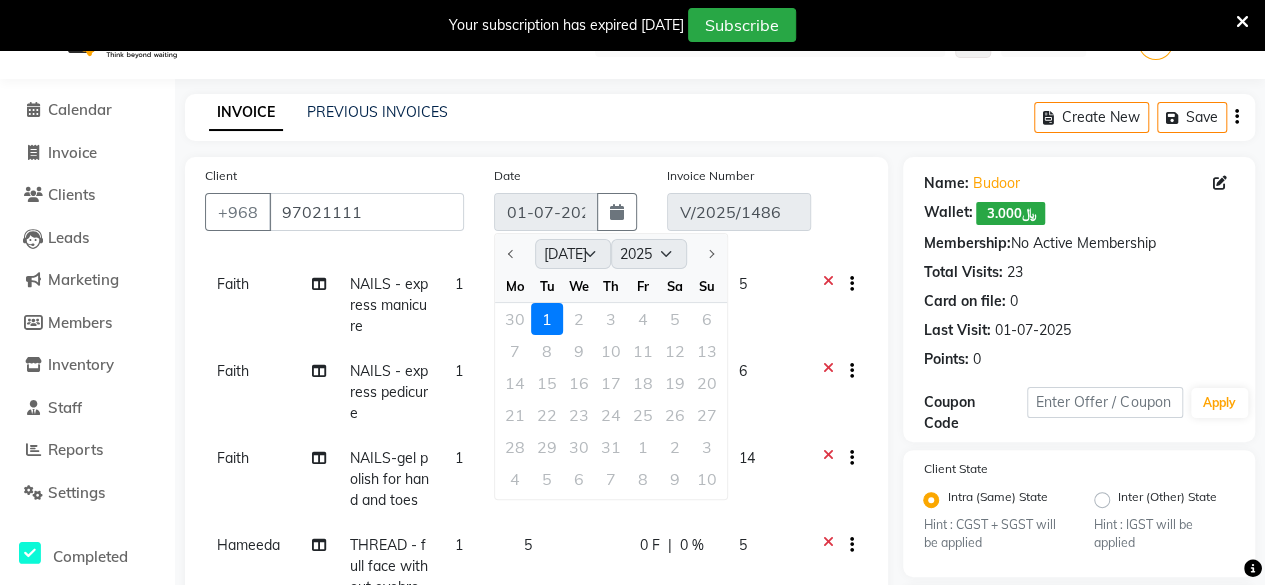 click on "30 1 2 3 4 5 6" 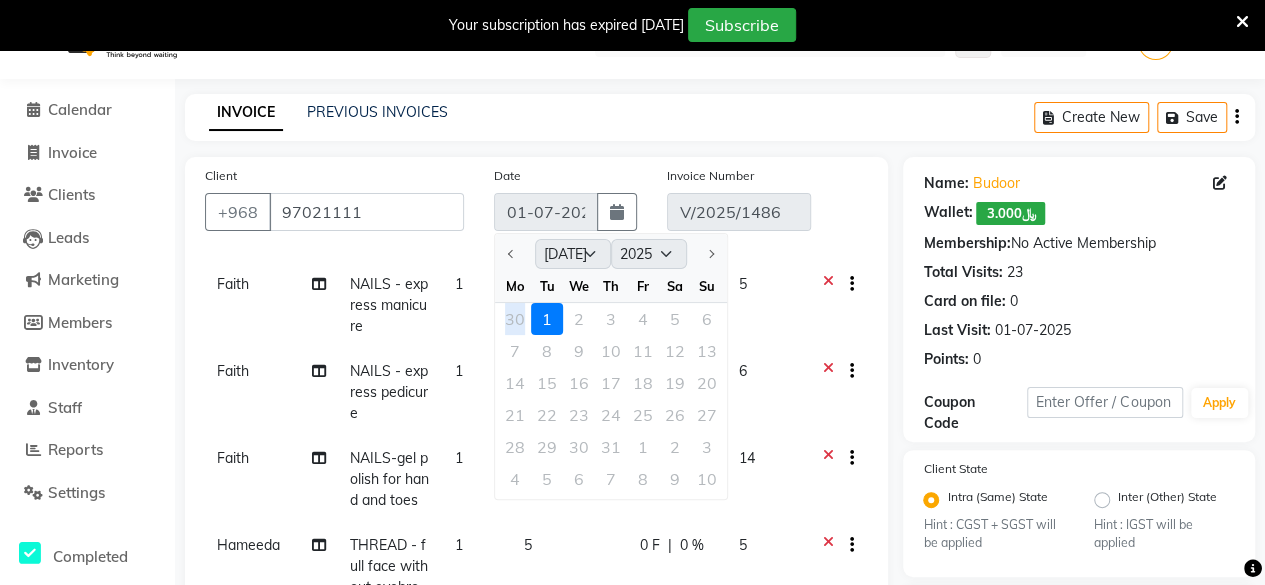 click on "30 1 2 3 4 5 6" 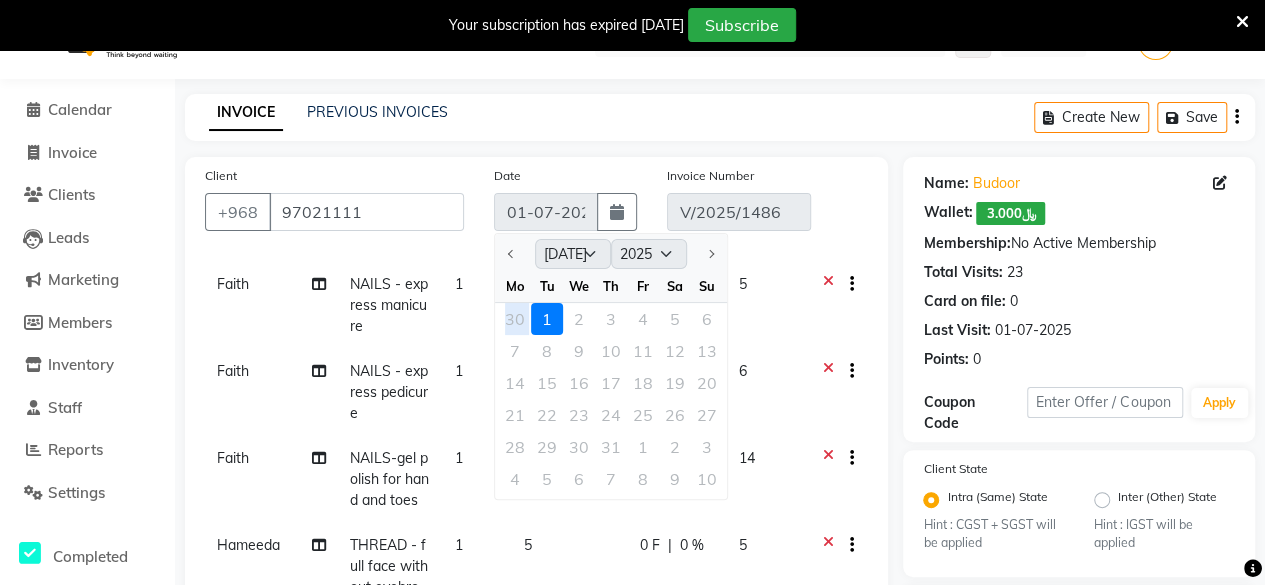 click on "30 1 2 3 4 5 6" 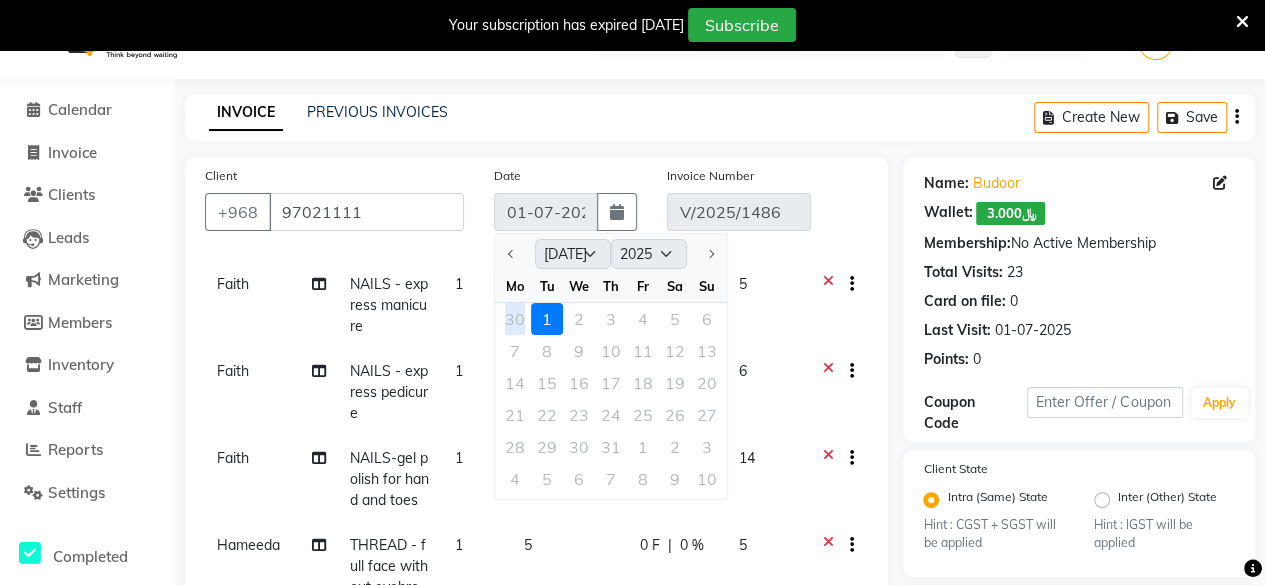 click on "30 1 2 3 4 5 6" 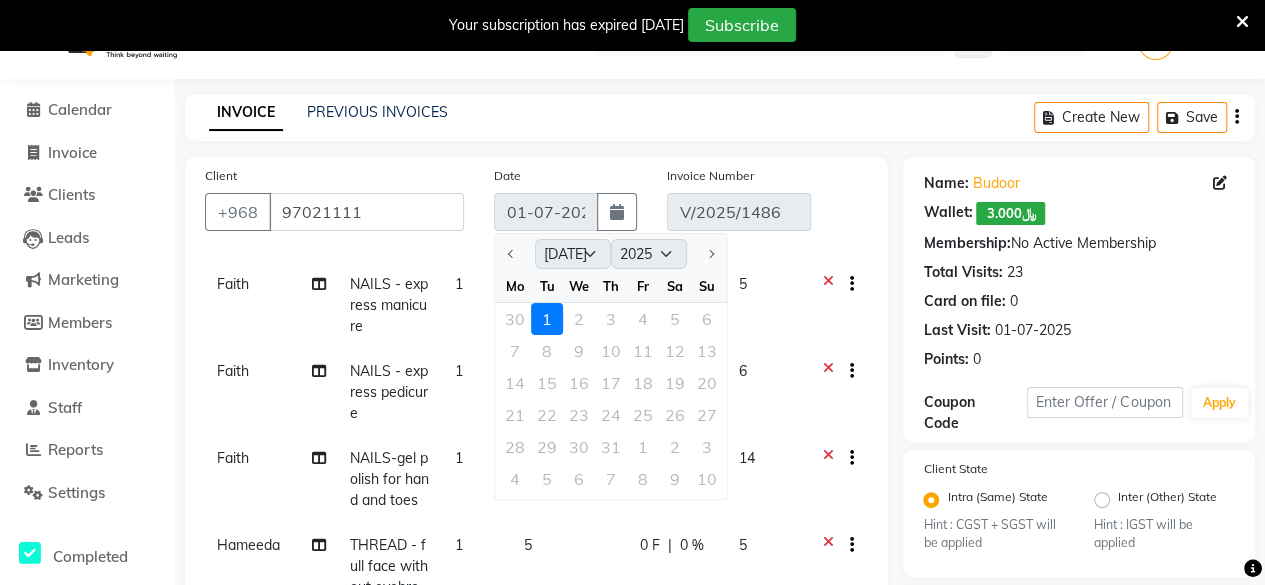 click at bounding box center [1242, 22] 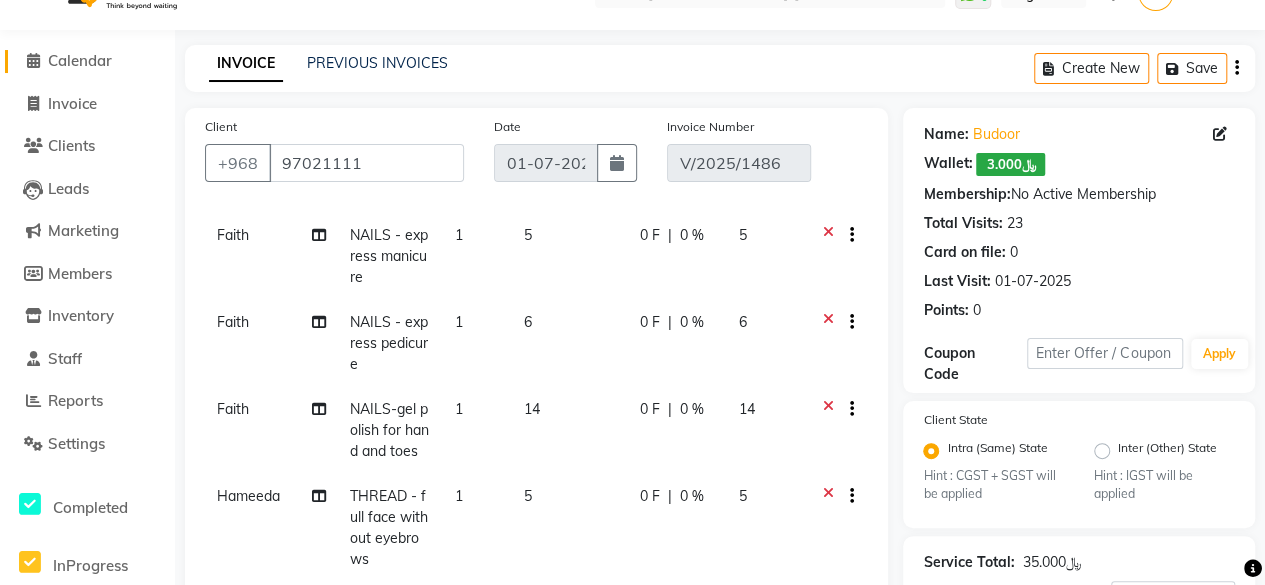 click 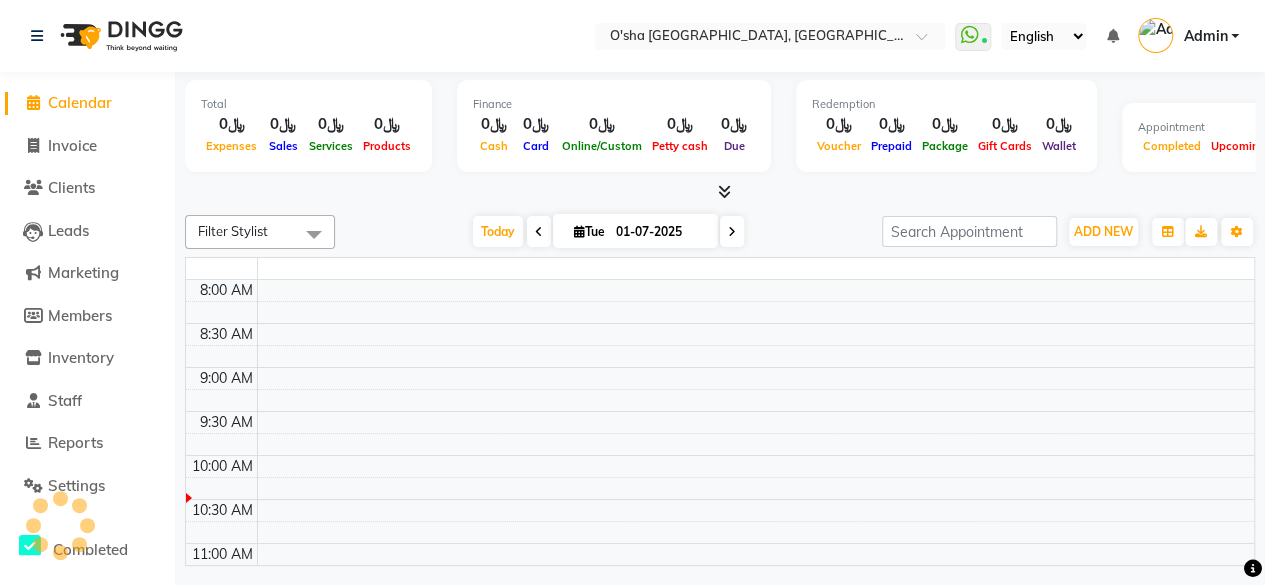 scroll, scrollTop: 0, scrollLeft: 0, axis: both 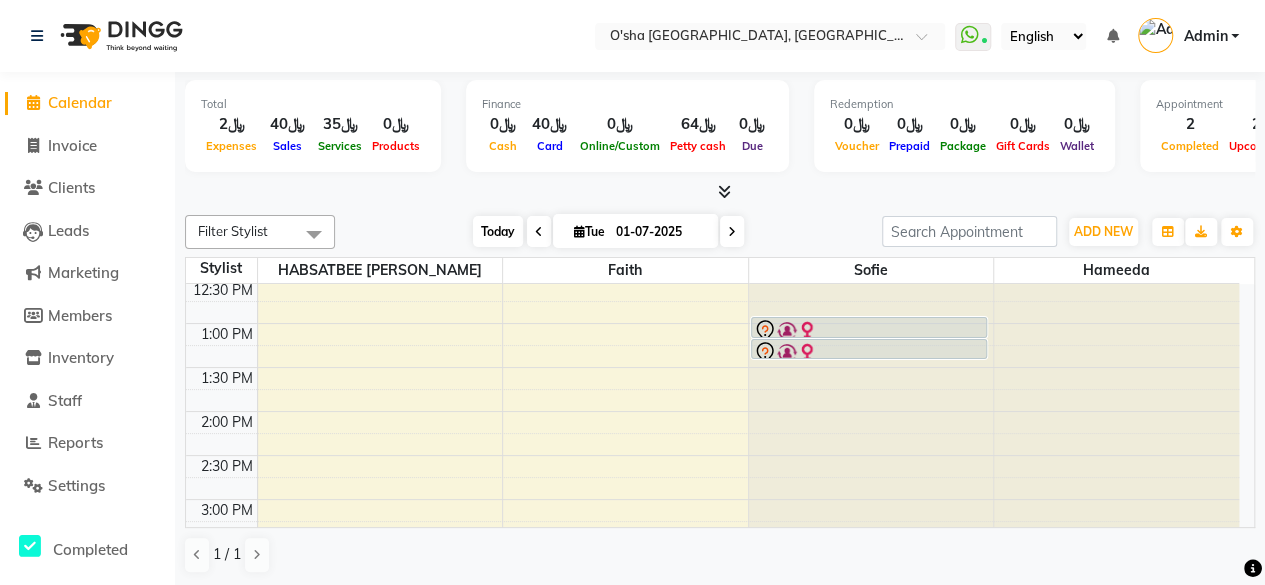 click on "Today" at bounding box center [498, 231] 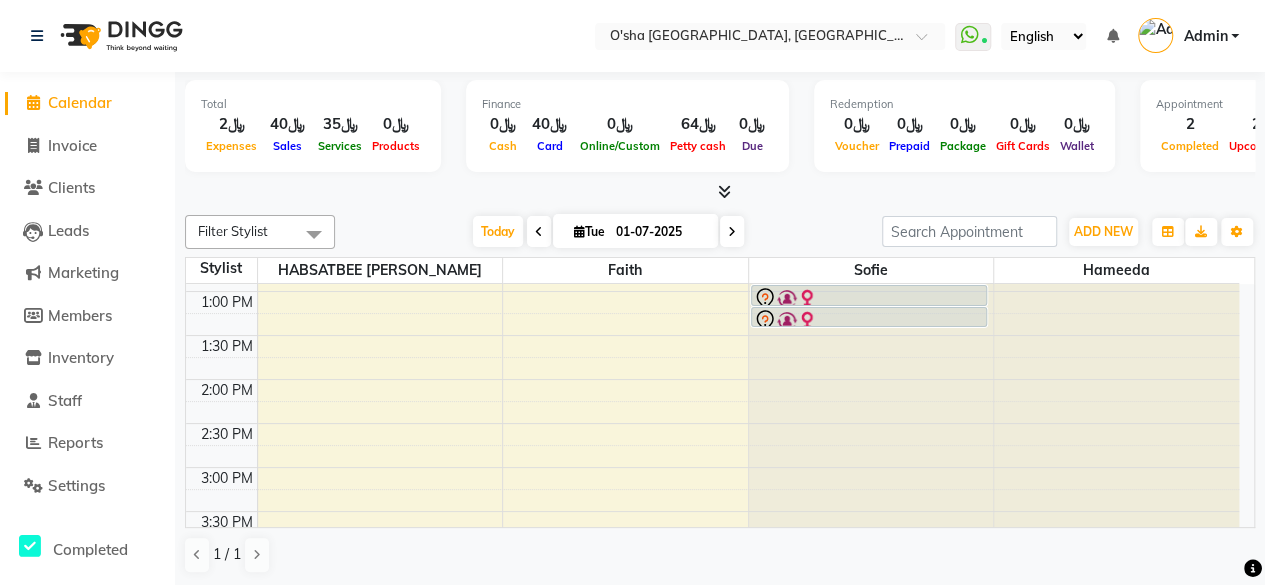 scroll, scrollTop: 475, scrollLeft: 0, axis: vertical 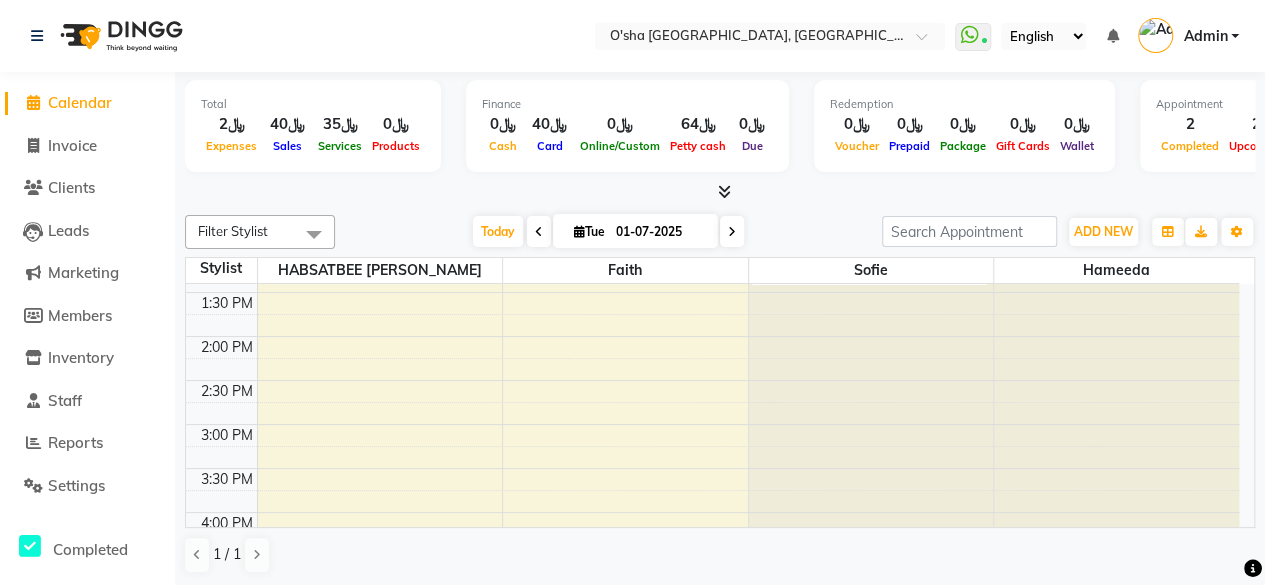 click on "8:00 AM 8:30 AM 9:00 AM 9:30 AM 10:00 AM 10:30 AM 11:00 AM 11:30 AM 12:00 PM 12:30 PM 1:00 PM 1:30 PM 2:00 PM 2:30 PM 3:00 PM 3:30 PM 4:00 PM 4:30 PM 5:00 PM 5:30 PM 6:00 PM 6:30 PM 7:00 PM 7:30 PM 8:00 PM 8:30 PM 9:00 PM 9:30 PM 10:00 PM 10:30 PM 11:00 PM 11:30 PM     Budoor, TK02, 07:45 AM-10:15 AM, NAILS - express manicure (﷼5),NAILS - express pedicure (﷼6),NAILS-gel polish for hand and toes (﷼14),NAIL - removal gel polish hand and toes (﷼5)             alaa gburi, TK01, 01:00 PM-01:15 PM, HAIR  - hair wash shampoo (medium)             alaa gburi, TK01, 01:15 PM-01:30 PM, HAIR- organic mask     Budoor, TK02, 10:15 AM-10:55 AM, THREAD - full face without eyebrows (﷼5)" at bounding box center [712, 512] 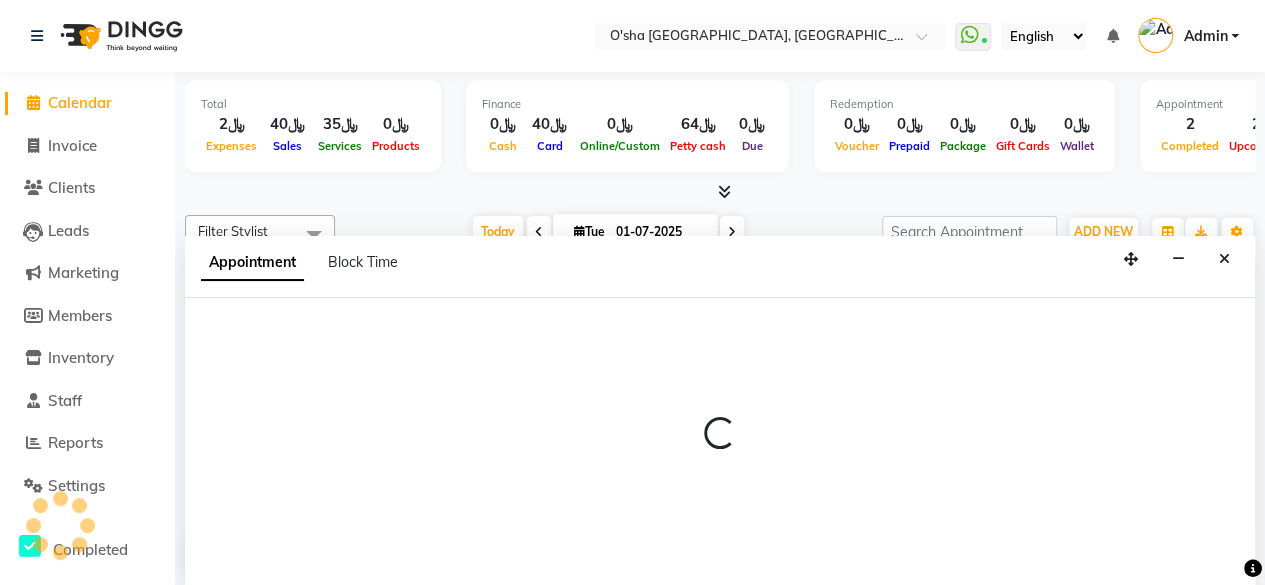 scroll, scrollTop: 0, scrollLeft: 0, axis: both 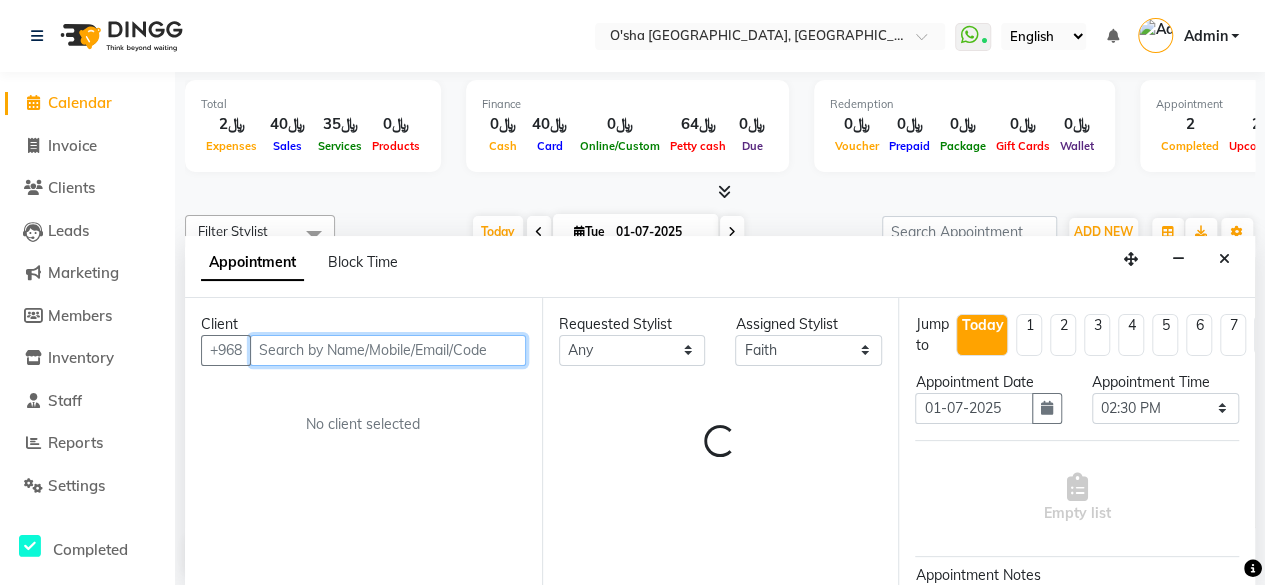 click at bounding box center [388, 350] 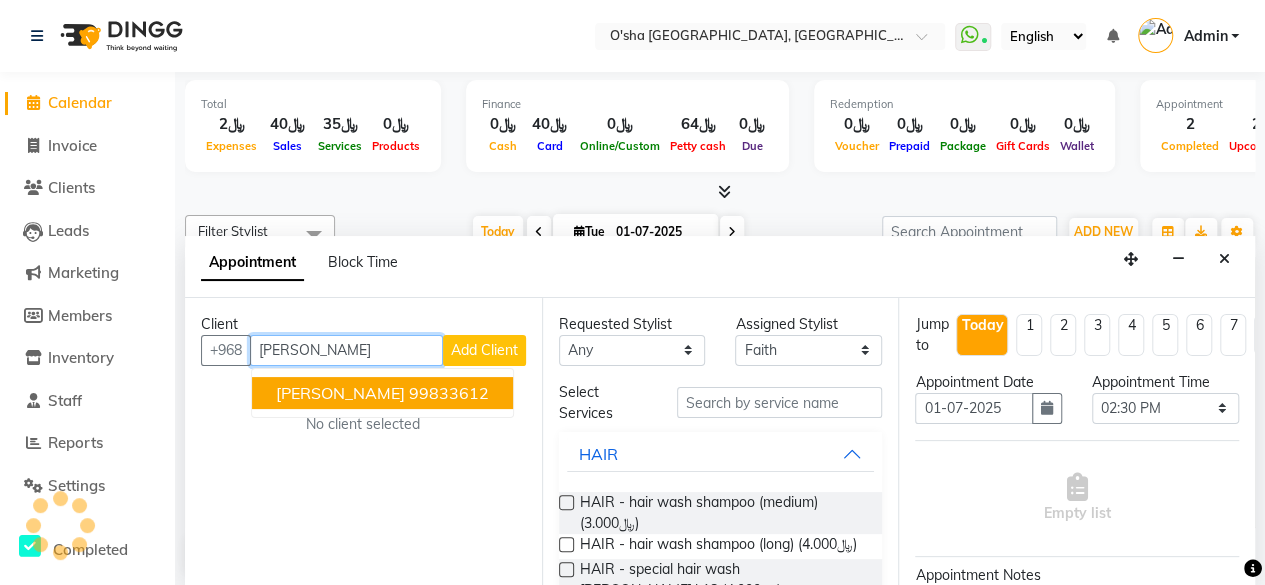 click on "99833612" at bounding box center [449, 393] 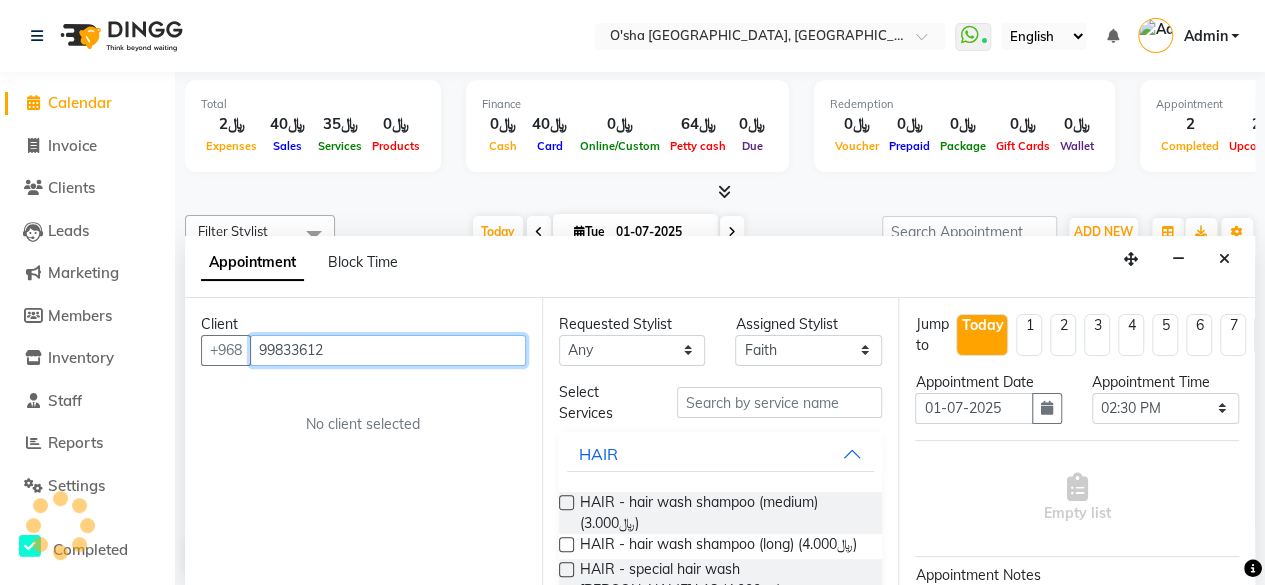 type on "99833612" 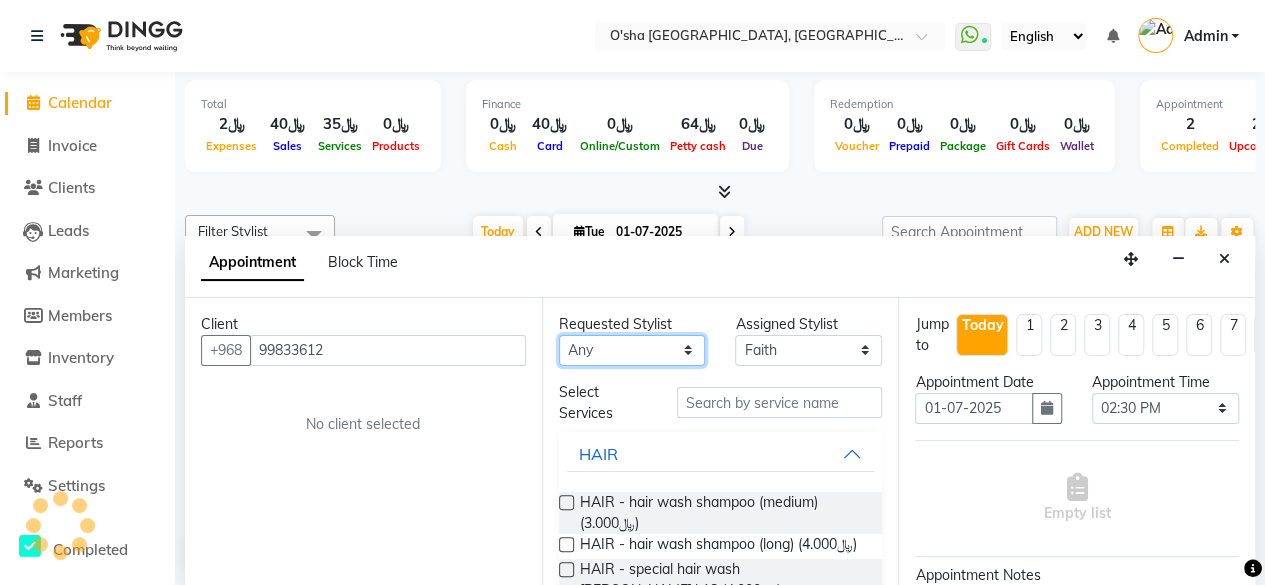 click on "Any  Faith  HABSATBEE SHAHULHAMEED Hameeda sofie" at bounding box center [632, 350] 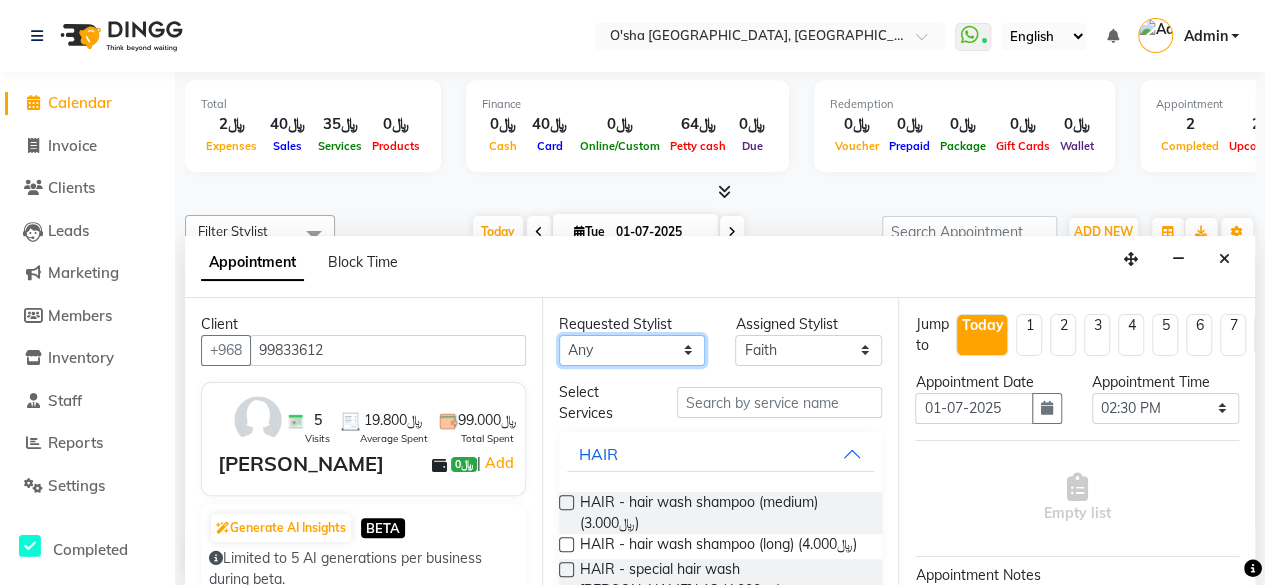 select on "58893" 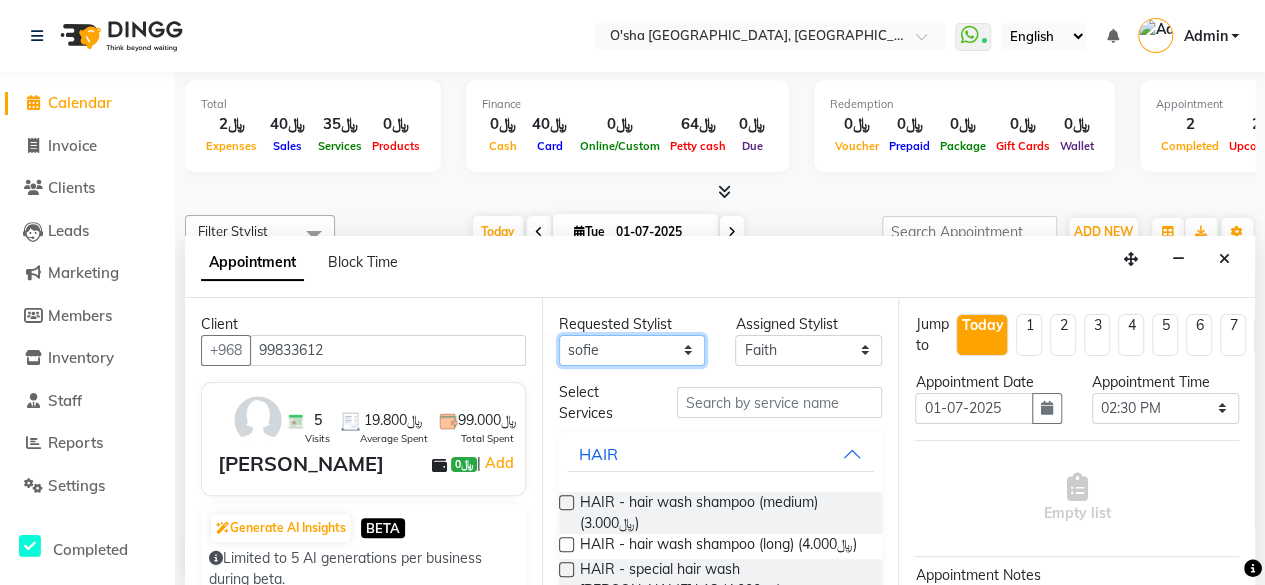 click on "Any  Faith  HABSATBEE SHAHULHAMEED Hameeda sofie" at bounding box center (632, 350) 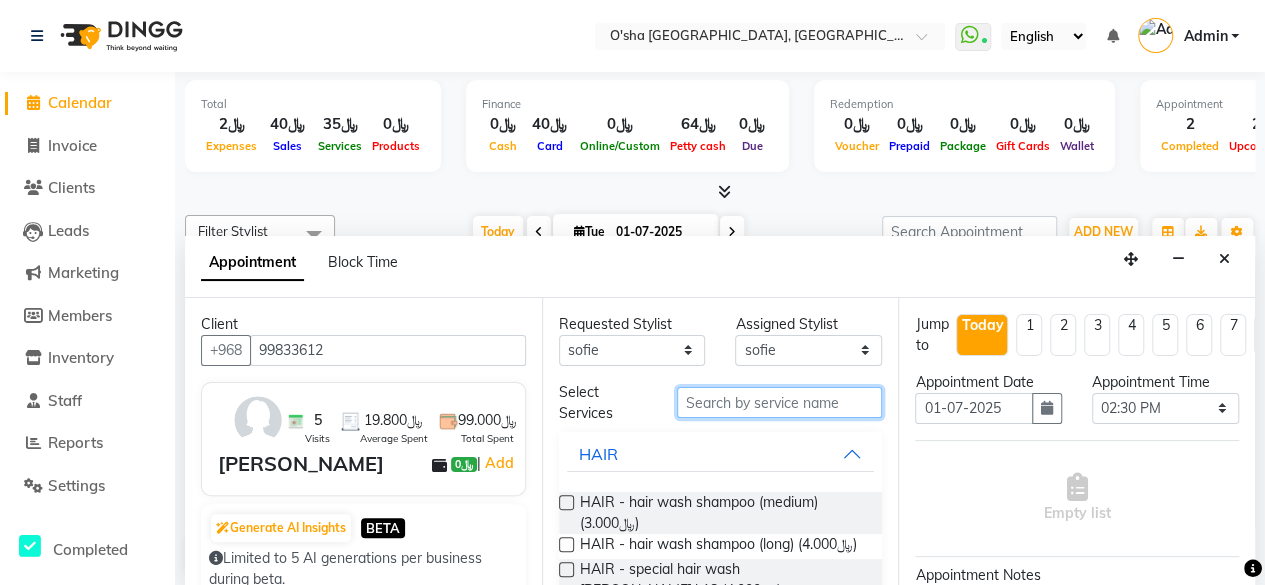 click at bounding box center [780, 402] 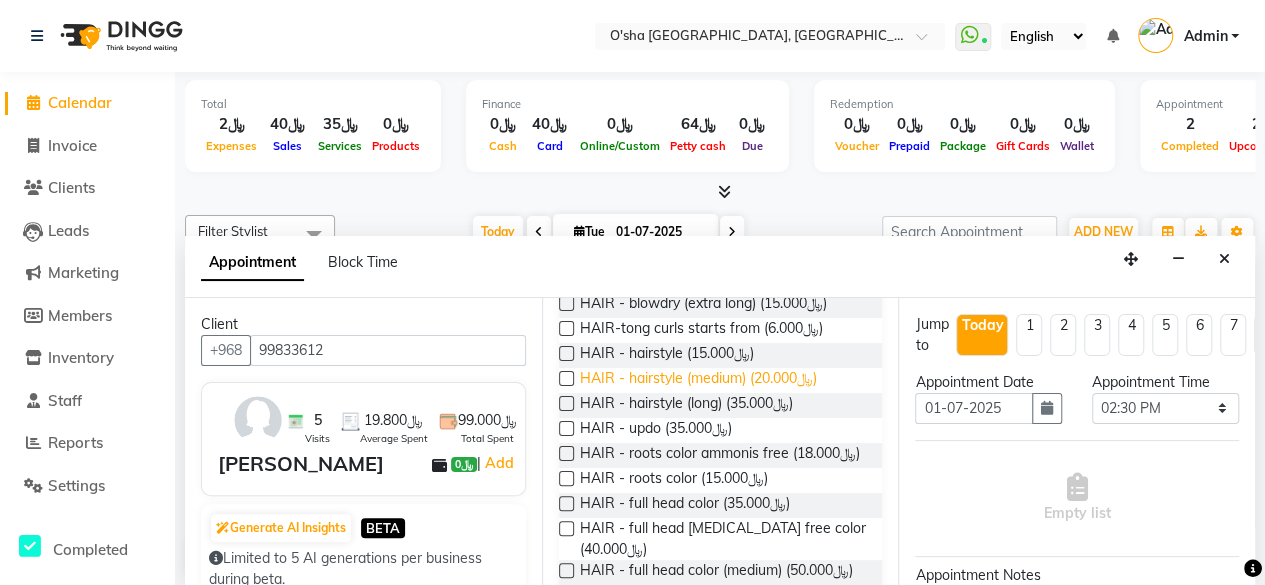 scroll, scrollTop: 500, scrollLeft: 0, axis: vertical 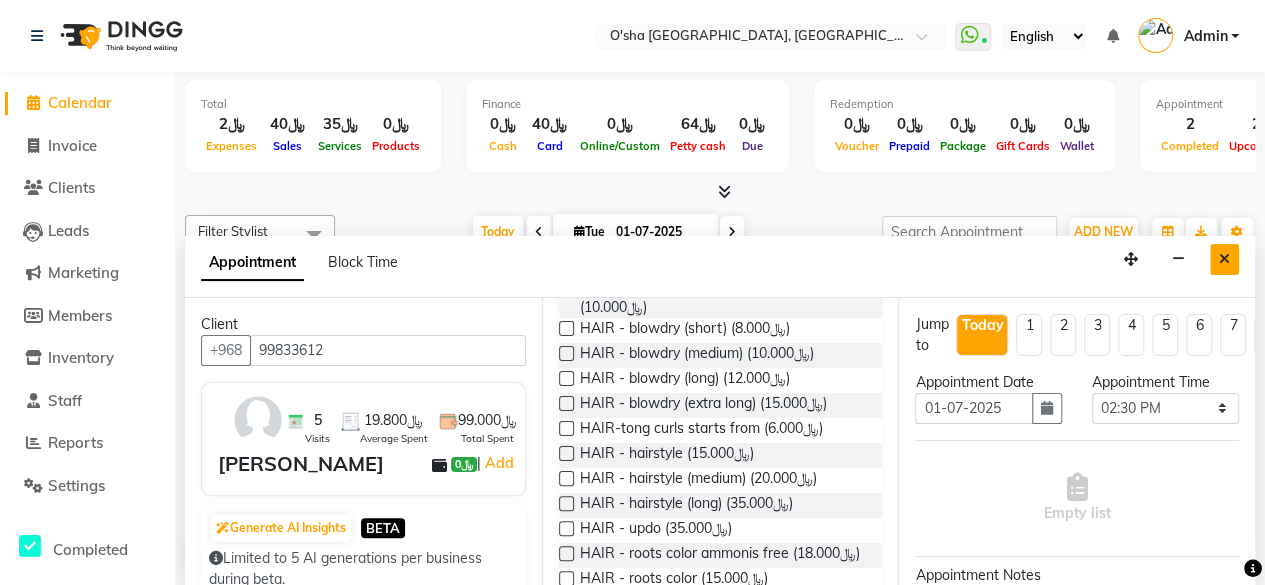 type on "hair" 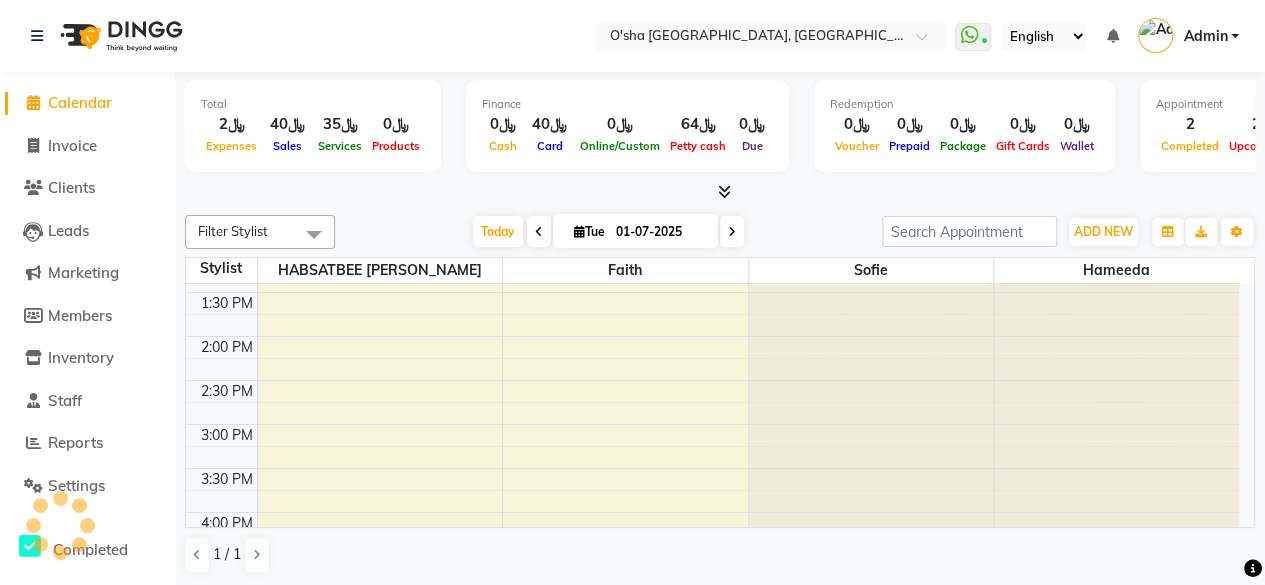 click at bounding box center [732, 231] 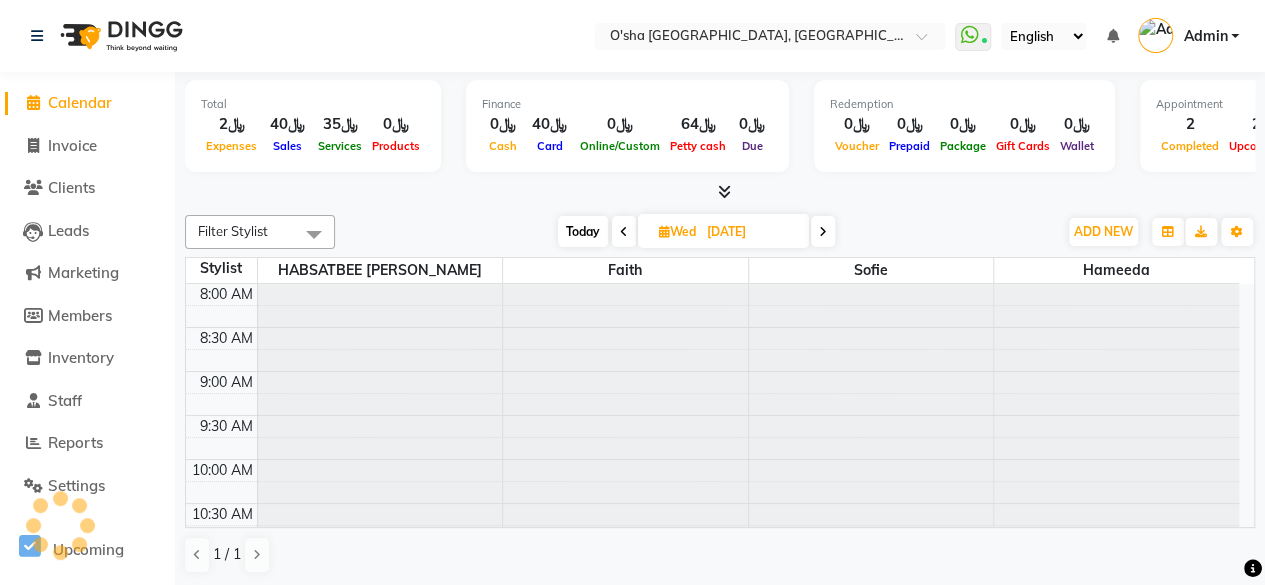 scroll, scrollTop: 175, scrollLeft: 0, axis: vertical 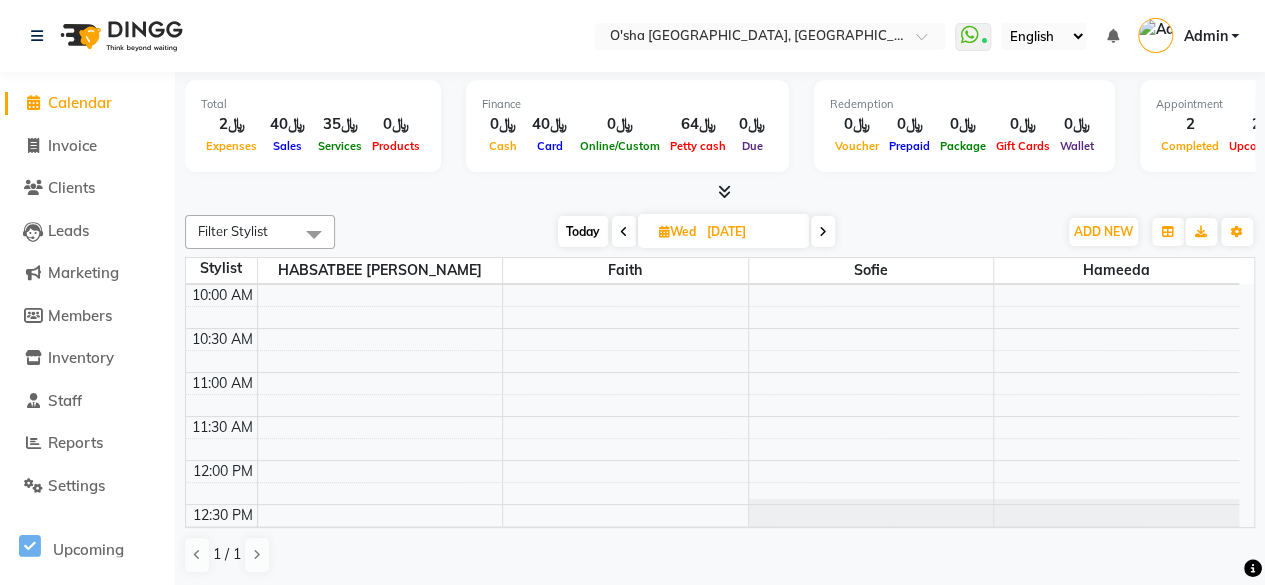 click at bounding box center (823, 231) 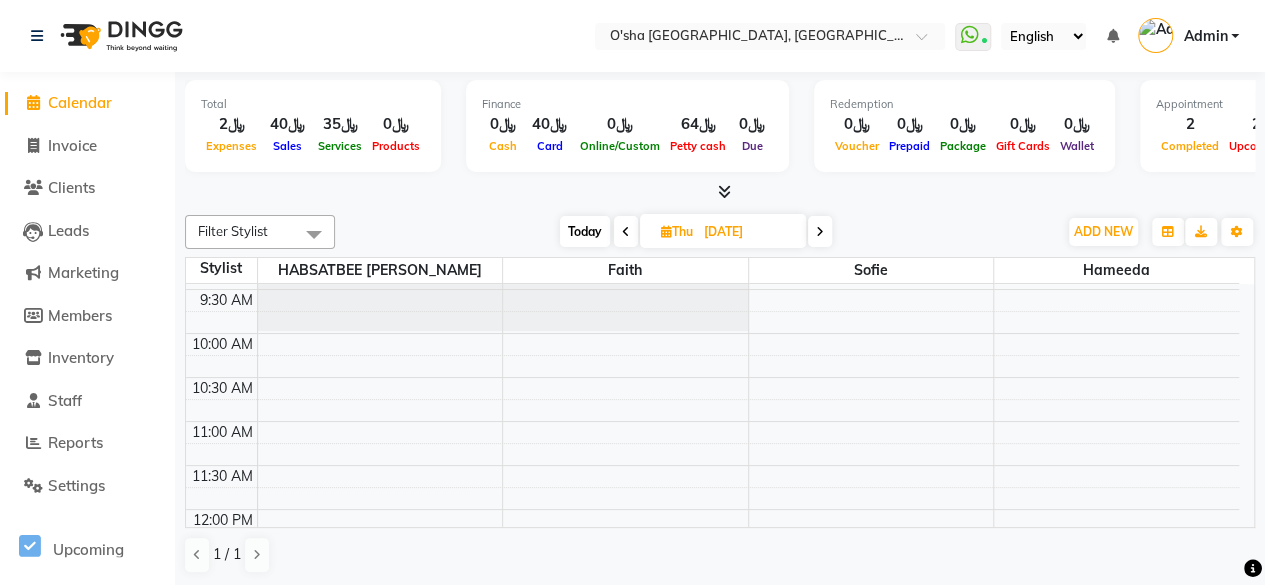 scroll, scrollTop: 0, scrollLeft: 0, axis: both 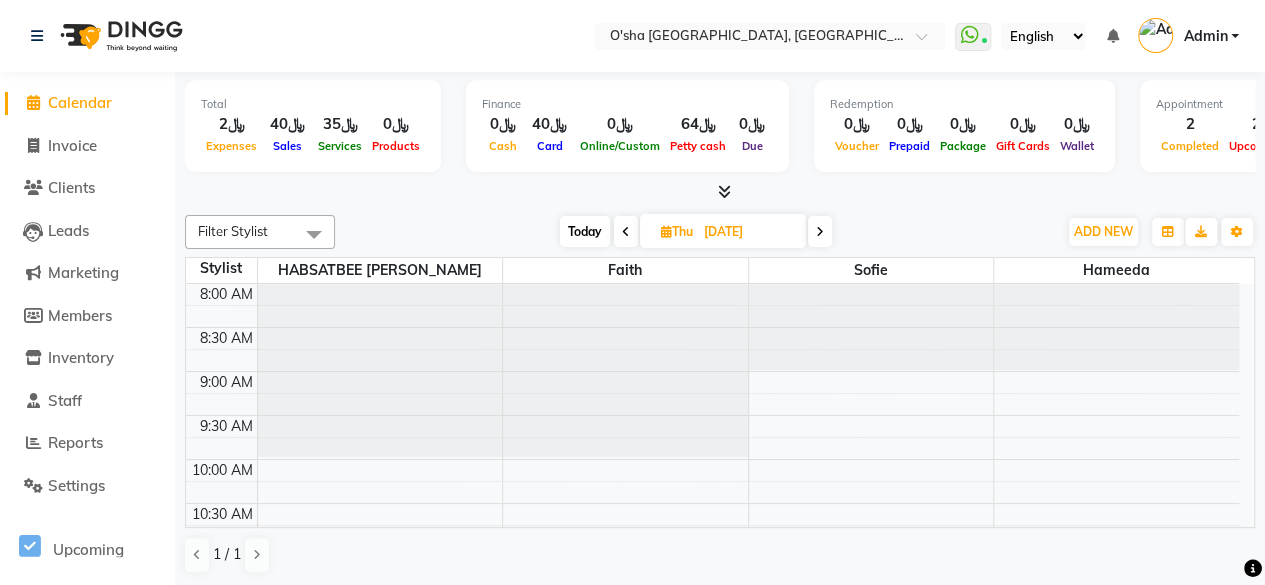 click 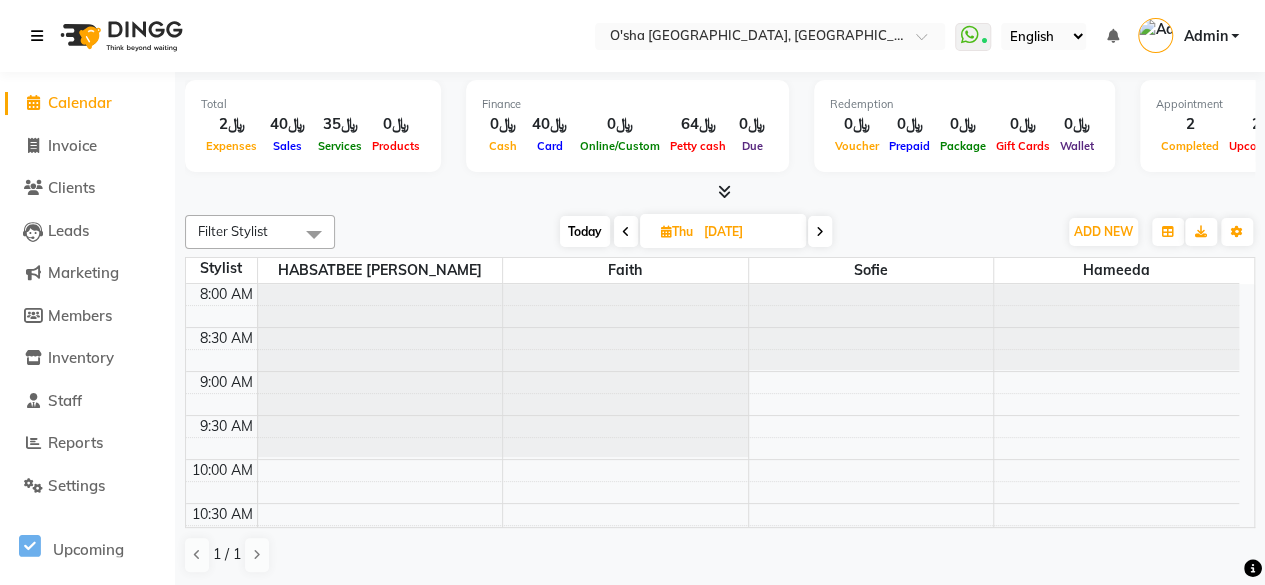 click at bounding box center (37, 36) 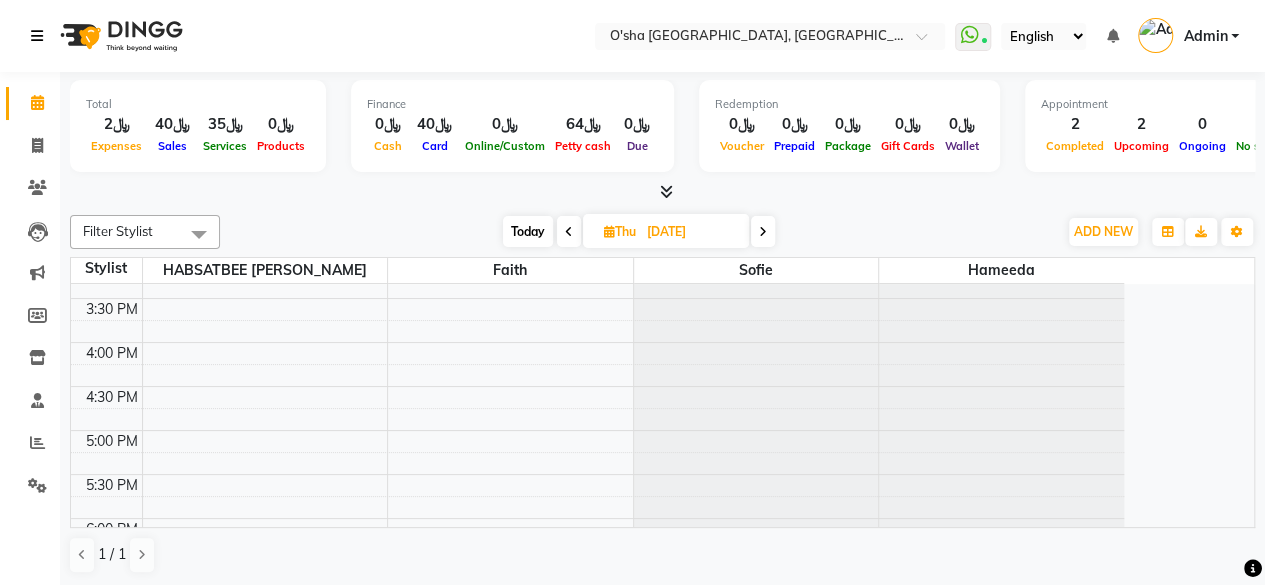 scroll, scrollTop: 700, scrollLeft: 0, axis: vertical 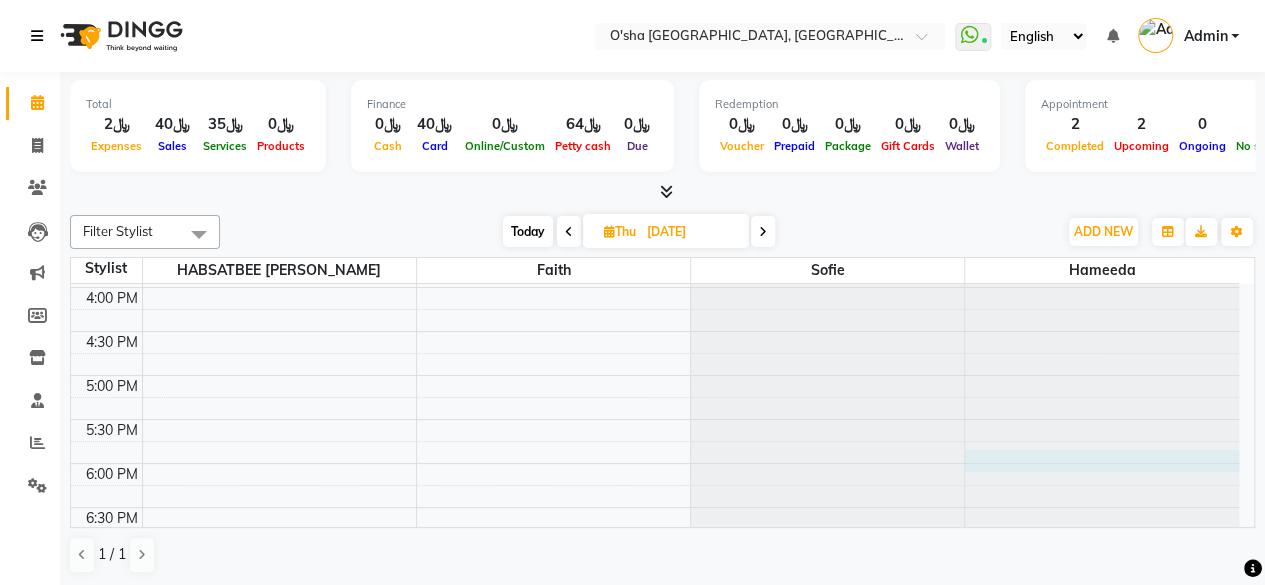 click at bounding box center [655, 287] 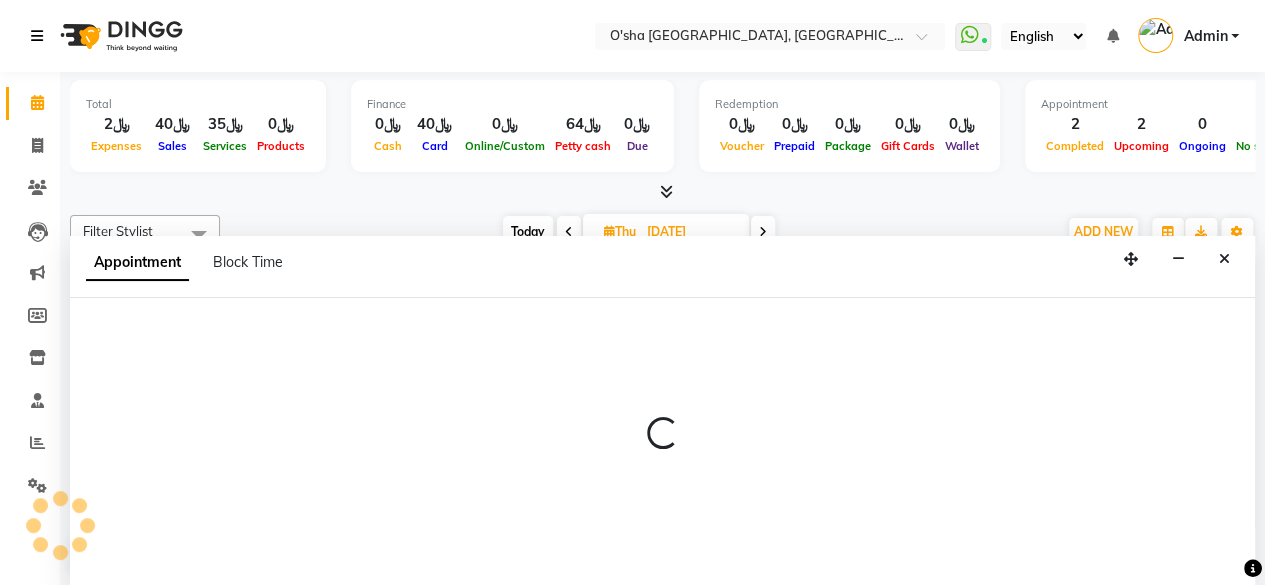 select on "66378" 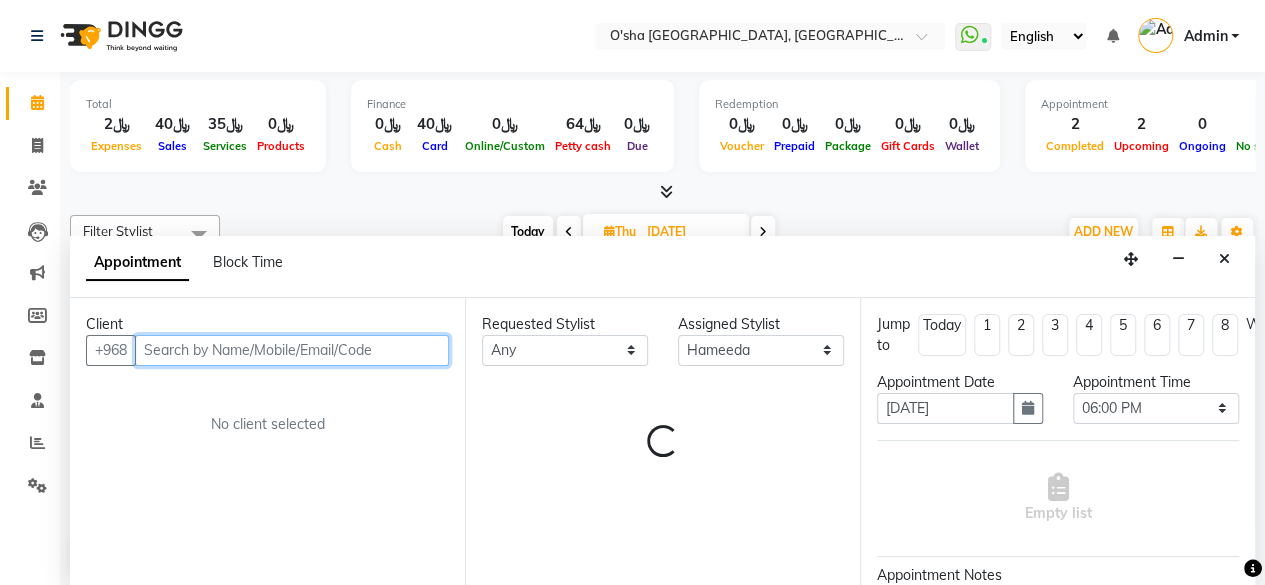 click at bounding box center (292, 350) 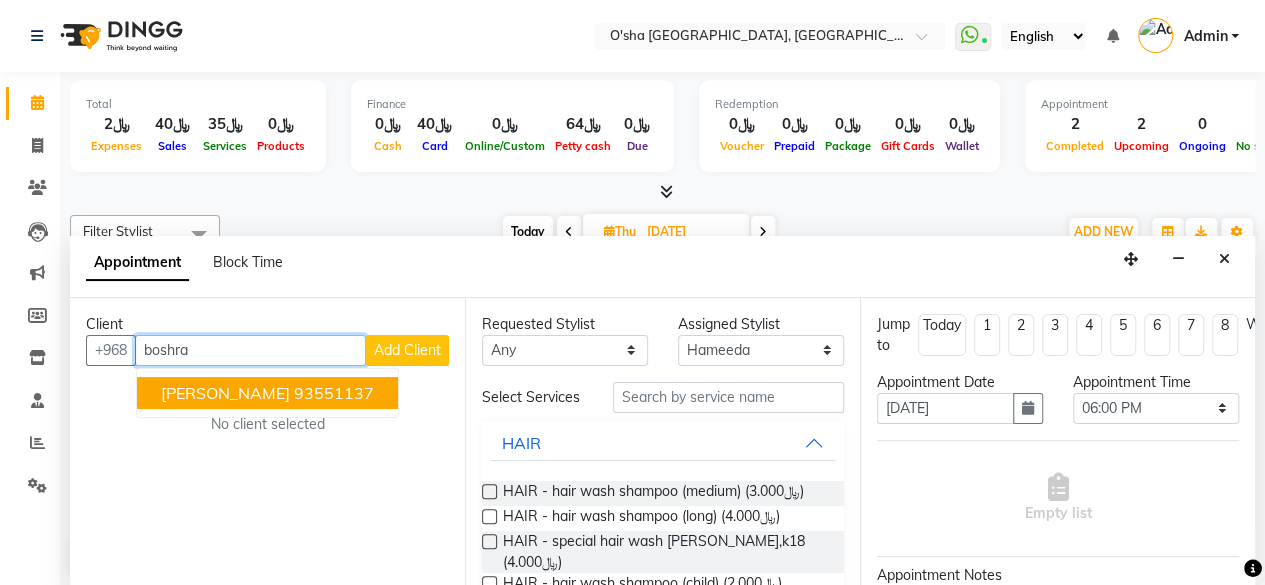 click on "boshra hameeda" at bounding box center [225, 393] 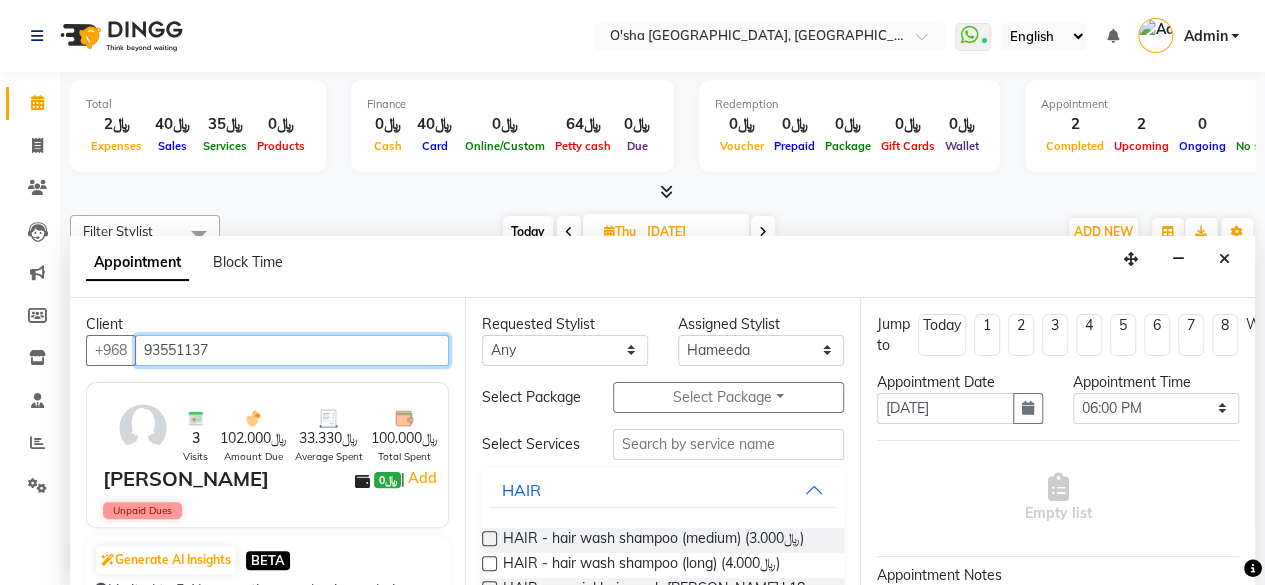 type on "93551137" 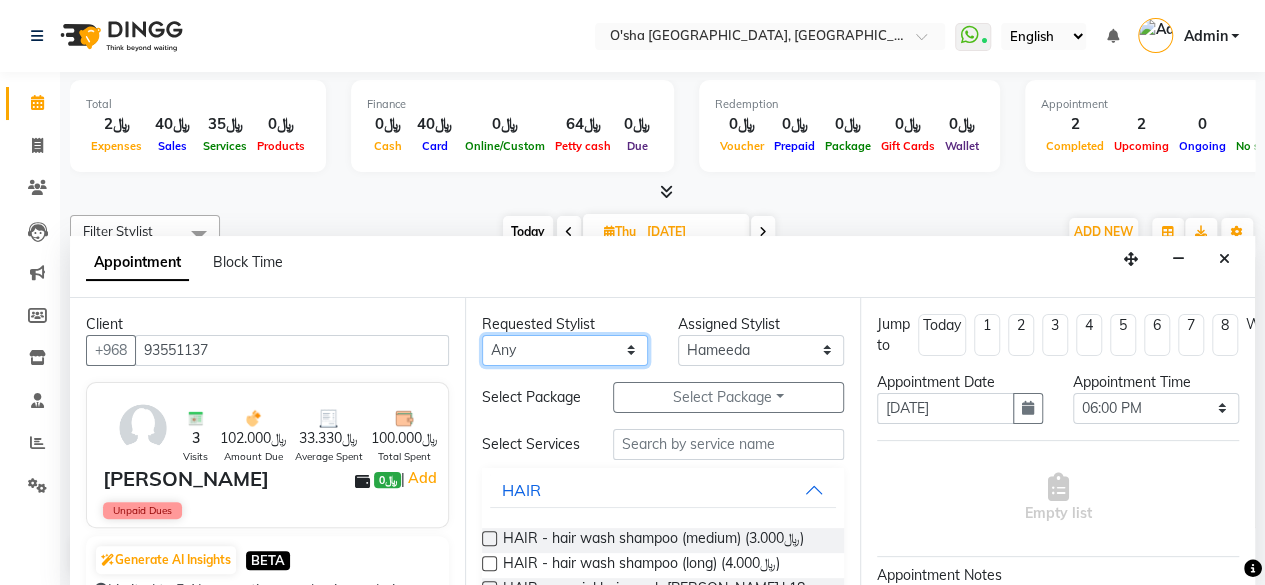 click on "Any  Faith  HABSATBEE SHAHULHAMEED Hameeda sofie" at bounding box center [565, 350] 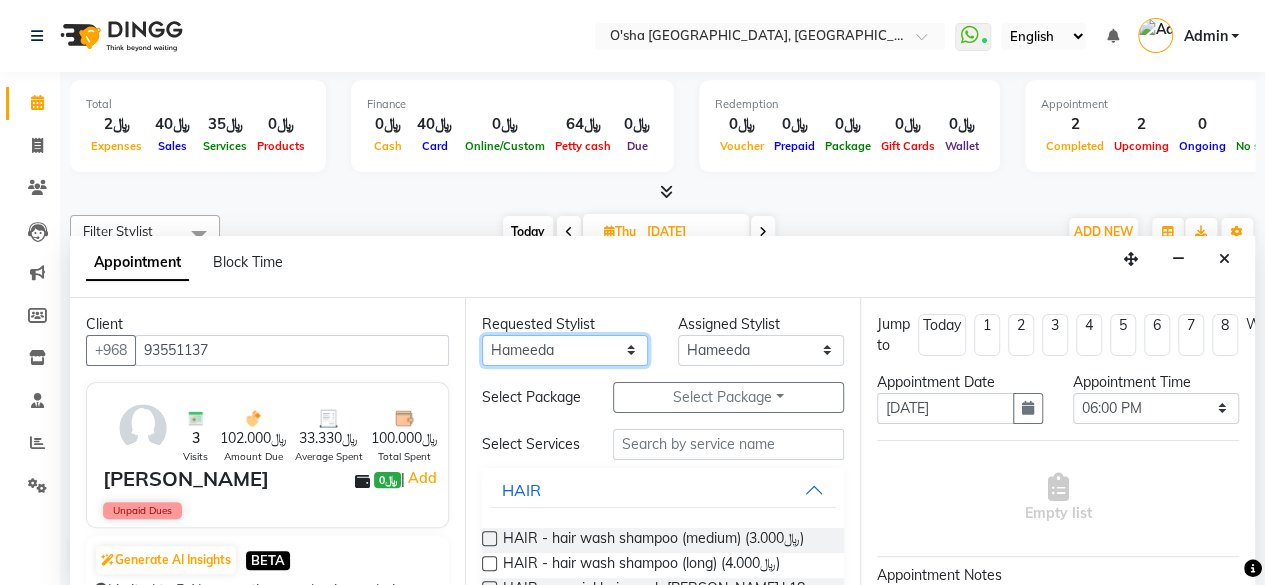 click on "Any  Faith  HABSATBEE SHAHULHAMEED Hameeda sofie" at bounding box center [565, 350] 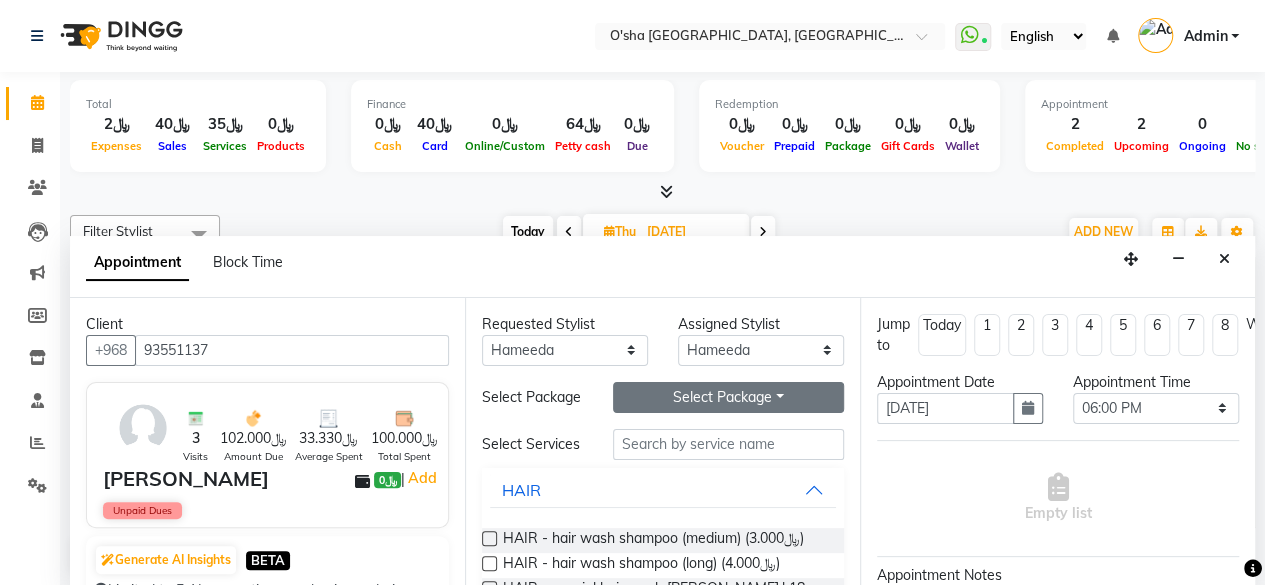 click on "Select Package  Toggle Dropdown" at bounding box center [728, 397] 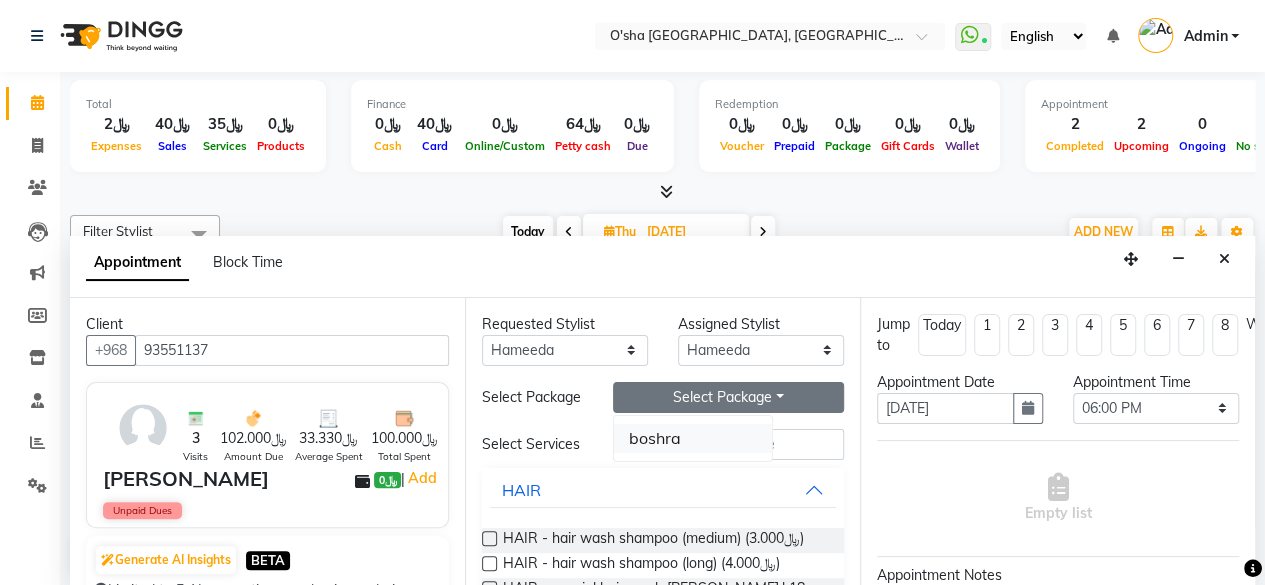 click on "boshra" at bounding box center (693, 438) 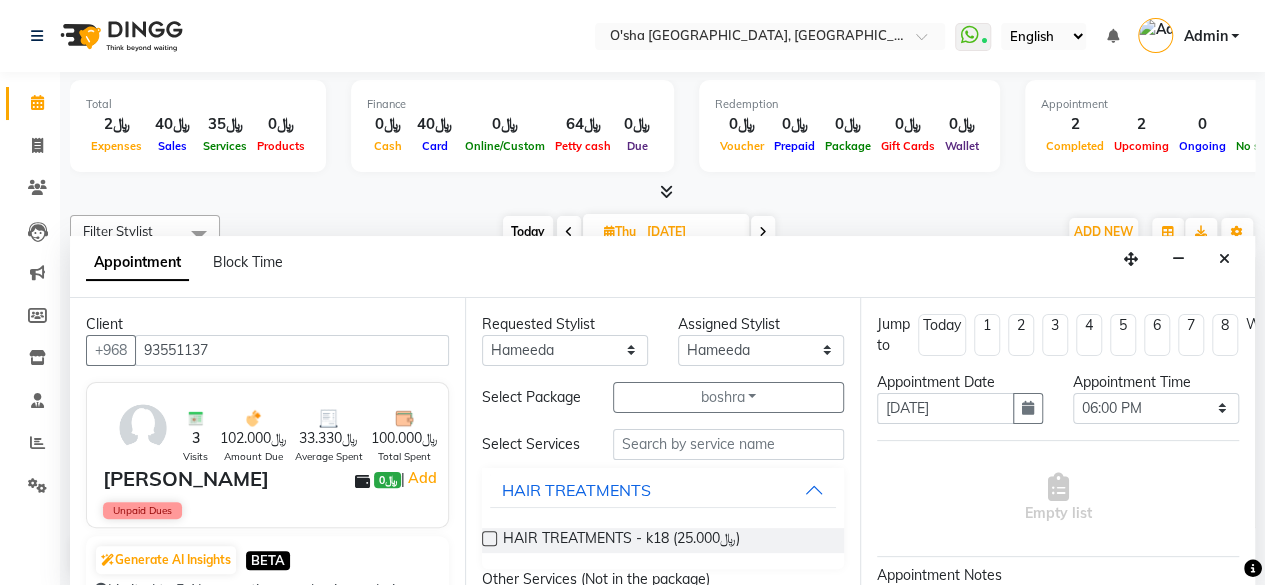 click at bounding box center [489, 538] 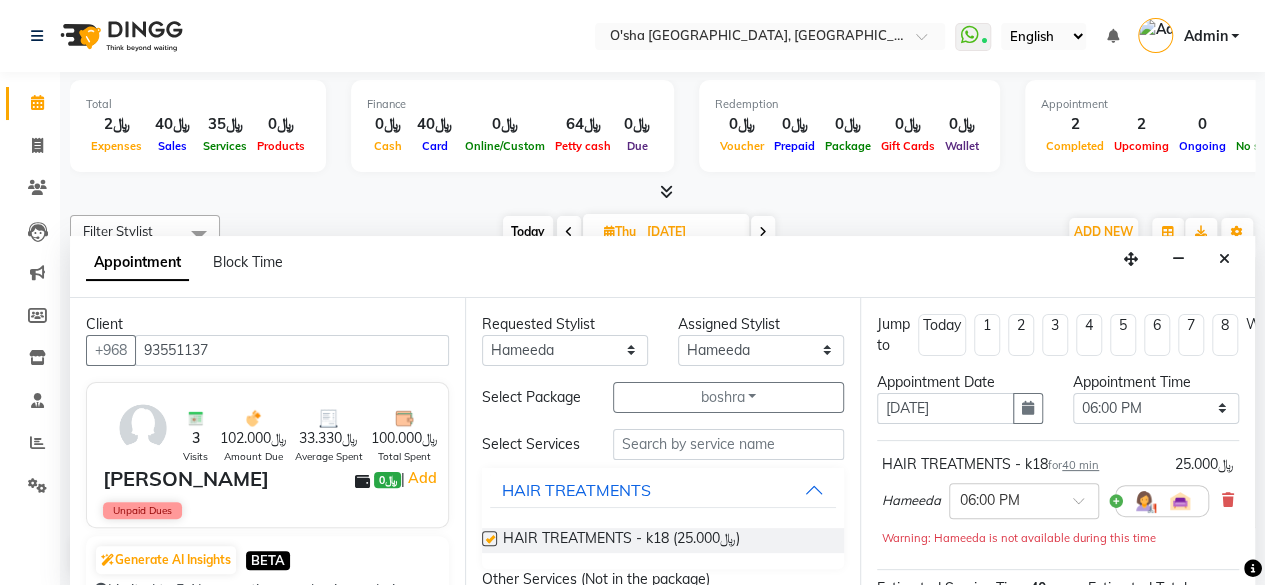 checkbox on "false" 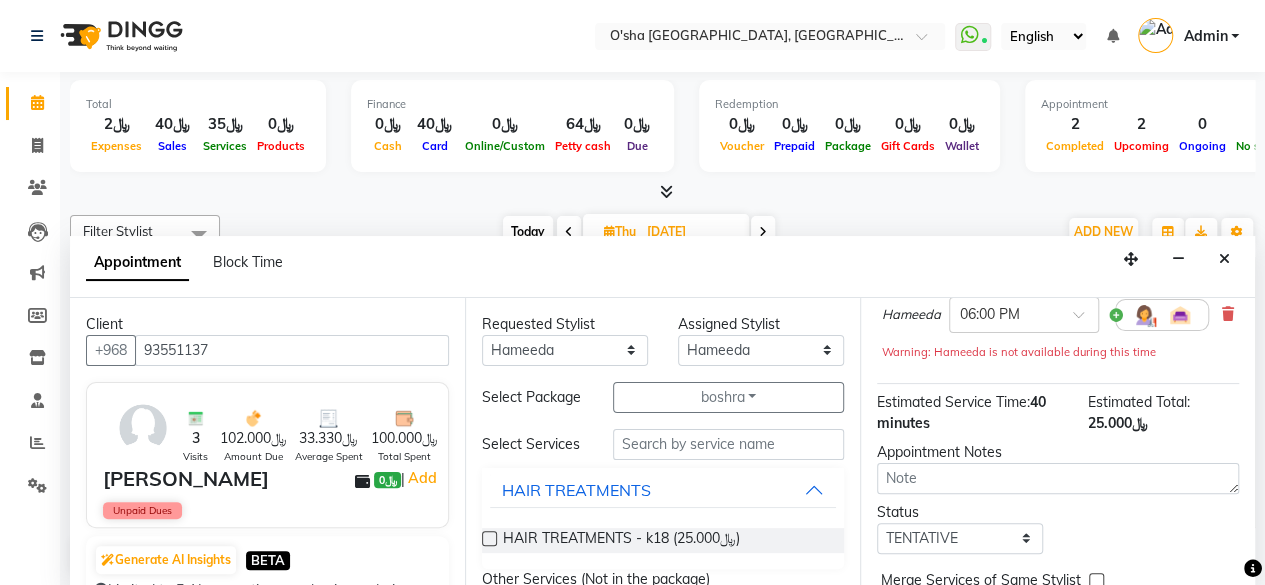 scroll, scrollTop: 260, scrollLeft: 0, axis: vertical 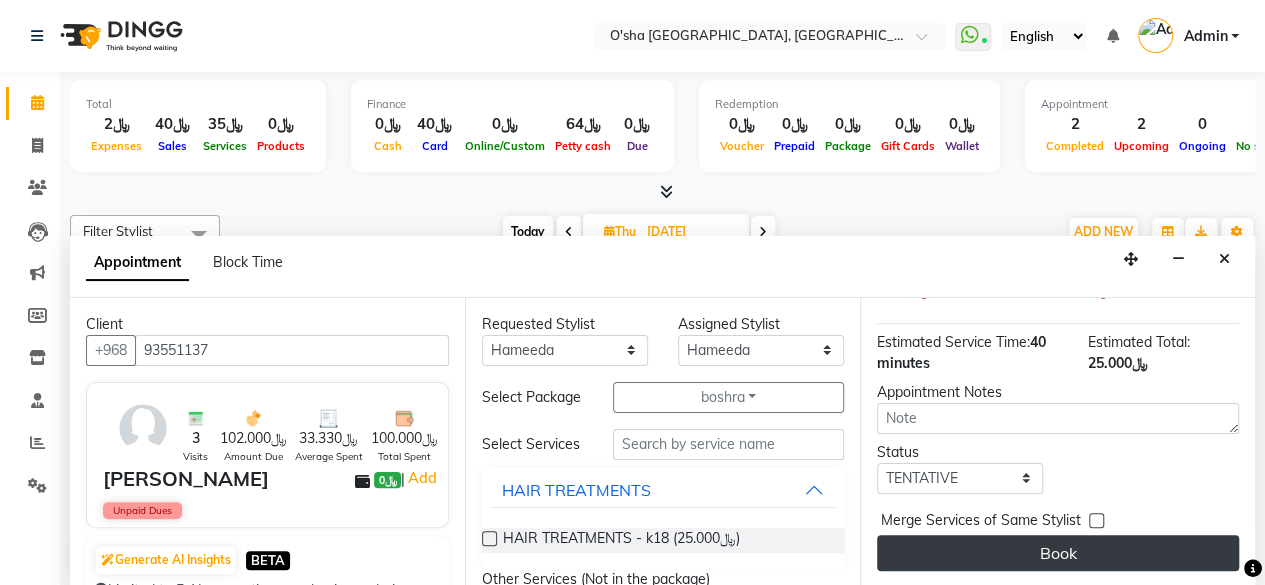 click on "Book" at bounding box center (1058, 553) 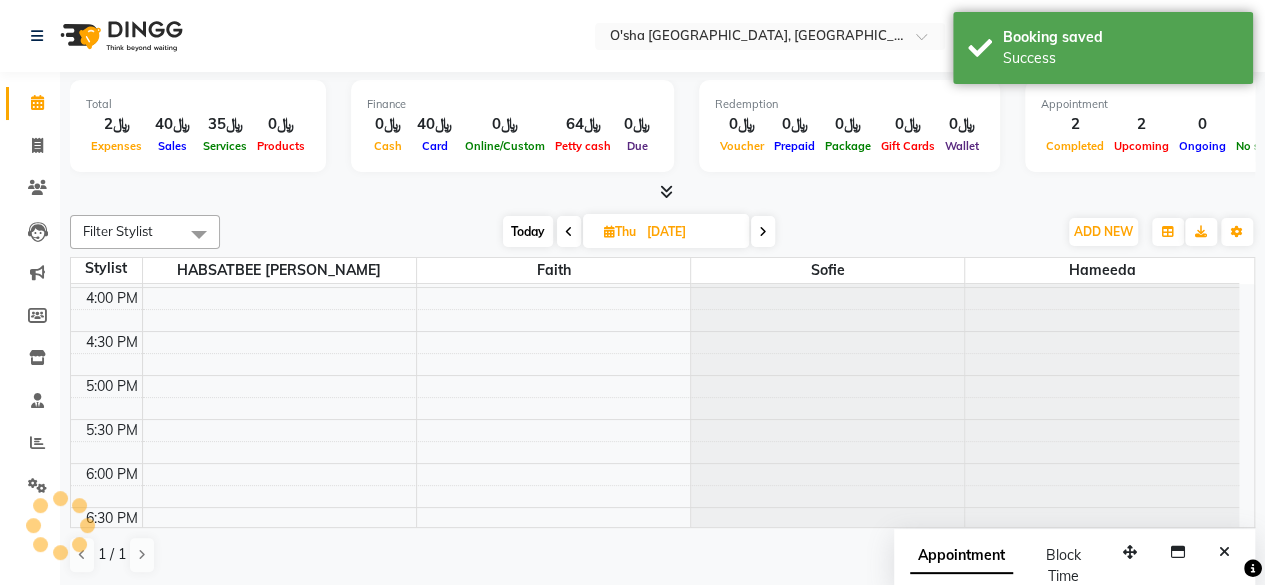 scroll, scrollTop: 0, scrollLeft: 0, axis: both 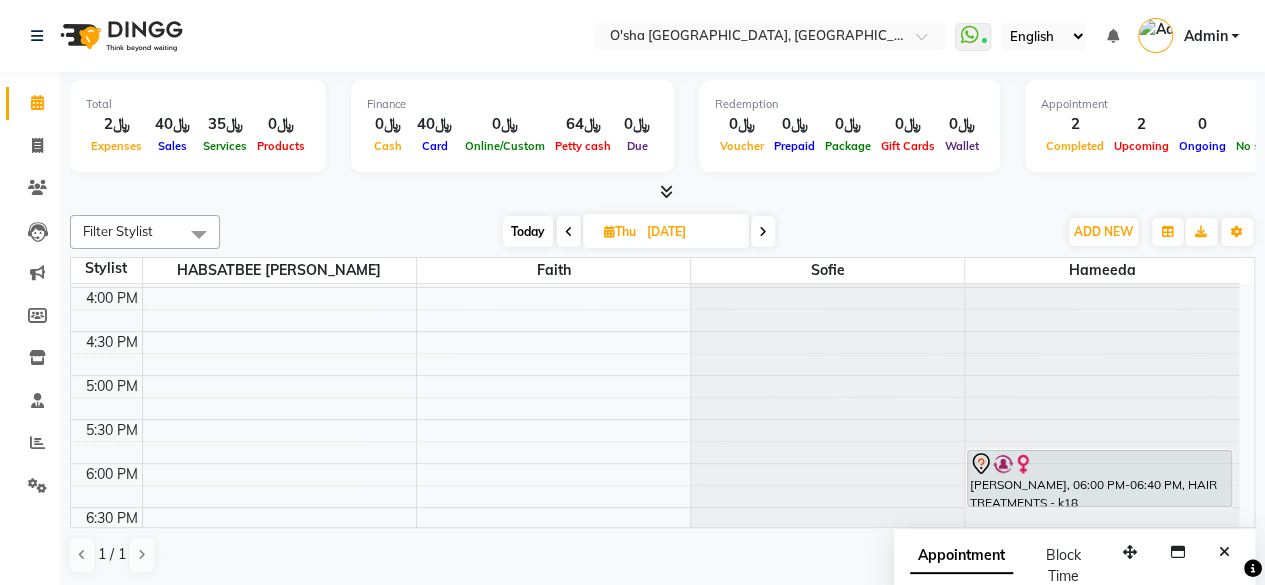 click on "Today" at bounding box center (528, 231) 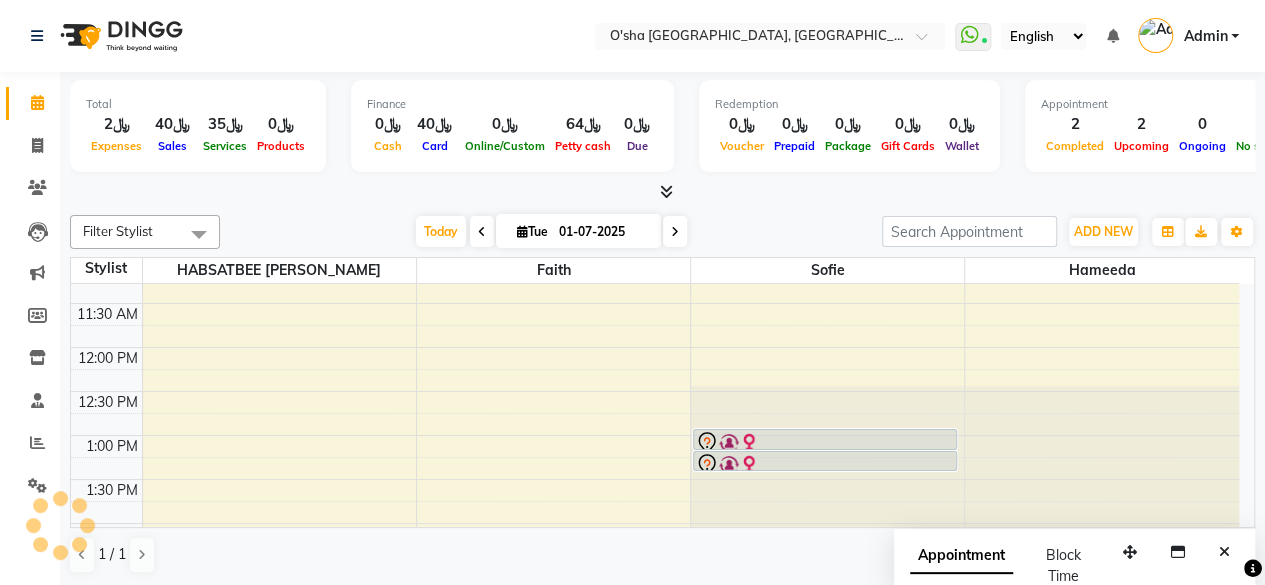 scroll, scrollTop: 374, scrollLeft: 0, axis: vertical 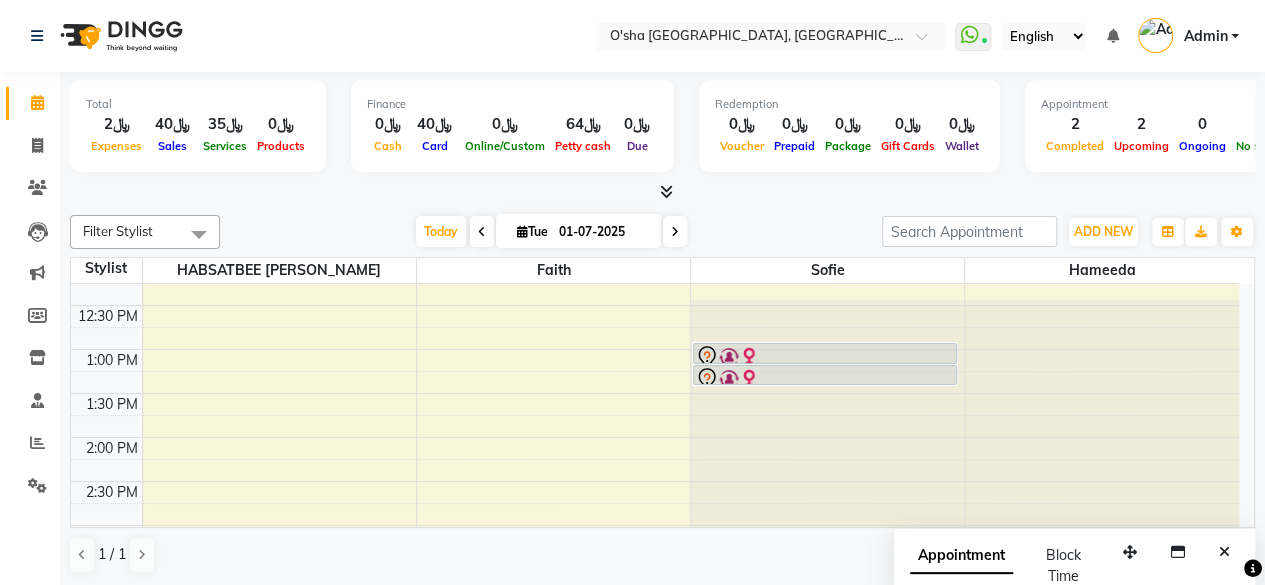 click at bounding box center [827, -90] 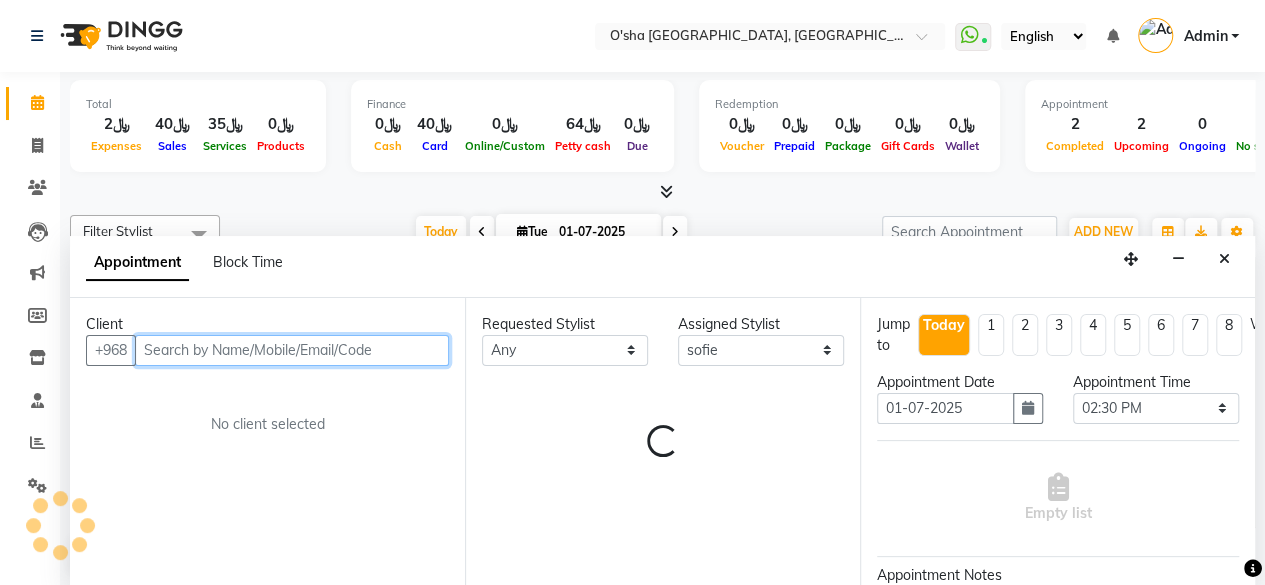 scroll, scrollTop: 0, scrollLeft: 0, axis: both 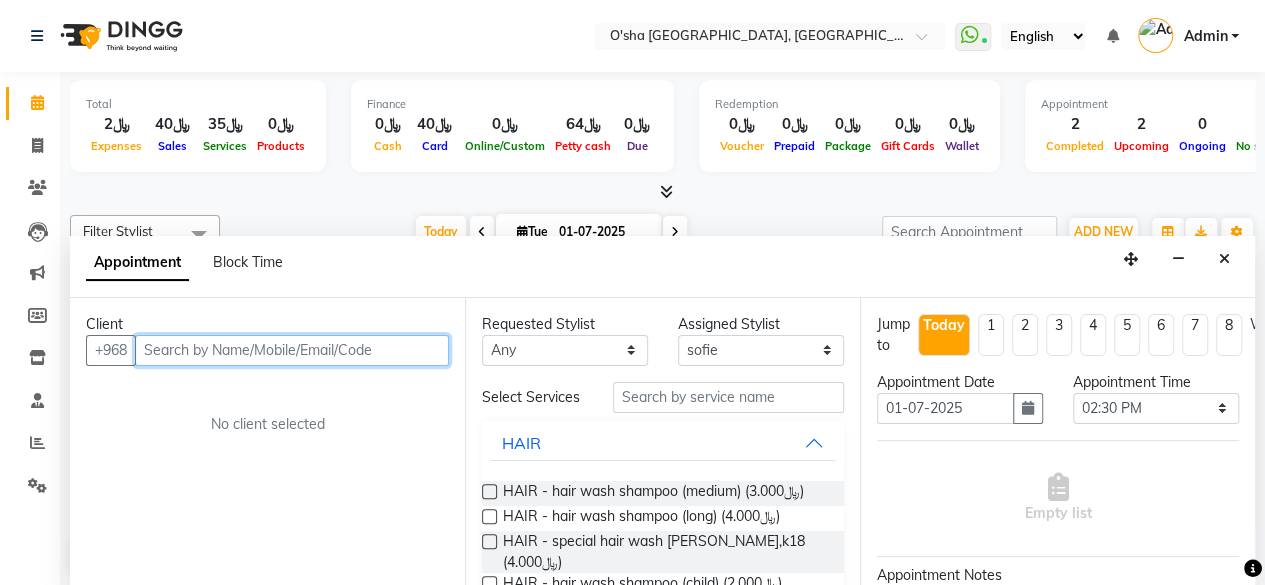 click at bounding box center [292, 350] 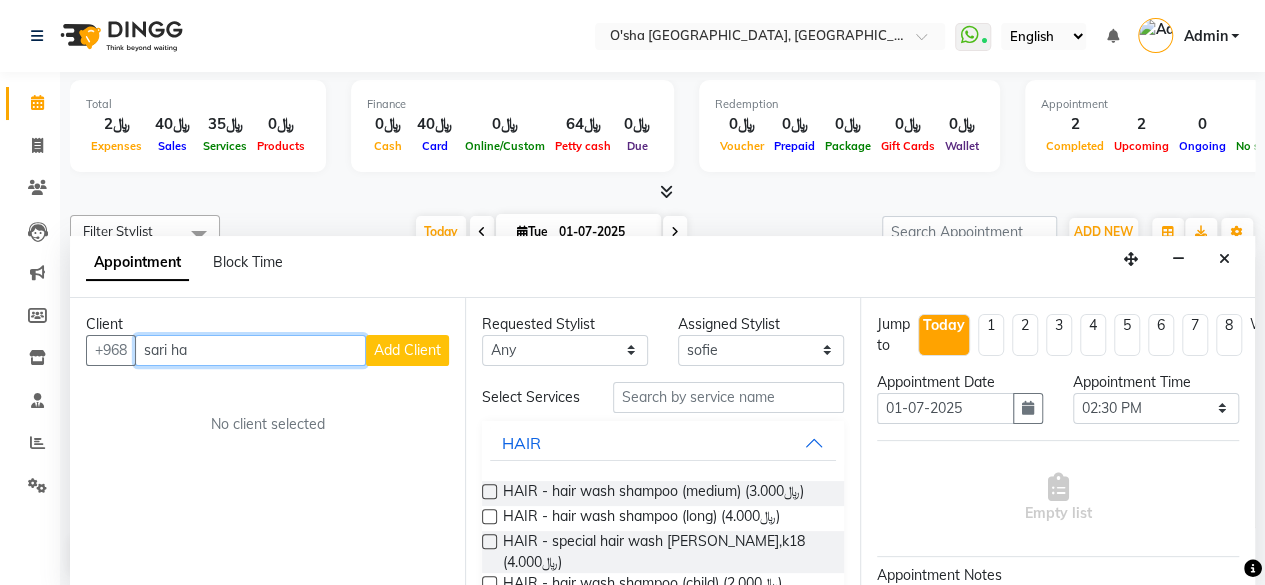 type on "sari ha" 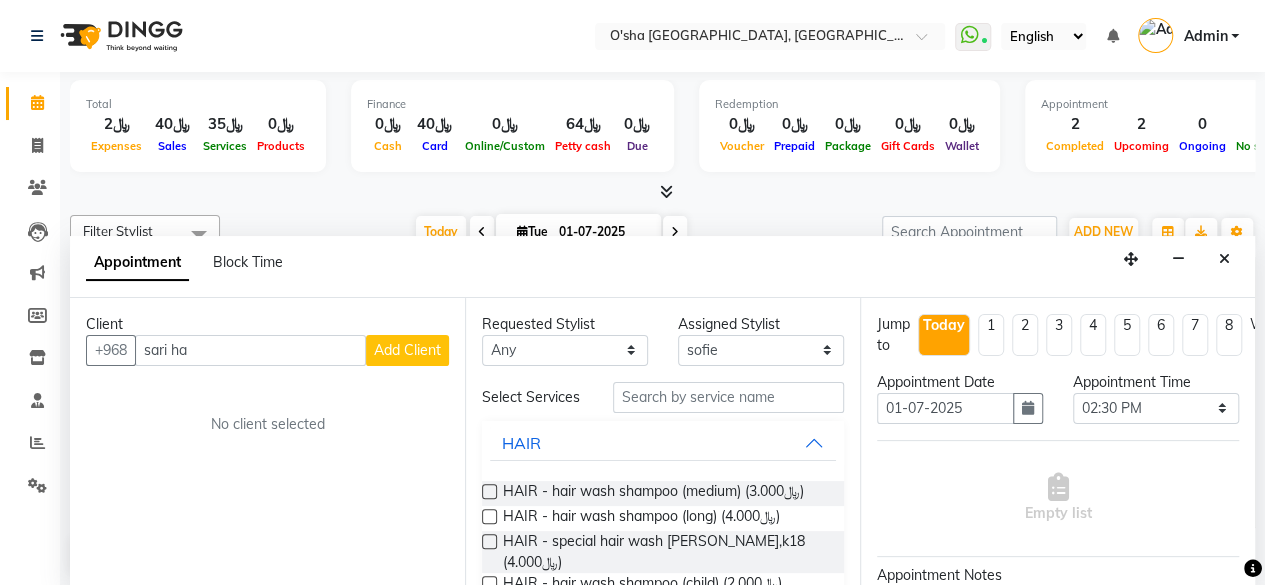 click on "Appointment Block Time" at bounding box center [662, 267] 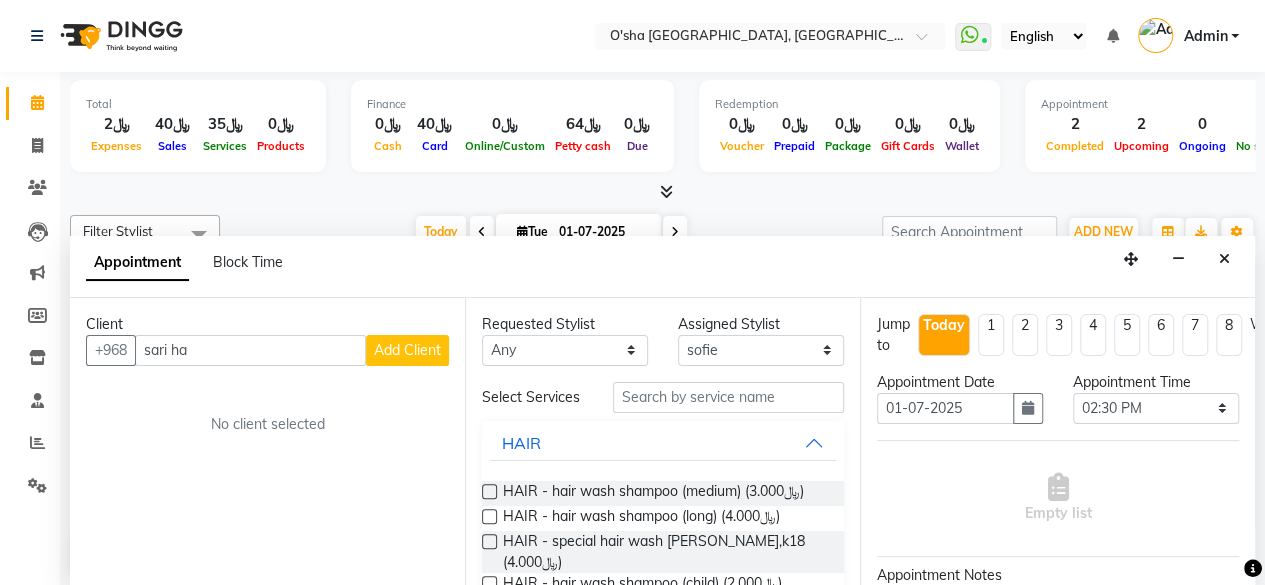 click at bounding box center (1224, 259) 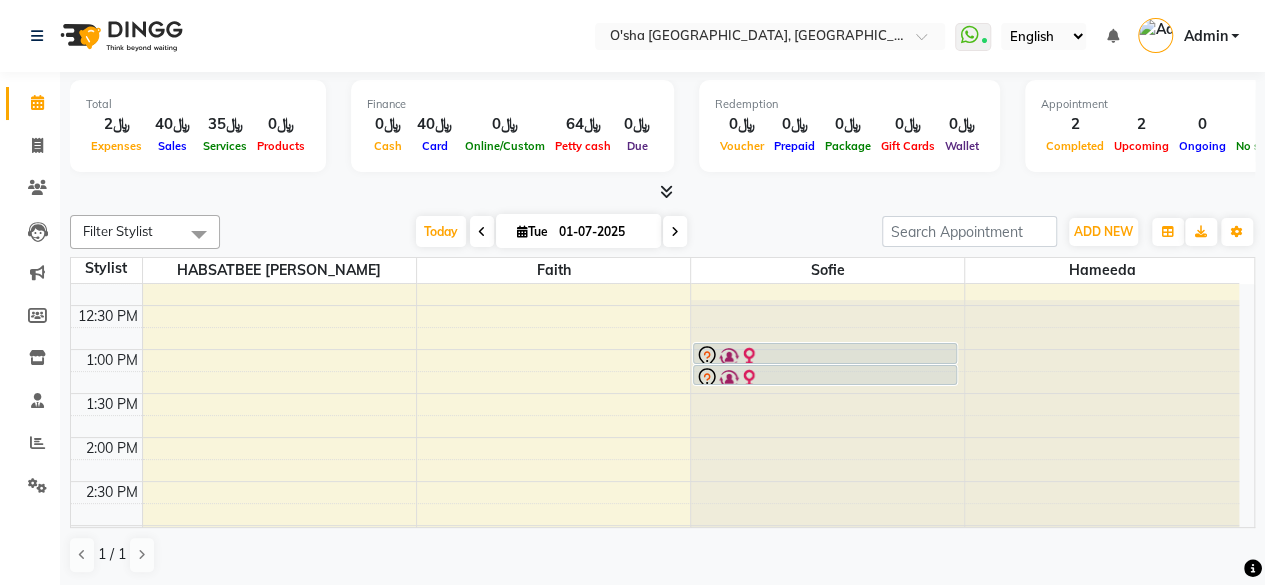 click at bounding box center (675, 232) 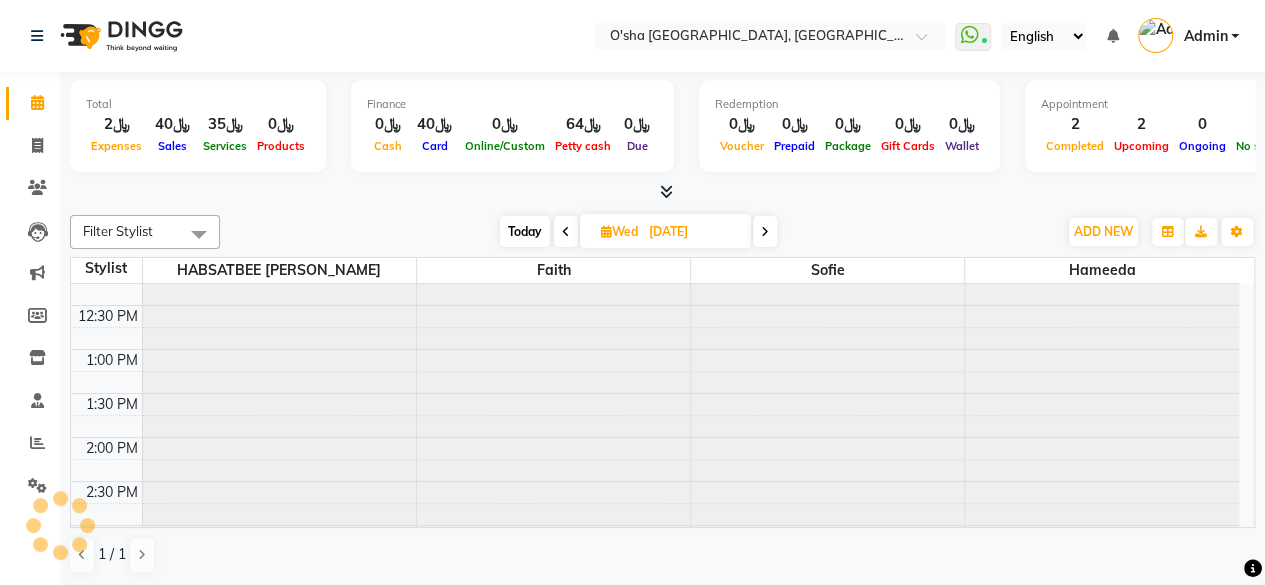 scroll, scrollTop: 0, scrollLeft: 0, axis: both 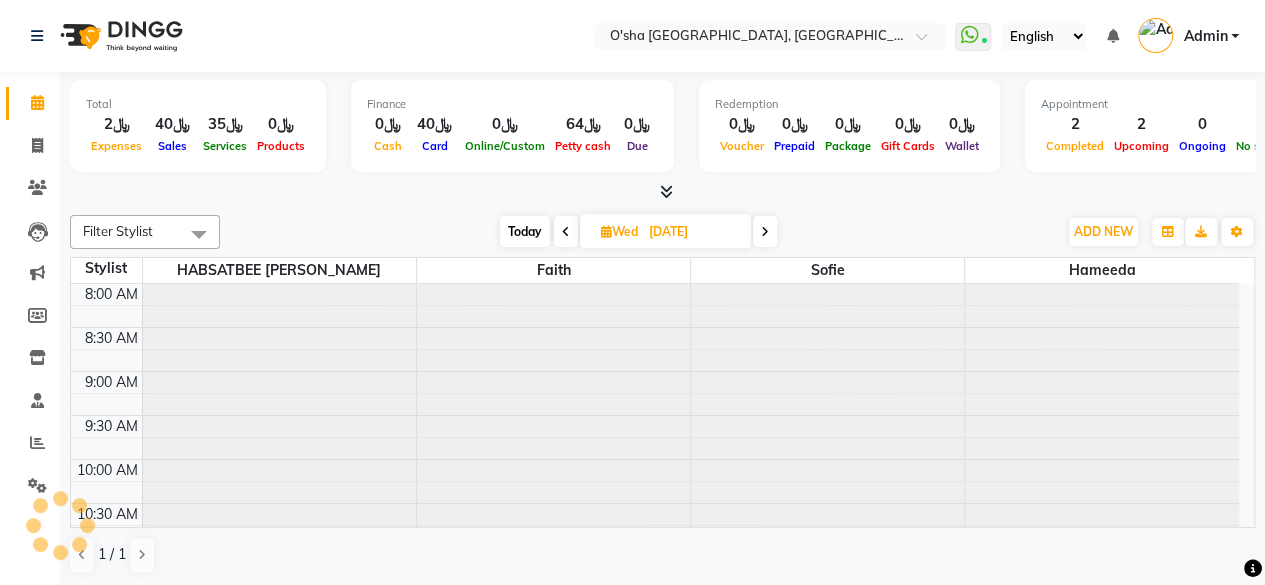 click on "[DATE]" at bounding box center [693, 232] 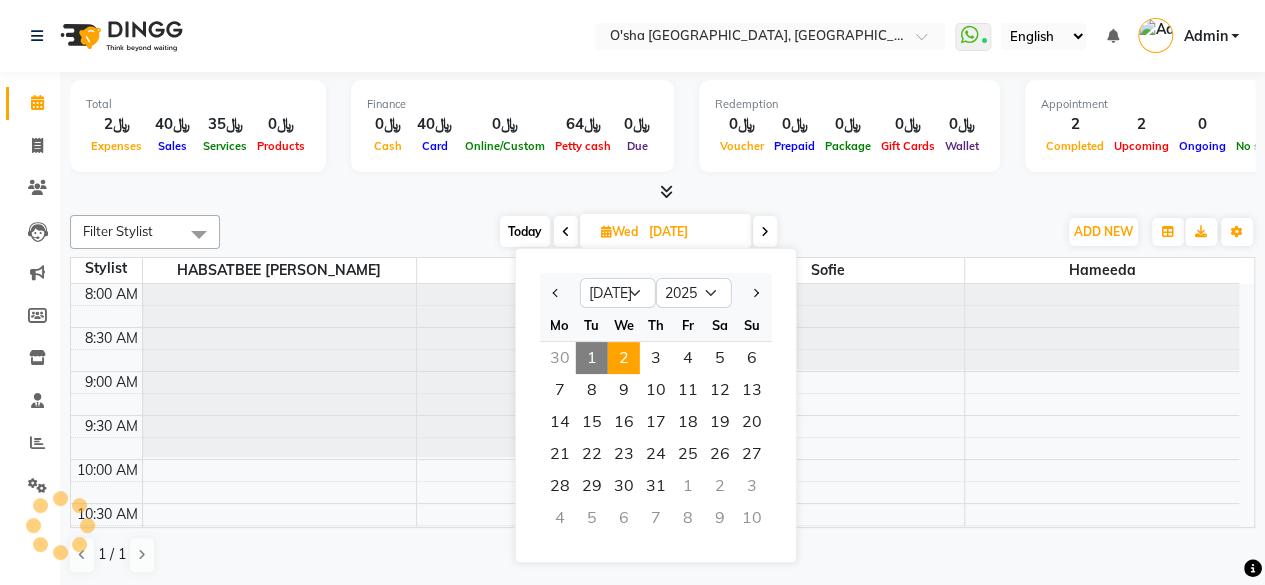 scroll, scrollTop: 174, scrollLeft: 0, axis: vertical 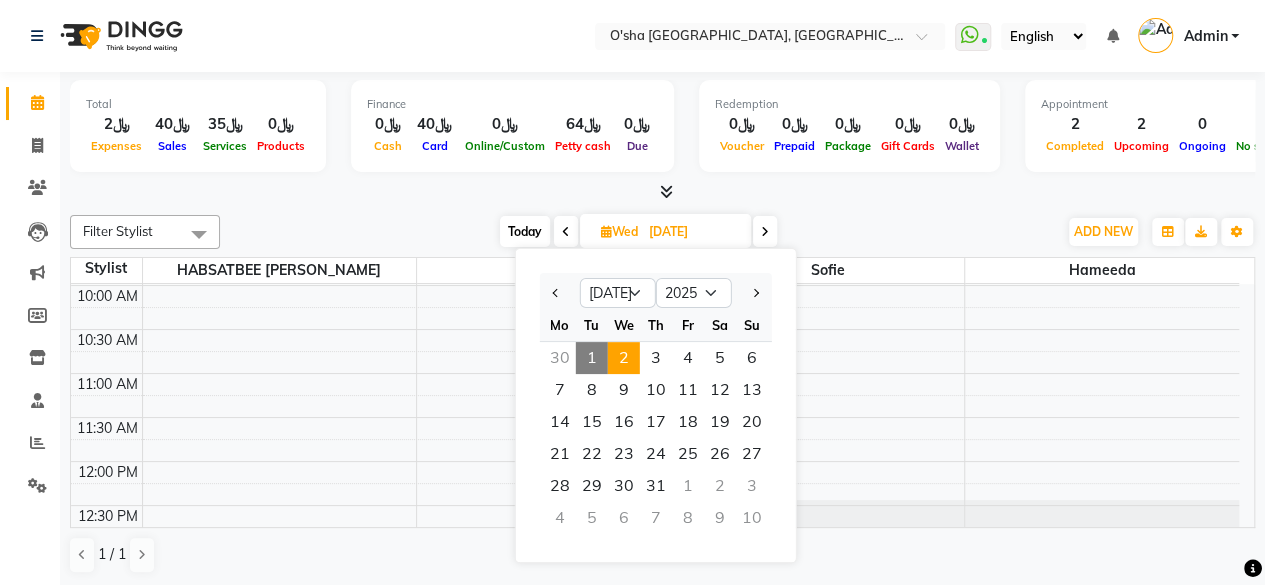 click on "8:00 AM 8:30 AM 9:00 AM 9:30 AM 10:00 AM 10:30 AM 11:00 AM 11:30 AM 12:00 PM 12:30 PM 1:00 PM 1:30 PM 2:00 PM 2:30 PM 3:00 PM 3:30 PM 4:00 PM 4:30 PM 5:00 PM 5:30 PM 6:00 PM 6:30 PM 7:00 PM 7:30 PM 8:00 PM 8:30 PM 9:00 PM 9:30 PM 10:00 PM 10:30 PM 11:00 PM 11:30 PM" at bounding box center [655, 813] 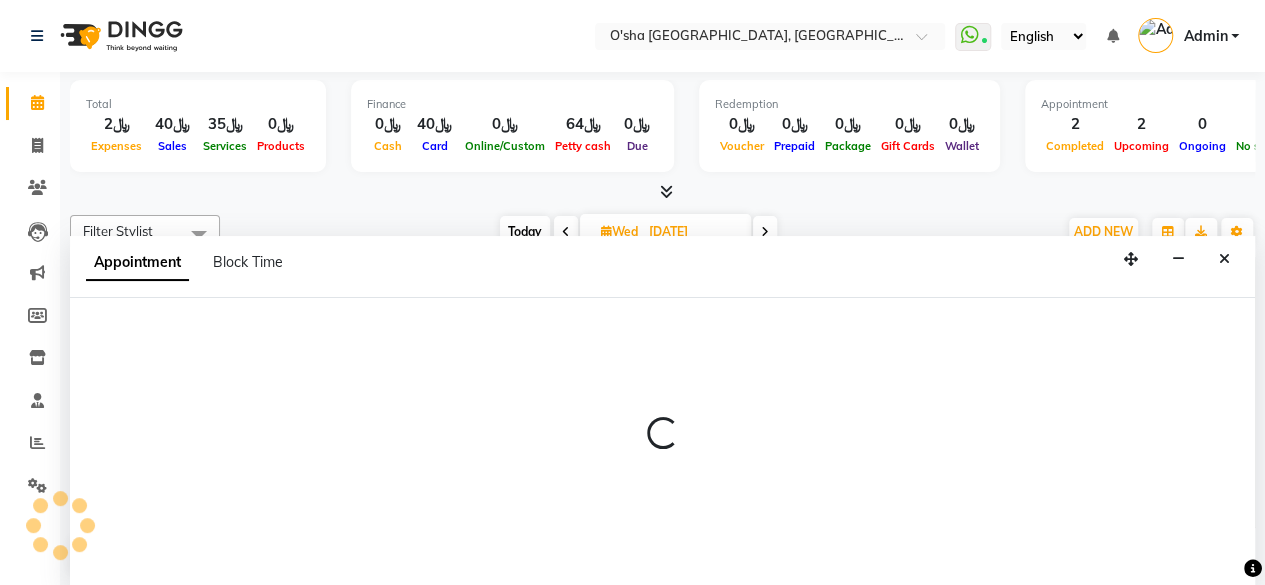 select on "58893" 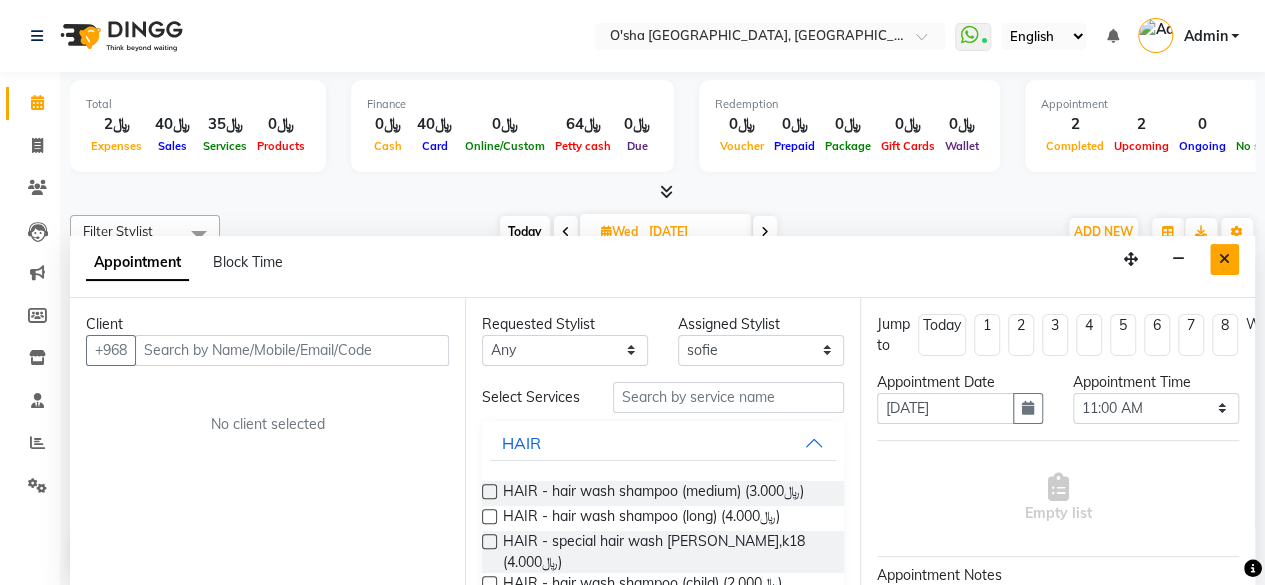click at bounding box center [1224, 259] 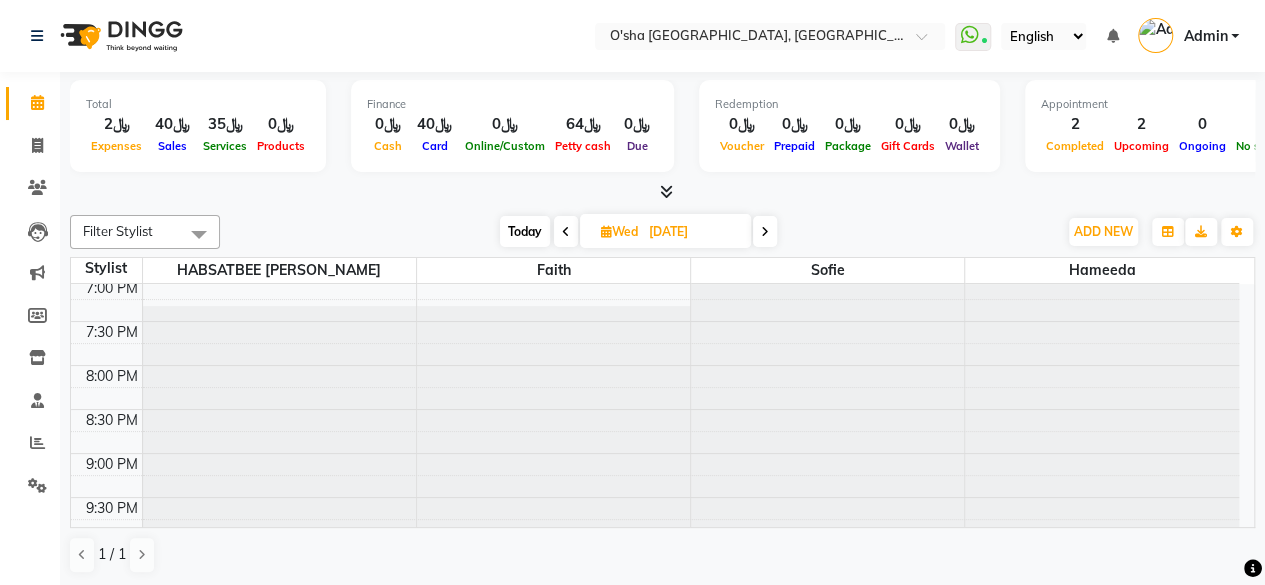 scroll, scrollTop: 774, scrollLeft: 0, axis: vertical 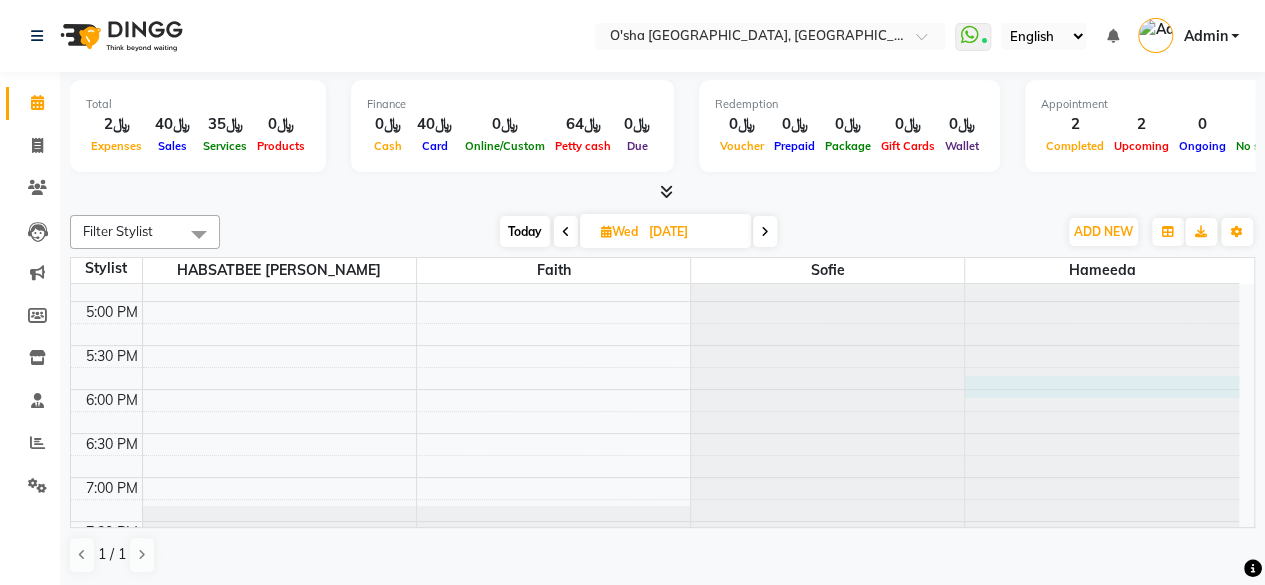 click at bounding box center [1102, -490] 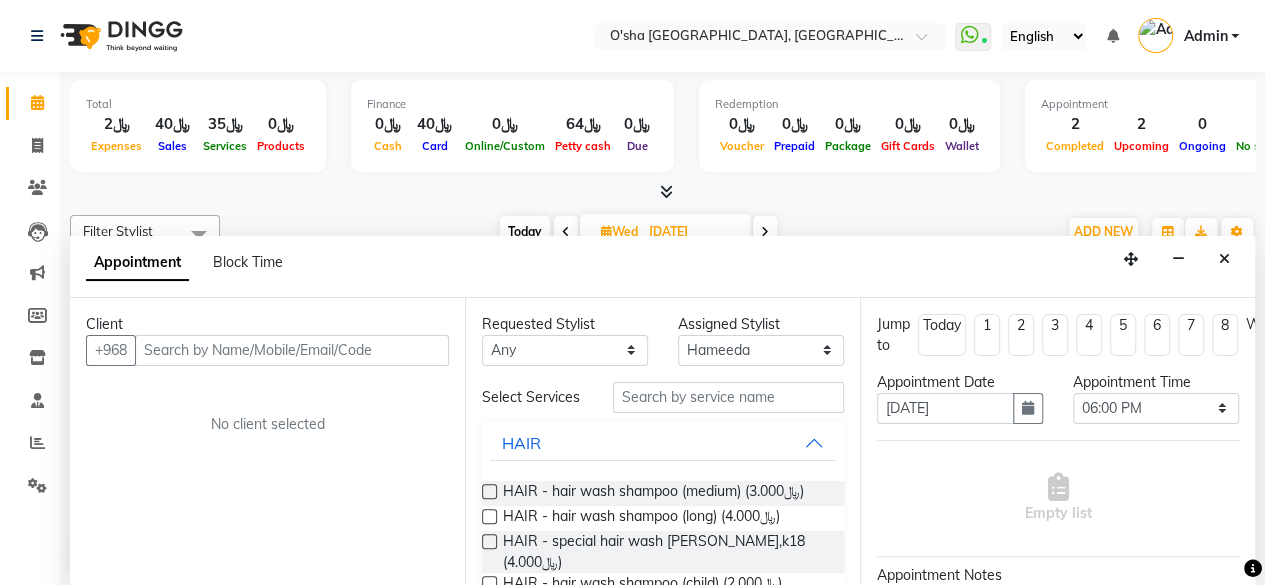 click at bounding box center [292, 350] 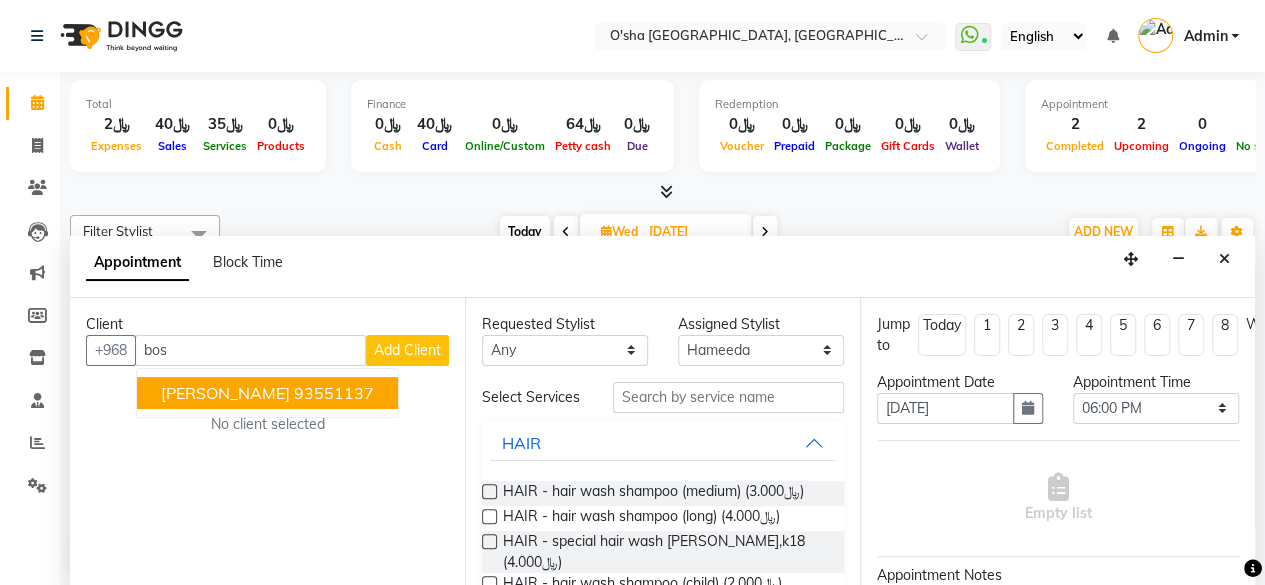 click on "93551137" at bounding box center (334, 393) 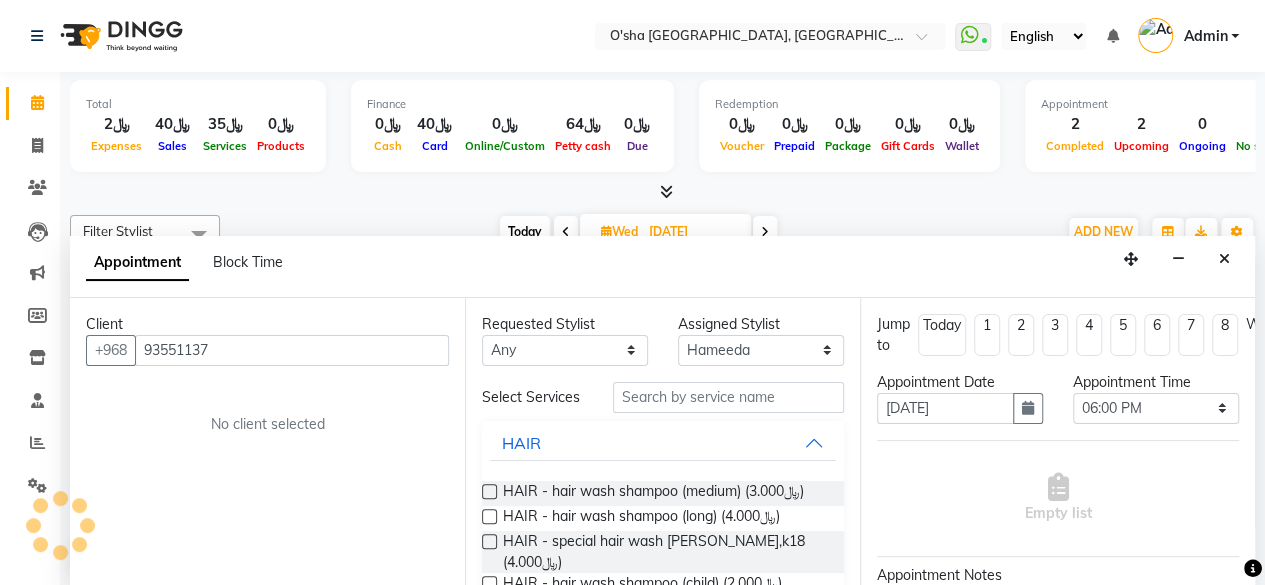 type on "93551137" 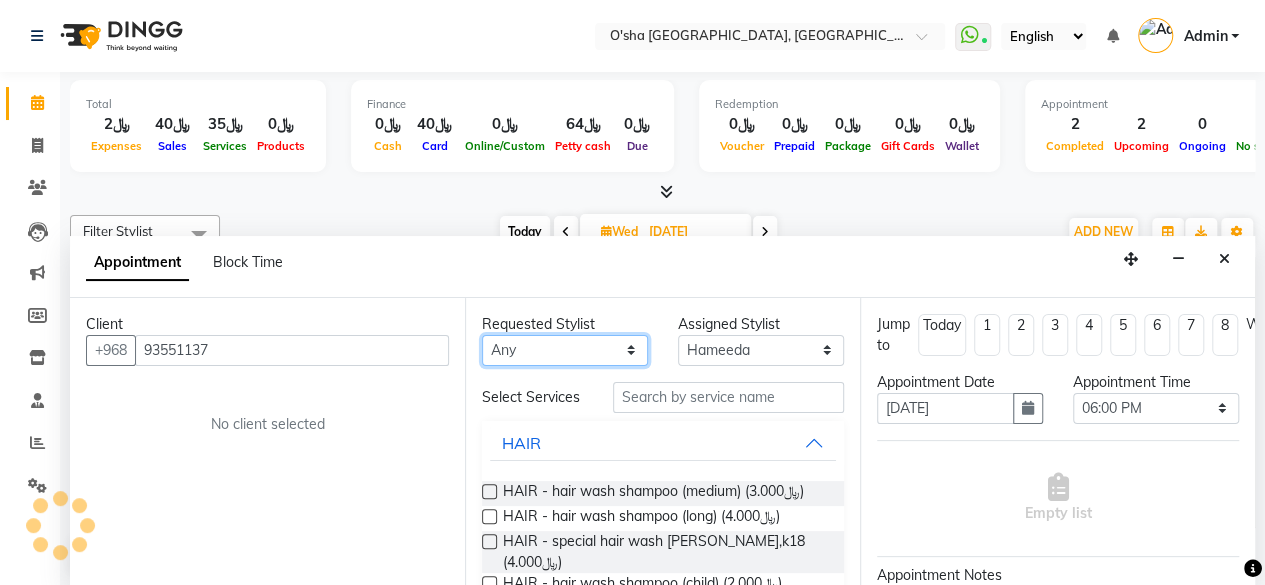 click on "Any  Faith  HABSATBEE SHAHULHAMEED Hameeda sofie" at bounding box center (565, 350) 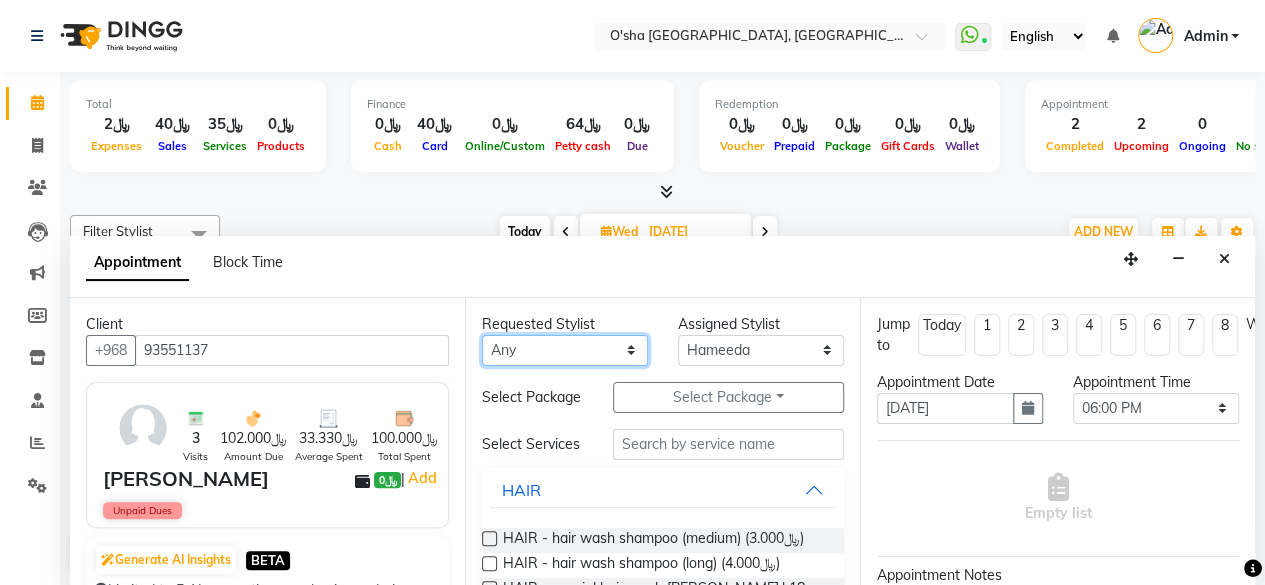 select on "66378" 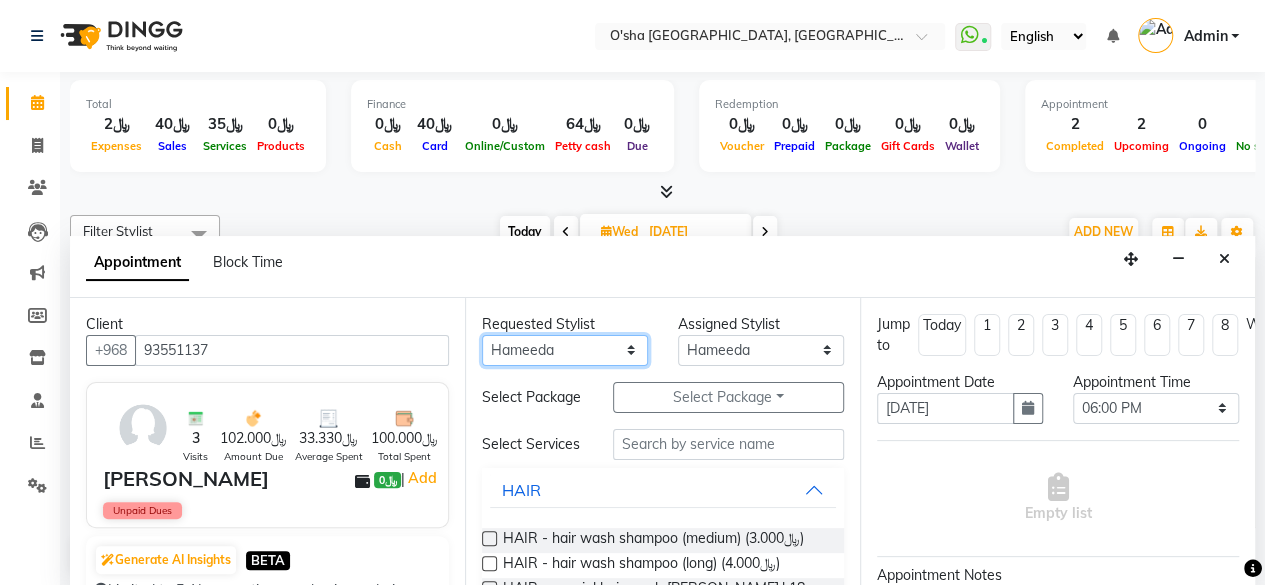 click on "Any  Faith  HABSATBEE SHAHULHAMEED Hameeda sofie" at bounding box center [565, 350] 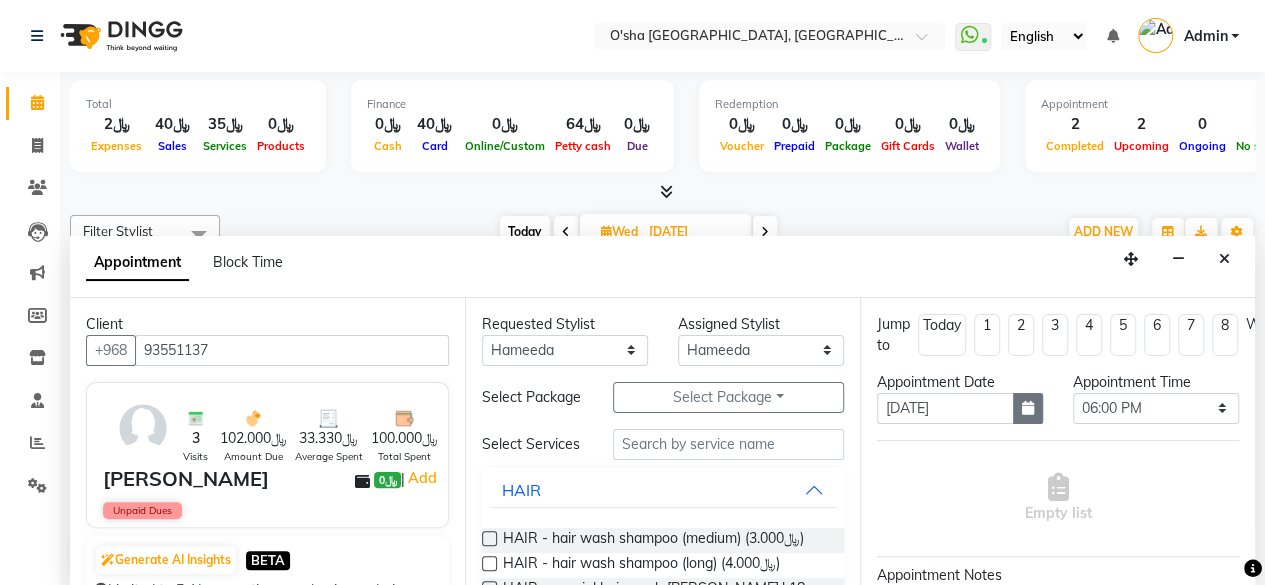 click at bounding box center [1028, 408] 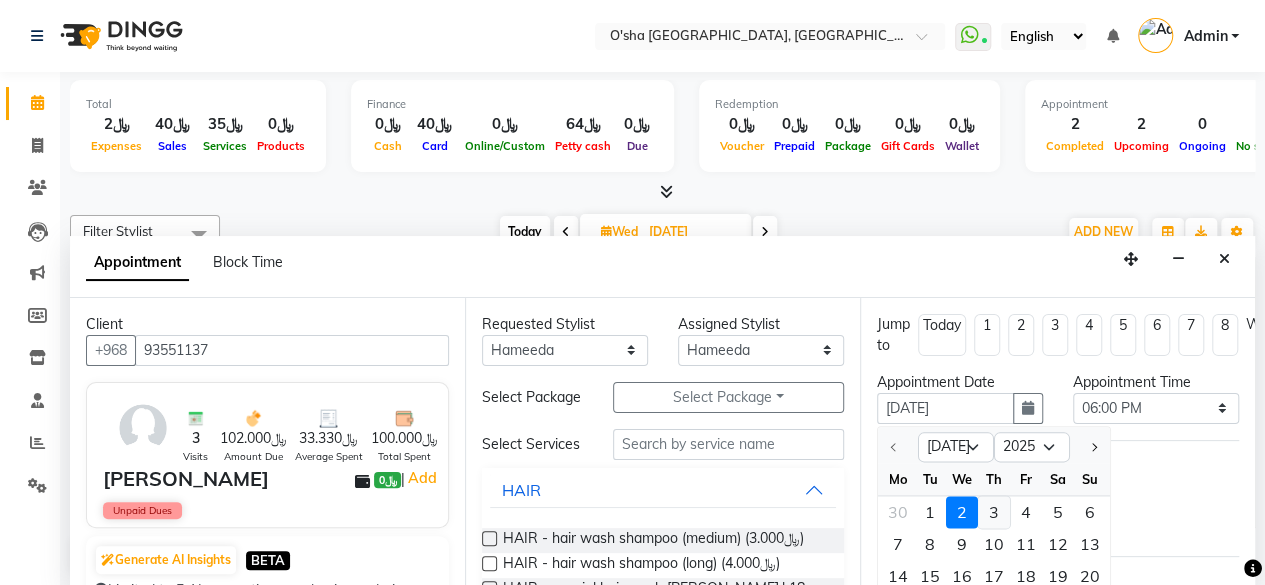 click on "3" at bounding box center [994, 512] 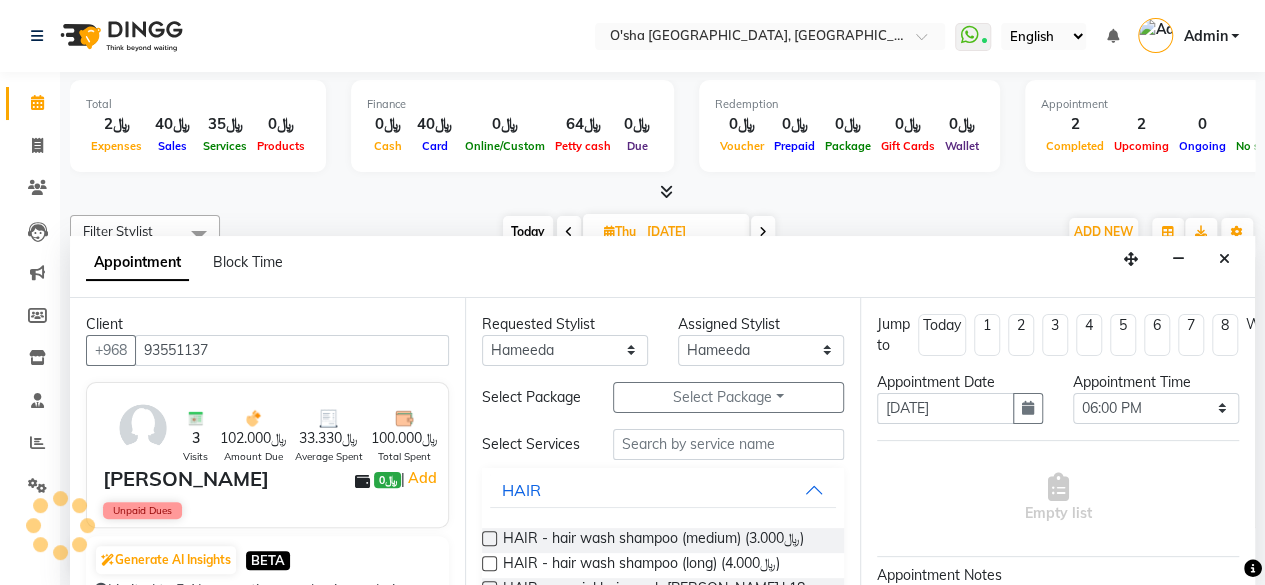 scroll, scrollTop: 174, scrollLeft: 0, axis: vertical 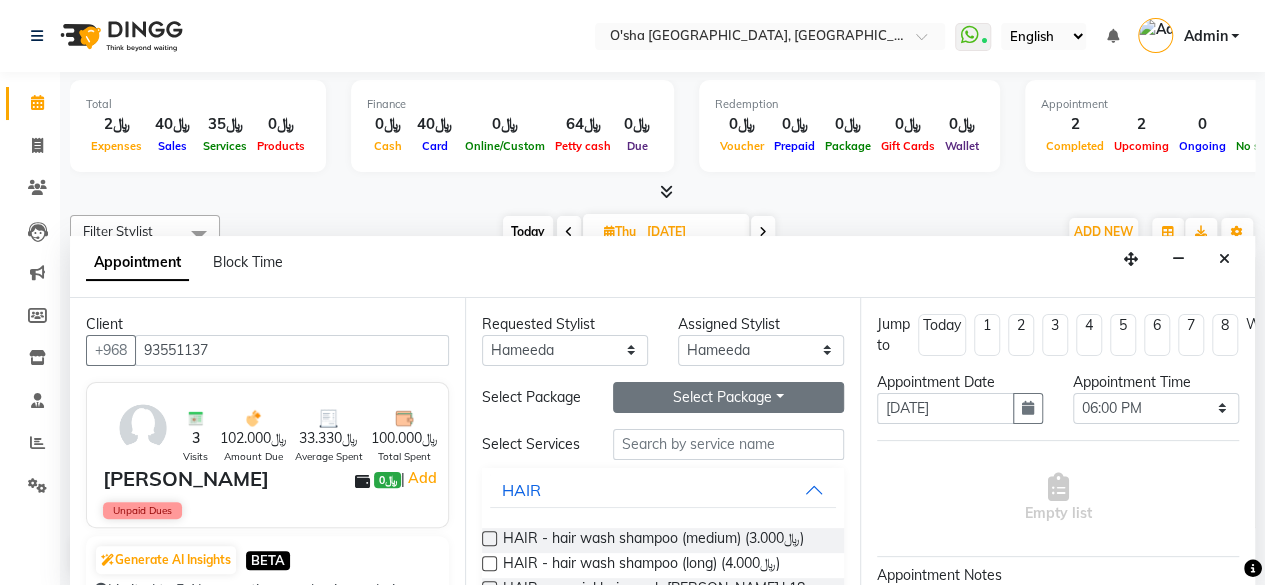 click on "Select Package  Toggle Dropdown" at bounding box center [728, 397] 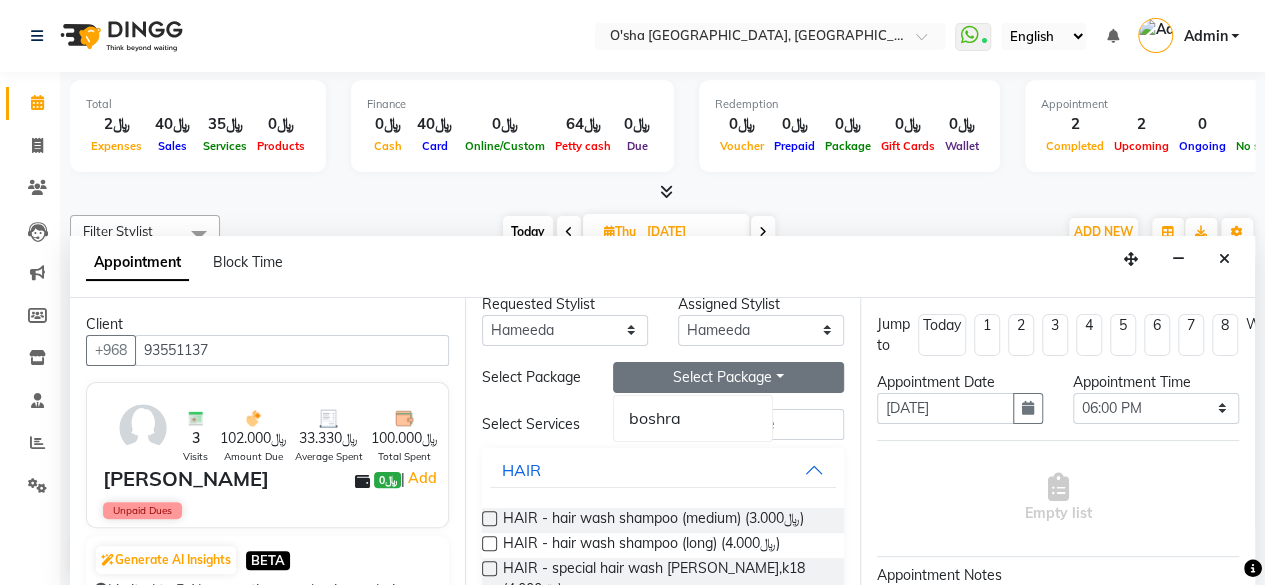 scroll, scrollTop: 0, scrollLeft: 0, axis: both 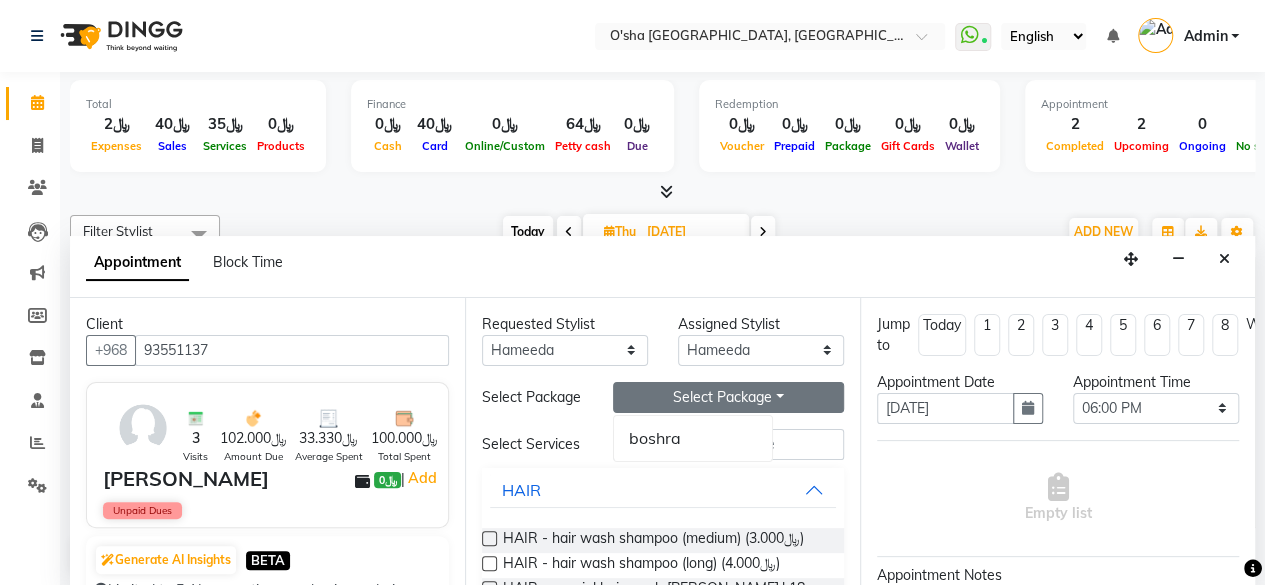 click on "Select Package  Toggle Dropdown" at bounding box center (728, 397) 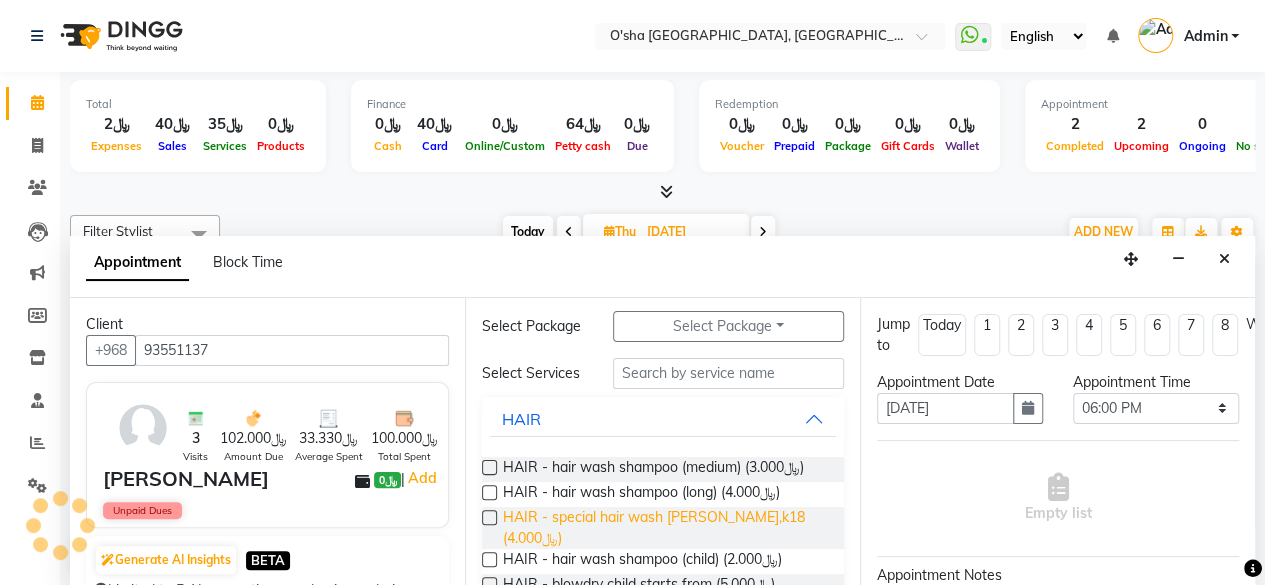 scroll, scrollTop: 0, scrollLeft: 0, axis: both 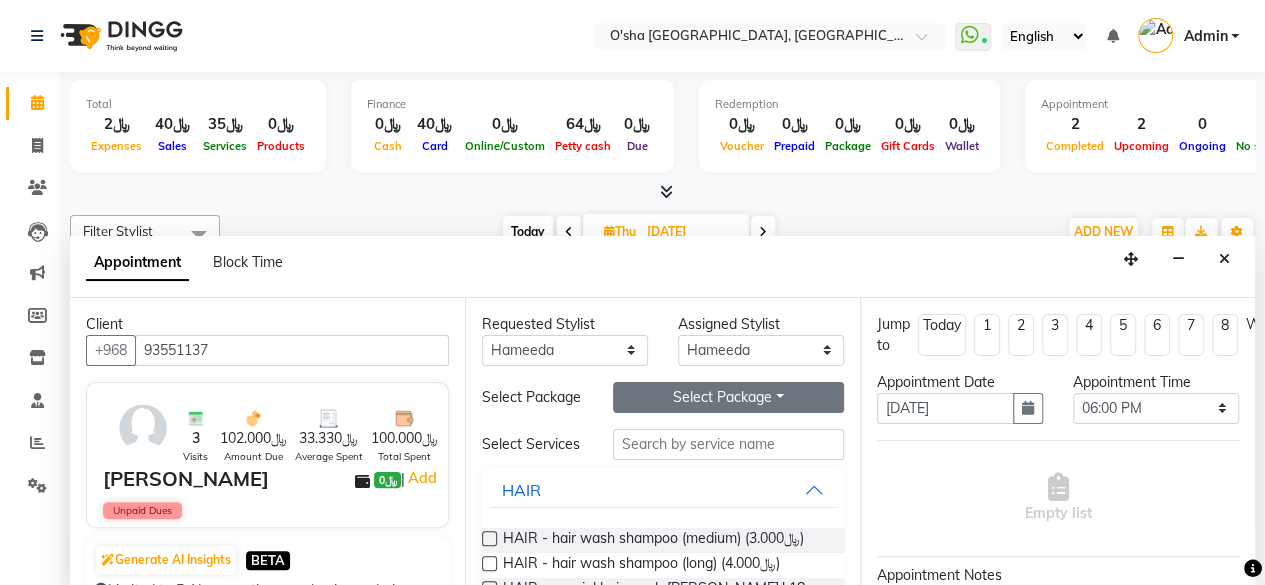 click on "Select Package  Toggle Dropdown" at bounding box center (728, 397) 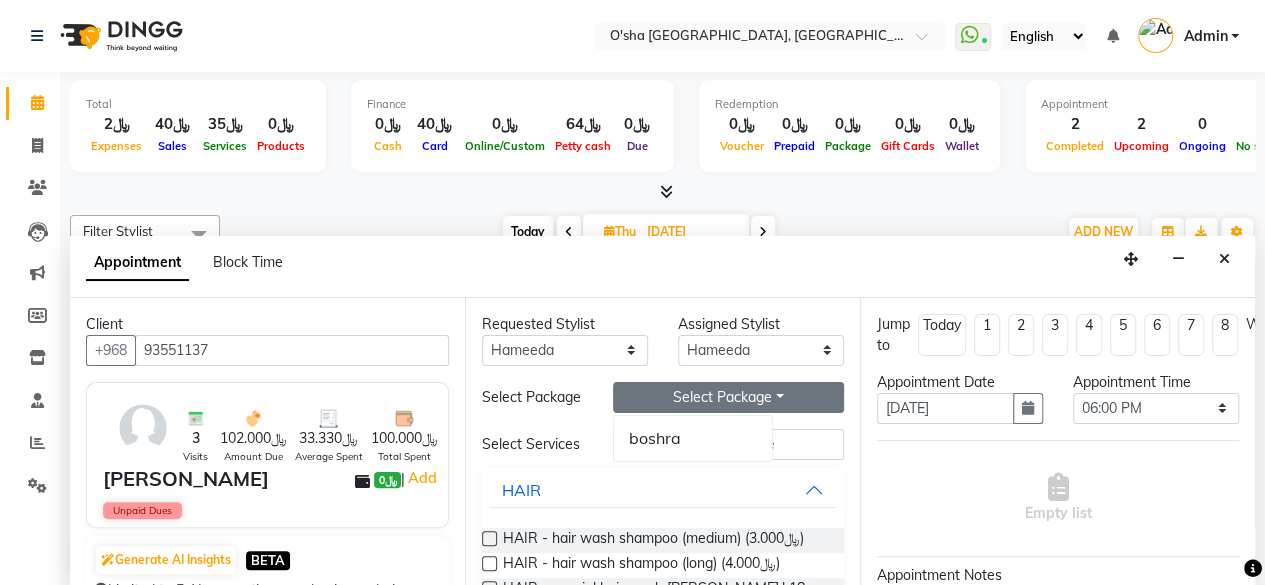 click on "boshra" at bounding box center (693, 438) 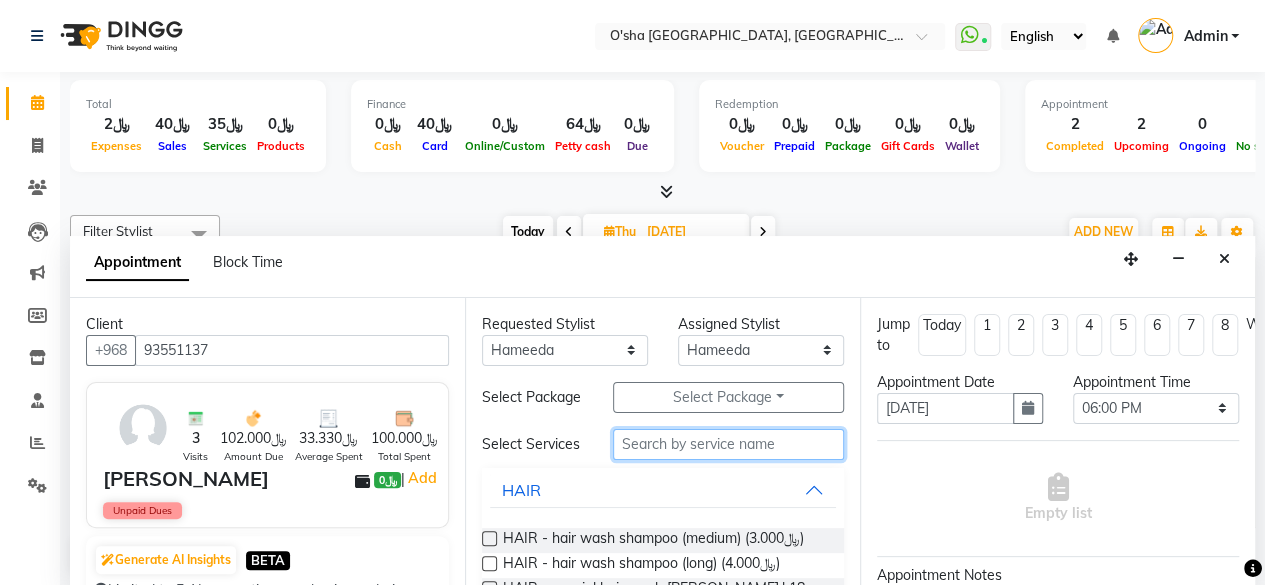 click at bounding box center (728, 444) 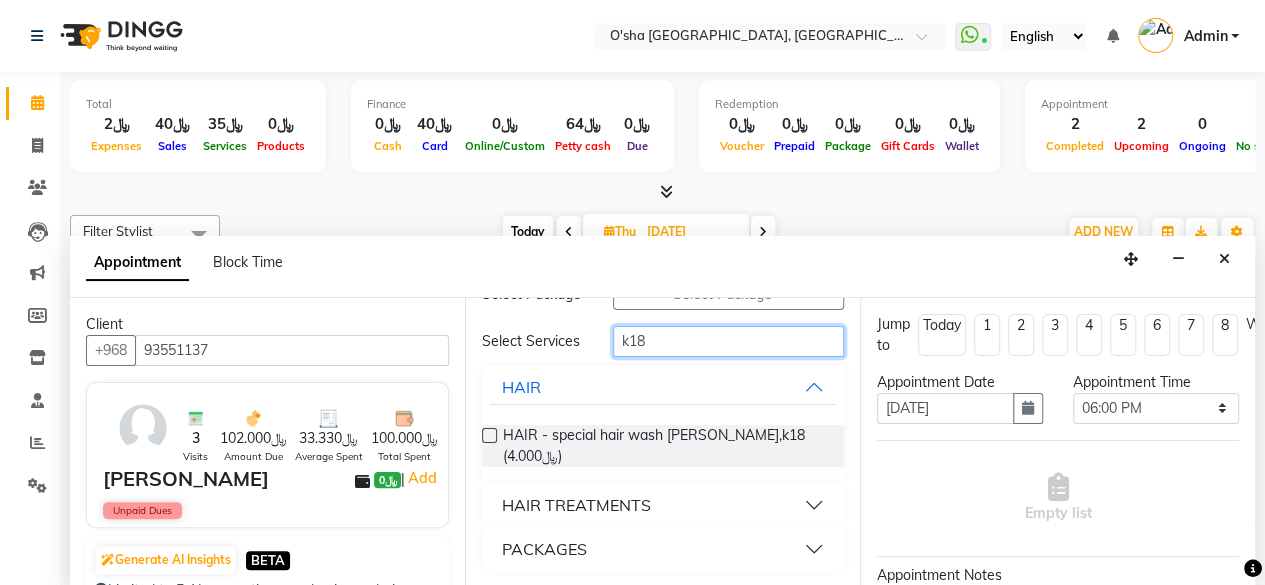 scroll, scrollTop: 124, scrollLeft: 0, axis: vertical 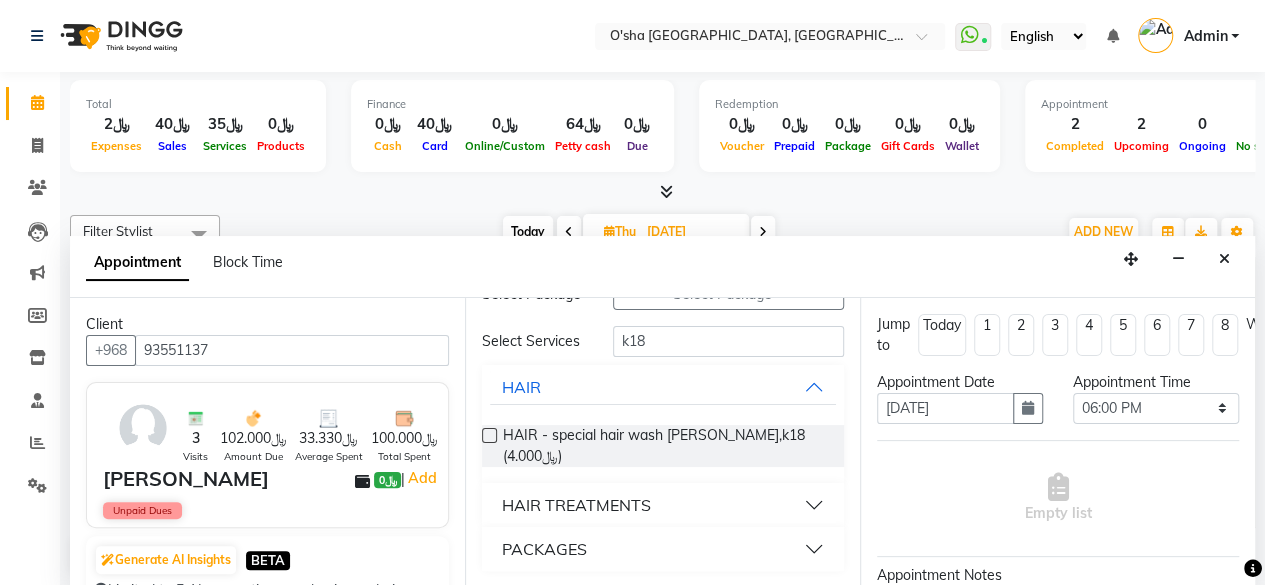 click on "HAIR TREATMENTS" at bounding box center [663, 505] 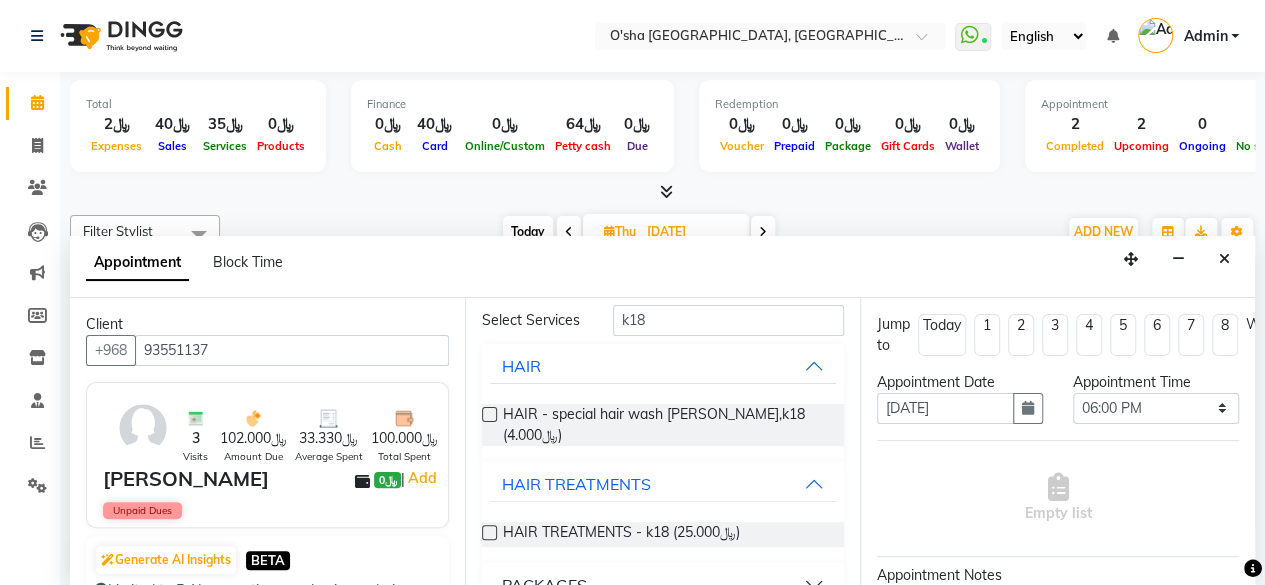 click at bounding box center (489, 532) 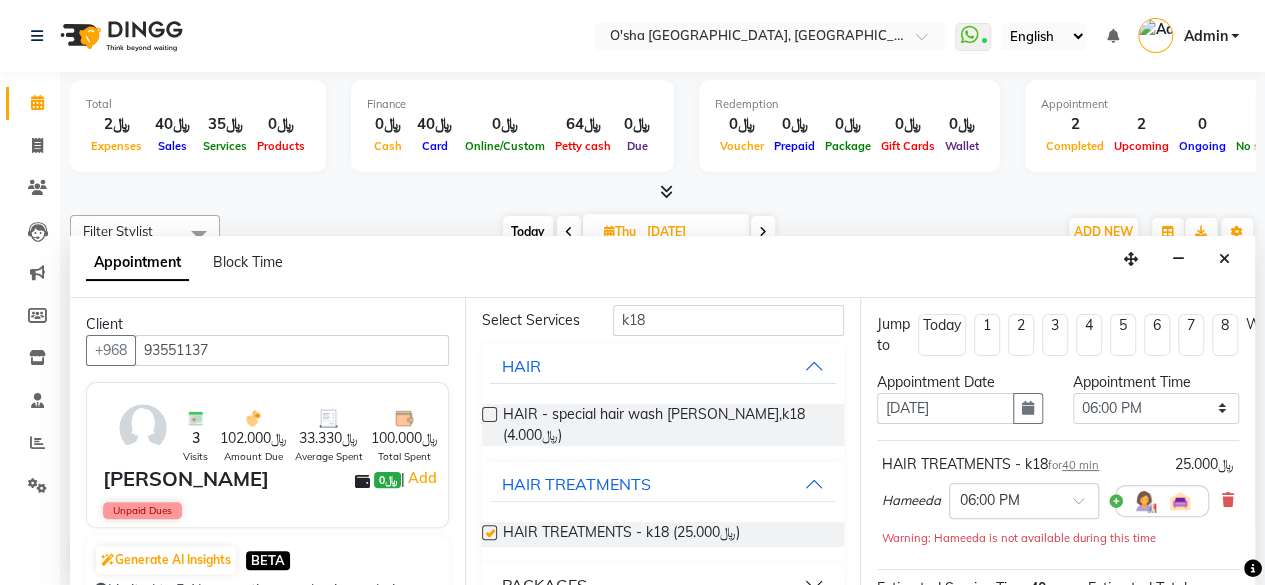 checkbox on "false" 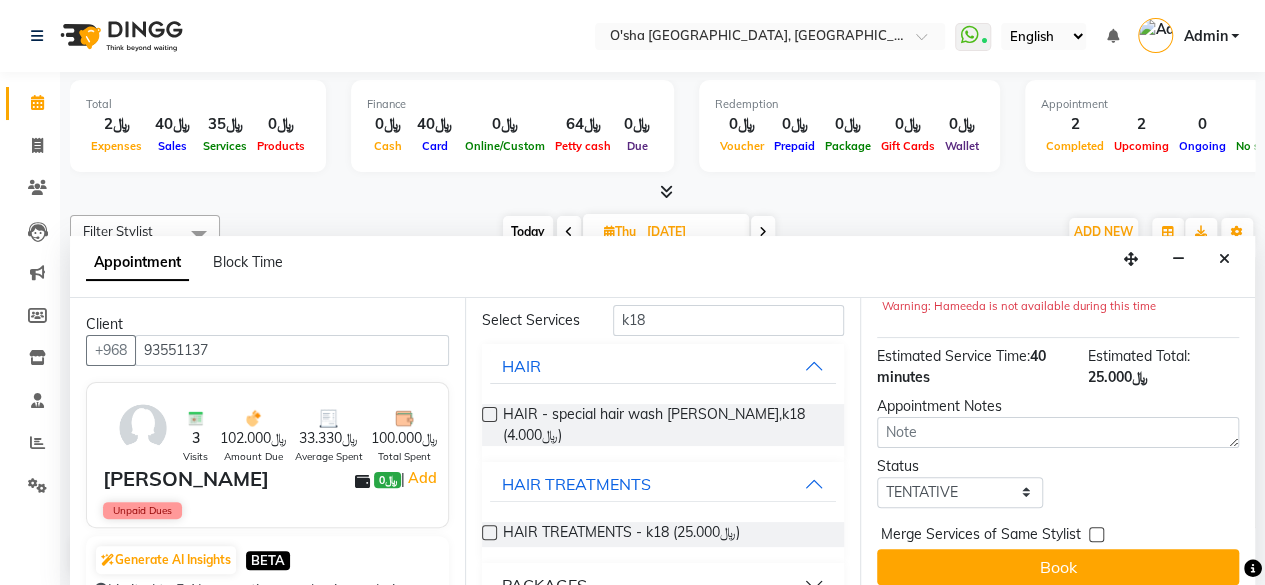 scroll, scrollTop: 260, scrollLeft: 0, axis: vertical 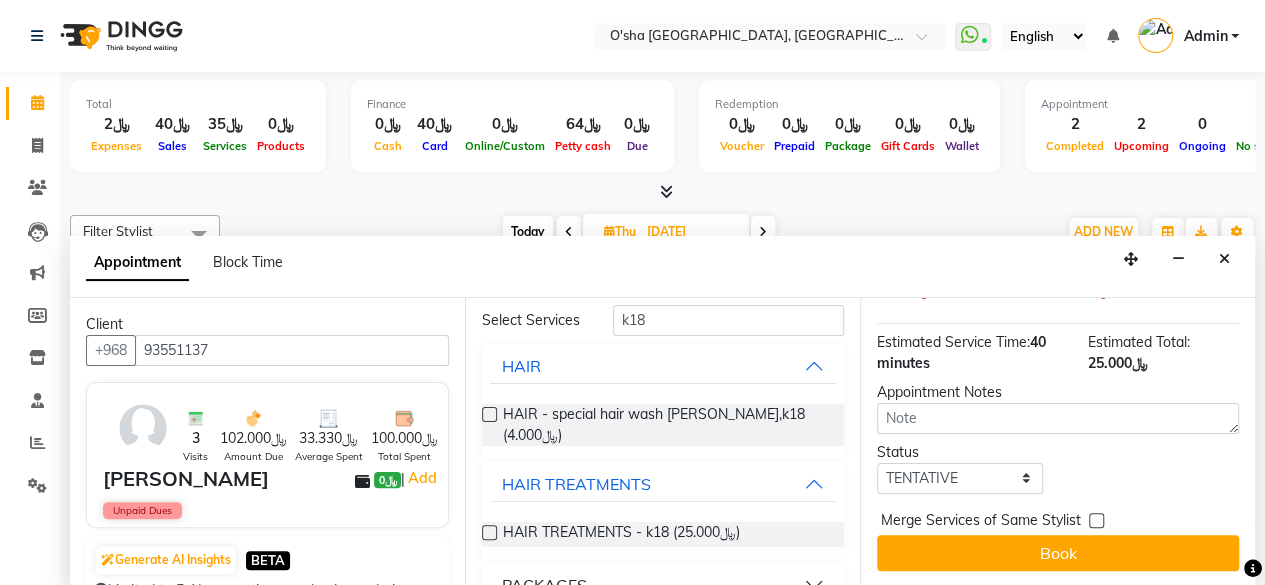 click on "Book" at bounding box center [1058, 553] 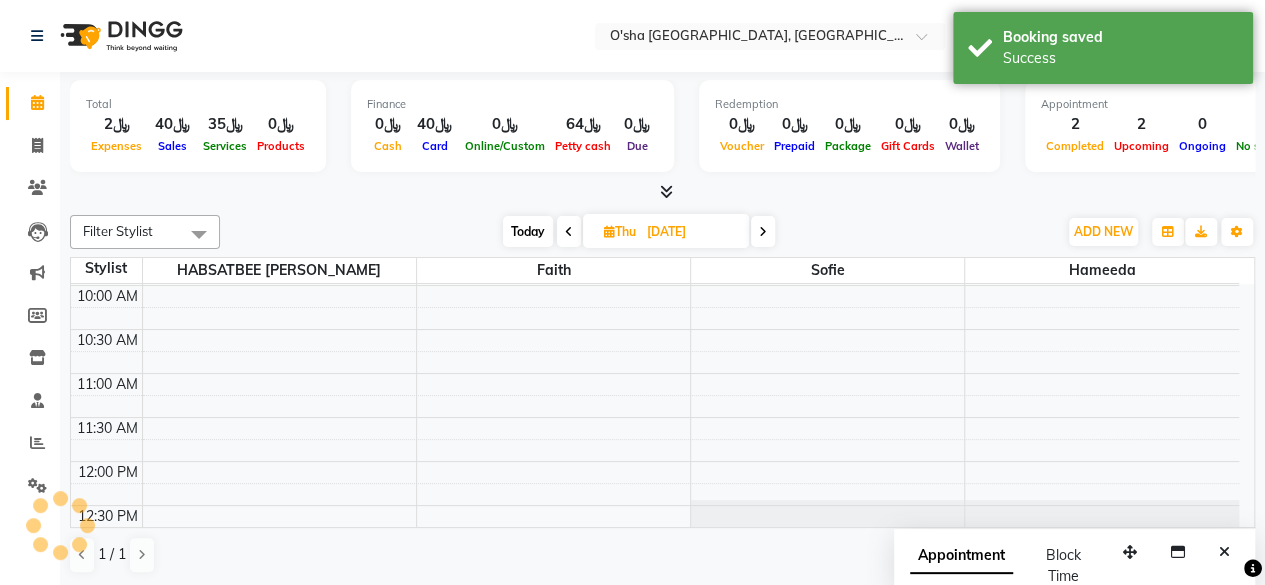 scroll, scrollTop: 0, scrollLeft: 0, axis: both 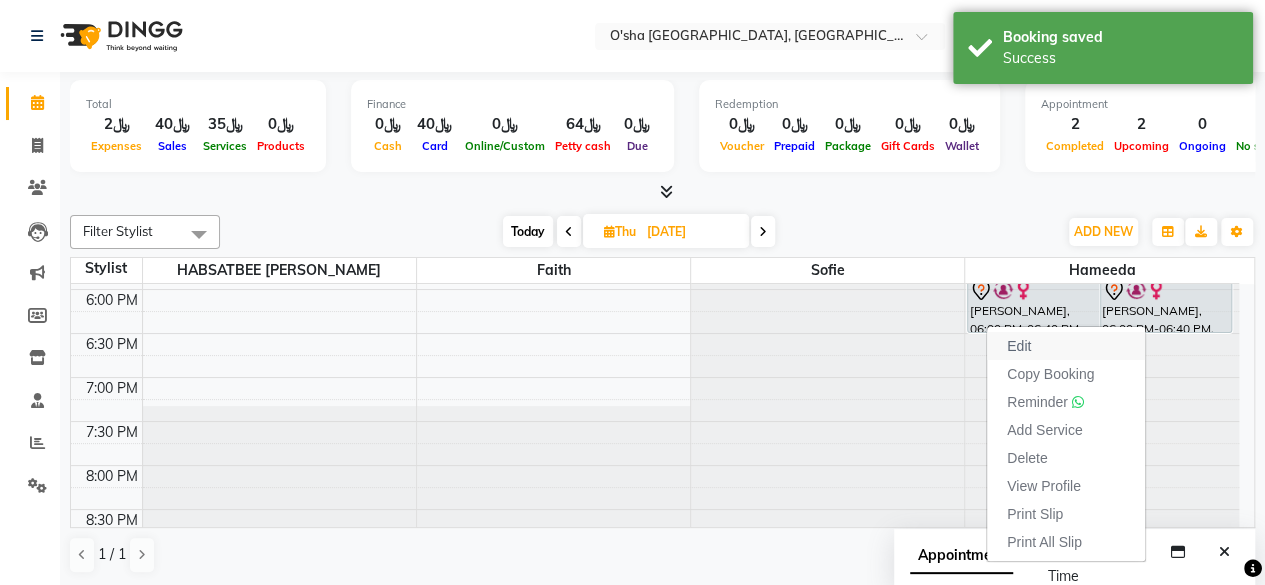 click on "Edit" at bounding box center [1066, 346] 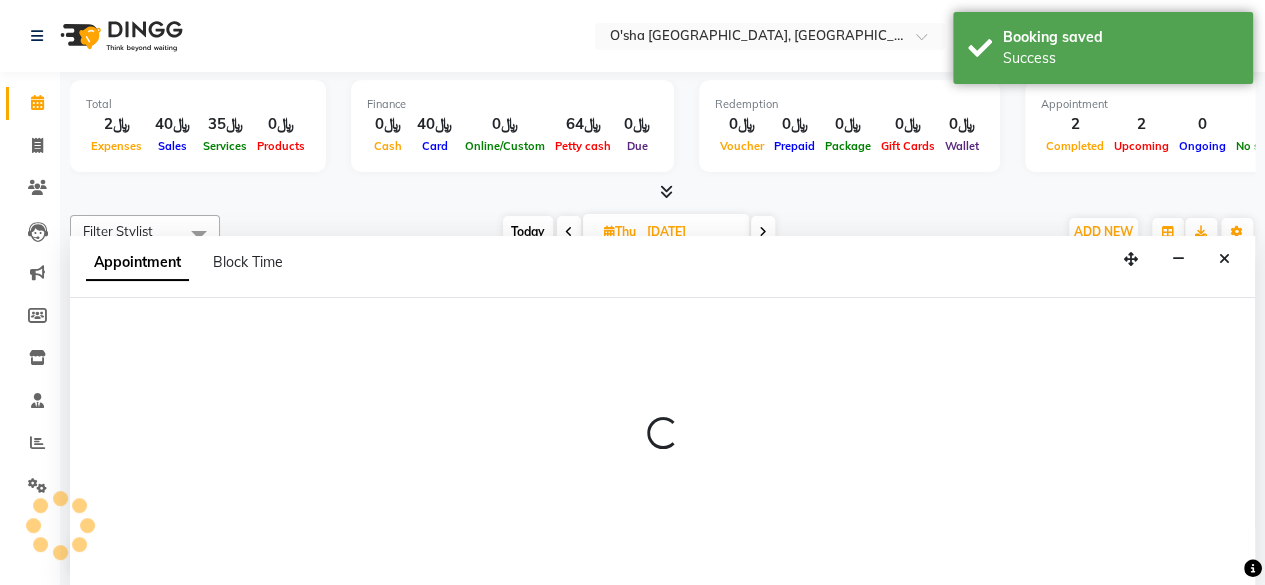 scroll, scrollTop: 0, scrollLeft: 0, axis: both 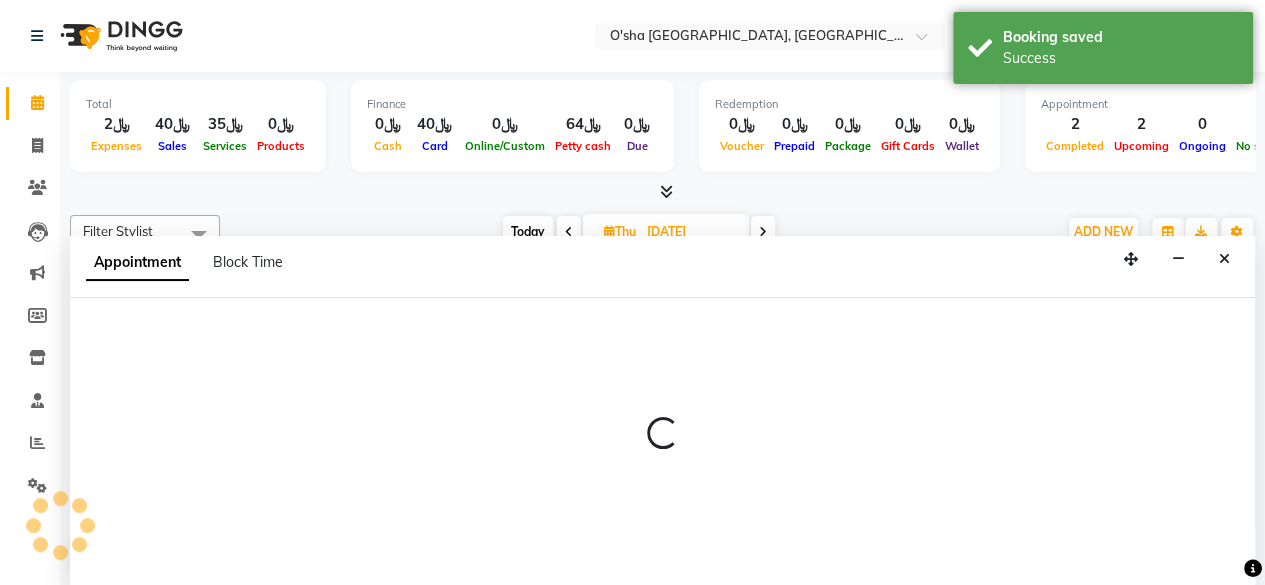 select on "tentative" 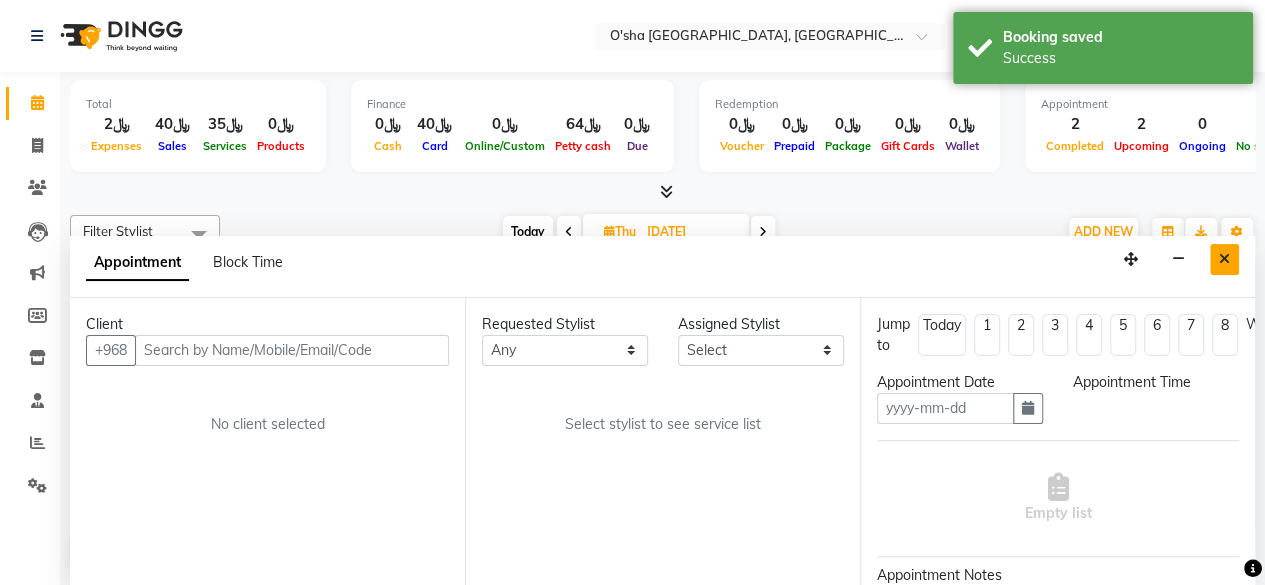 type on "03-07-2025" 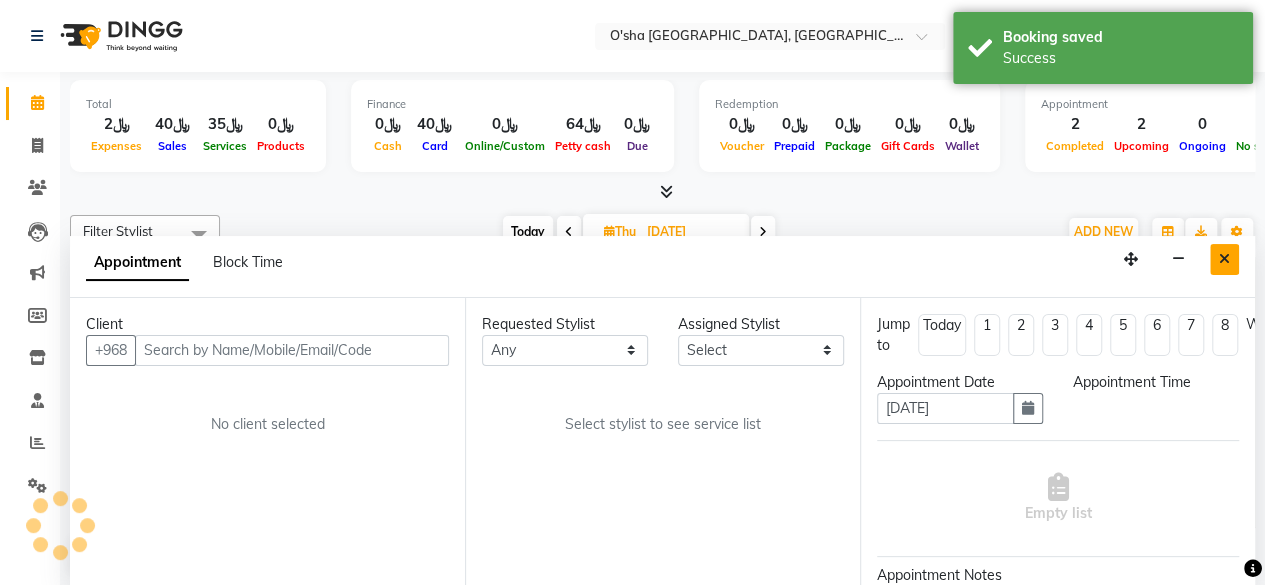 click at bounding box center [1224, 259] 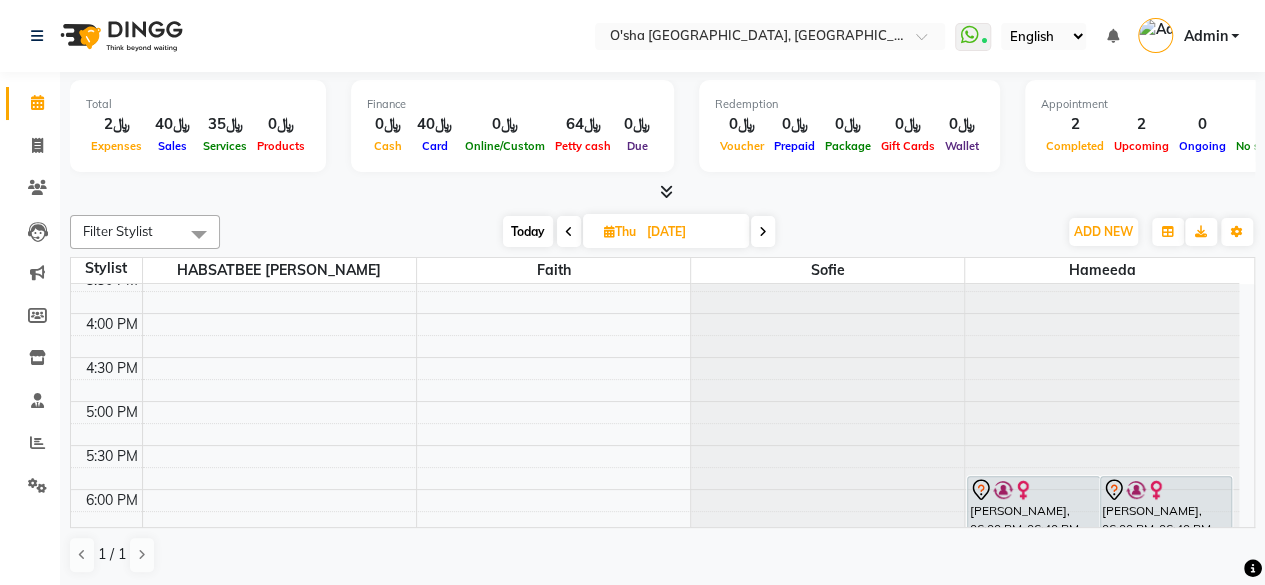 scroll, scrollTop: 874, scrollLeft: 0, axis: vertical 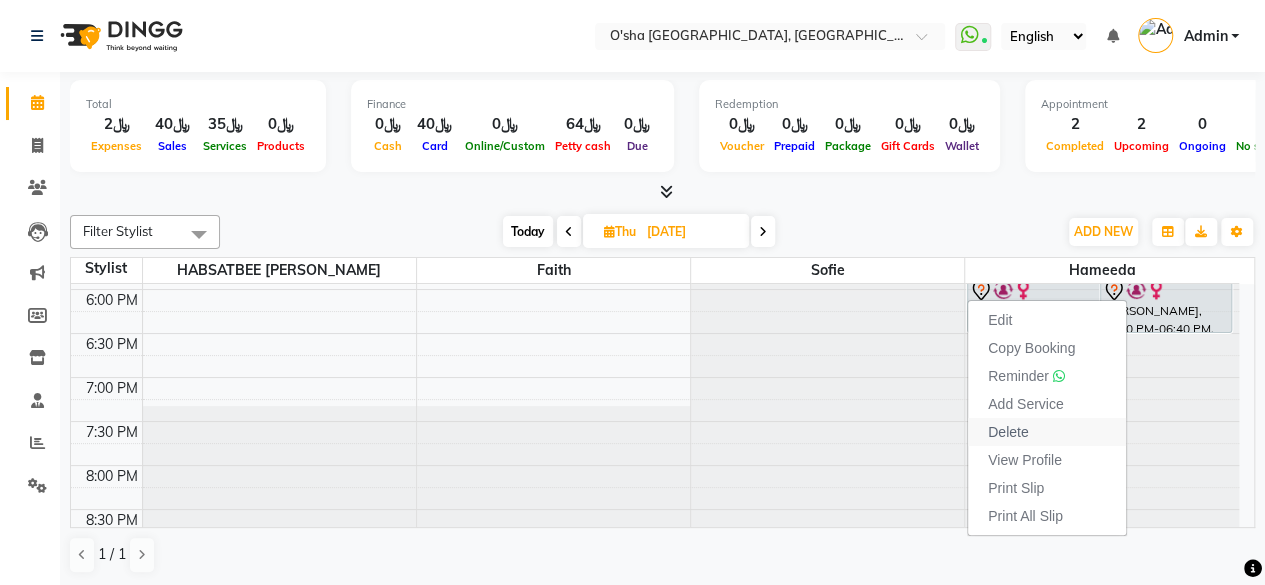 click on "Delete" at bounding box center [1047, 432] 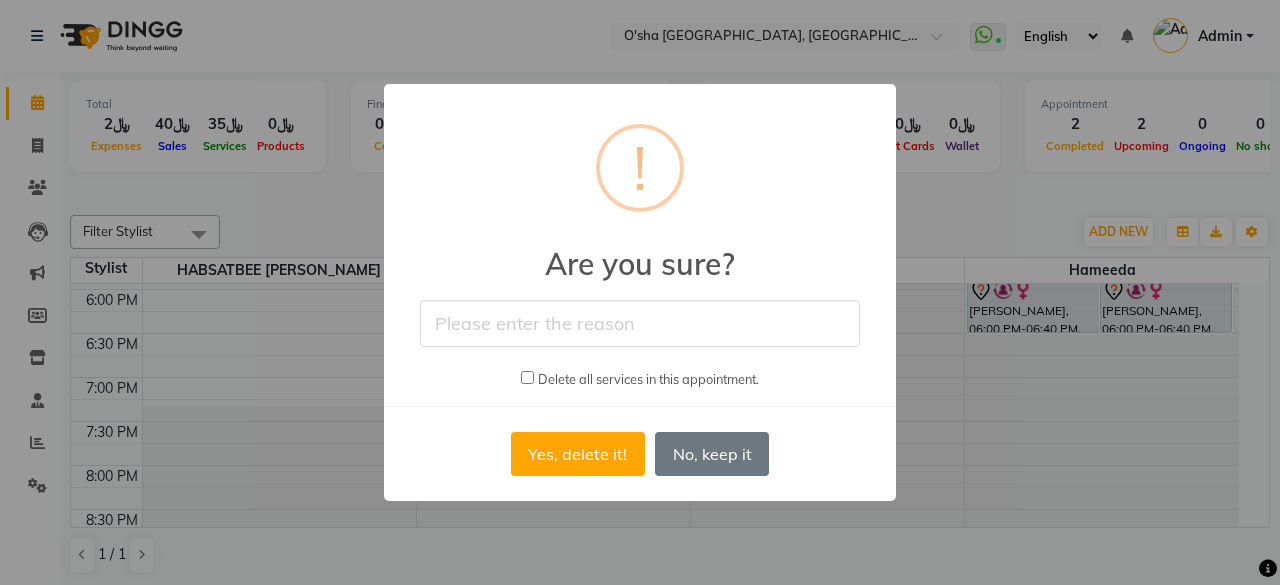click at bounding box center [640, 323] 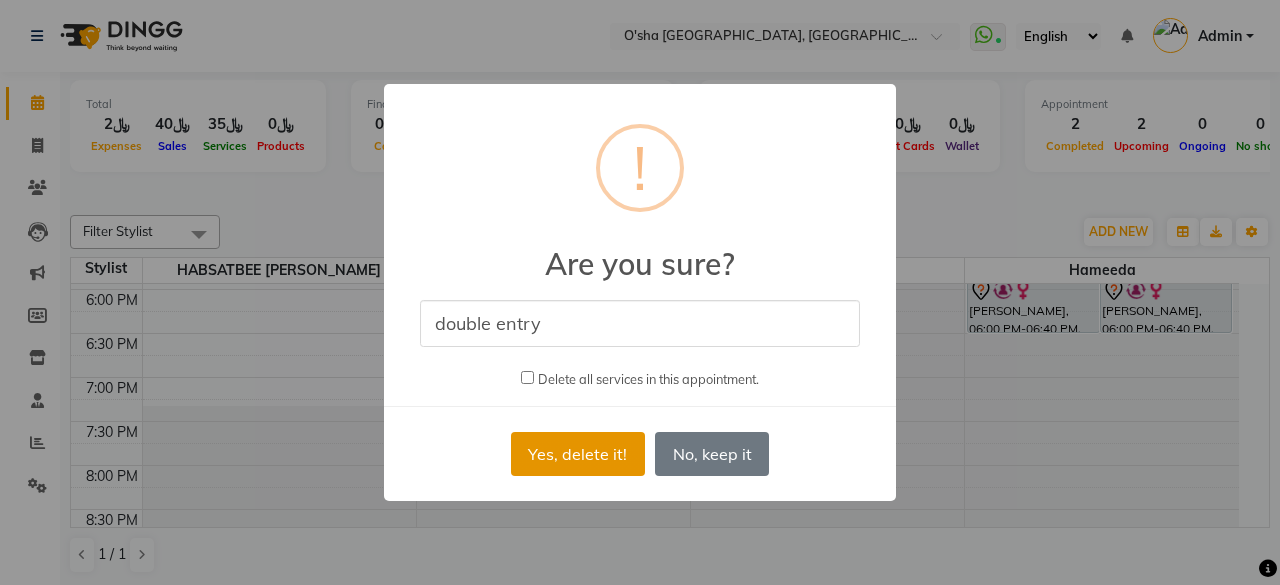 click on "Yes, delete it!" at bounding box center (578, 454) 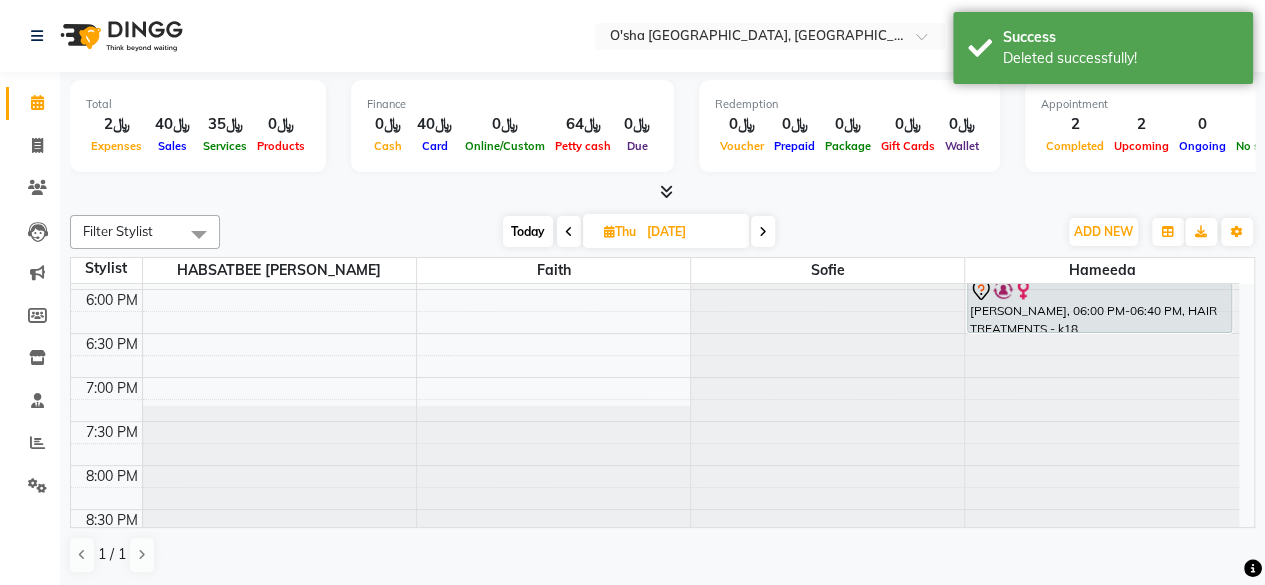 click on "Today" at bounding box center [528, 231] 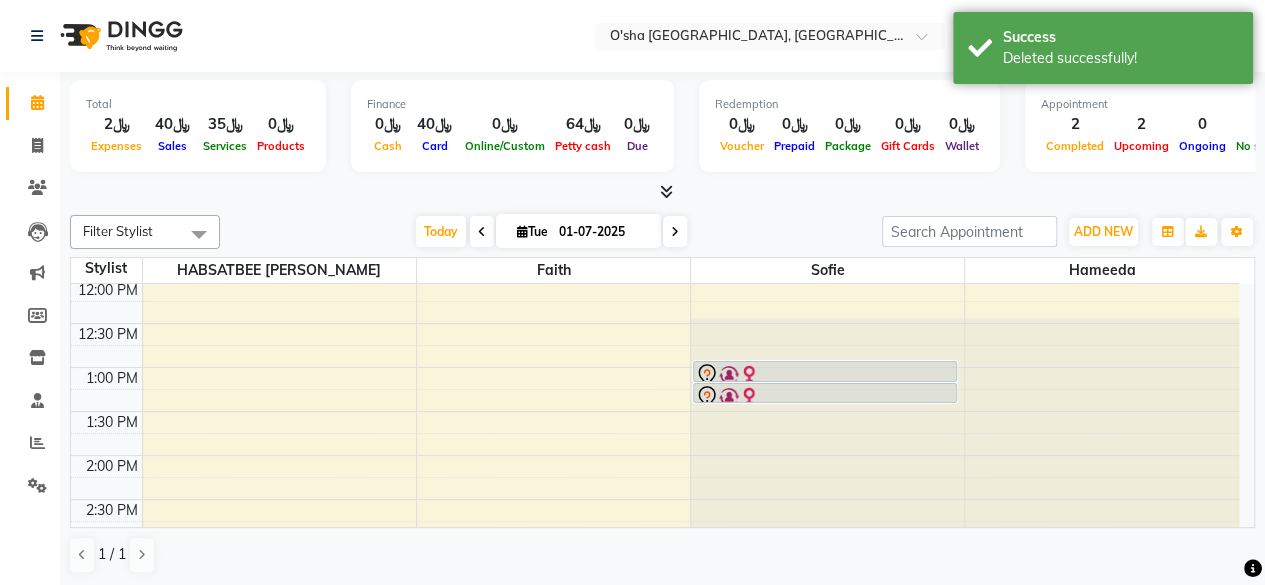 scroll, scrollTop: 374, scrollLeft: 0, axis: vertical 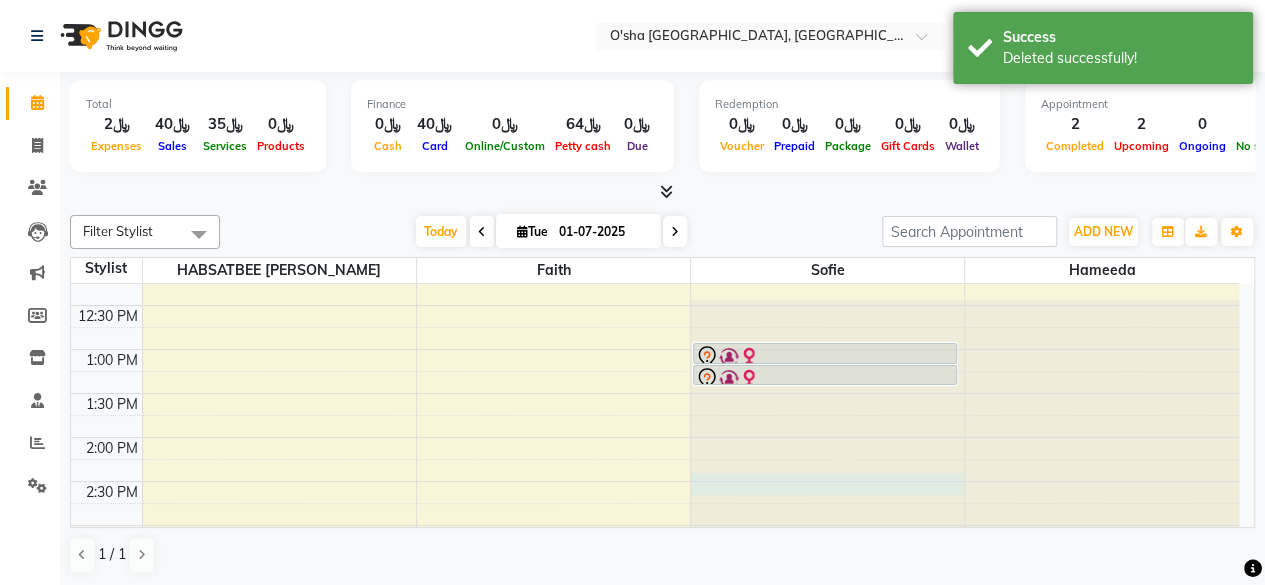 click at bounding box center (827, -90) 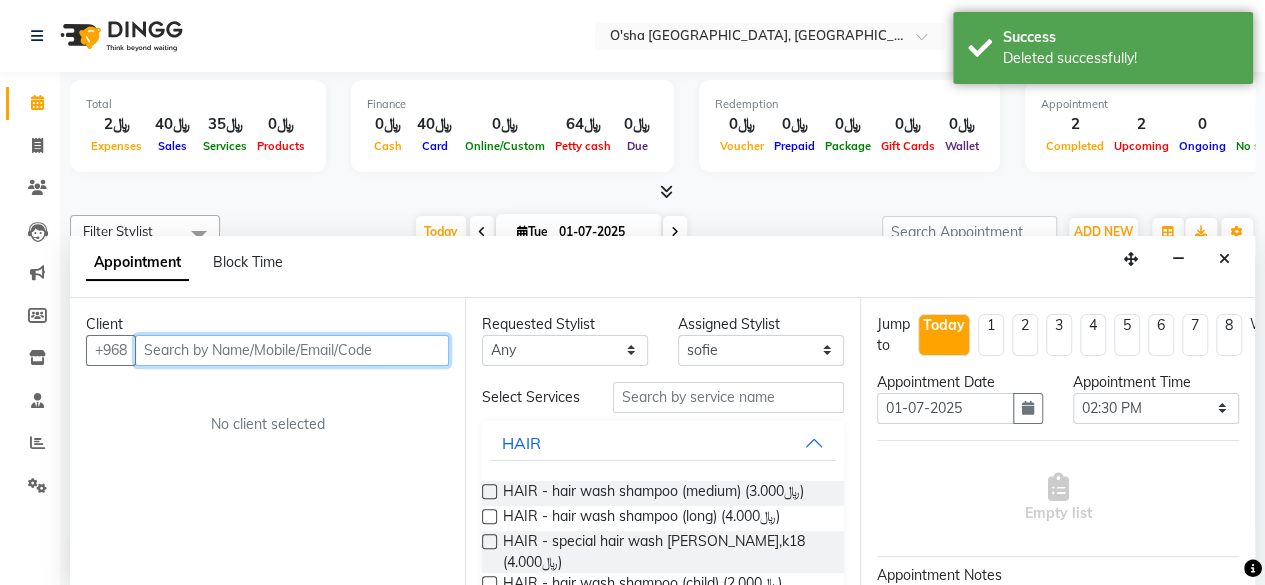 click at bounding box center (292, 350) 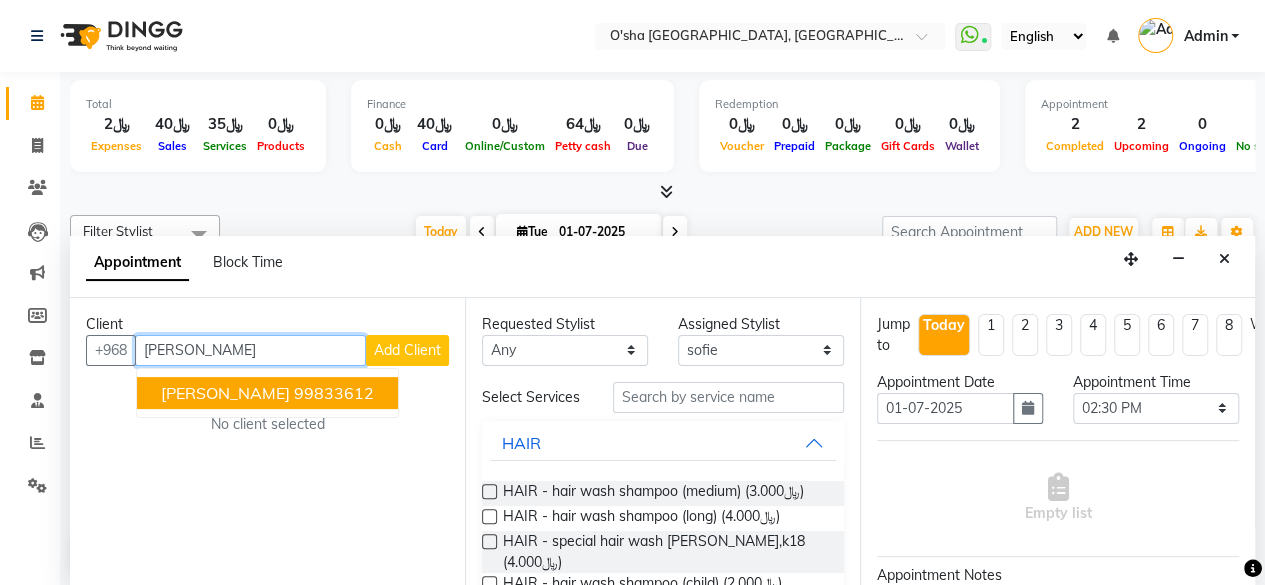 click on "99833612" at bounding box center [334, 393] 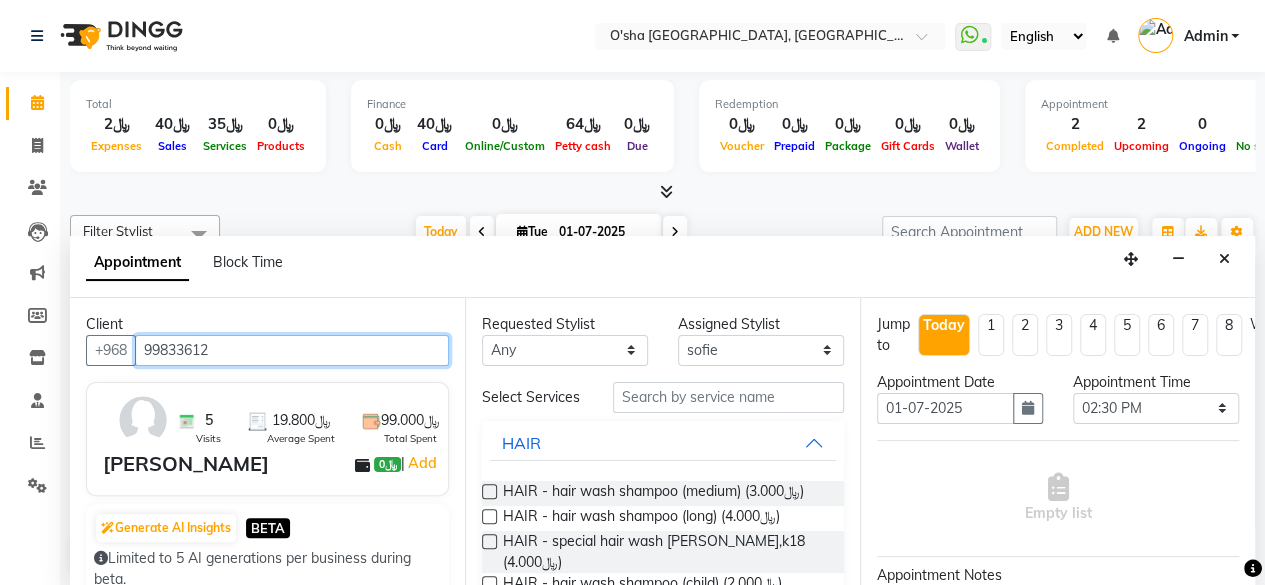 type on "99833612" 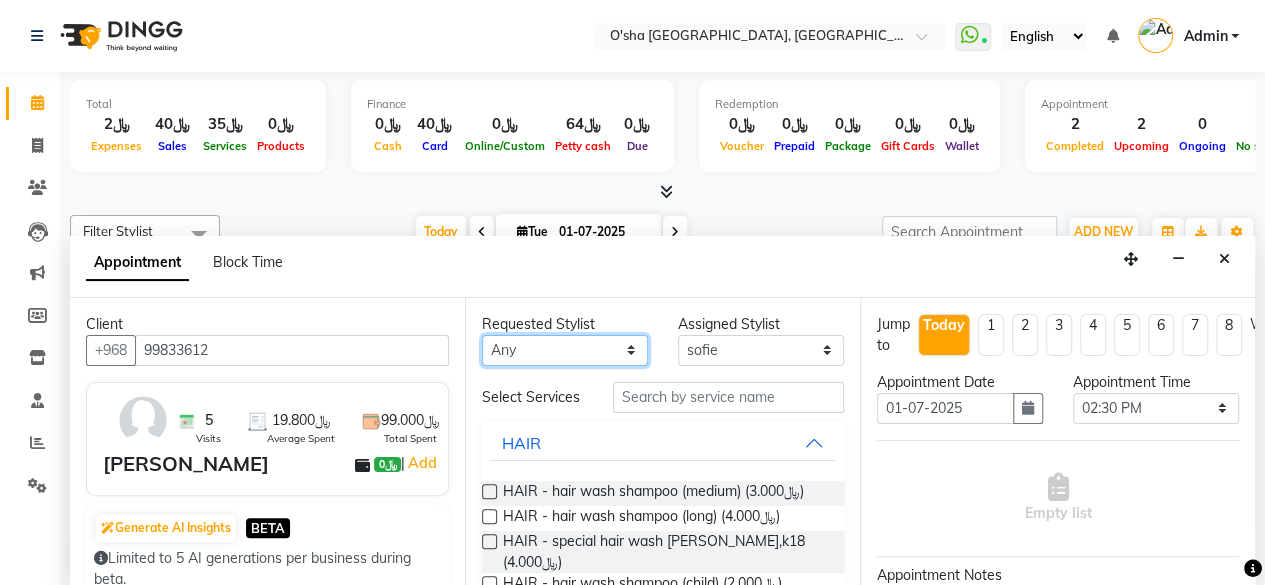 click on "Any  Faith  HABSATBEE SHAHULHAMEED Hameeda sofie" at bounding box center [565, 350] 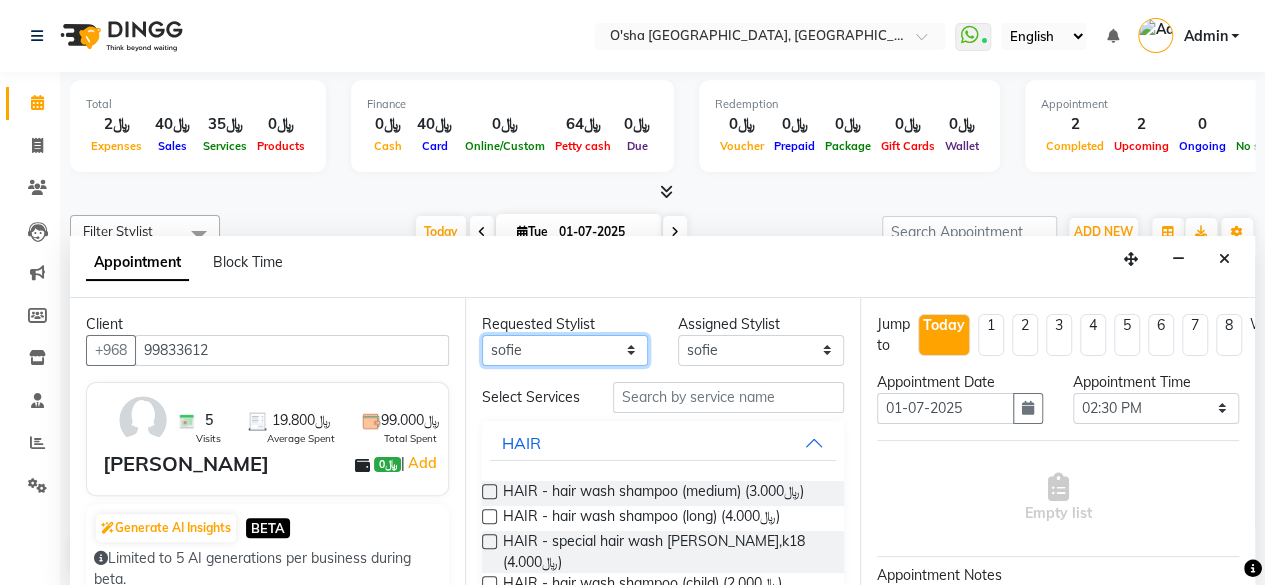 click on "Any  Faith  HABSATBEE SHAHULHAMEED Hameeda sofie" at bounding box center [565, 350] 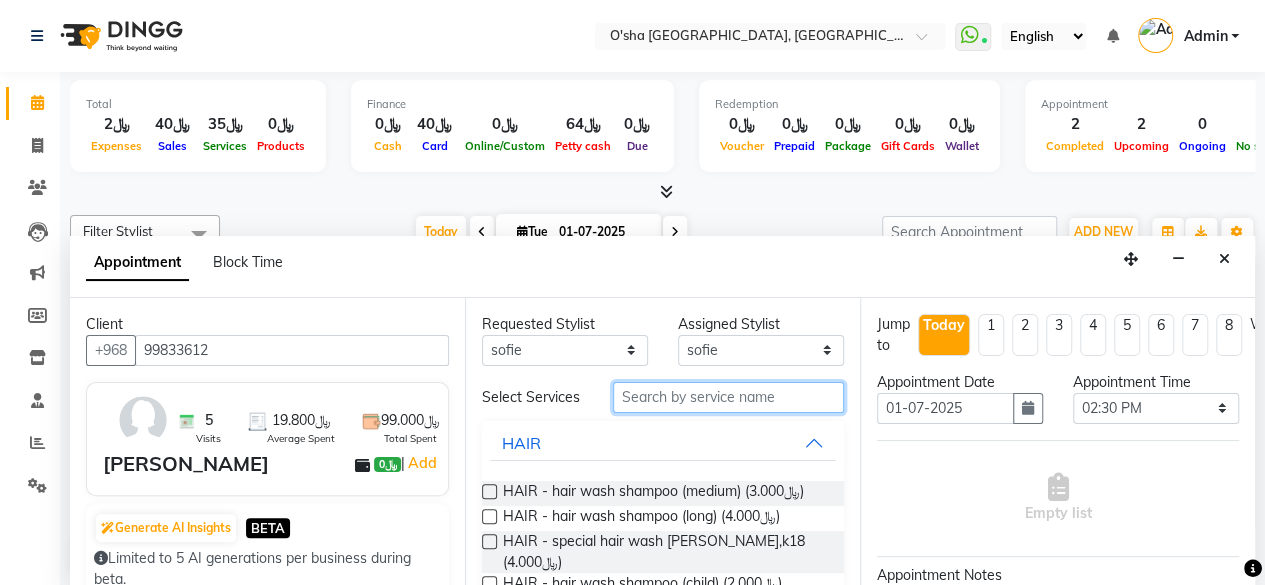 click at bounding box center [728, 397] 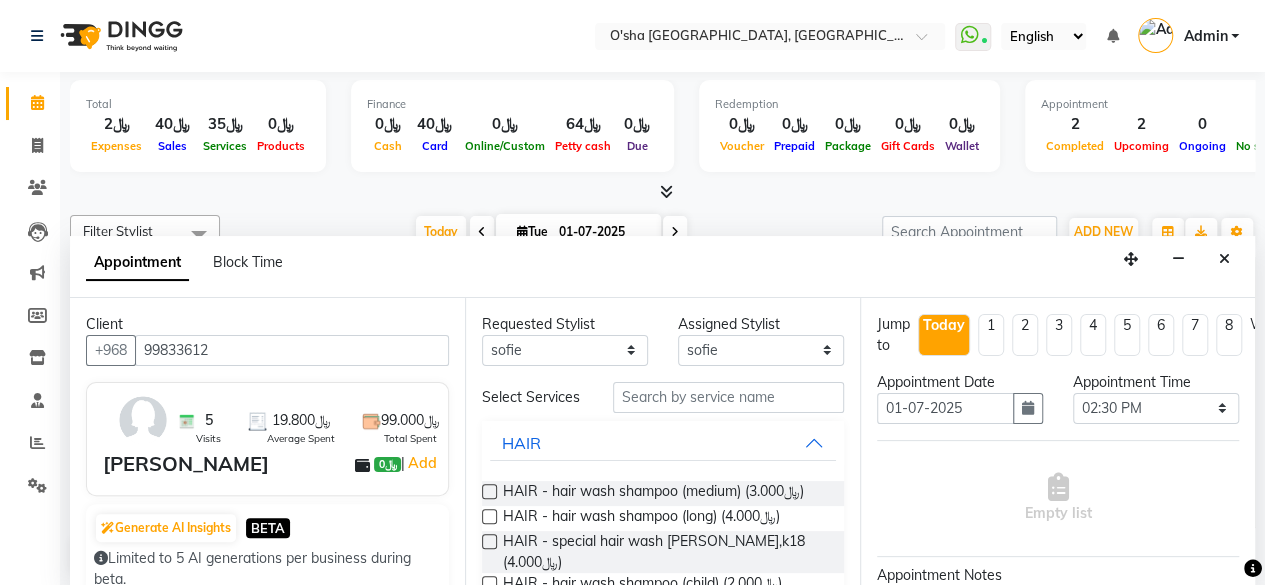 click at bounding box center [489, 491] 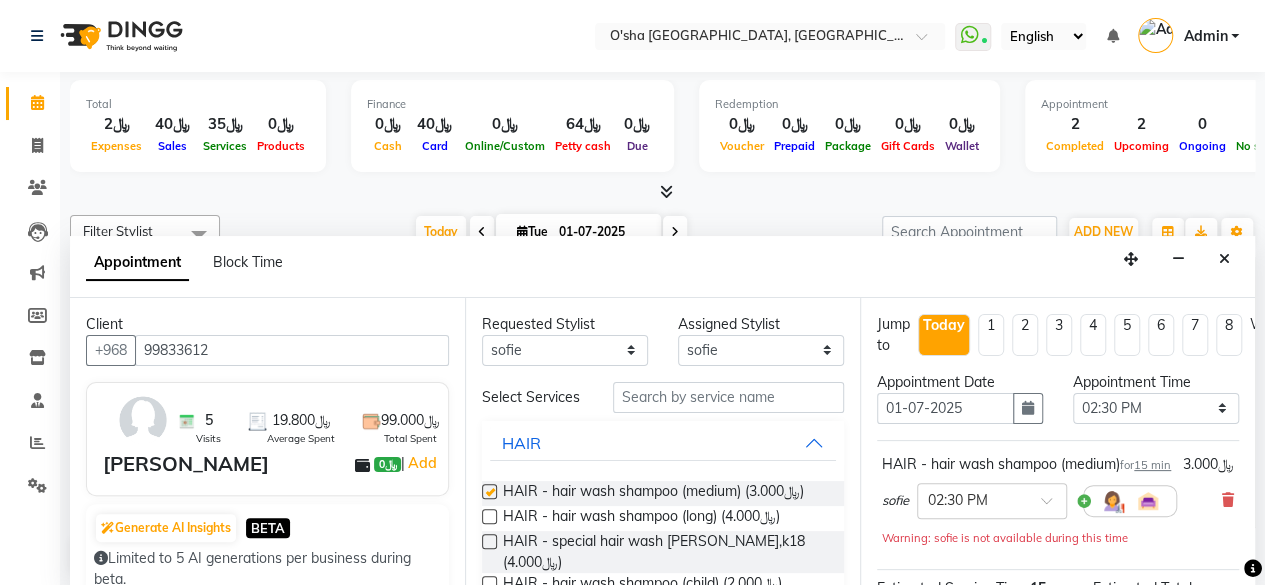 checkbox on "false" 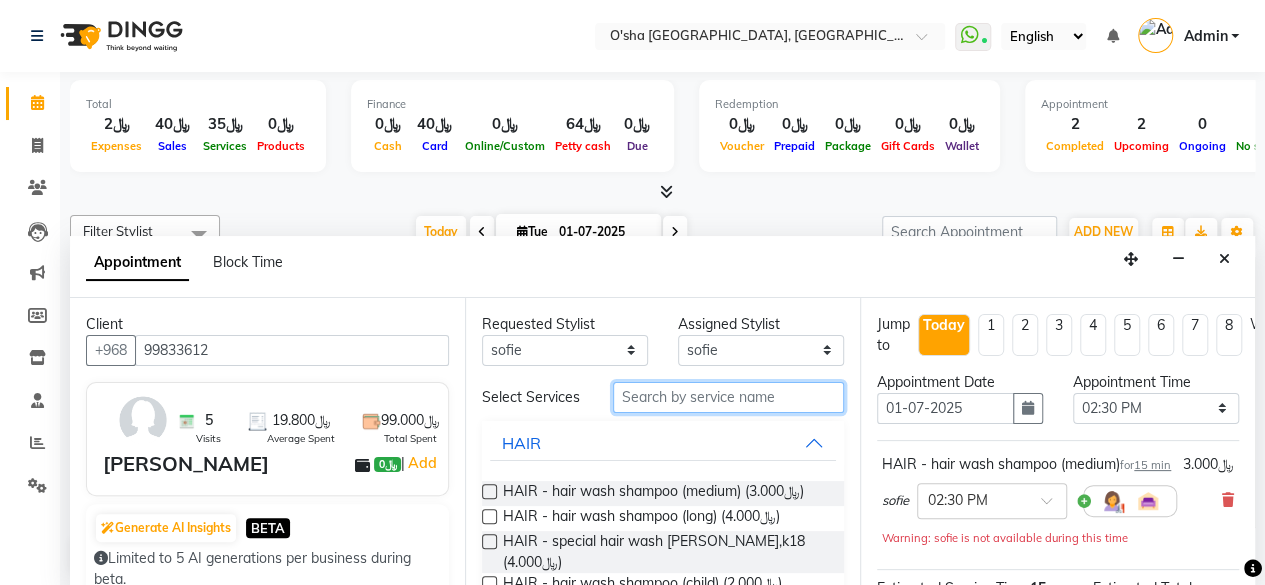click at bounding box center (728, 397) 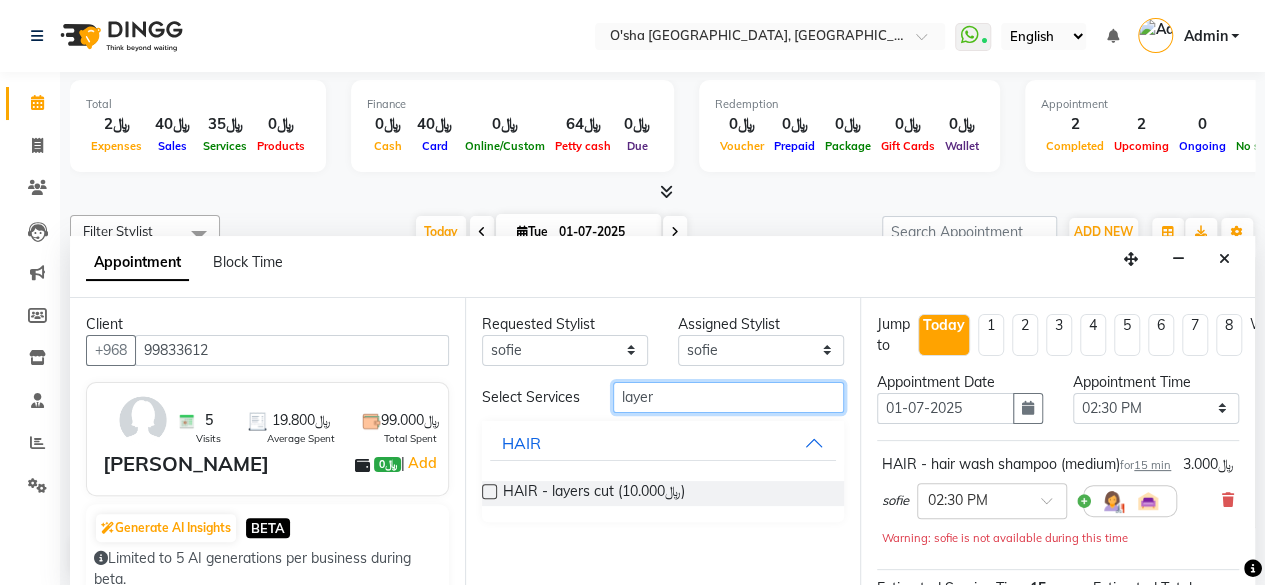 type on "layer" 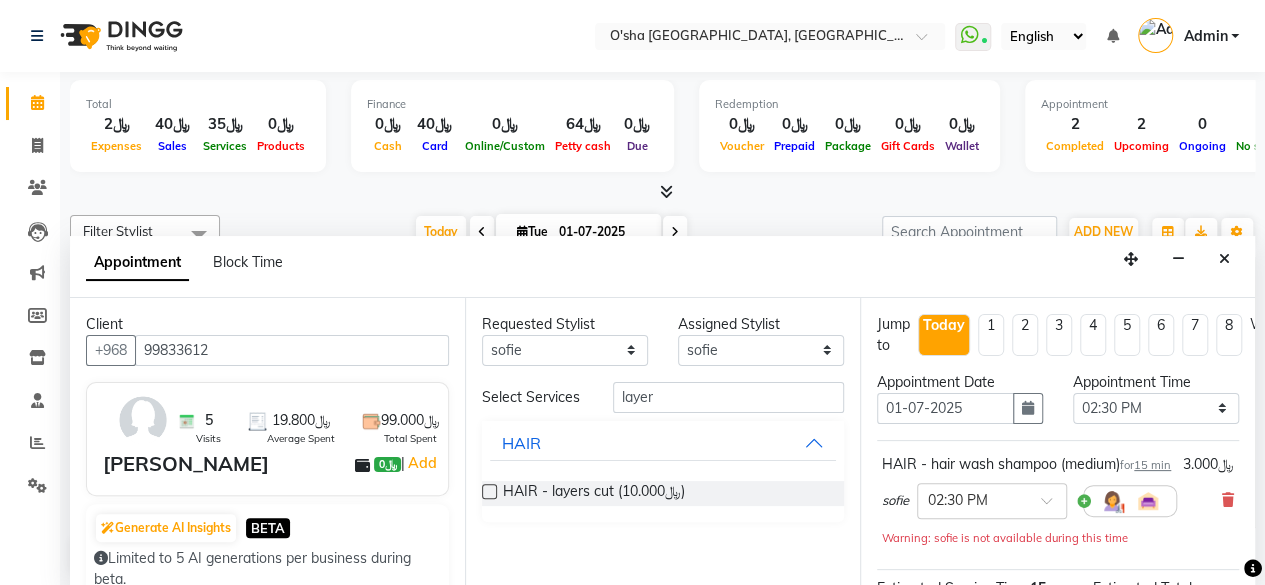 click at bounding box center (489, 491) 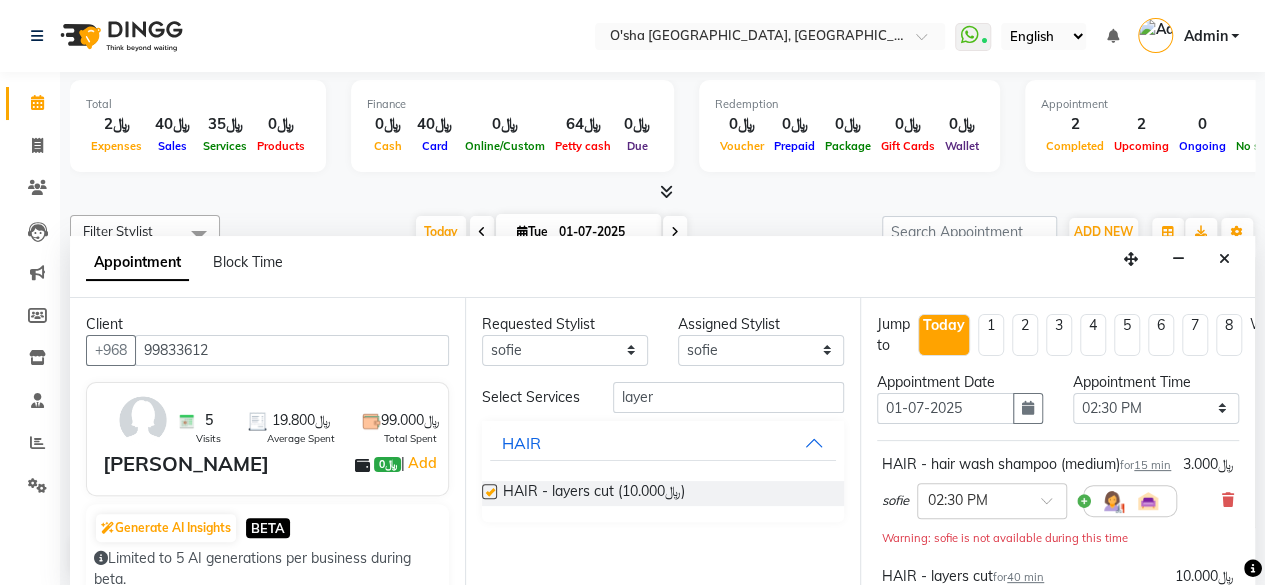 checkbox on "false" 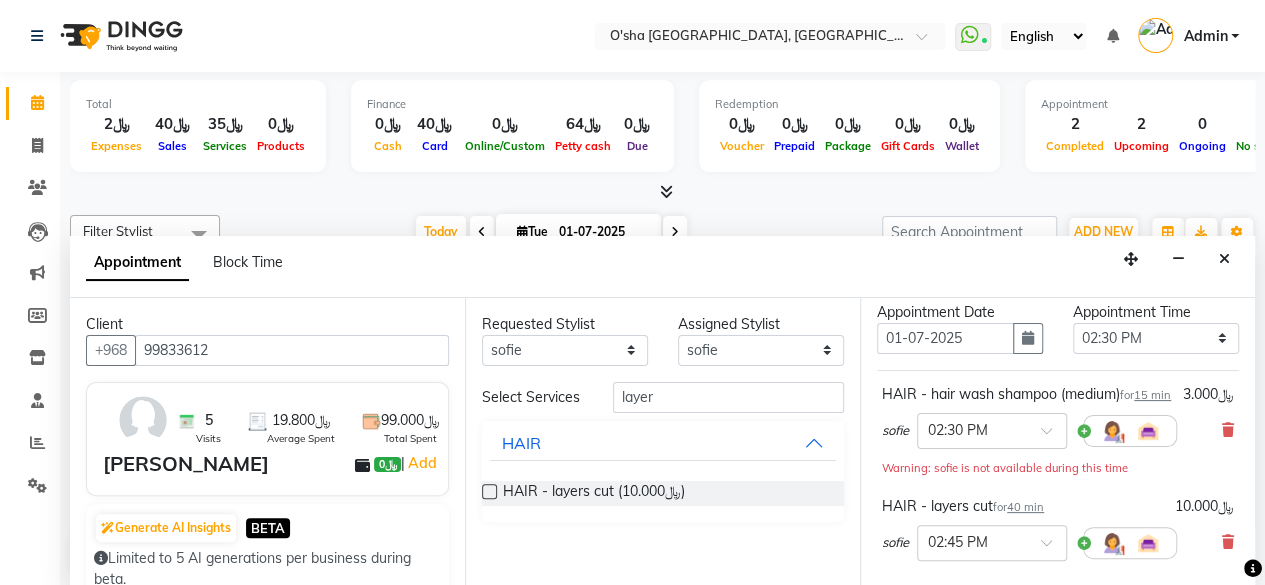 scroll, scrollTop: 372, scrollLeft: 0, axis: vertical 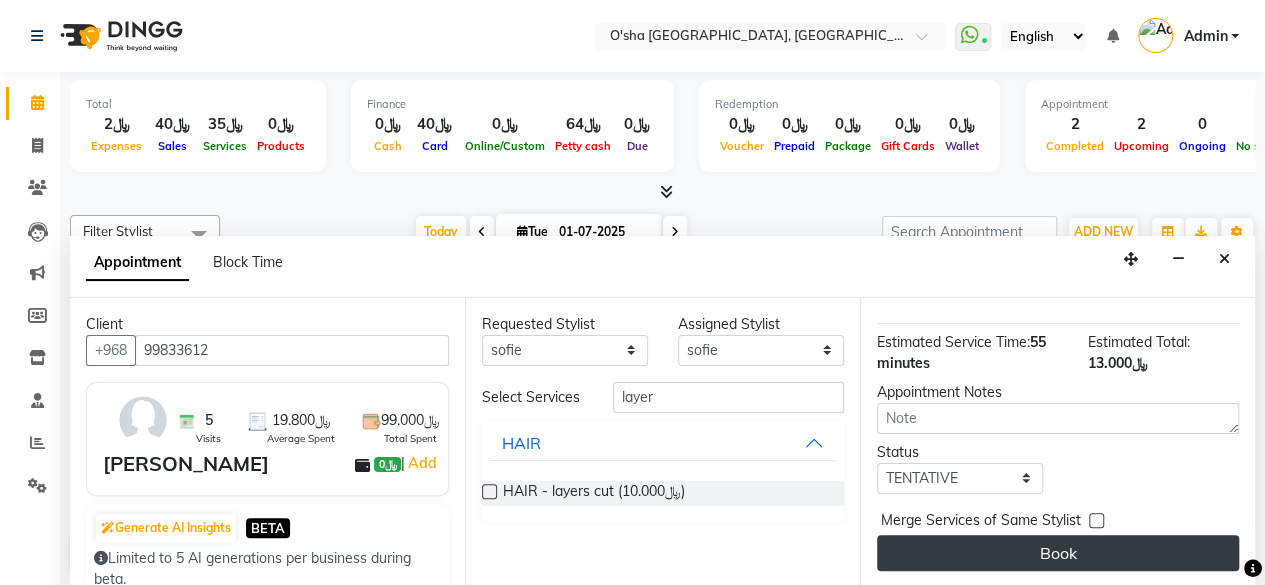 click on "Book" at bounding box center (1058, 553) 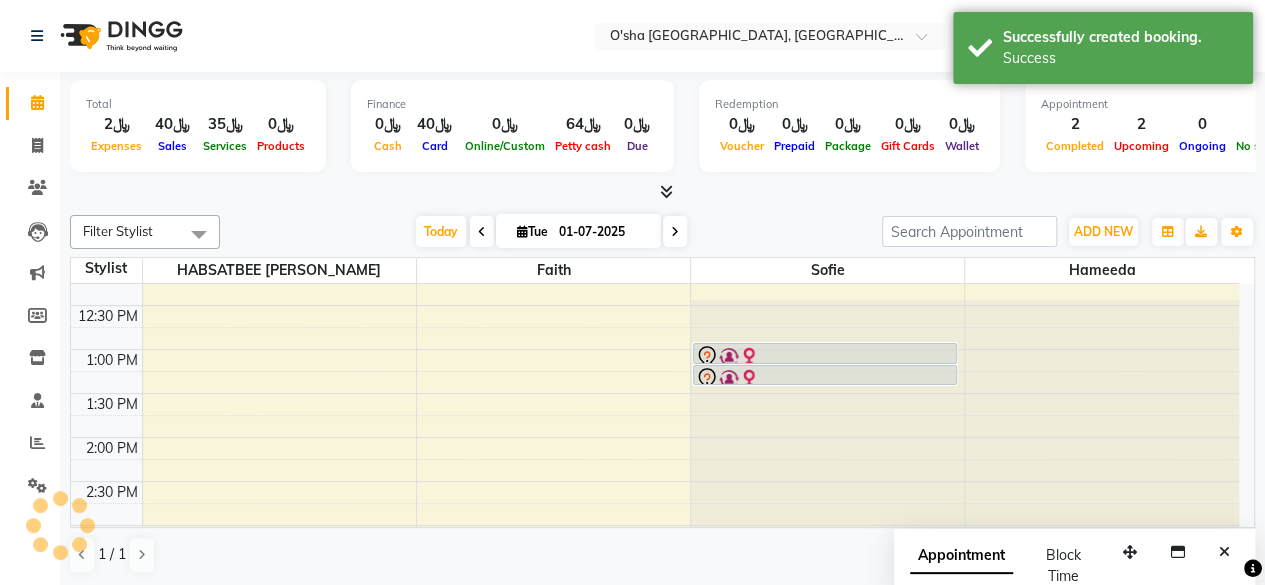 scroll, scrollTop: 0, scrollLeft: 0, axis: both 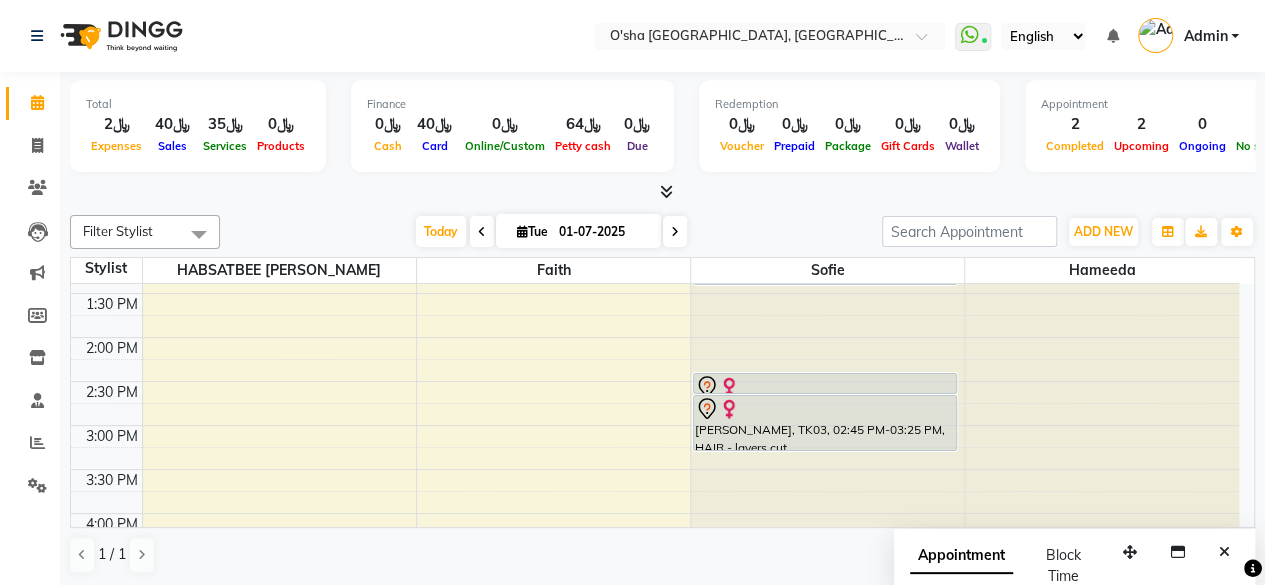 click at bounding box center [675, 232] 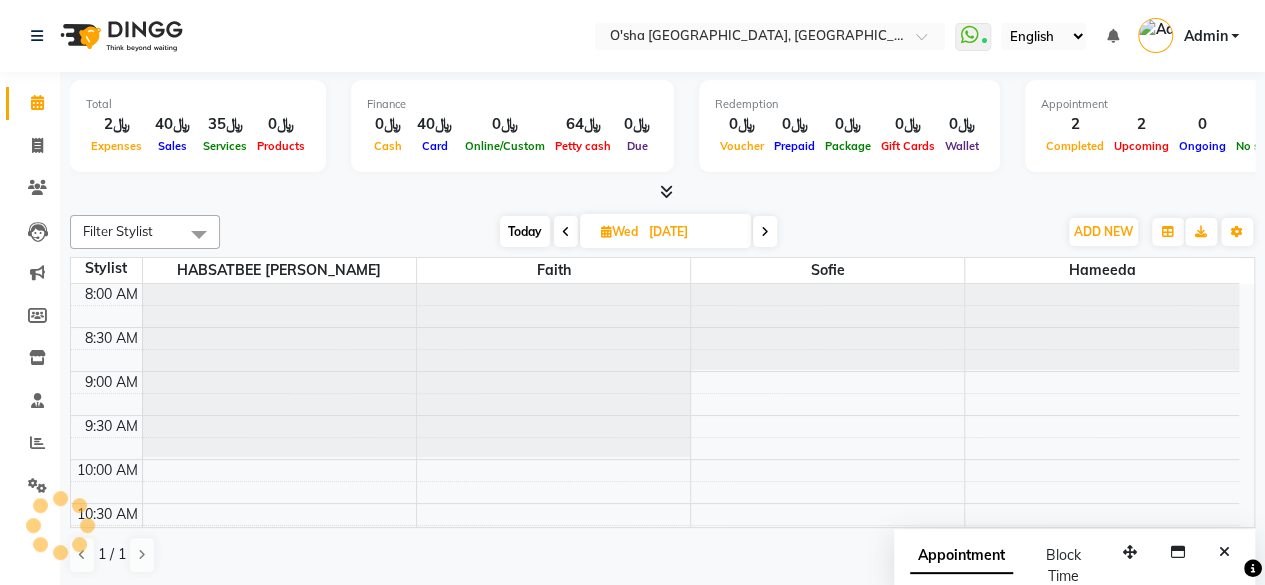 scroll, scrollTop: 175, scrollLeft: 0, axis: vertical 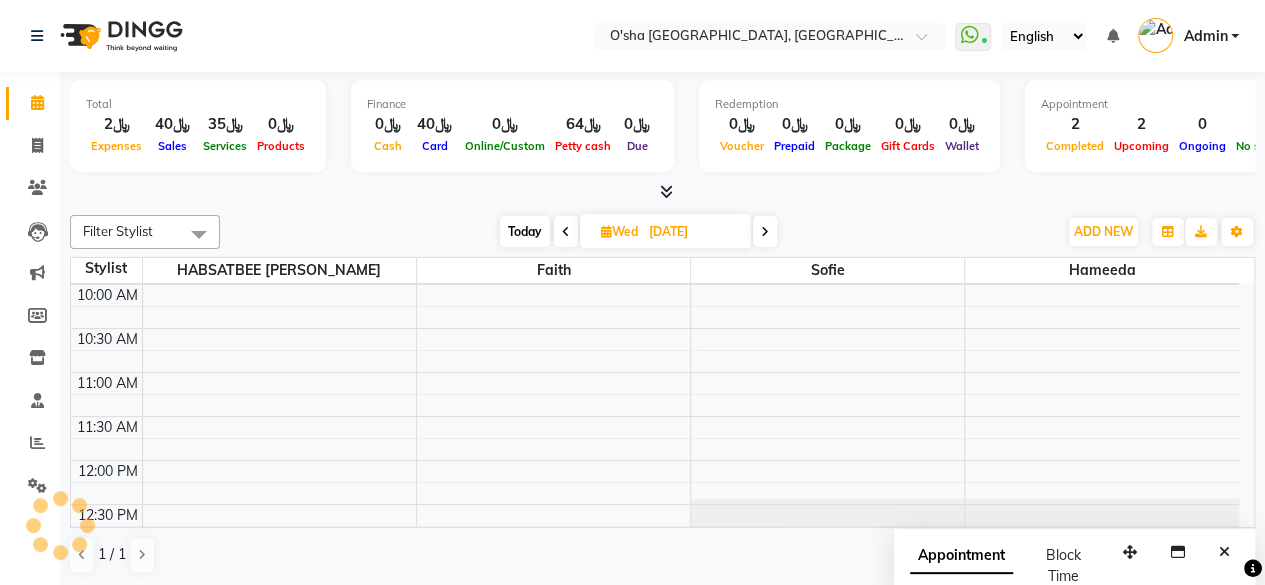click on "Today" at bounding box center [525, 231] 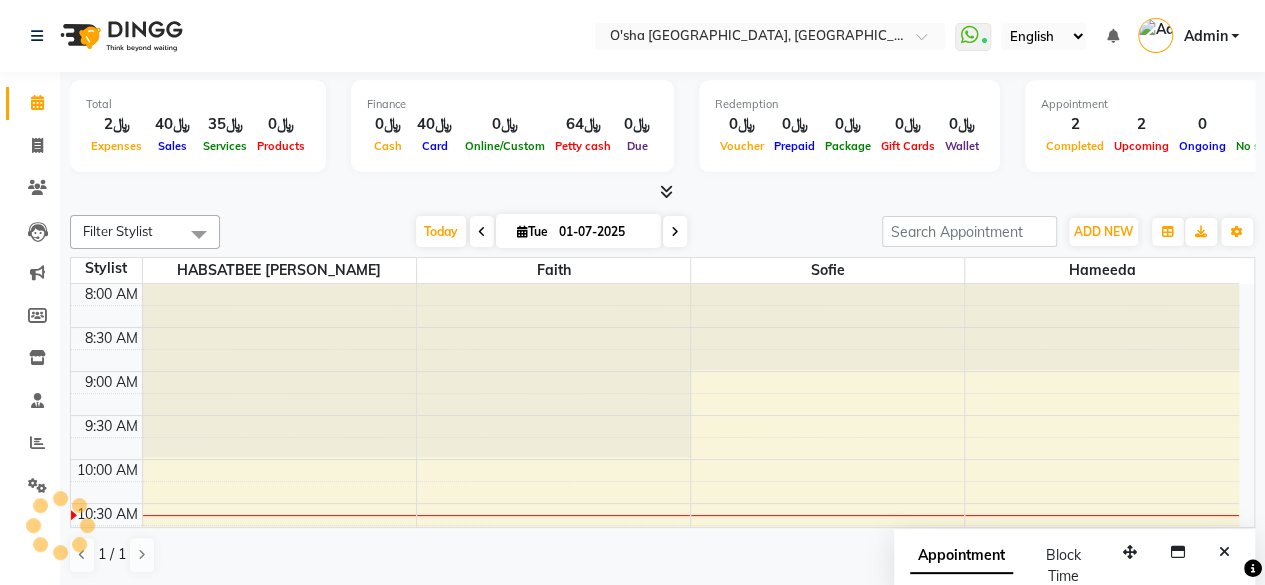 scroll, scrollTop: 175, scrollLeft: 0, axis: vertical 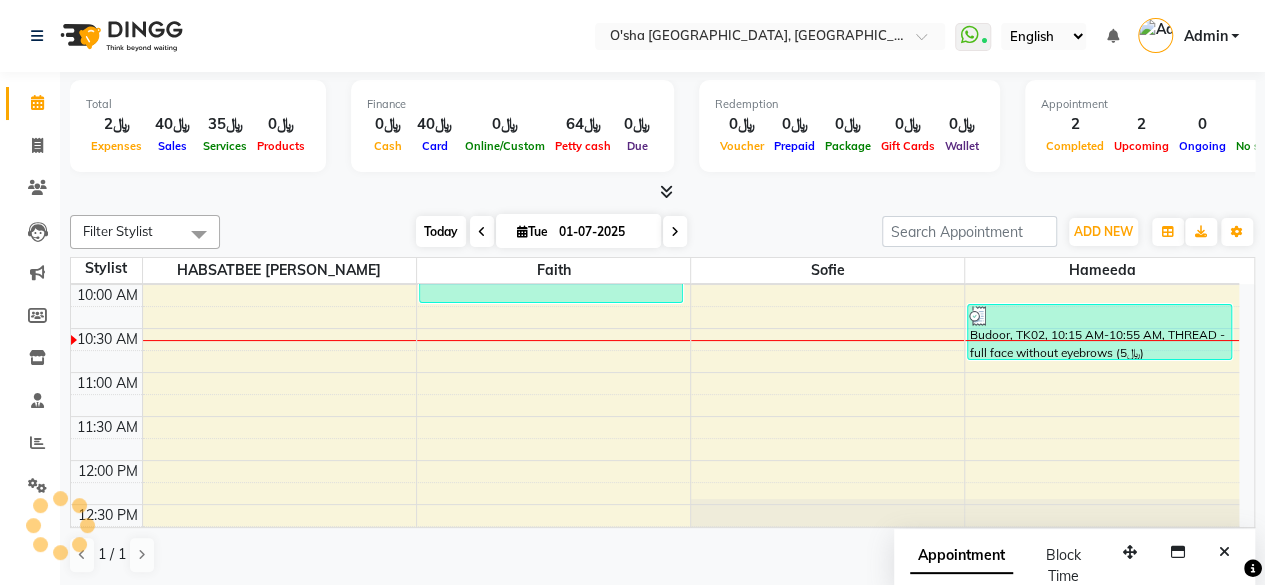 click on "Today" at bounding box center [441, 231] 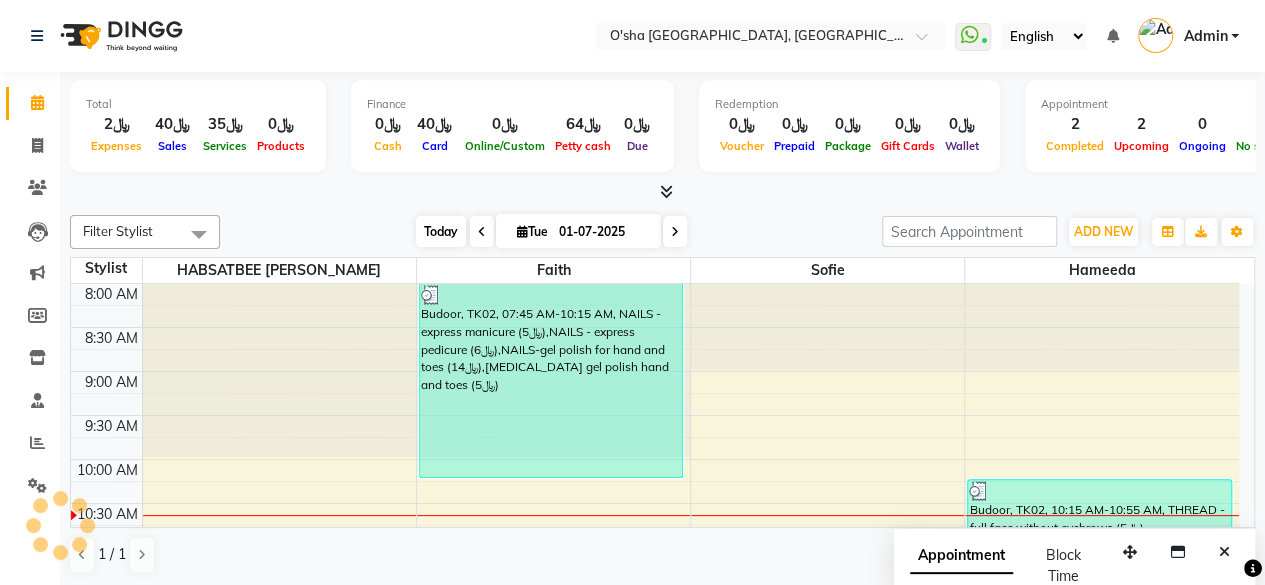 scroll, scrollTop: 175, scrollLeft: 0, axis: vertical 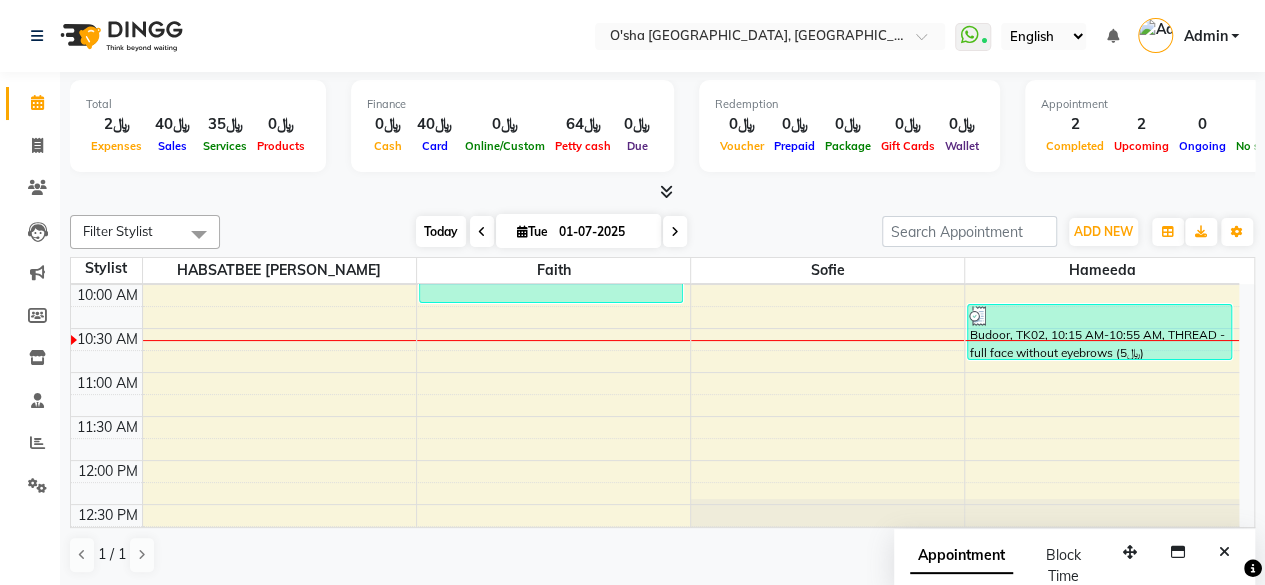 click on "Today" at bounding box center [441, 231] 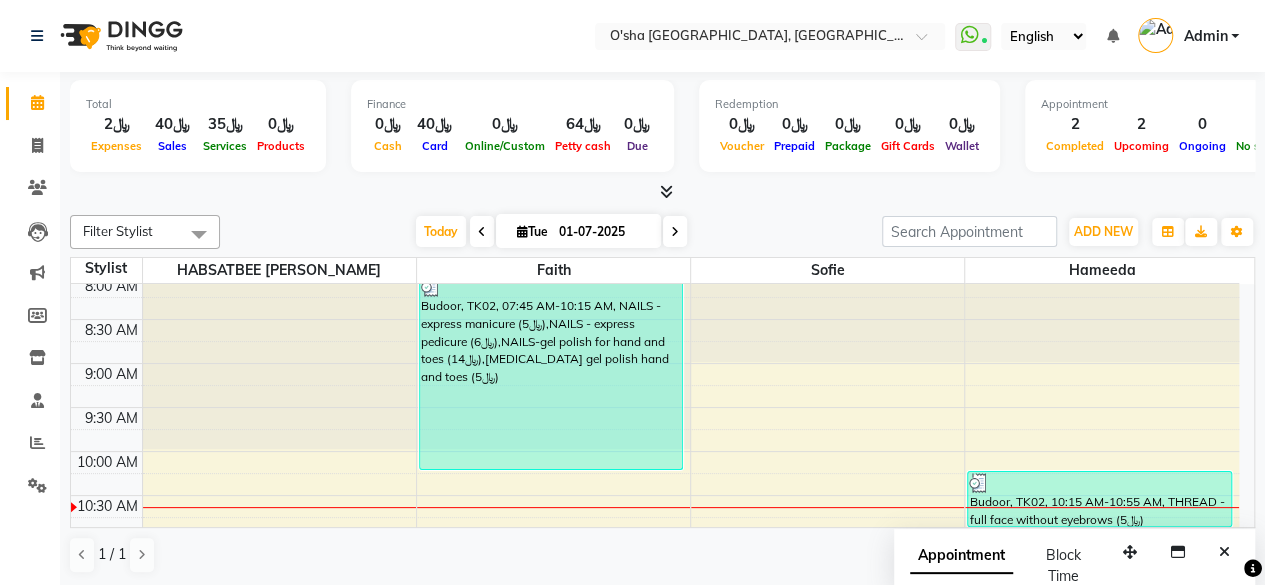scroll, scrollTop: 0, scrollLeft: 0, axis: both 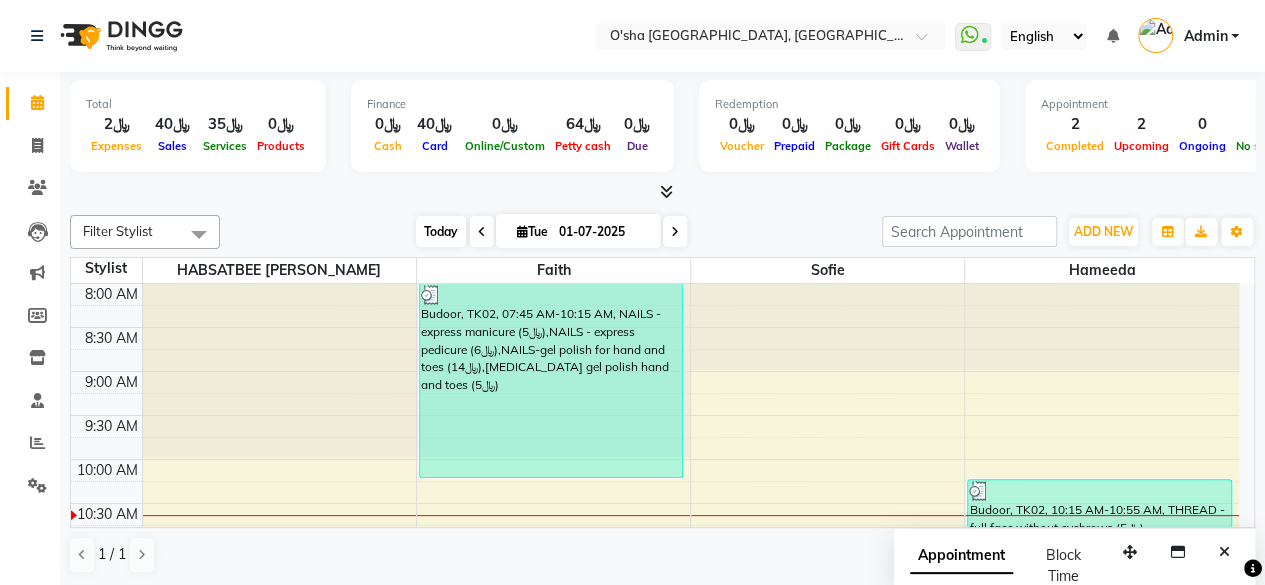 click on "Today" at bounding box center [441, 231] 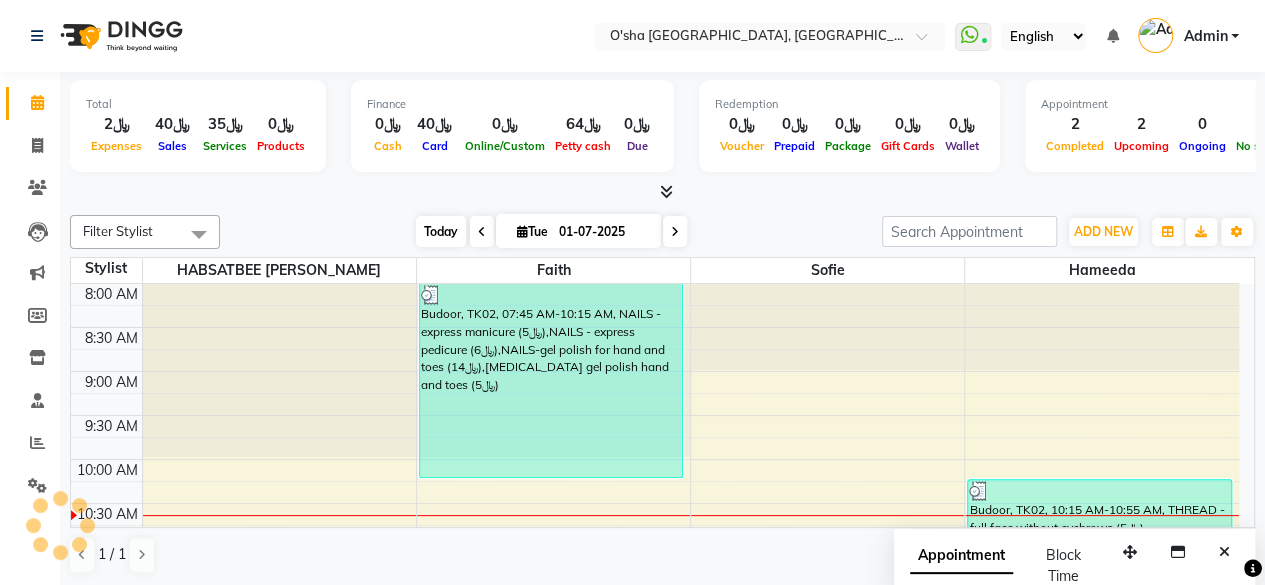 scroll, scrollTop: 174, scrollLeft: 0, axis: vertical 